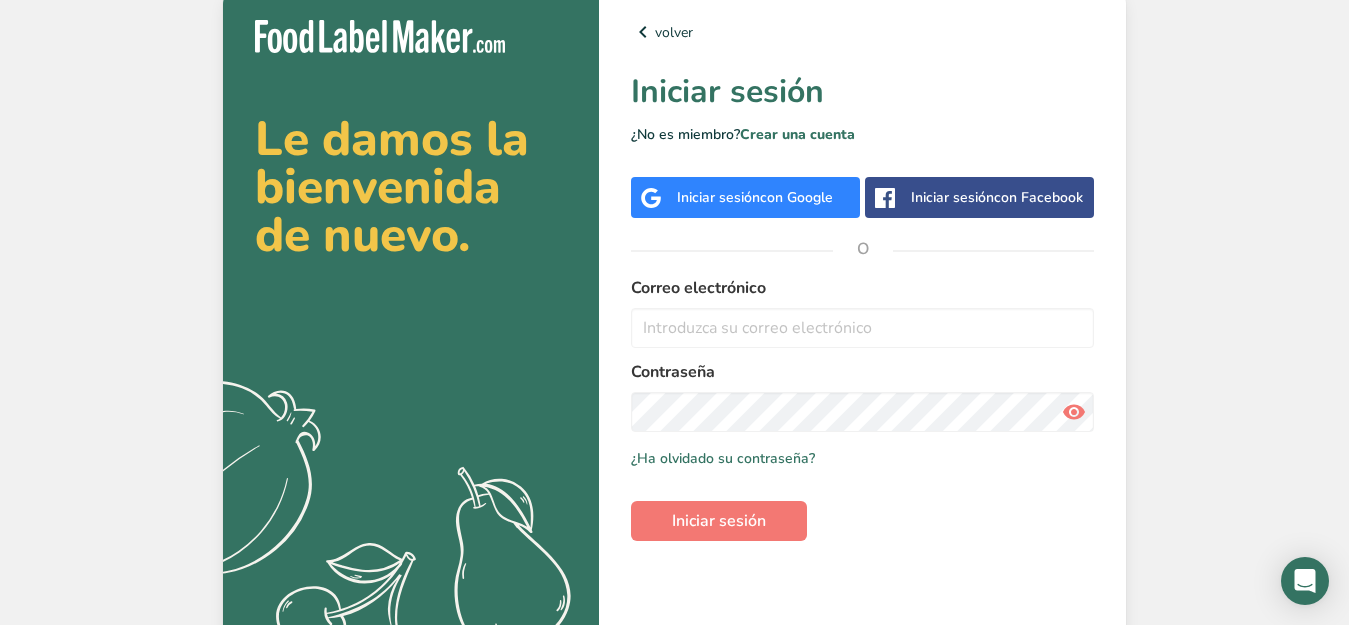 scroll, scrollTop: 0, scrollLeft: 0, axis: both 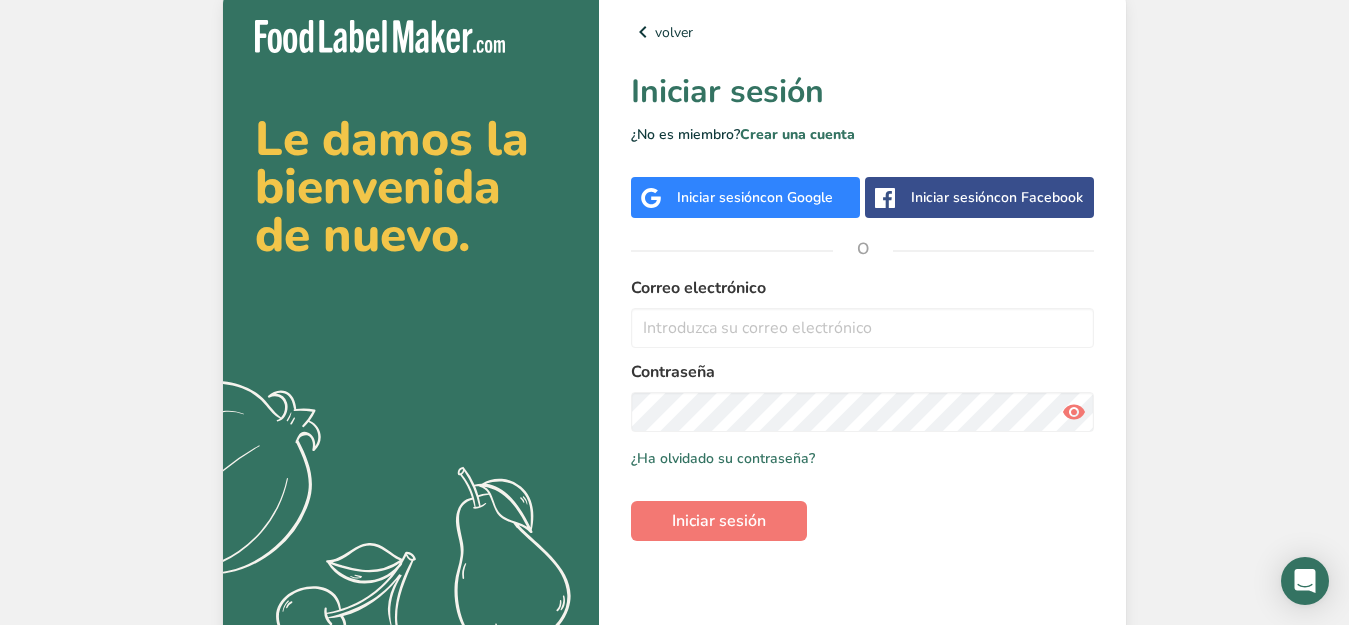 click on "Correo electrónico" at bounding box center [862, 288] 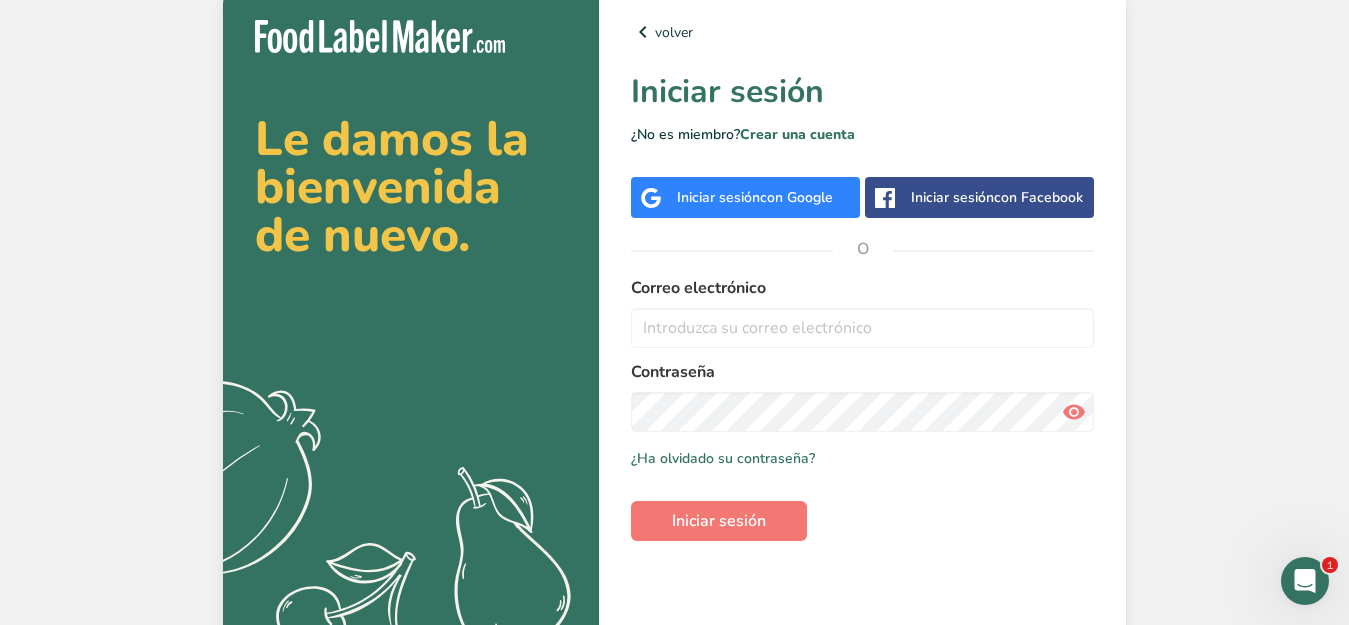scroll, scrollTop: 0, scrollLeft: 0, axis: both 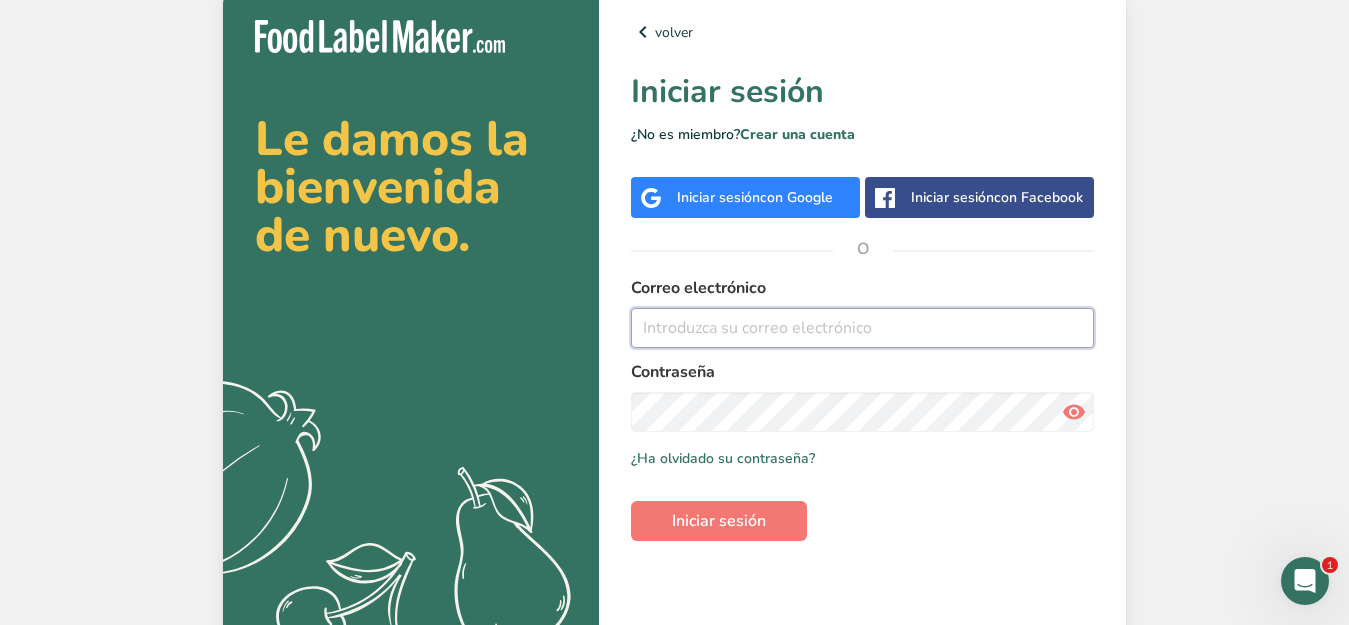 click at bounding box center (862, 328) 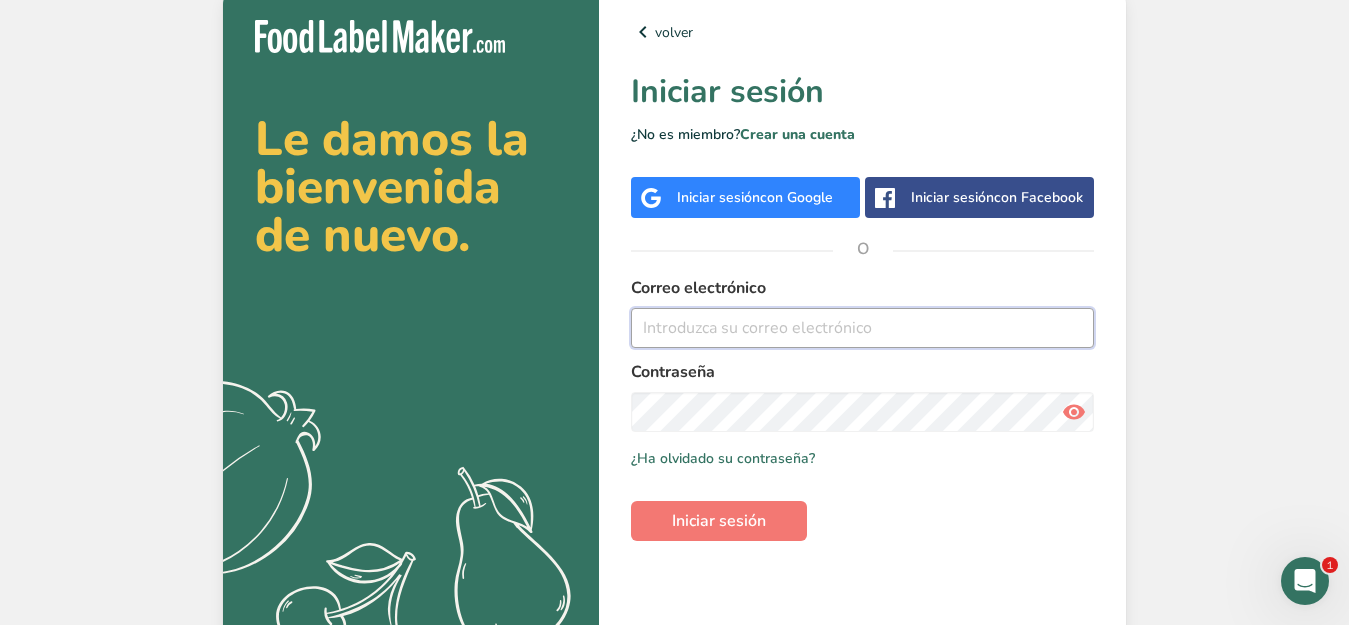 type on "[PERSON_NAME][EMAIL_ADDRESS][DOMAIN_NAME]" 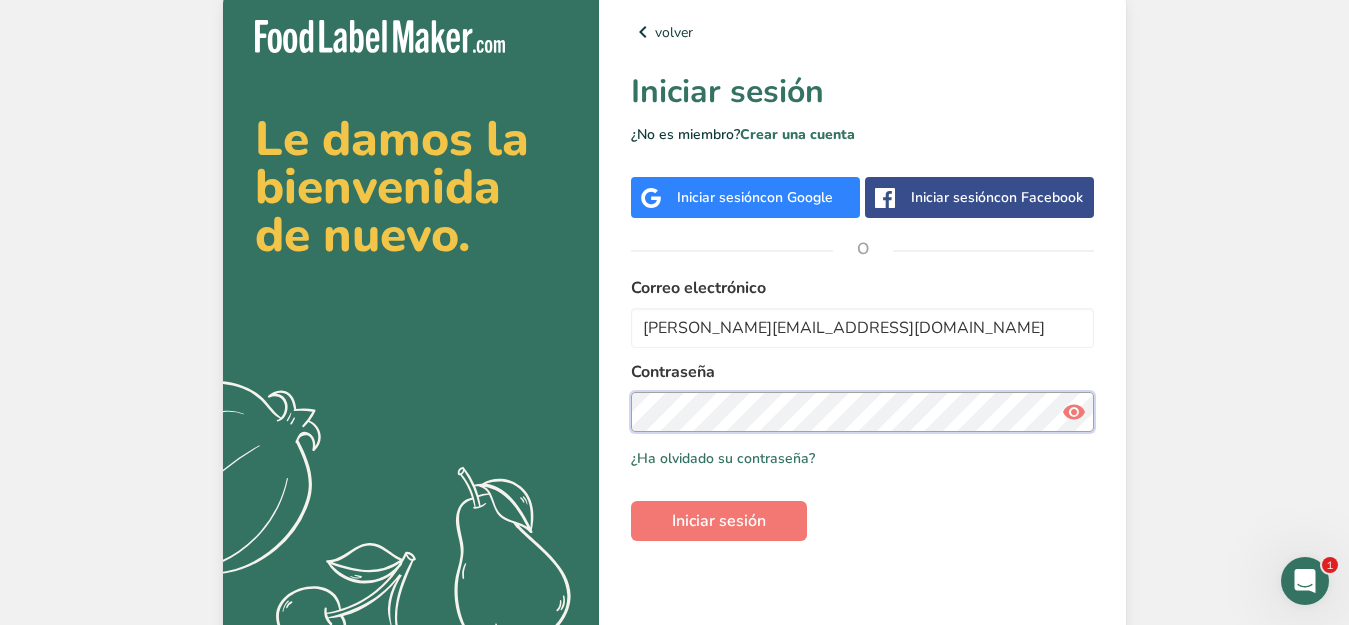 click on "Iniciar sesión" at bounding box center (719, 521) 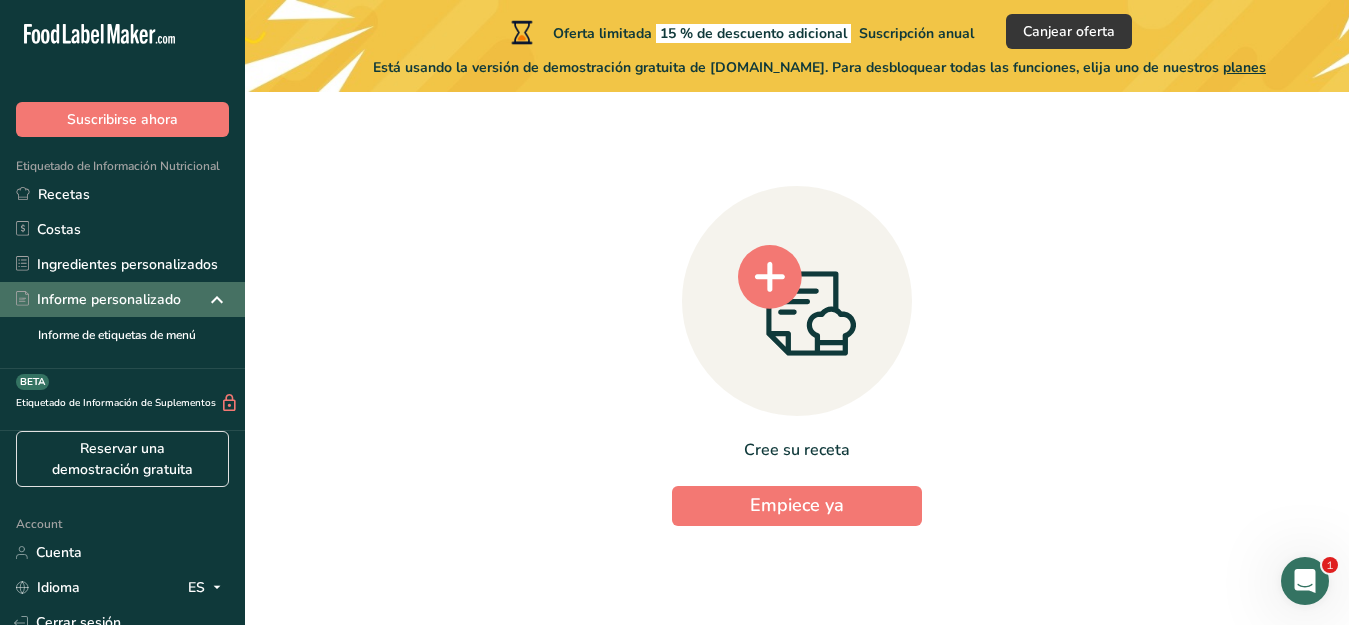 click on "Informe personalizado" at bounding box center (98, 299) 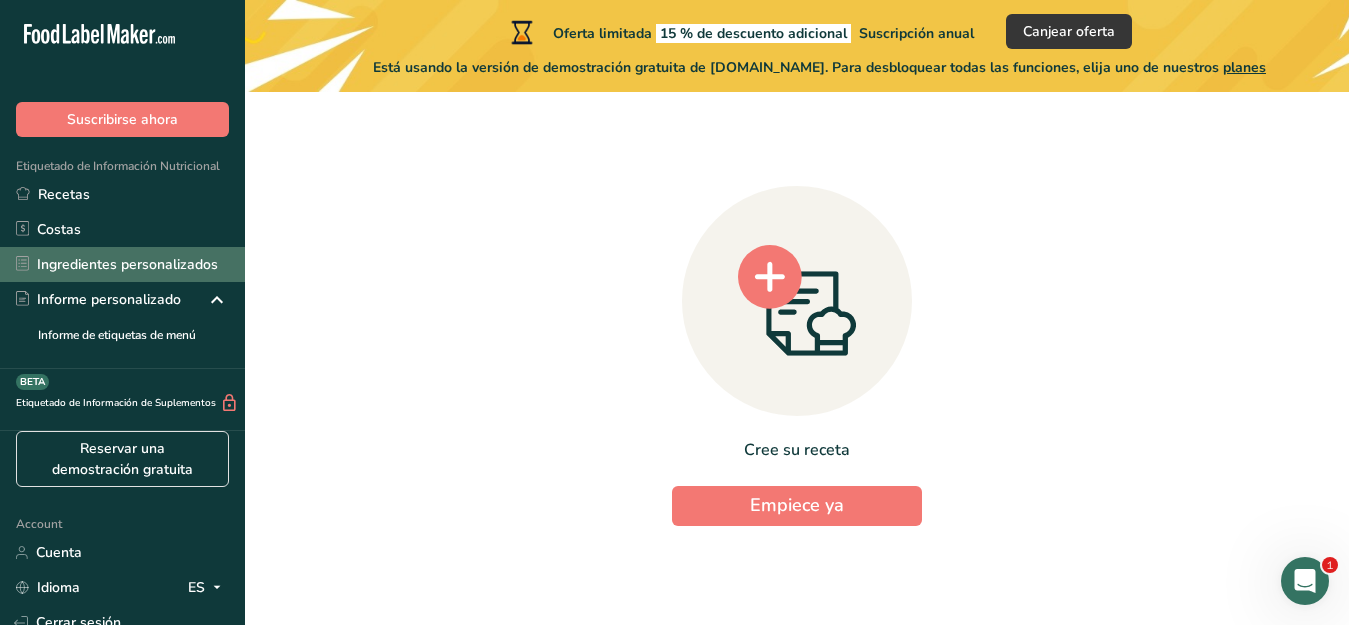 click on "Ingredientes personalizados" at bounding box center [122, 264] 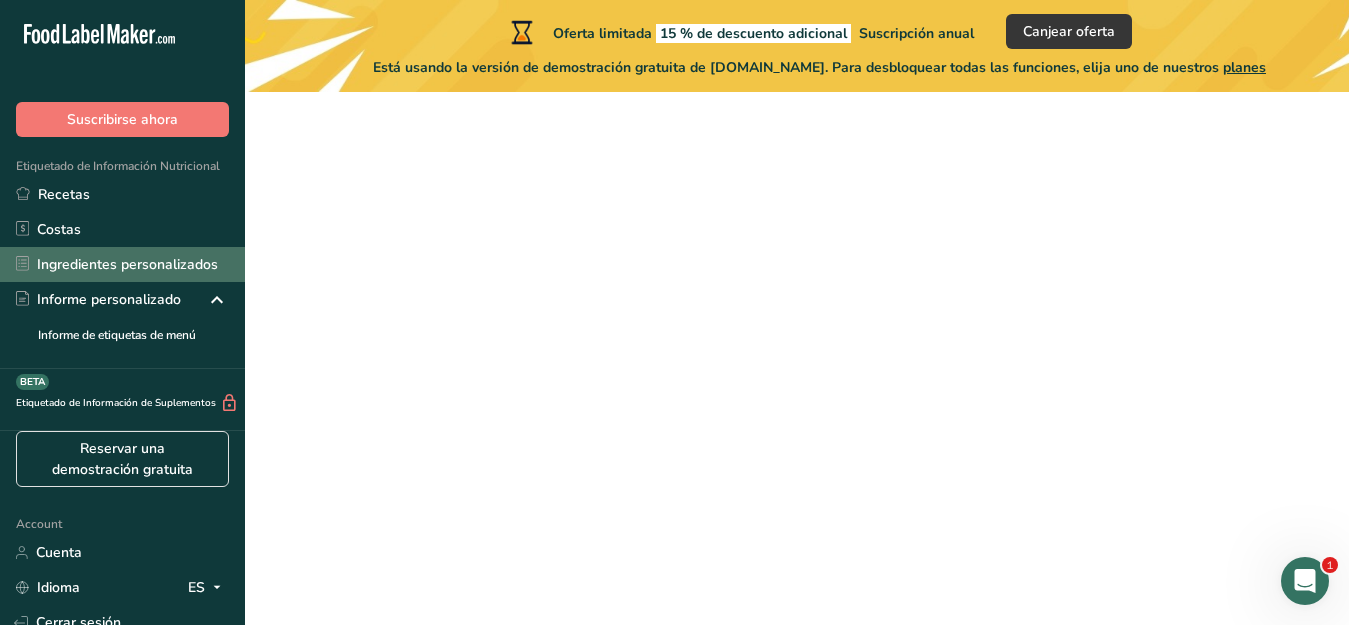 click on "Ingredientes personalizados" at bounding box center (122, 264) 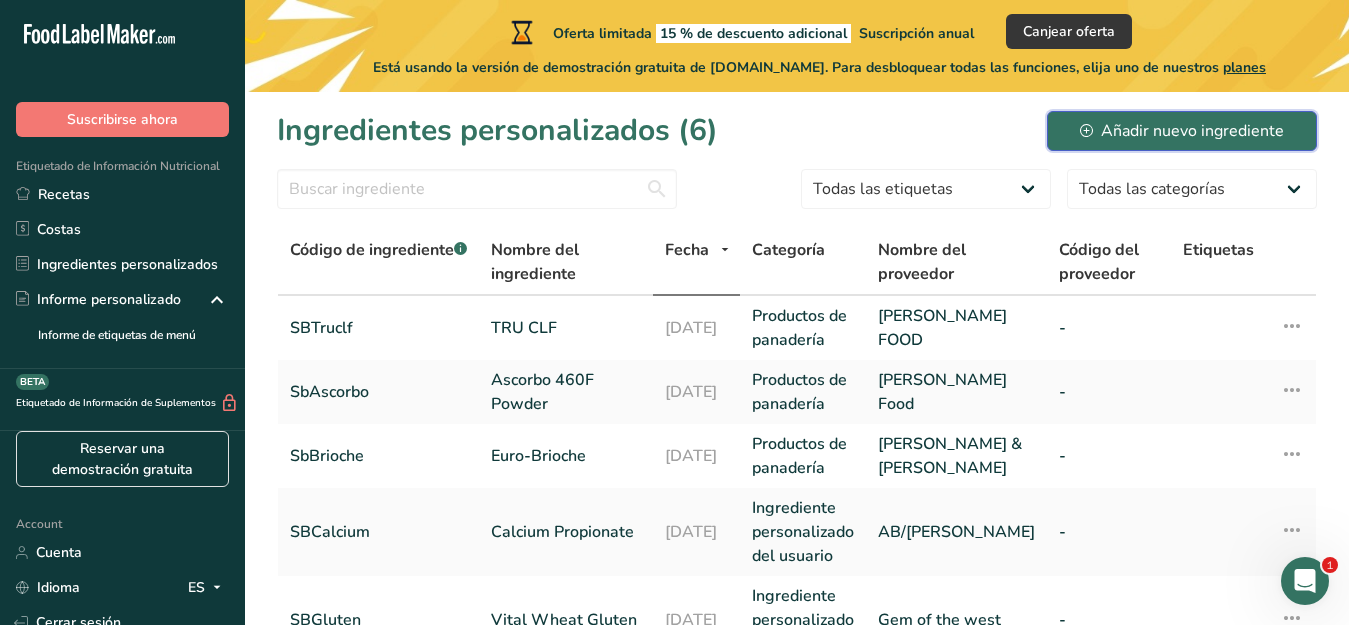click on "Añadir nuevo ingrediente" at bounding box center [1182, 131] 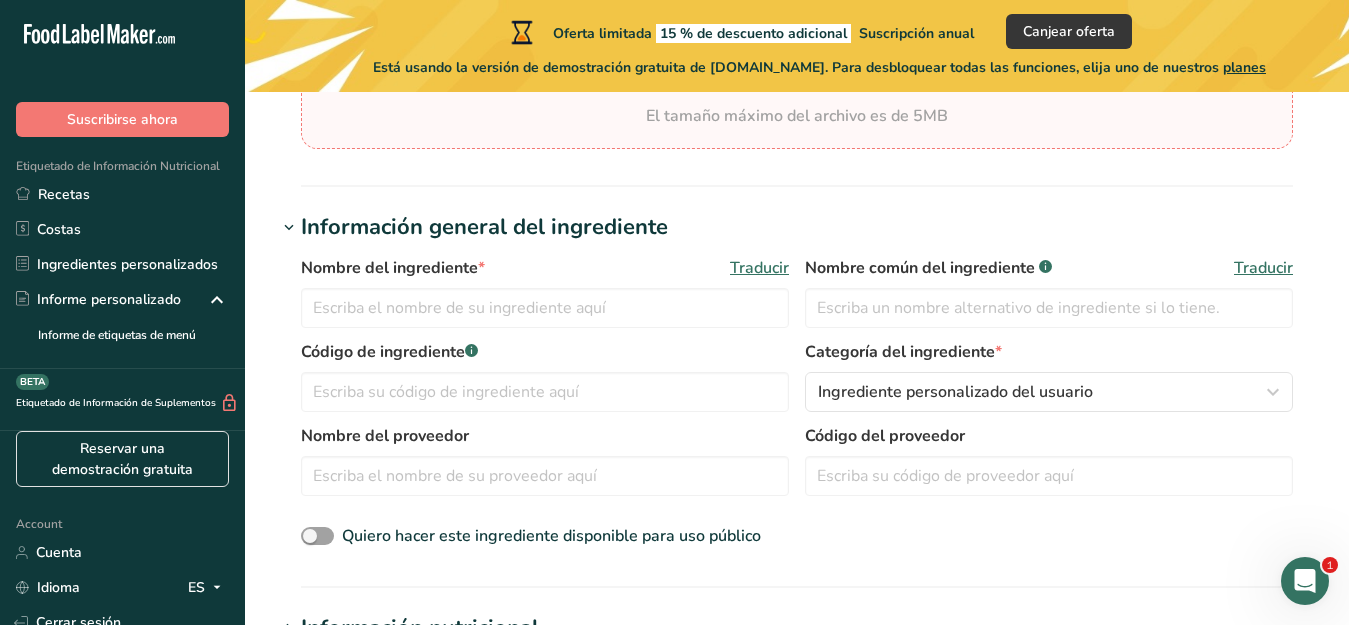 scroll, scrollTop: 281, scrollLeft: 0, axis: vertical 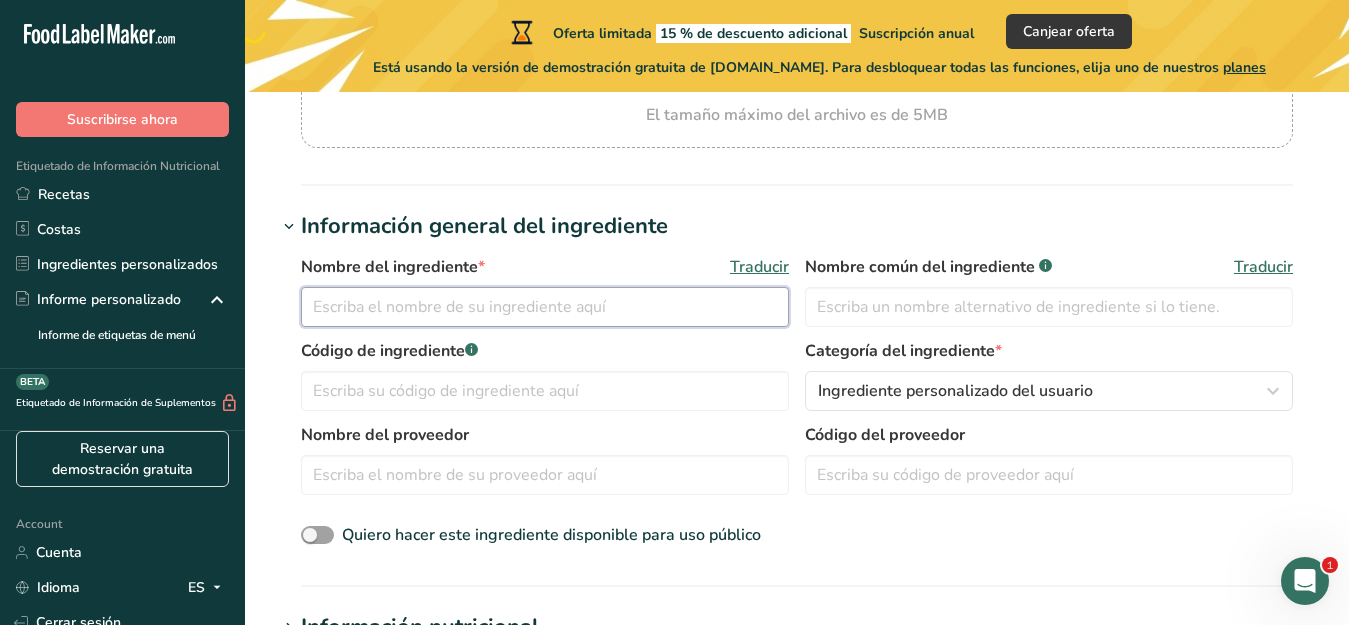 click at bounding box center [545, 307] 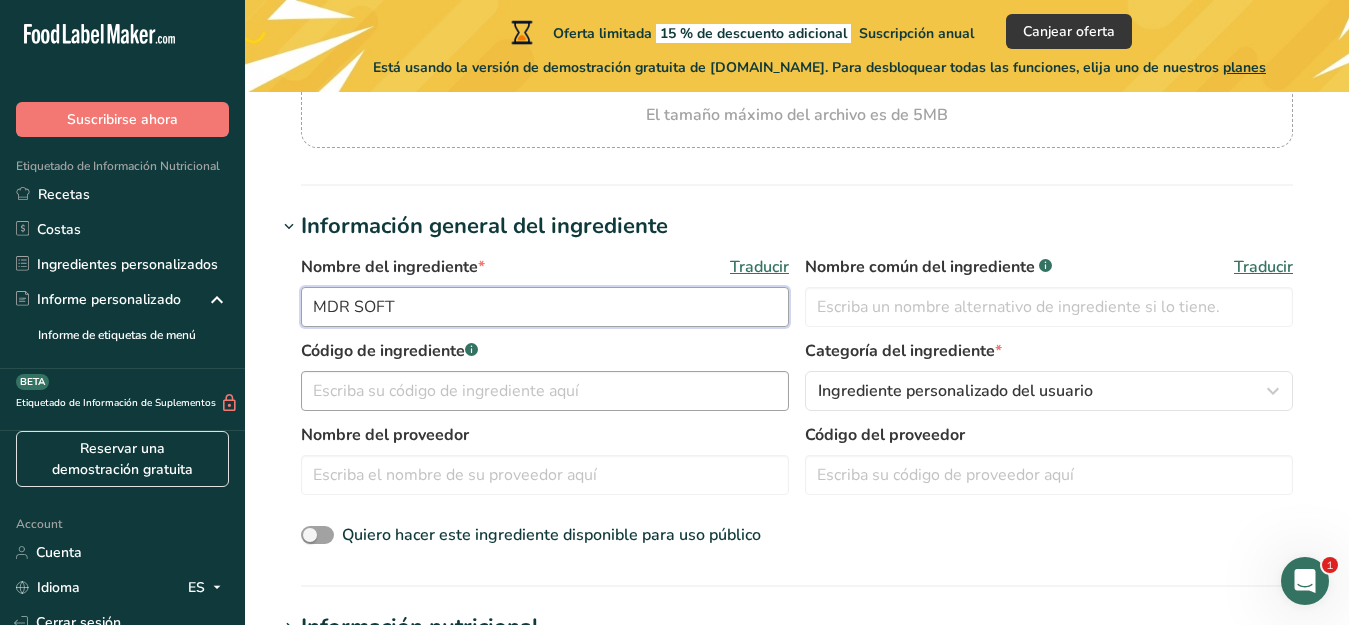 type on "MDR SOFT" 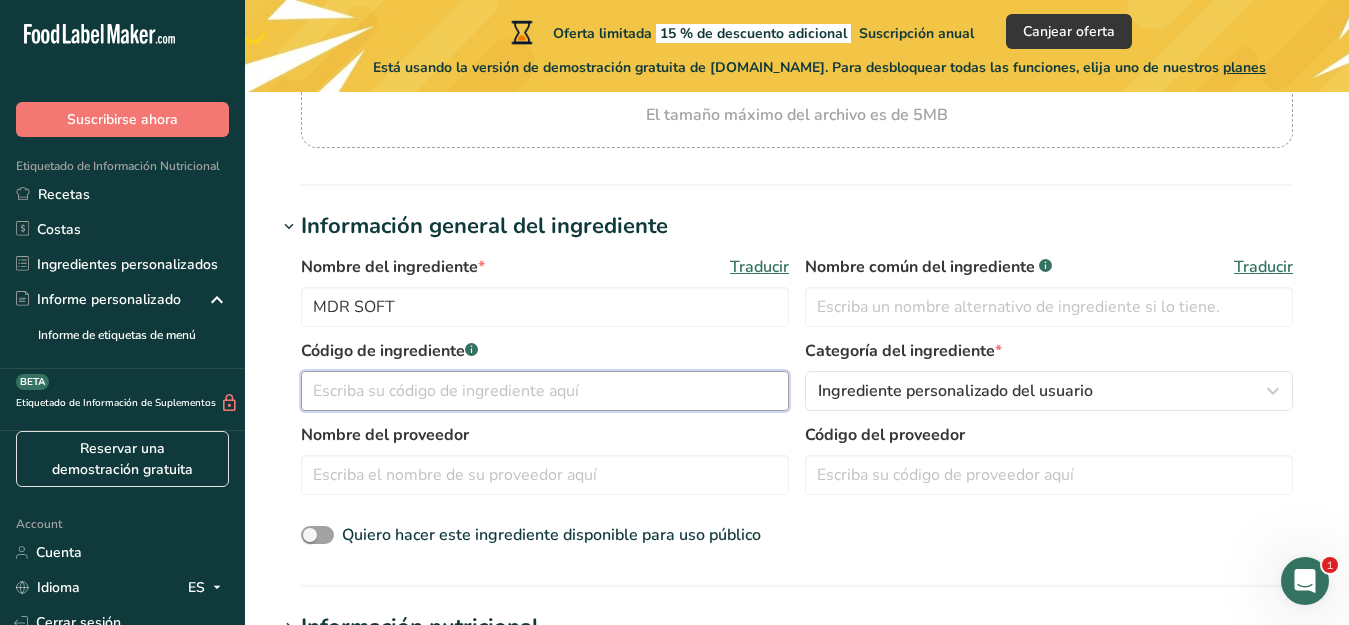 click at bounding box center [545, 391] 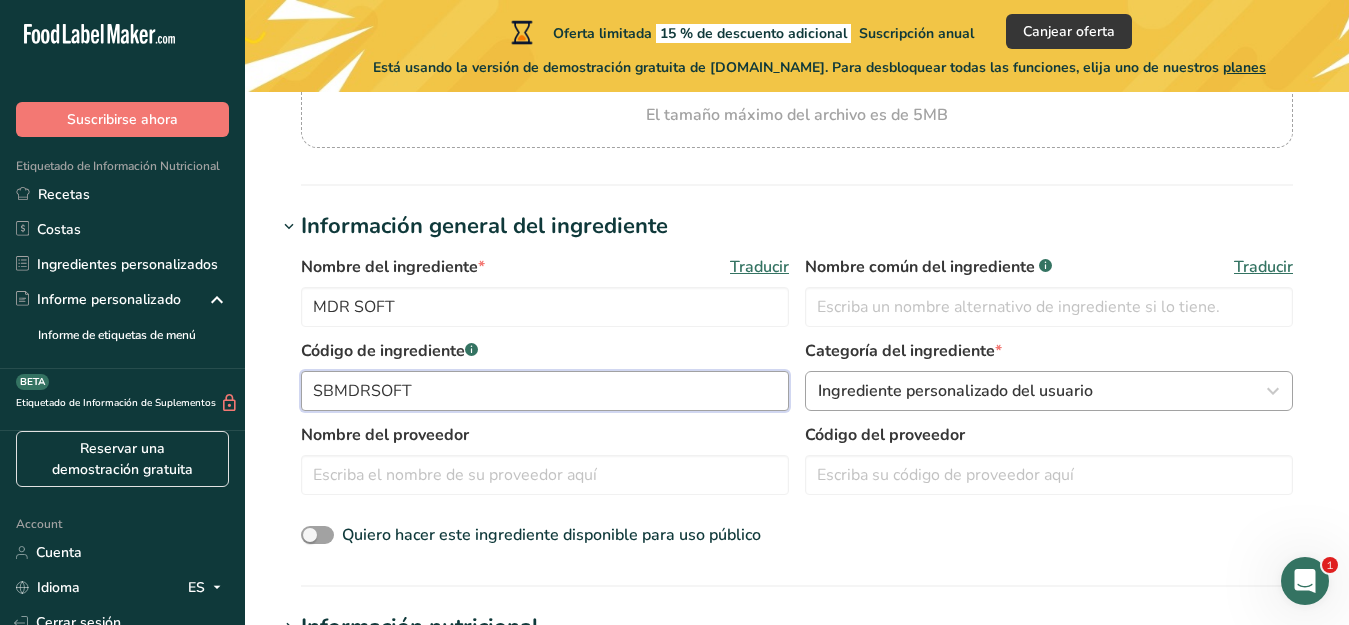 type on "SBMDRSOFT" 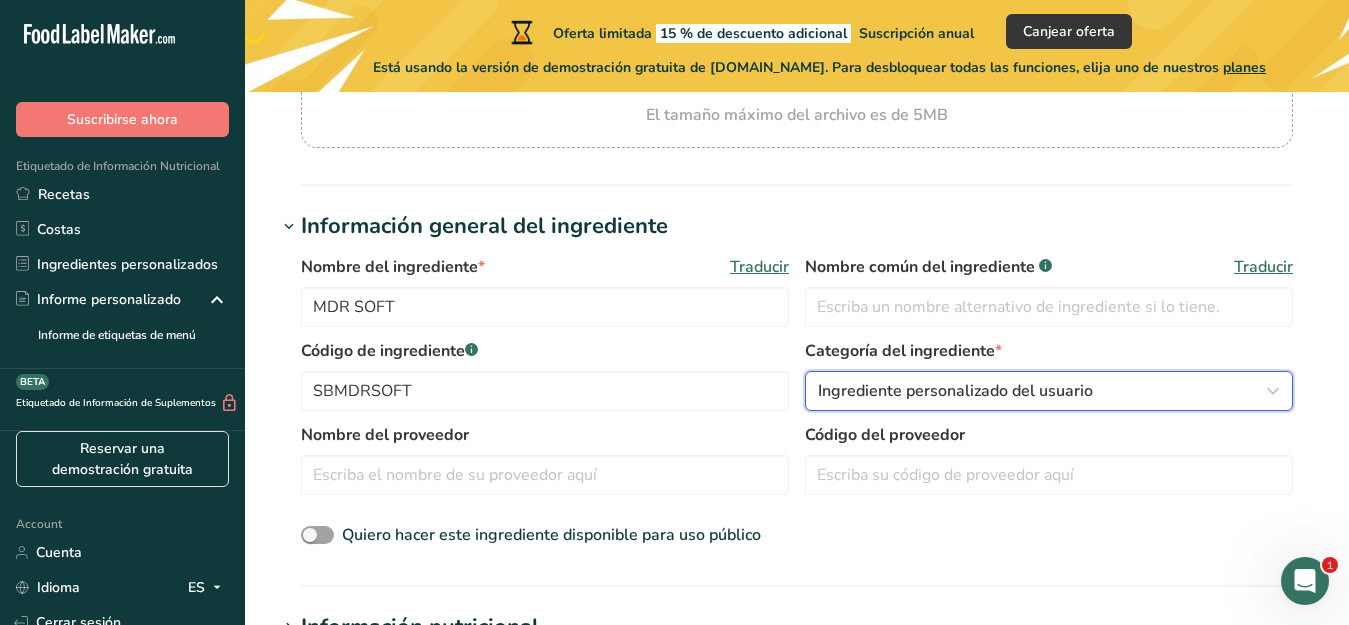 click at bounding box center (1273, 391) 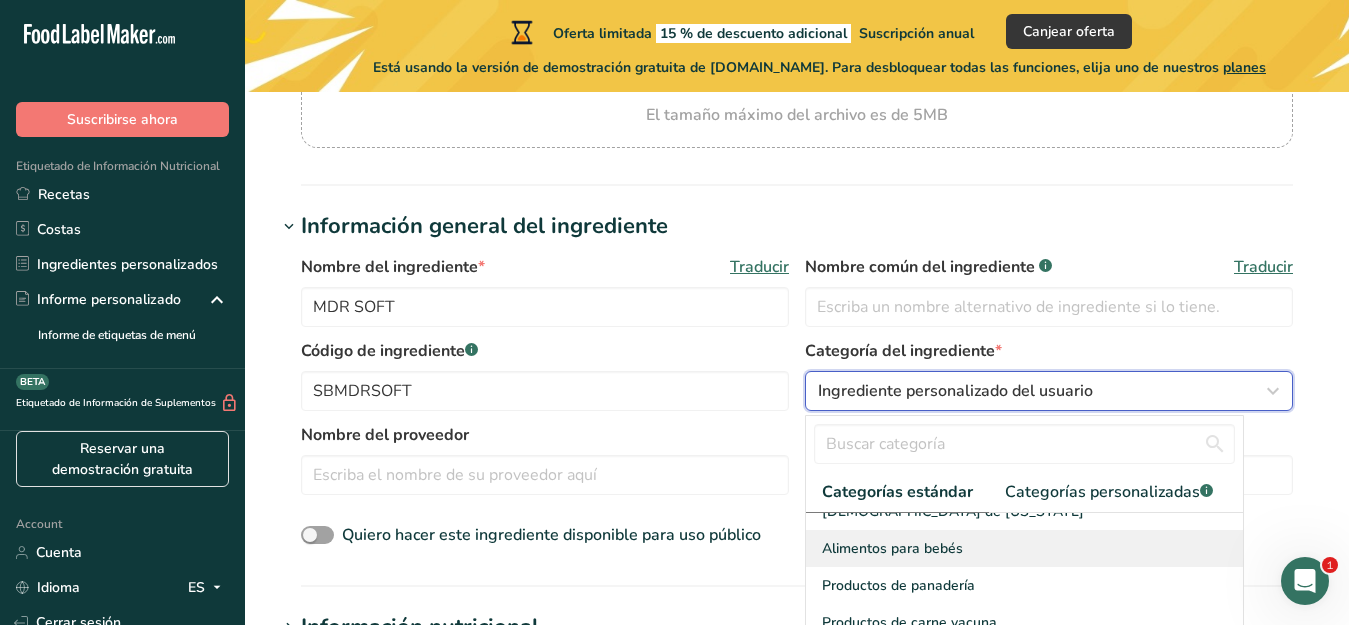 scroll, scrollTop: 45, scrollLeft: 0, axis: vertical 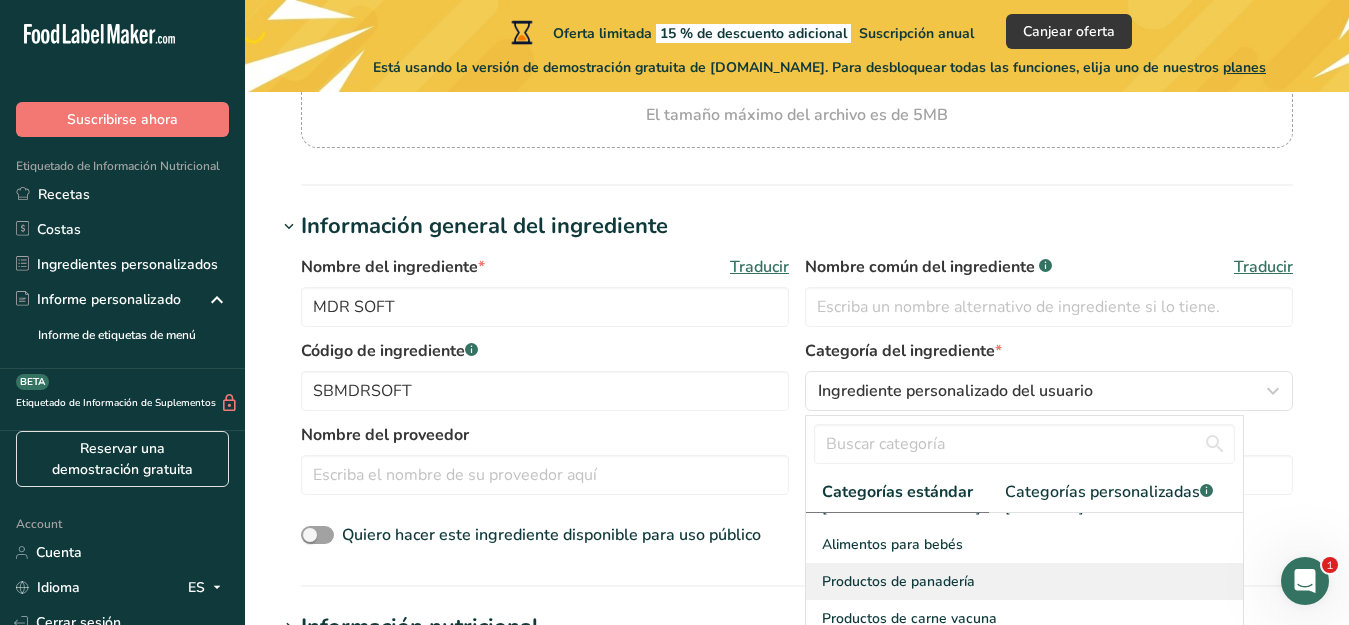 click on "Productos de panadería" at bounding box center (898, 581) 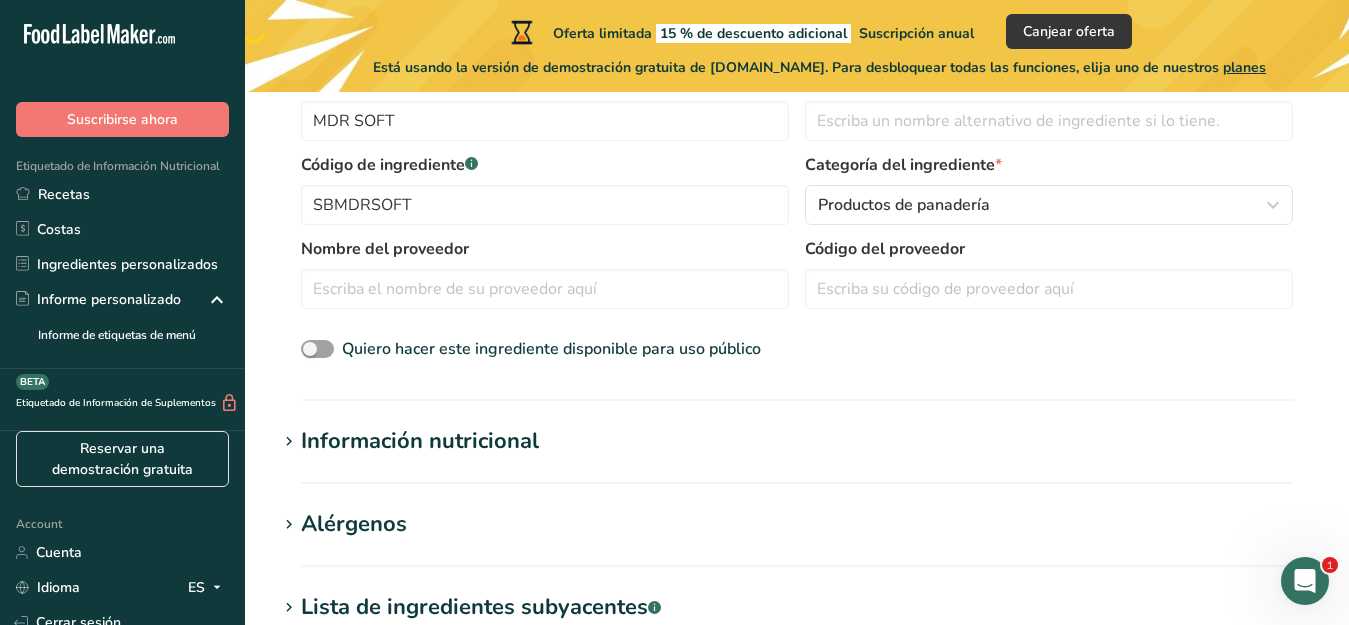 scroll, scrollTop: 468, scrollLeft: 0, axis: vertical 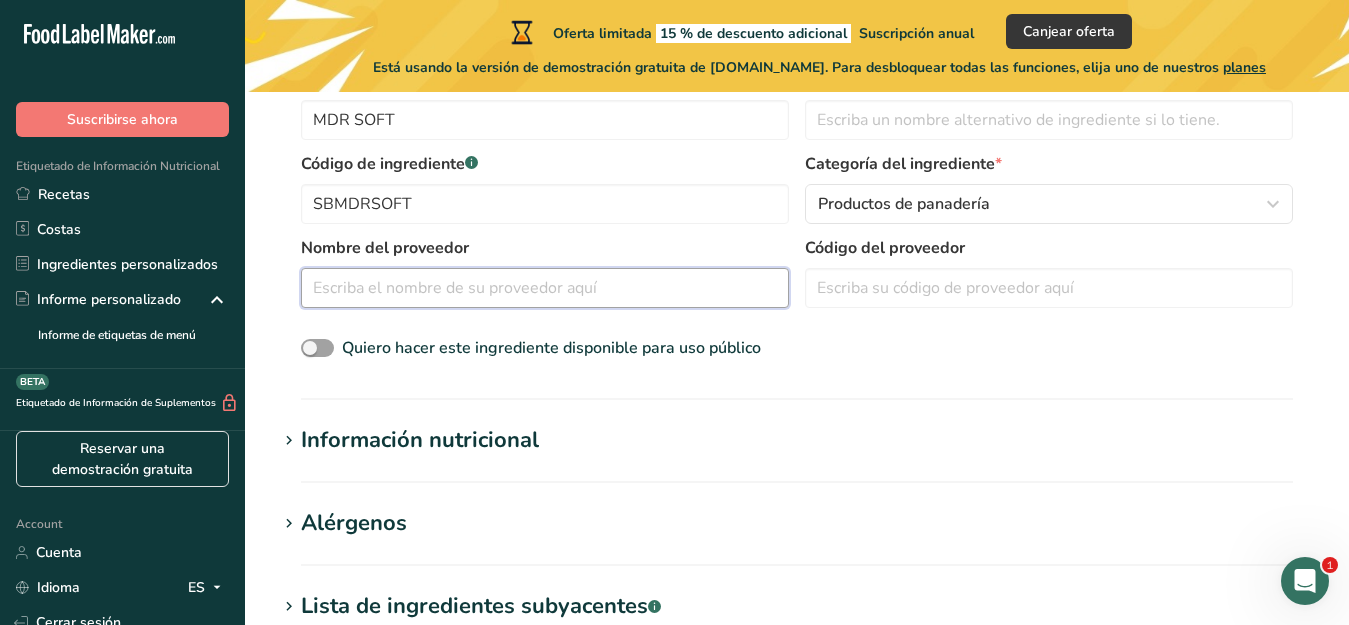 click at bounding box center [545, 288] 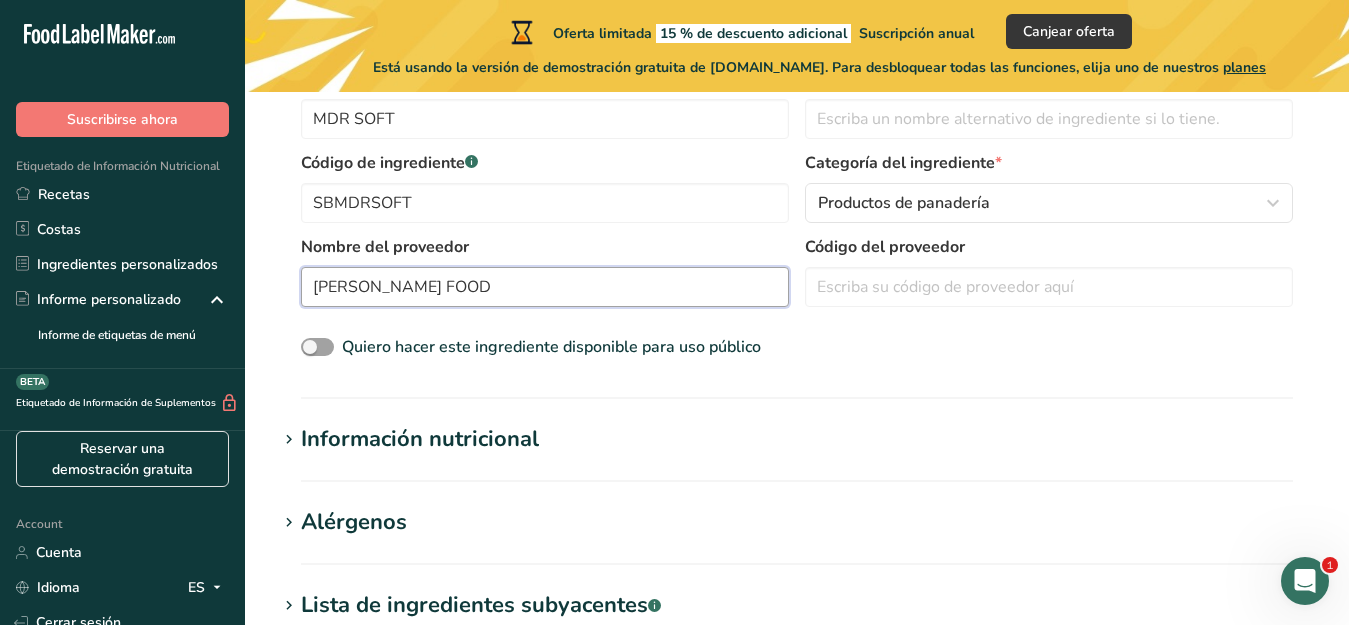 scroll, scrollTop: 468, scrollLeft: 0, axis: vertical 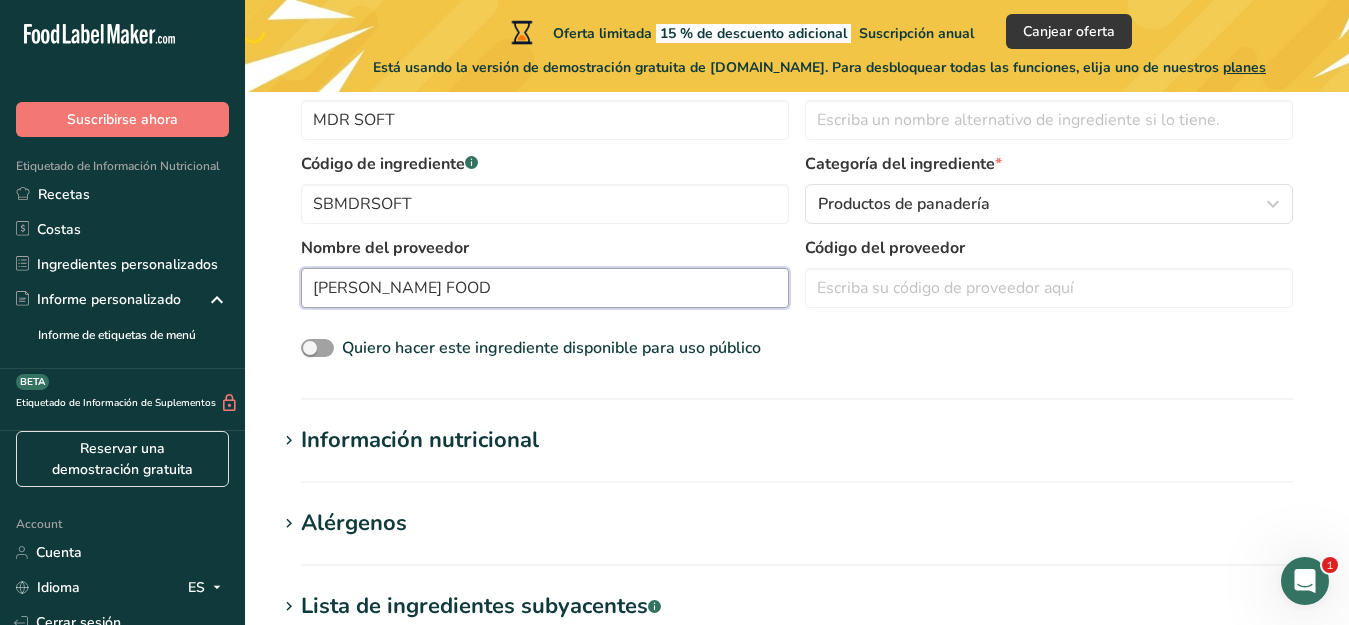 type on "[PERSON_NAME] FOOD" 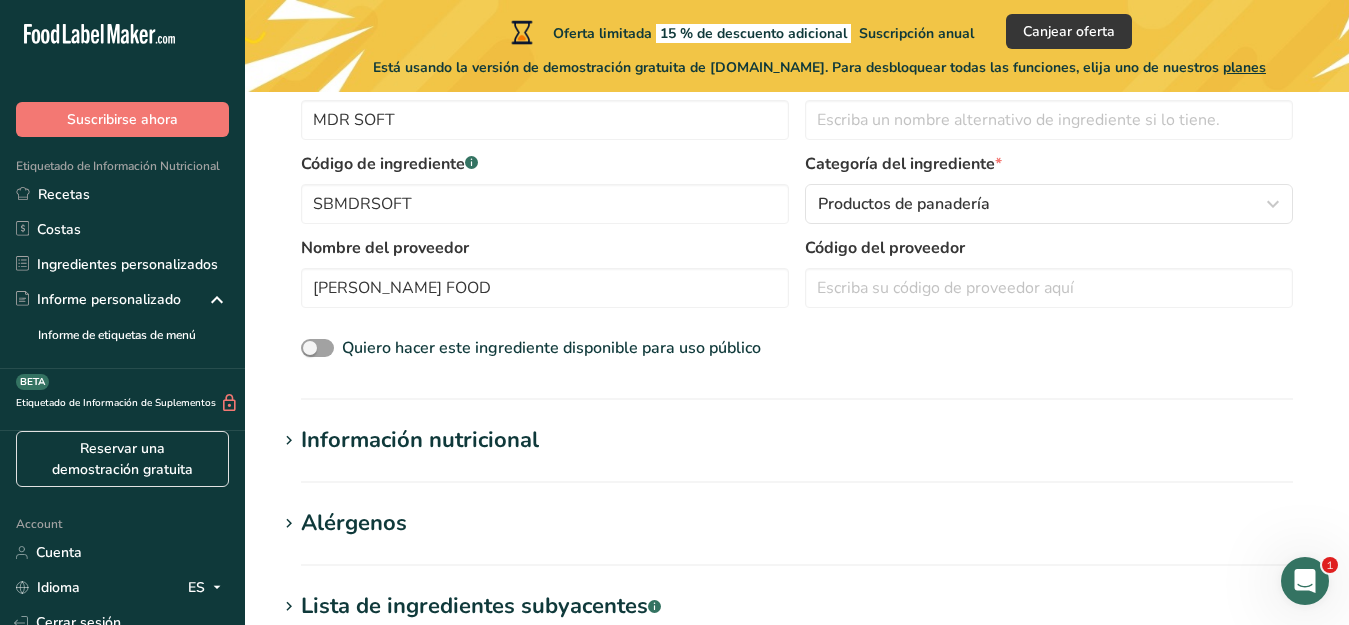 click on "Información nutricional" at bounding box center (420, 440) 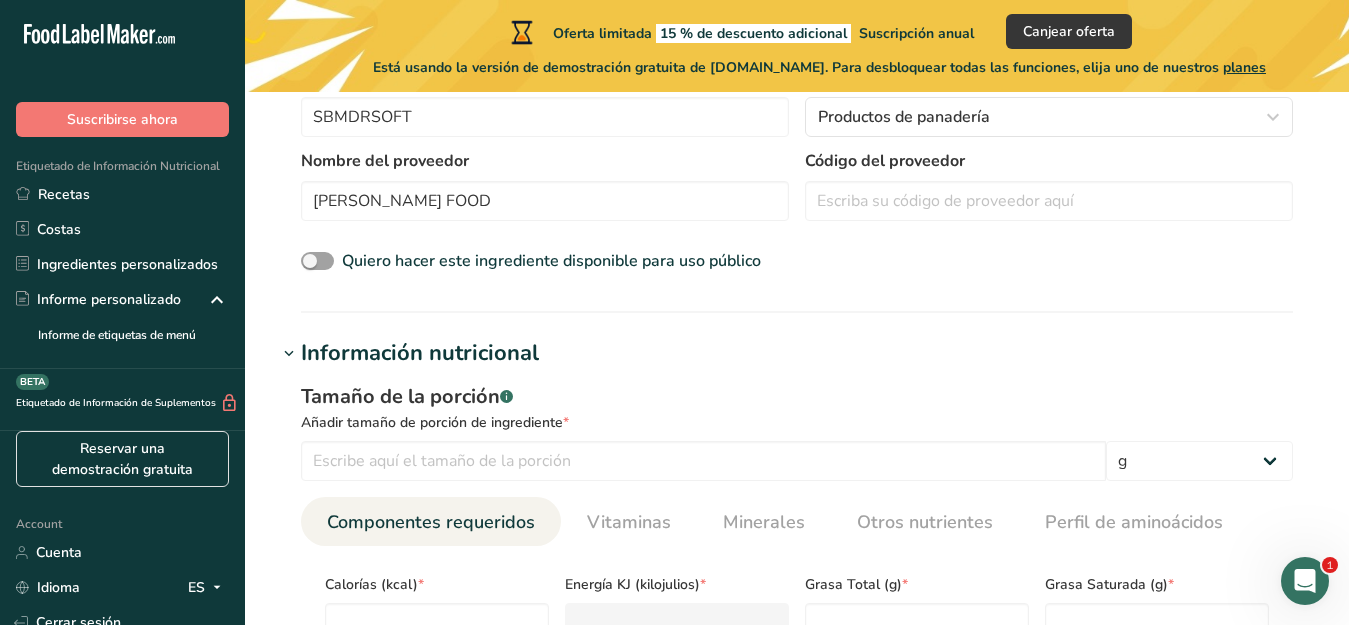 scroll, scrollTop: 562, scrollLeft: 0, axis: vertical 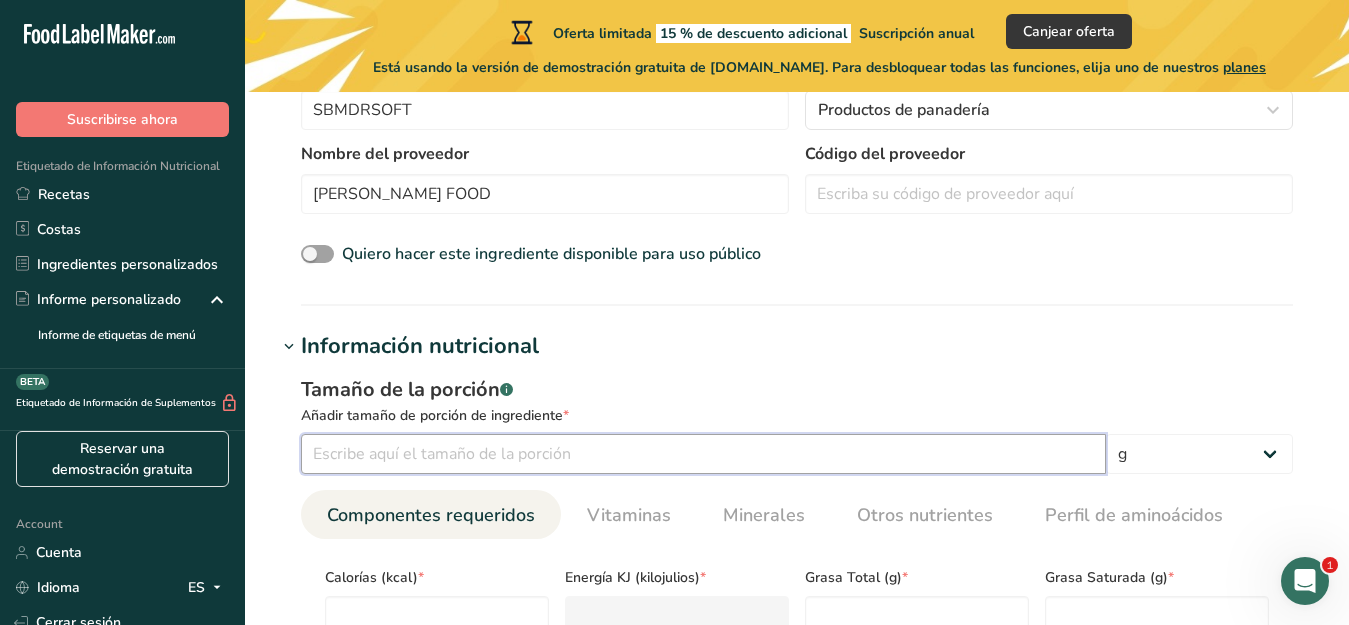 drag, startPoint x: 342, startPoint y: 452, endPoint x: 386, endPoint y: 456, distance: 44.181442 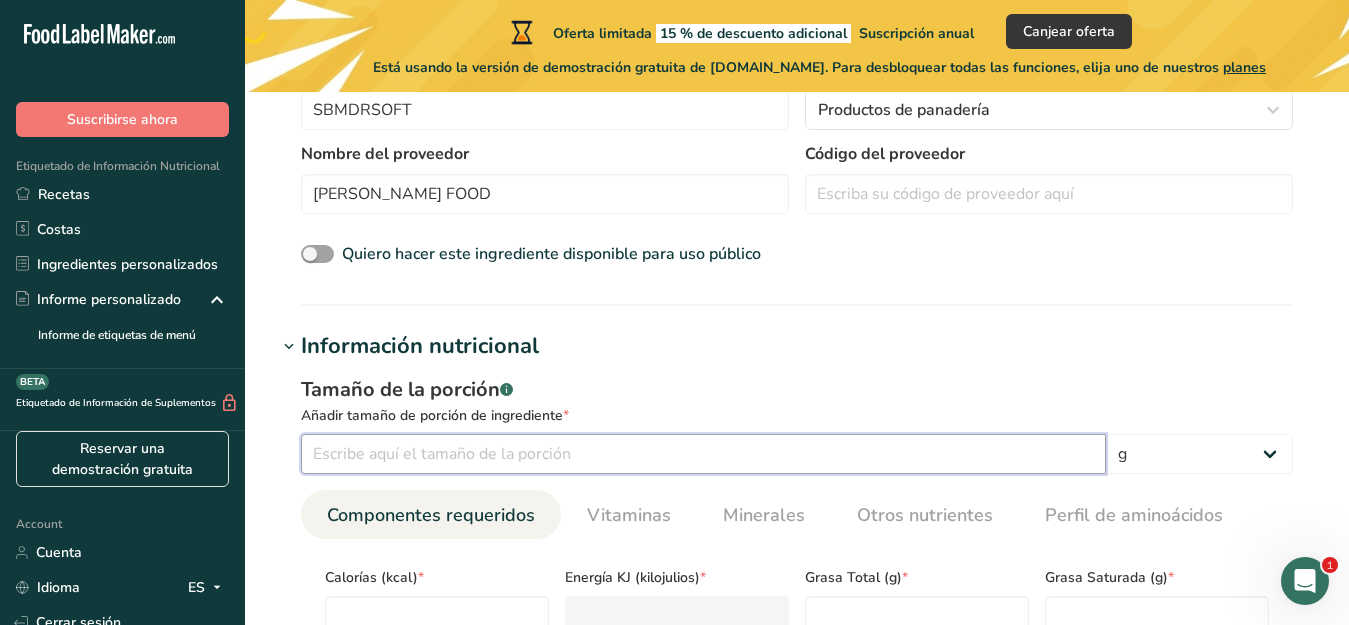 click at bounding box center (703, 454) 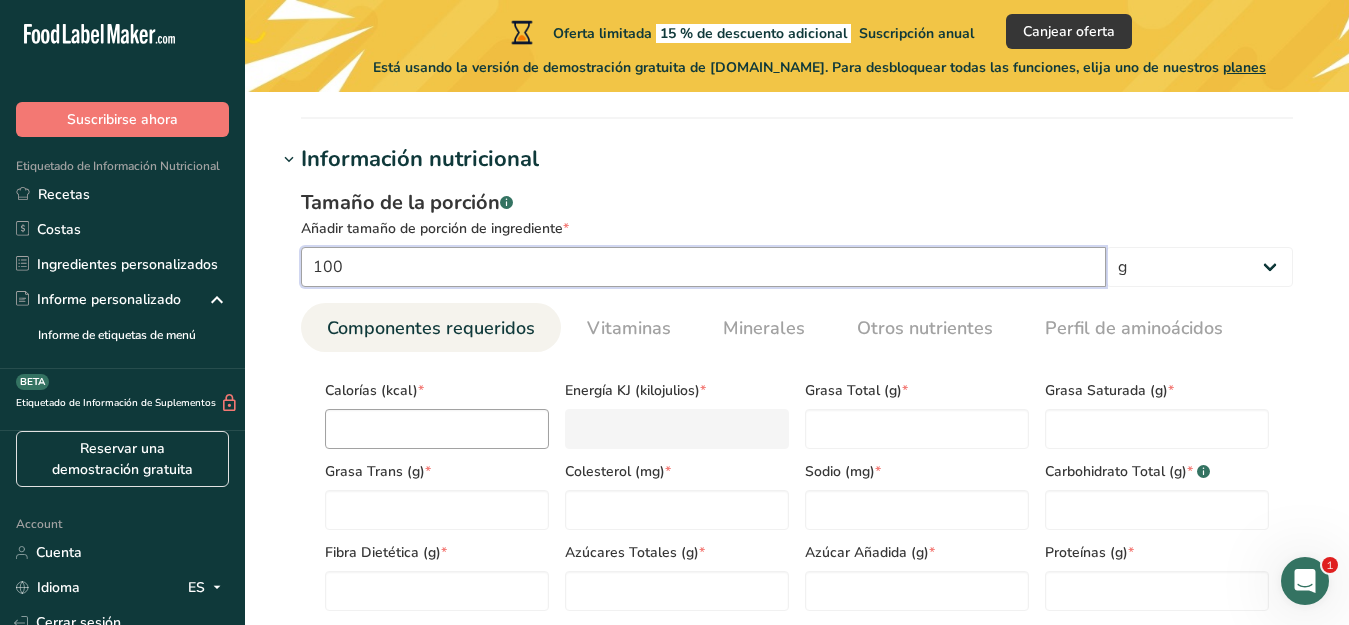 scroll, scrollTop: 750, scrollLeft: 0, axis: vertical 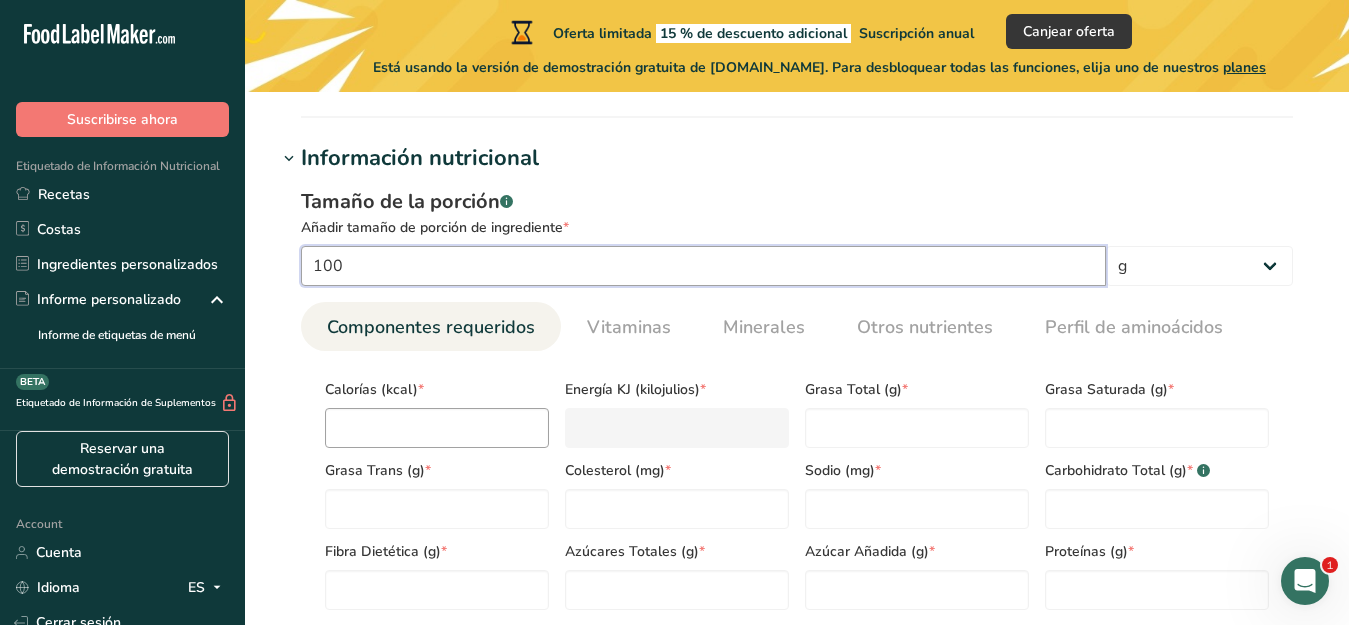 type on "100" 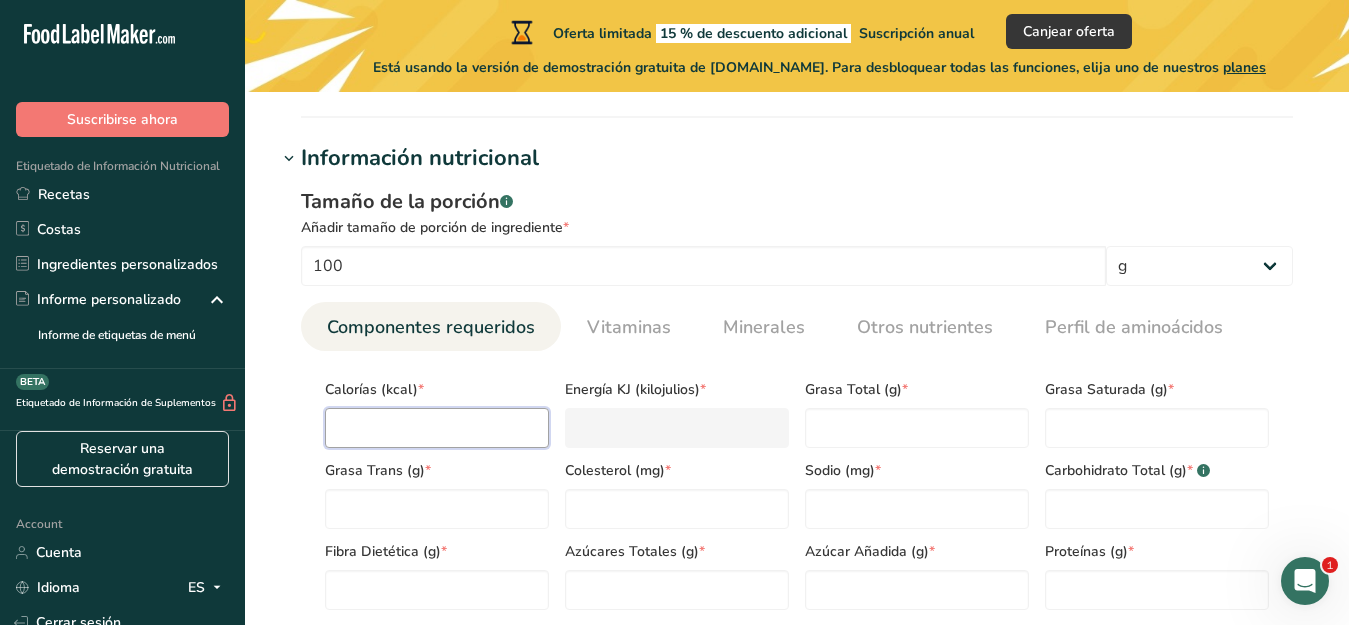 click at bounding box center (437, 428) 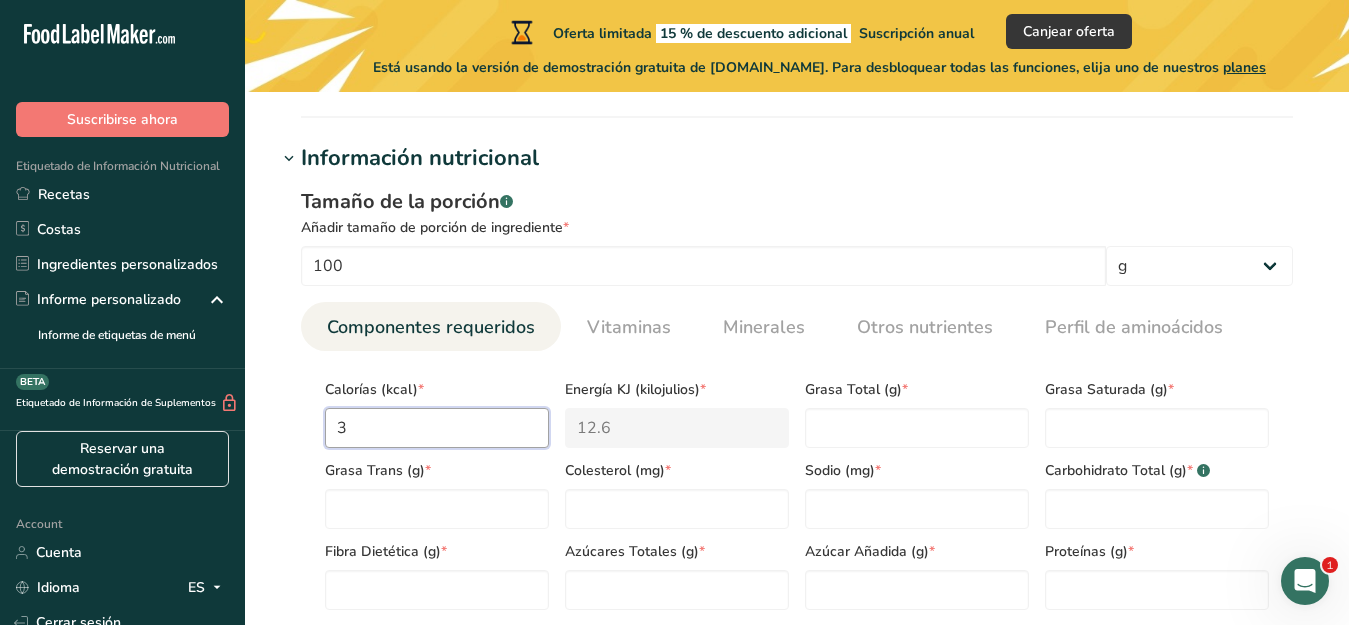 type on "36" 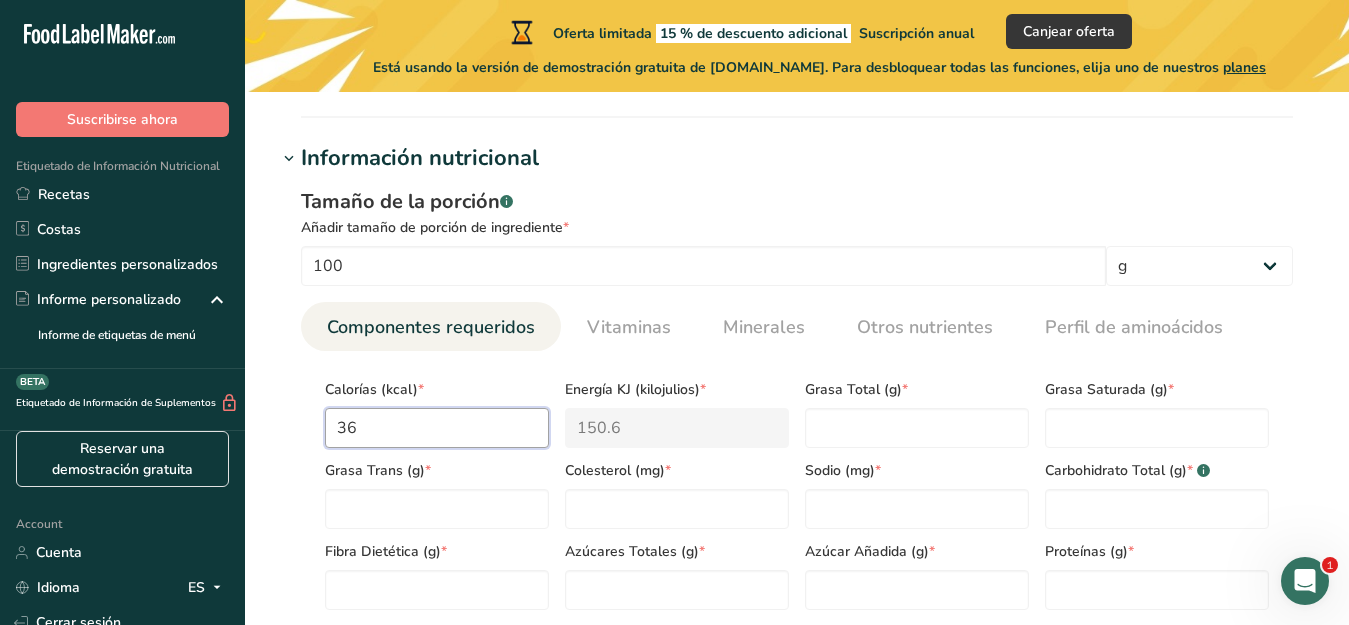 type on "362" 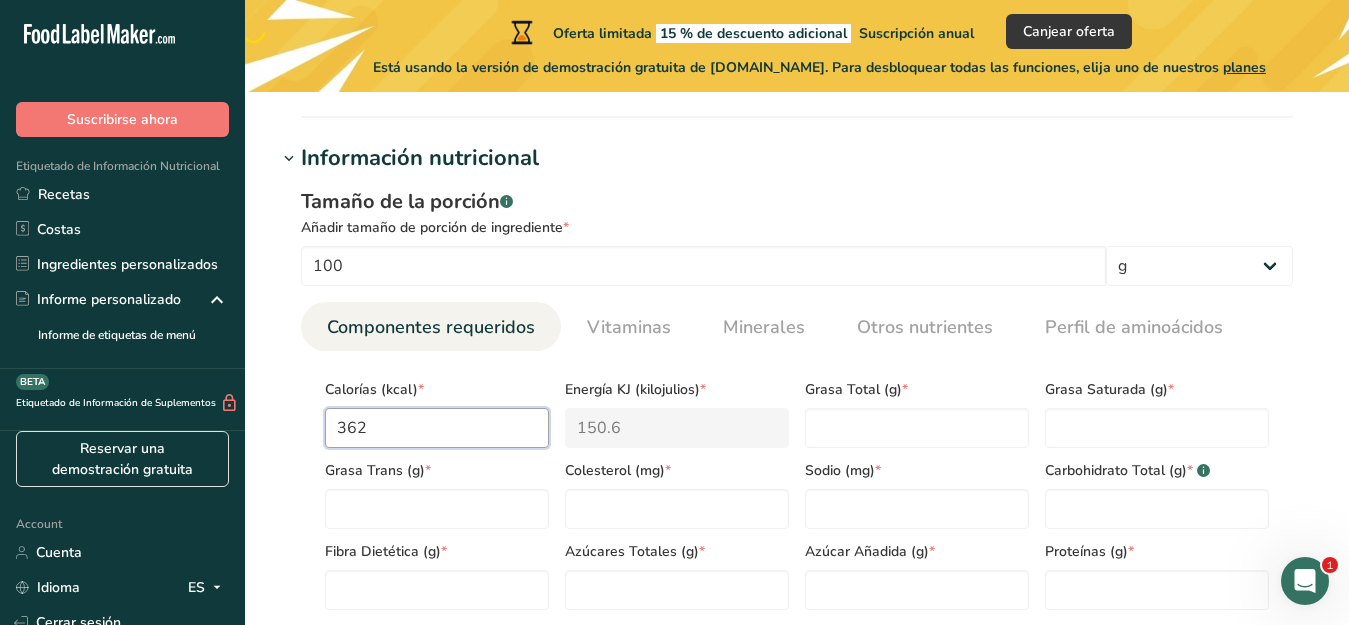 type on "1514.6" 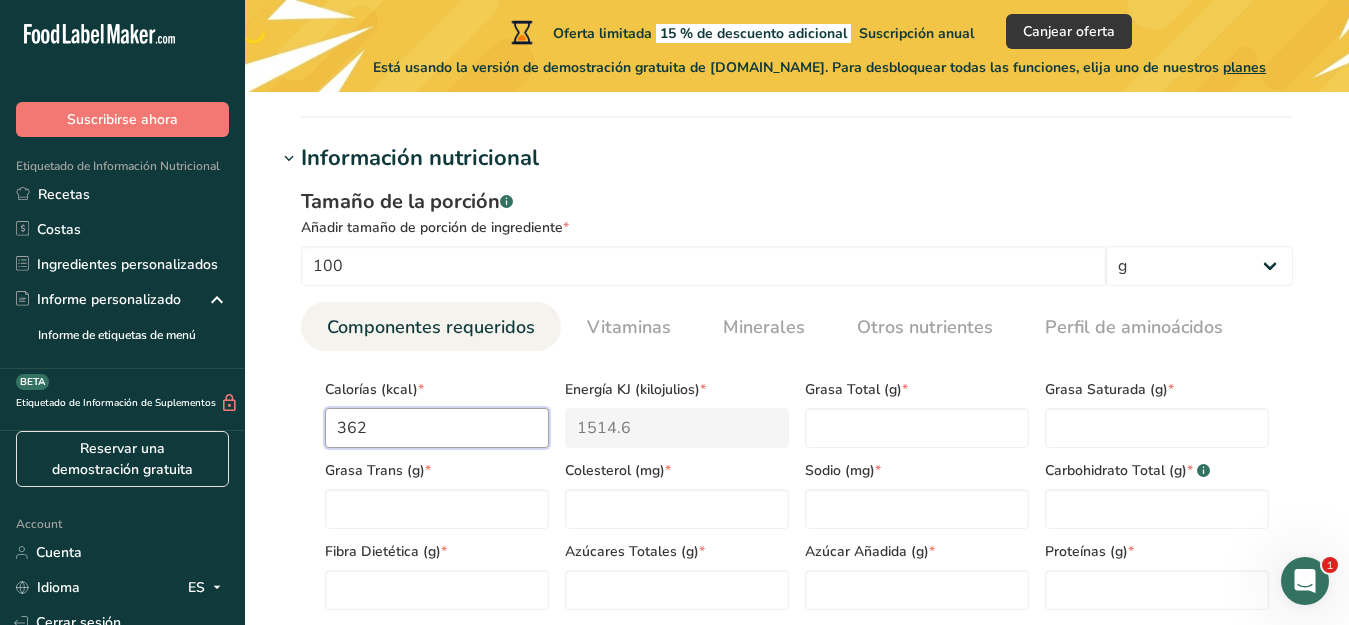 type on "362.9" 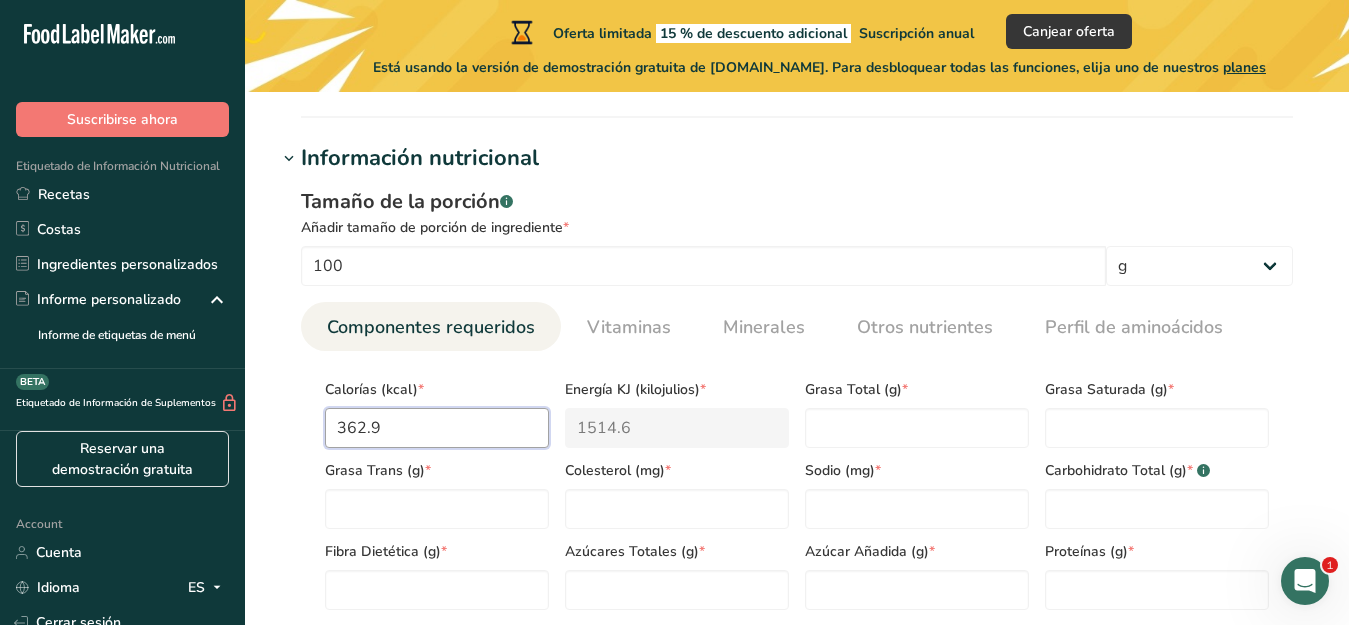 type on "1518.4" 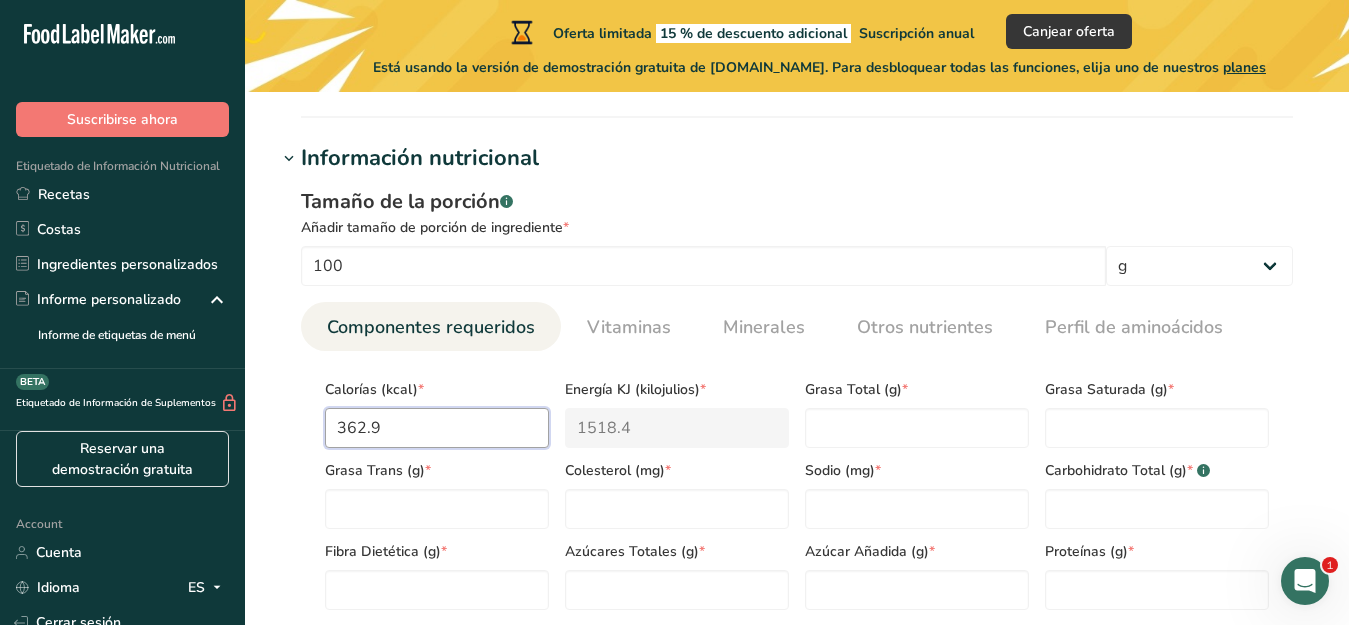 type on "362.96" 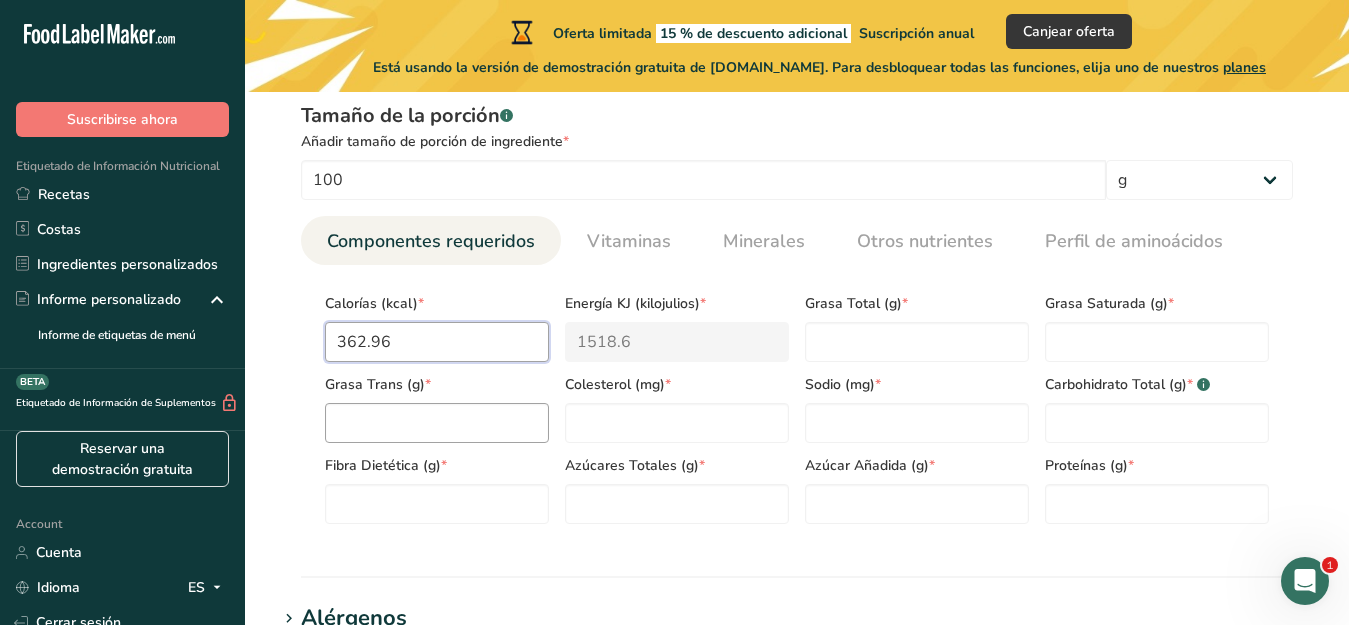 scroll, scrollTop: 843, scrollLeft: 0, axis: vertical 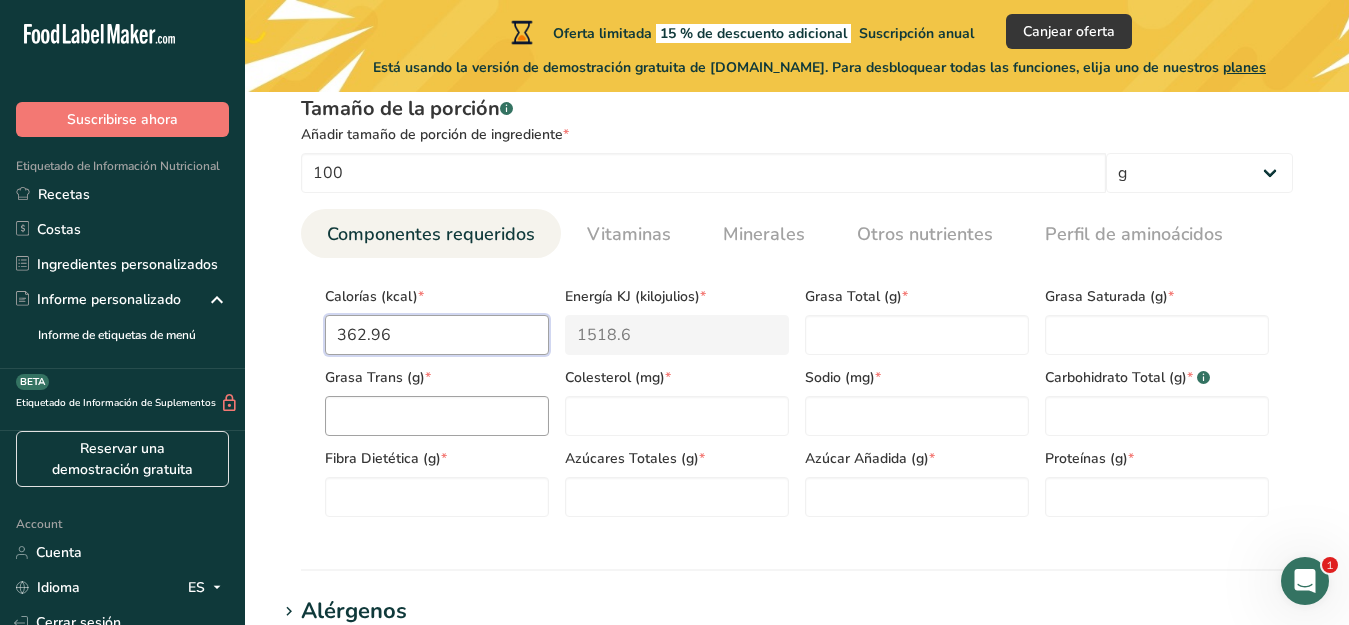 type on "362.96" 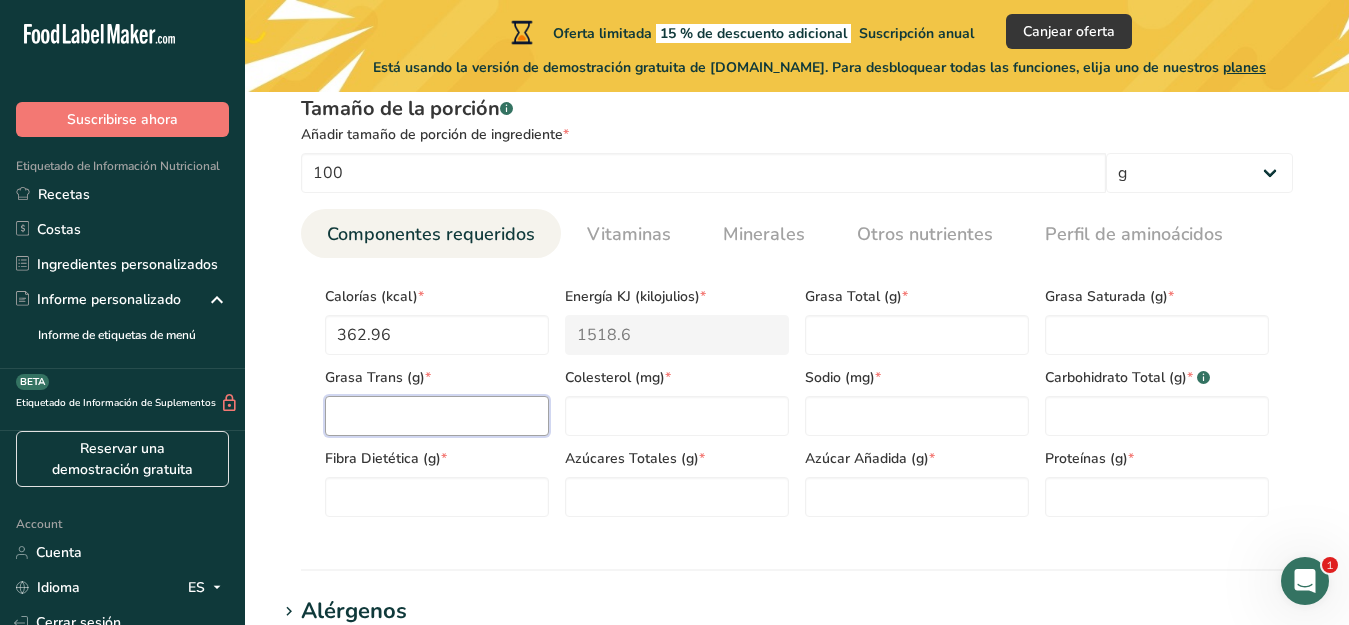 click at bounding box center [437, 416] 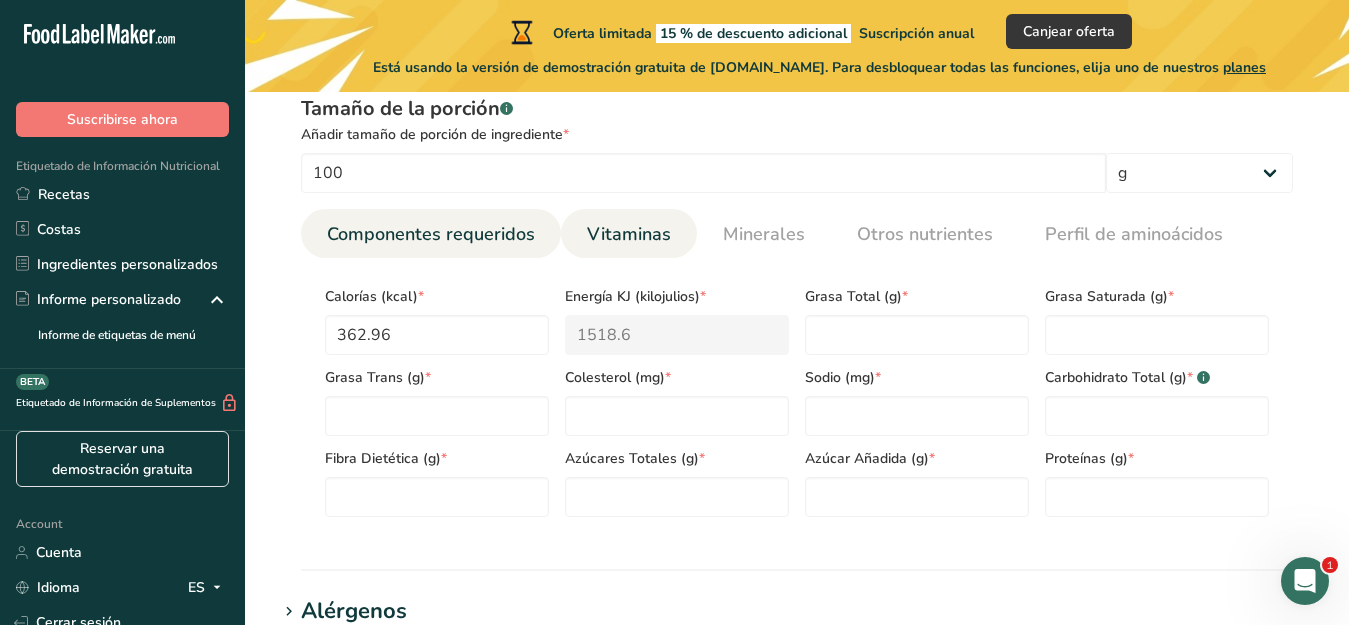 click on "Vitaminas" at bounding box center (629, 234) 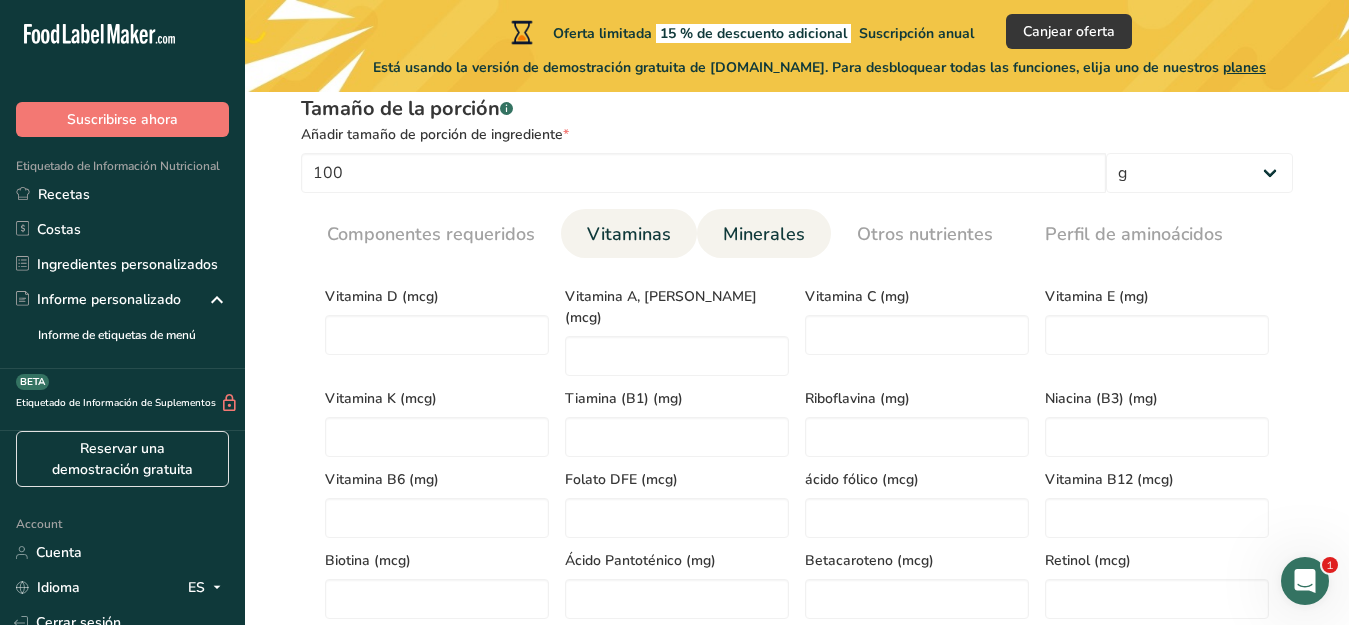 click on "Minerales" at bounding box center (764, 234) 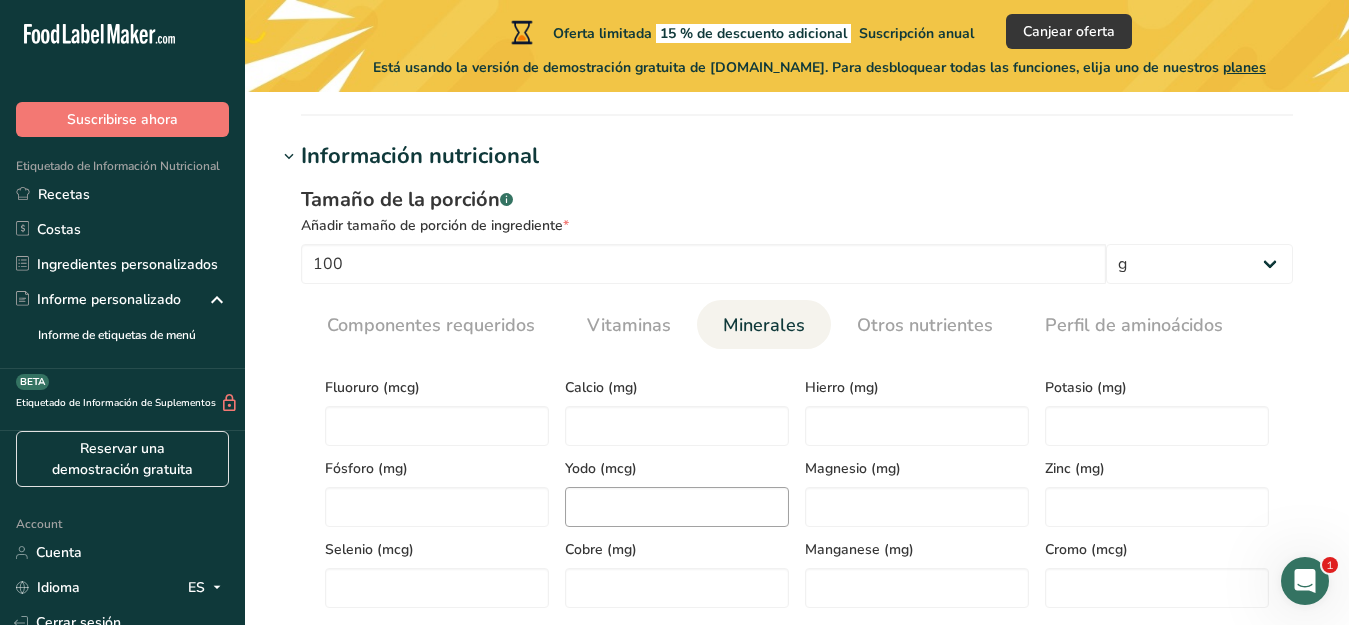 scroll, scrollTop: 750, scrollLeft: 0, axis: vertical 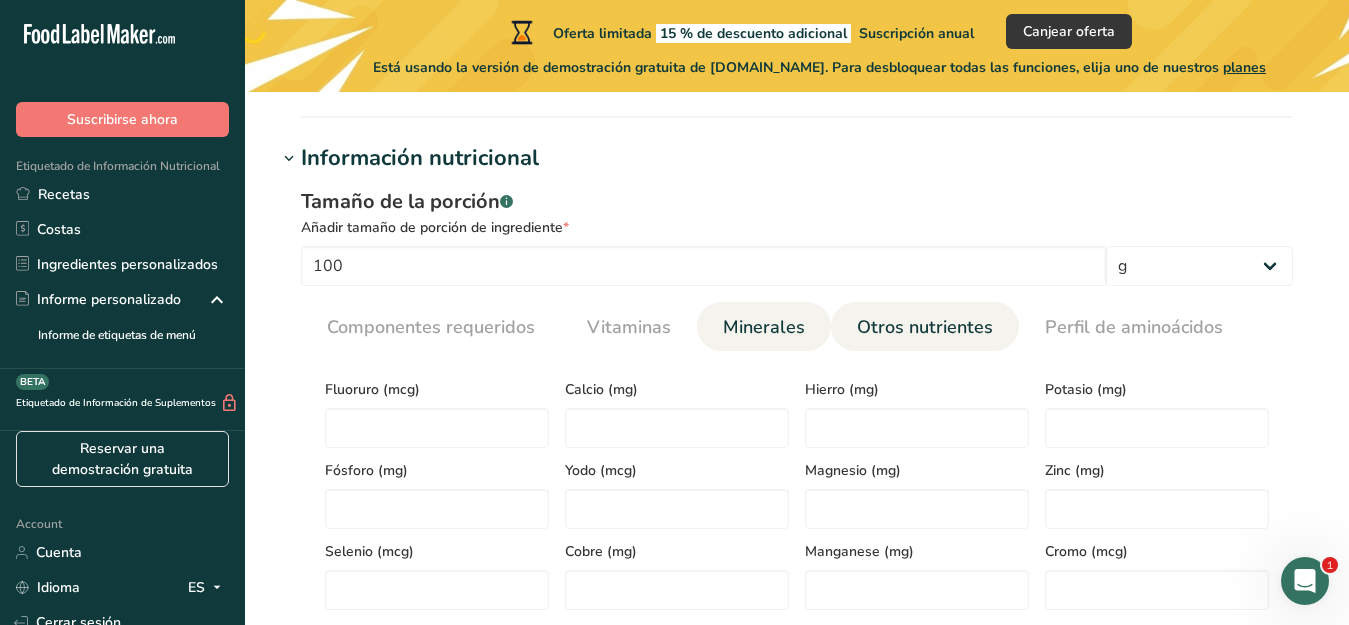 click on "Otros nutrientes" at bounding box center (925, 327) 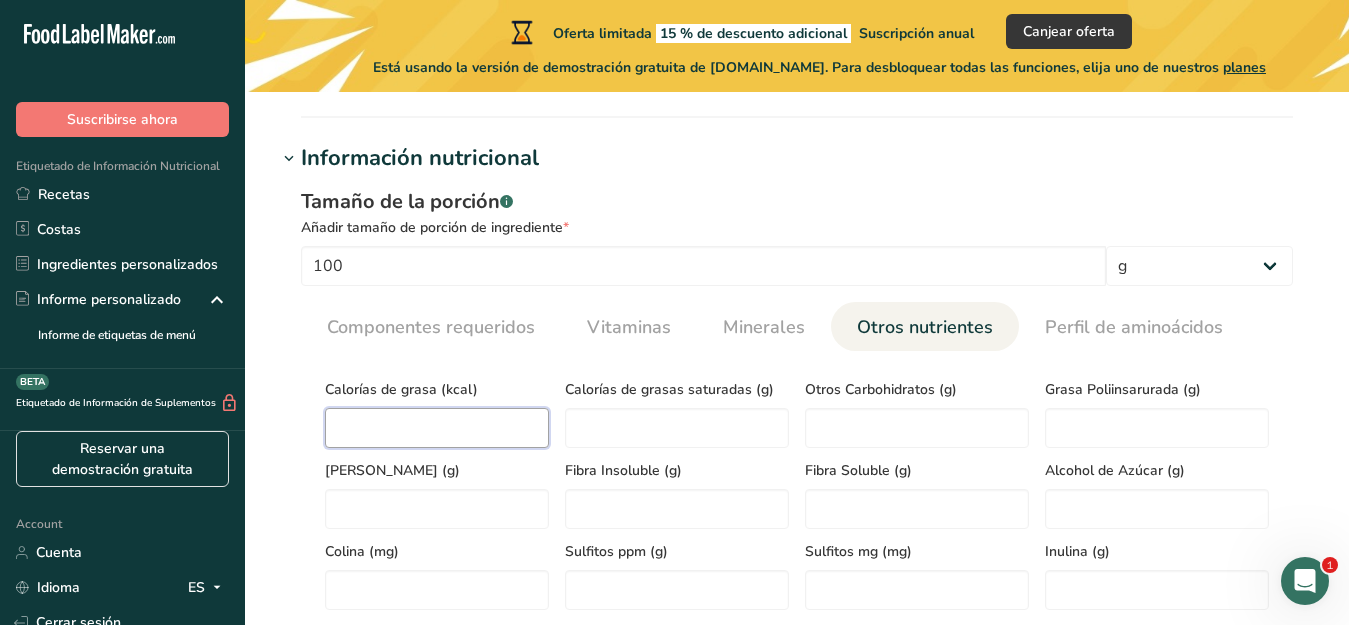 click at bounding box center [437, 428] 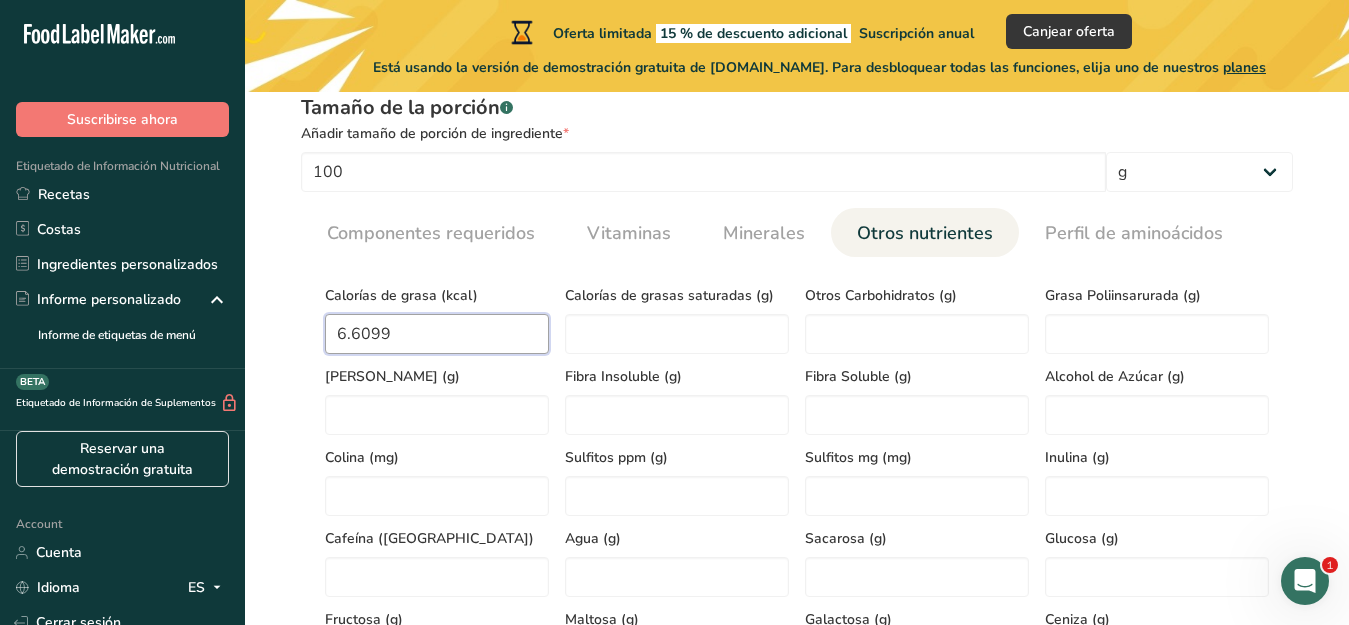 scroll, scrollTop: 656, scrollLeft: 0, axis: vertical 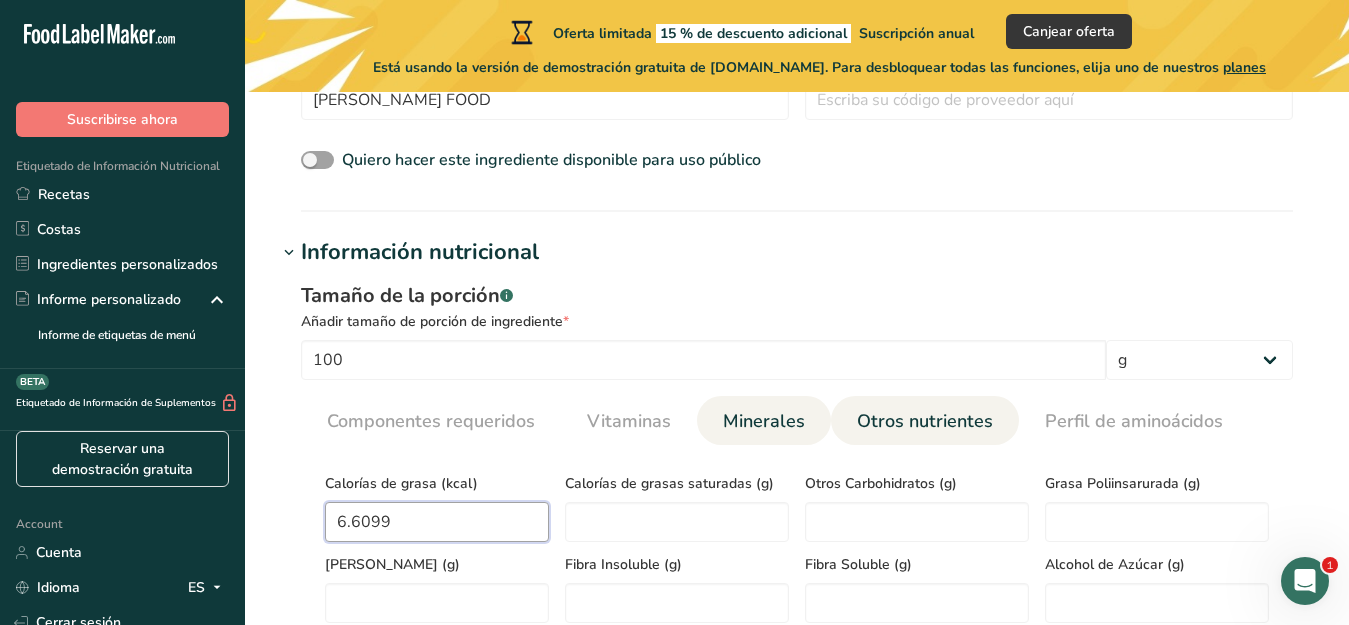 type on "6.6099" 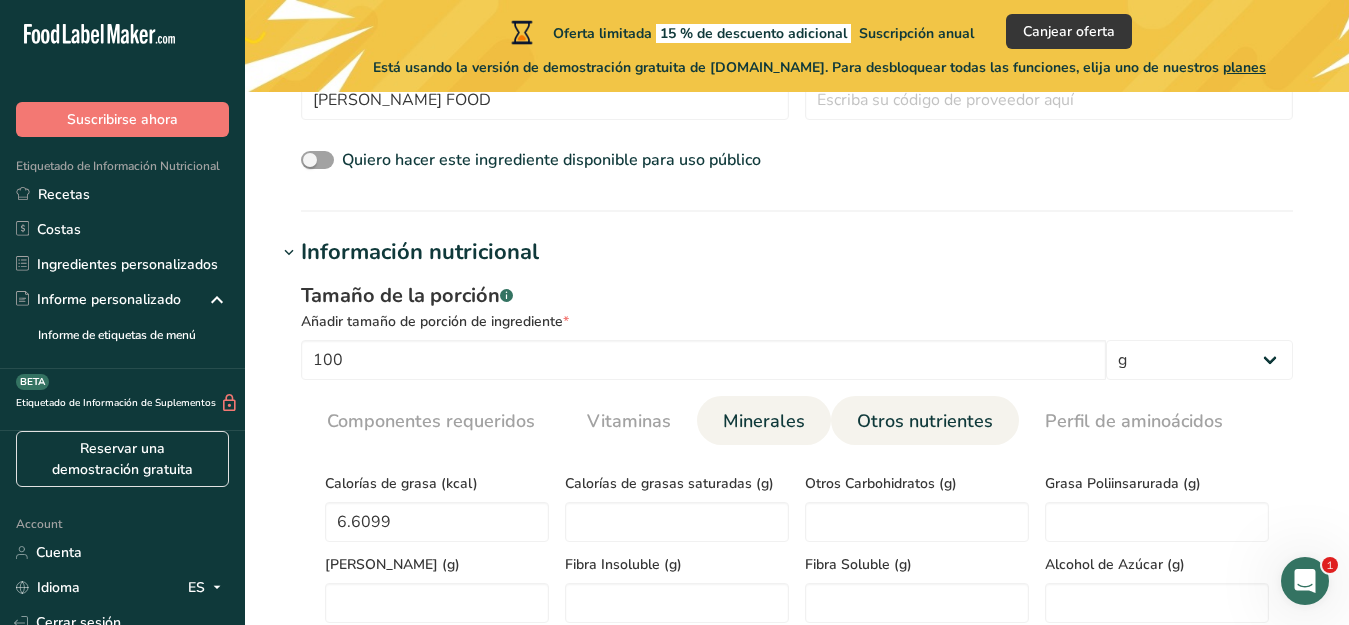 click on "Minerales" at bounding box center (764, 421) 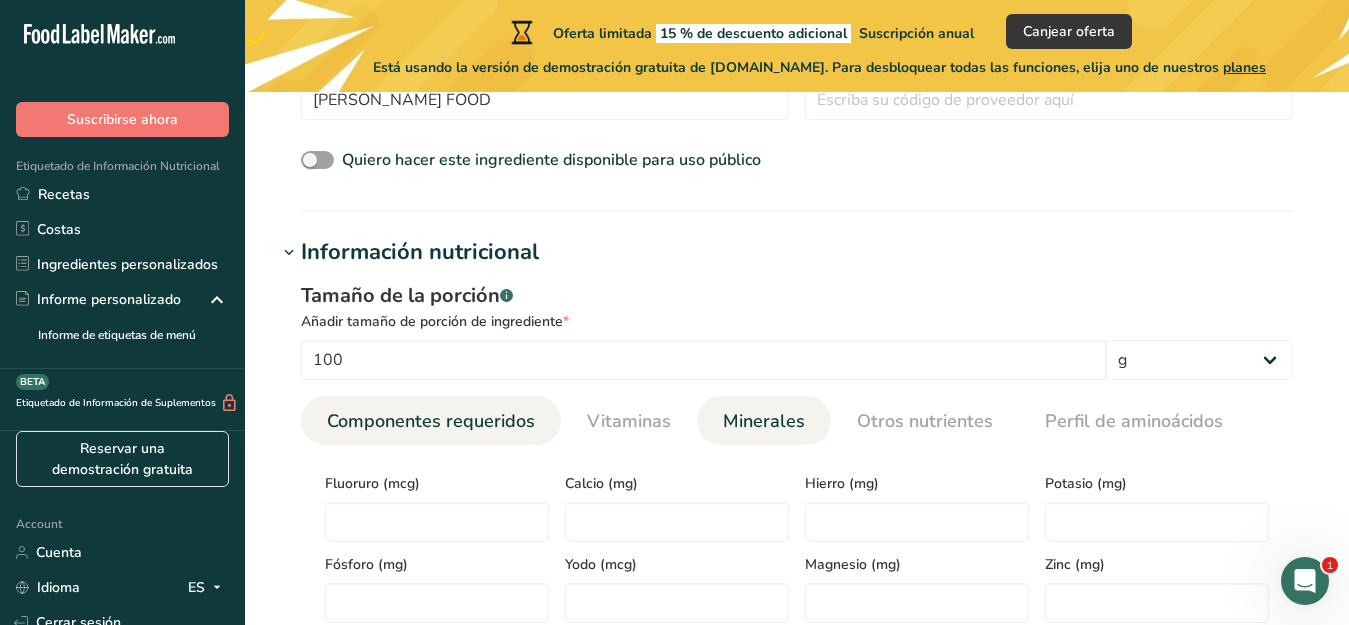 click on "Componentes requeridos" at bounding box center (431, 421) 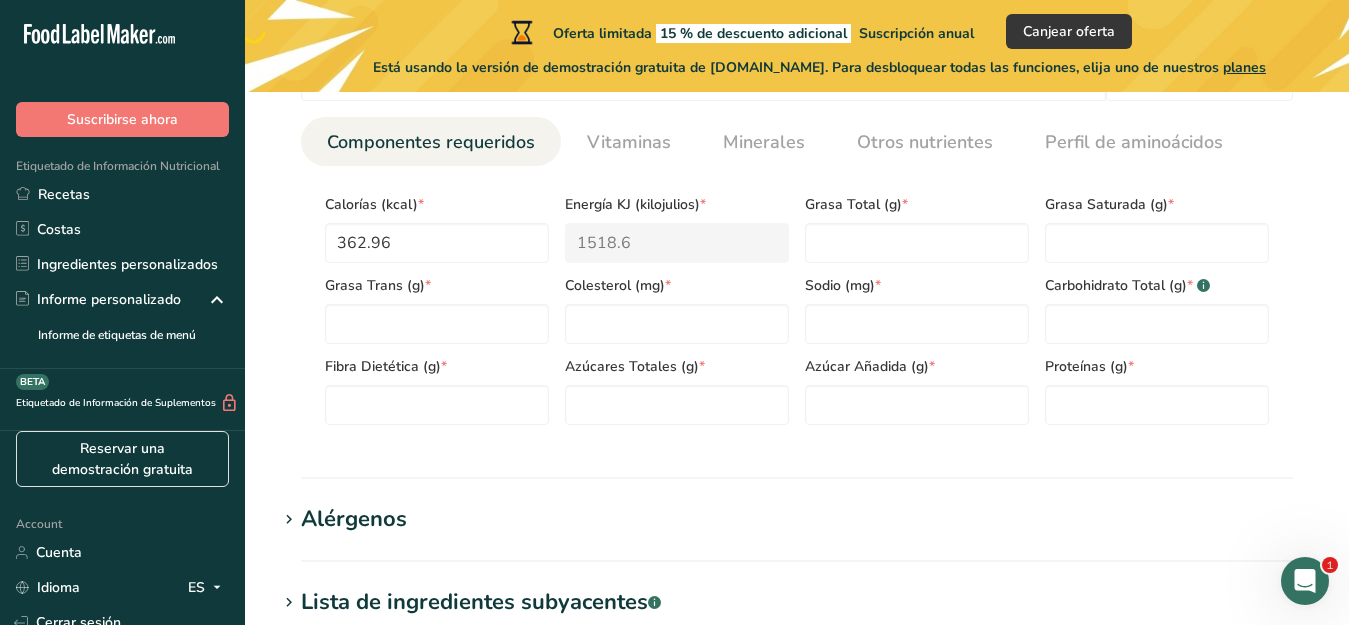 scroll, scrollTop: 937, scrollLeft: 0, axis: vertical 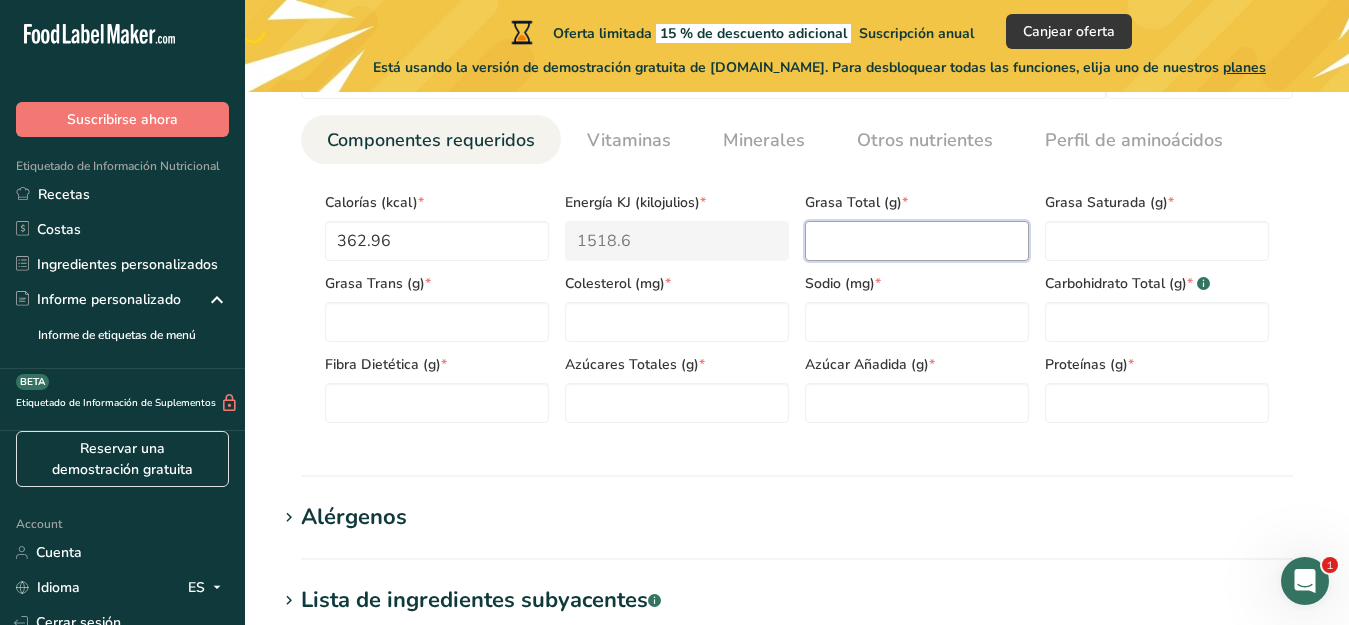 click at bounding box center [917, 241] 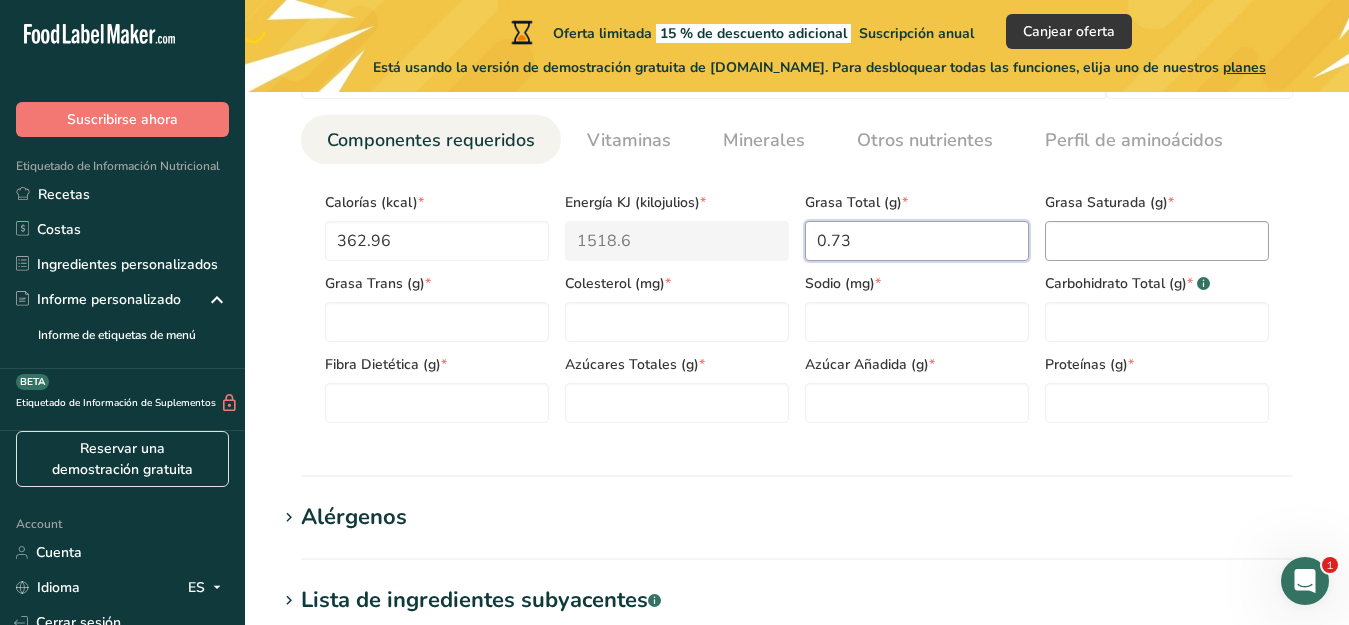 type on "0.73" 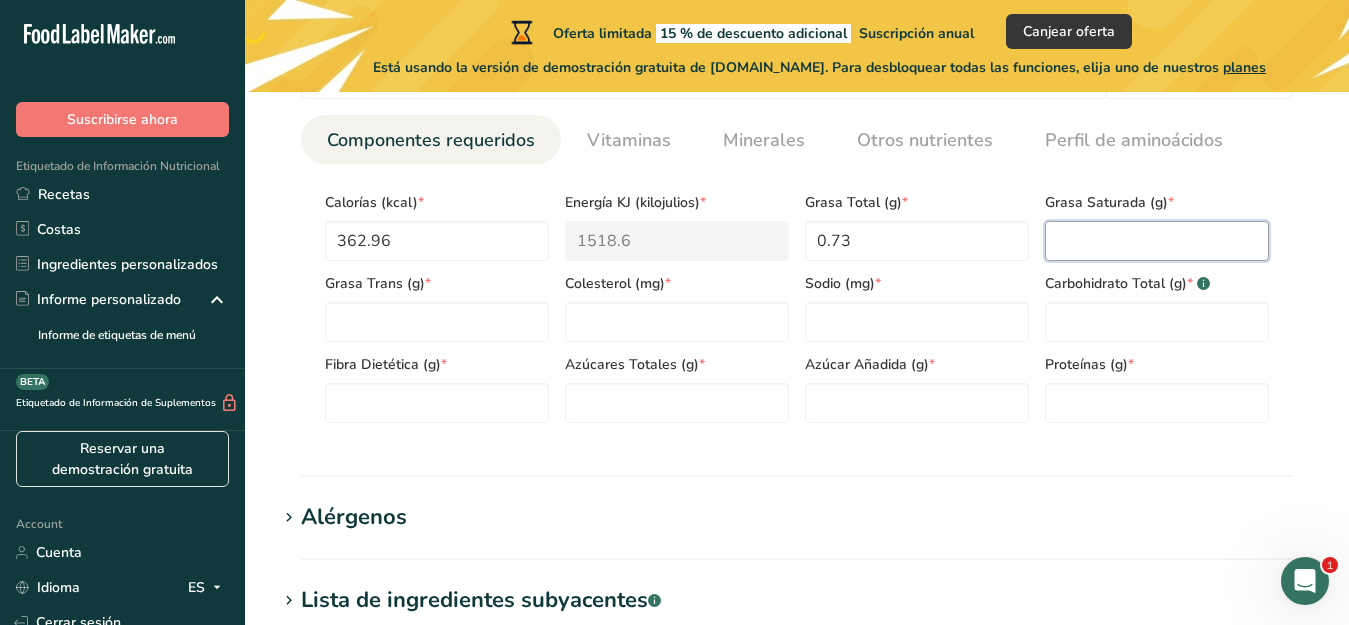 click at bounding box center [1157, 241] 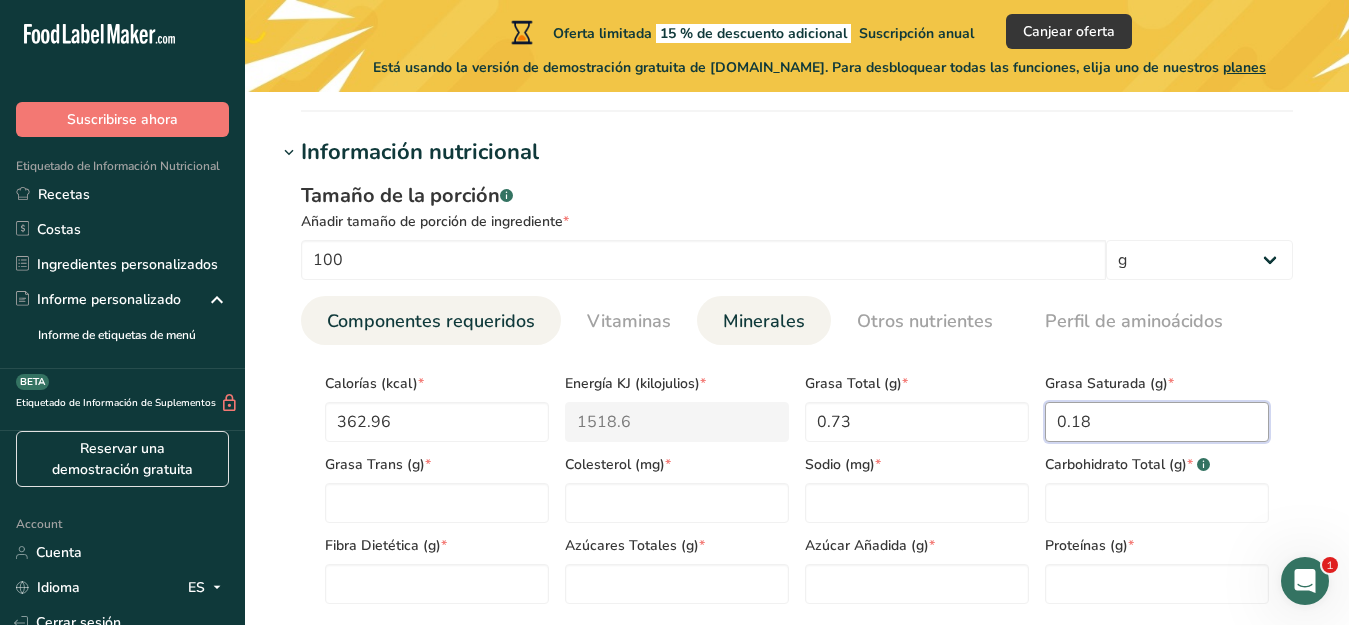 scroll, scrollTop: 750, scrollLeft: 0, axis: vertical 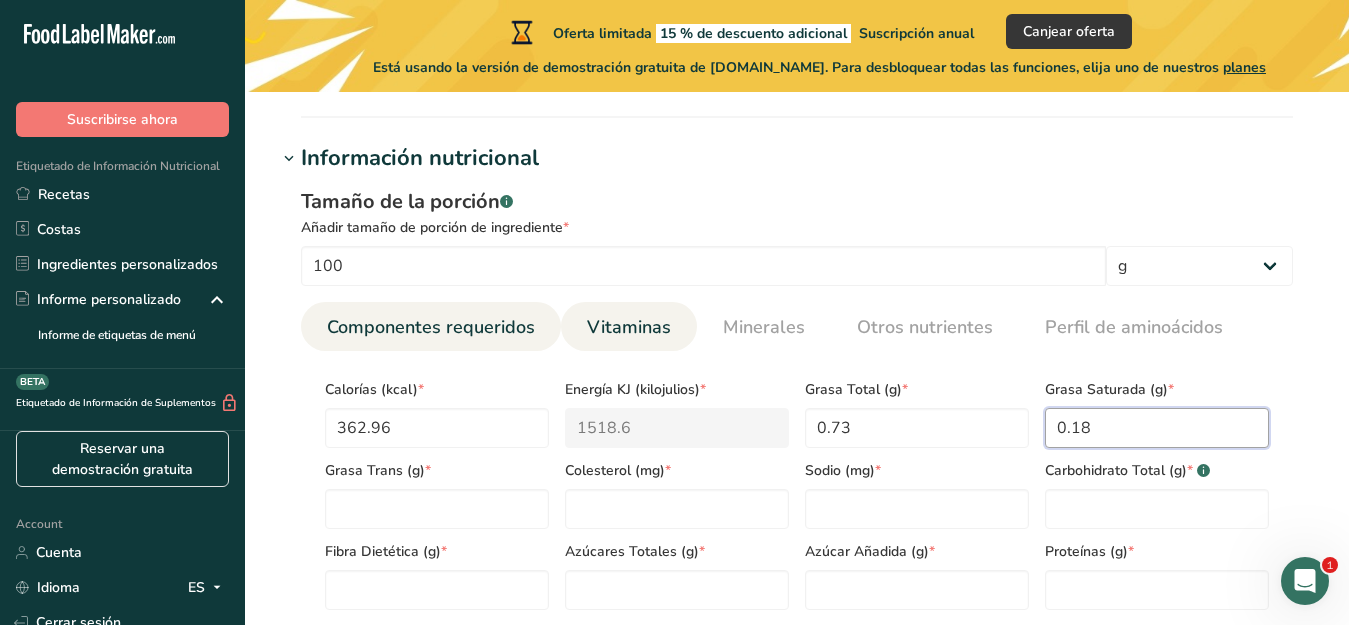 type on "0.18" 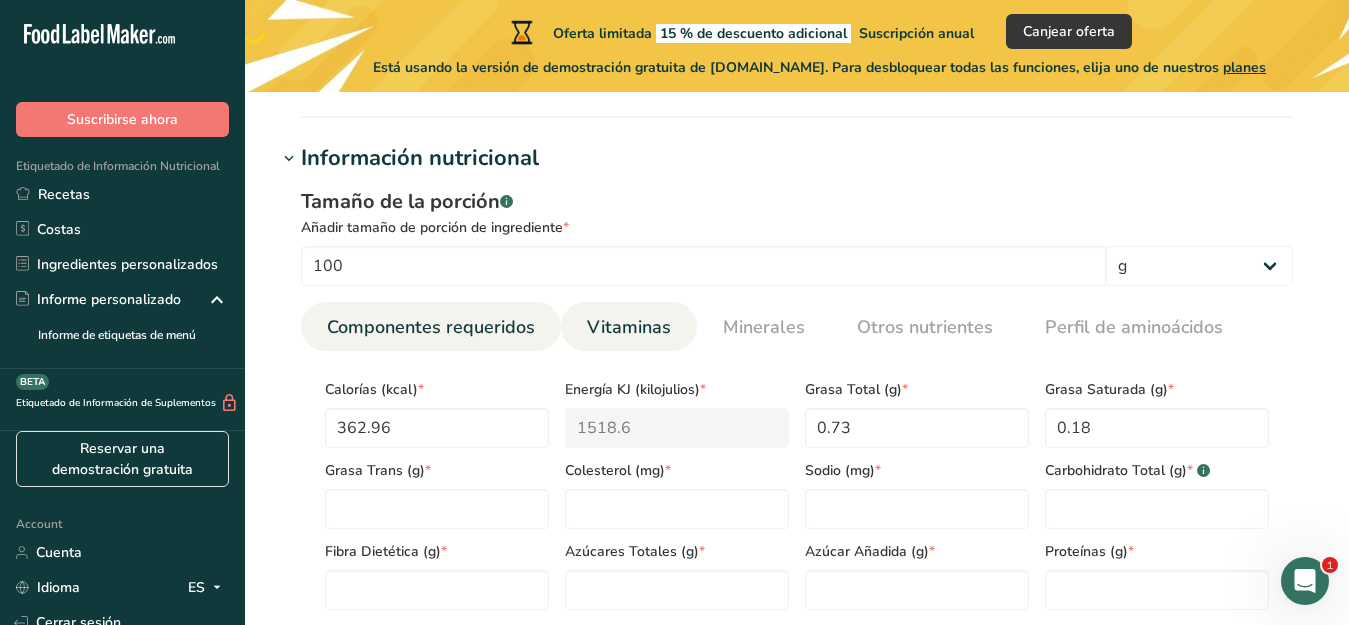 click on "Vitaminas" at bounding box center (629, 327) 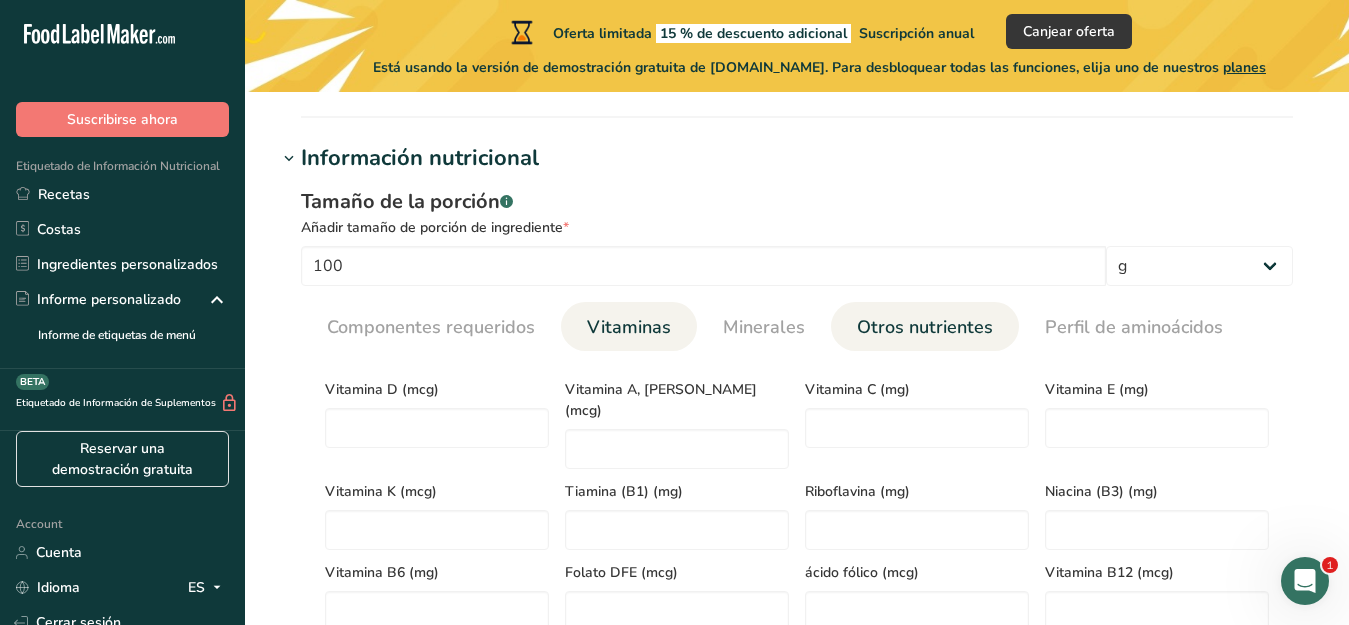 click on "Otros nutrientes" at bounding box center (925, 327) 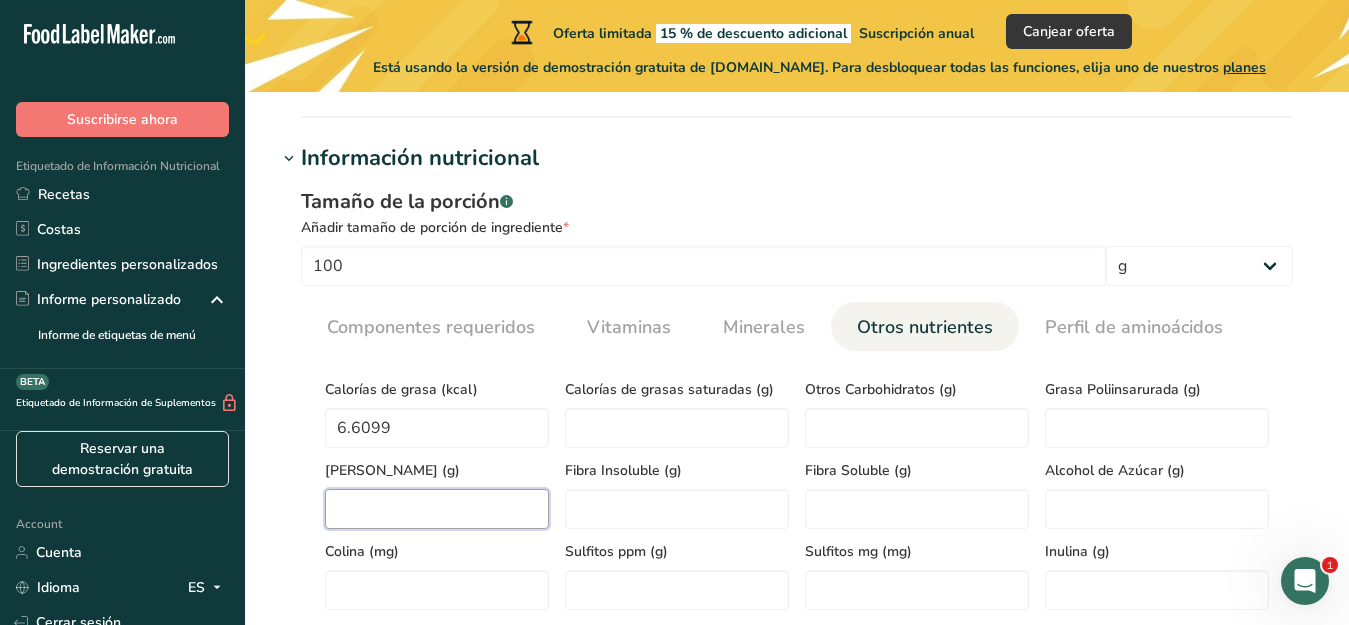 click at bounding box center [437, 509] 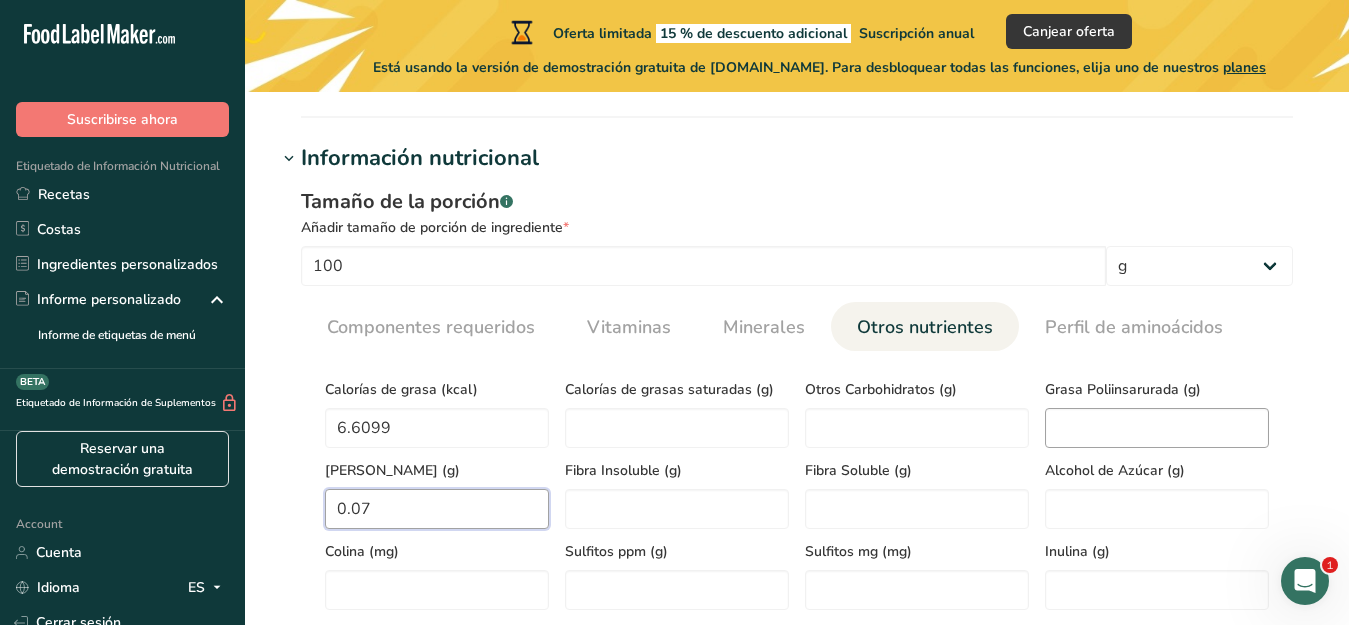 type on "0.07" 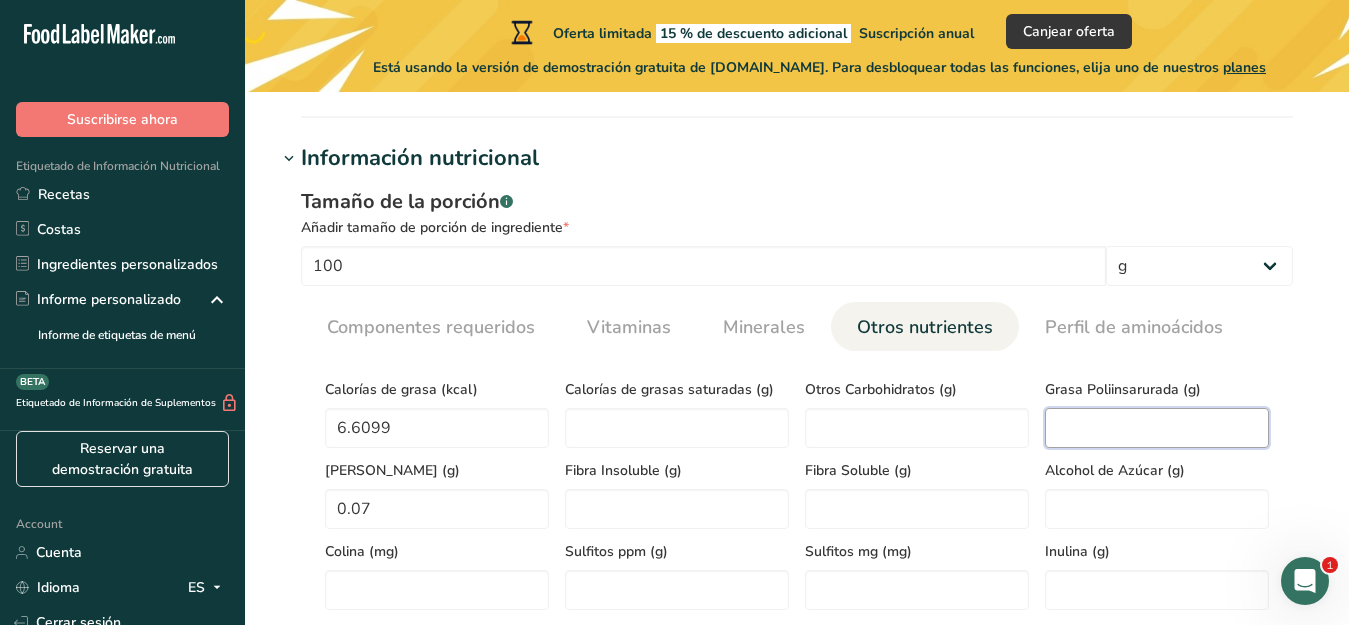 click at bounding box center (1157, 428) 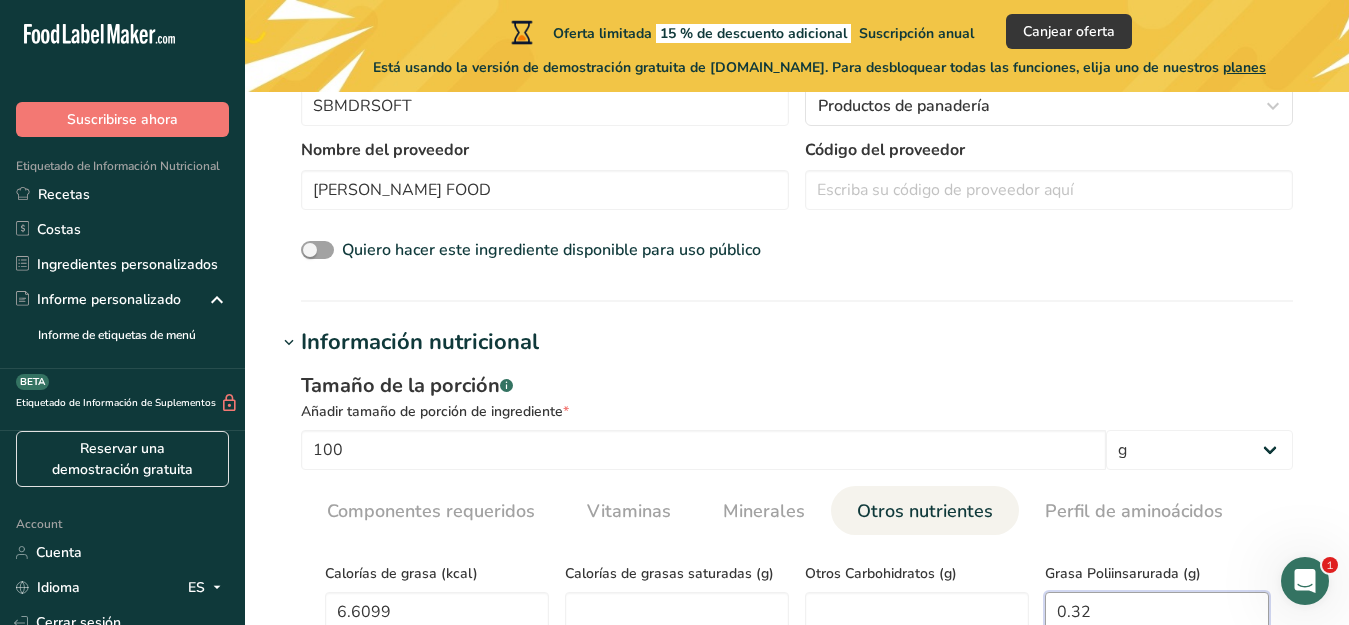 scroll, scrollTop: 562, scrollLeft: 0, axis: vertical 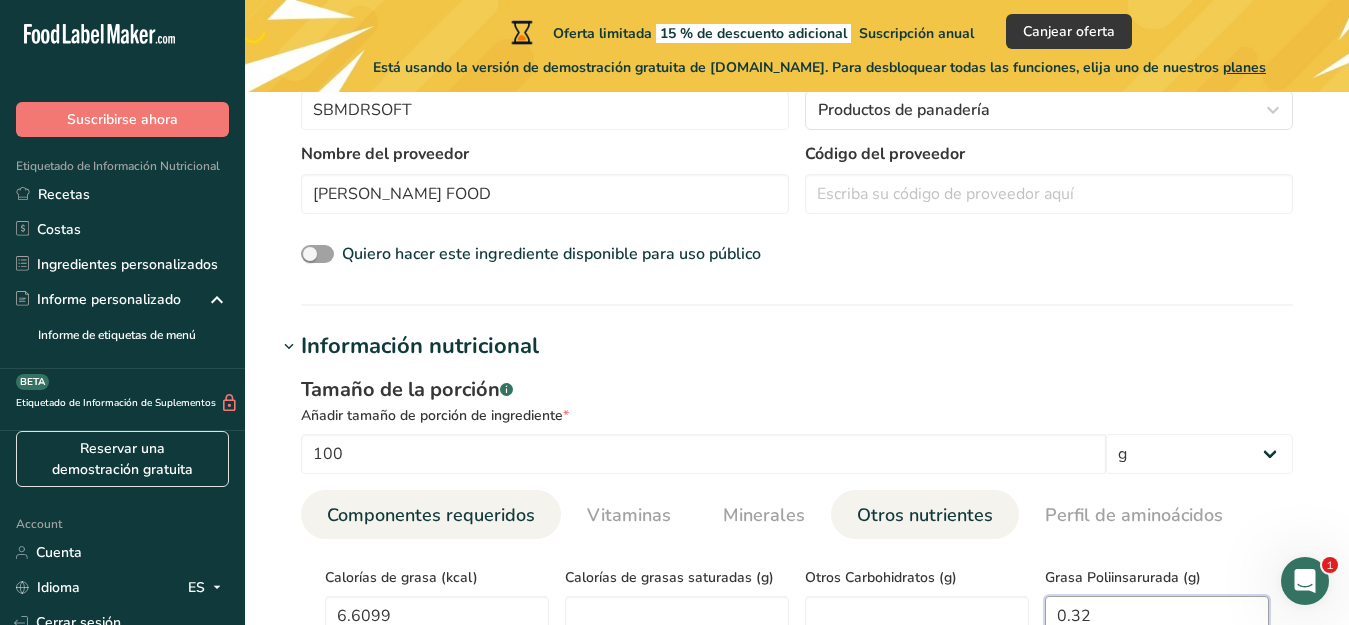 type on "0.32" 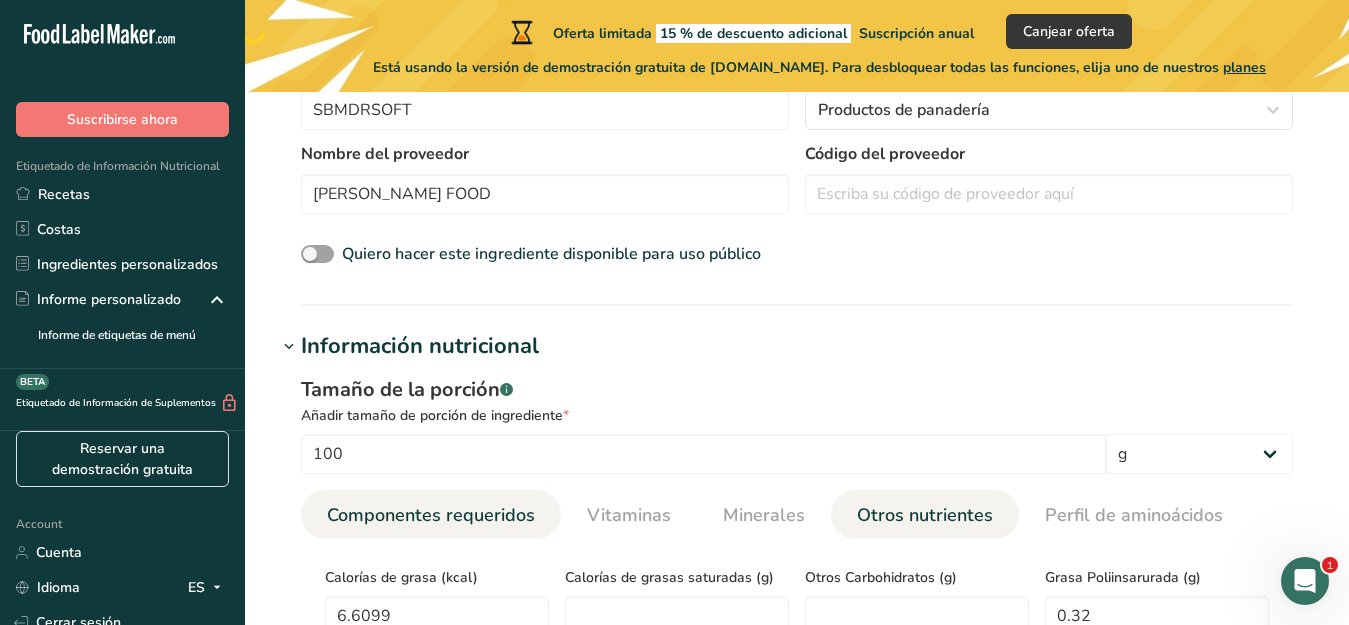 click on "Componentes requeridos" at bounding box center [431, 515] 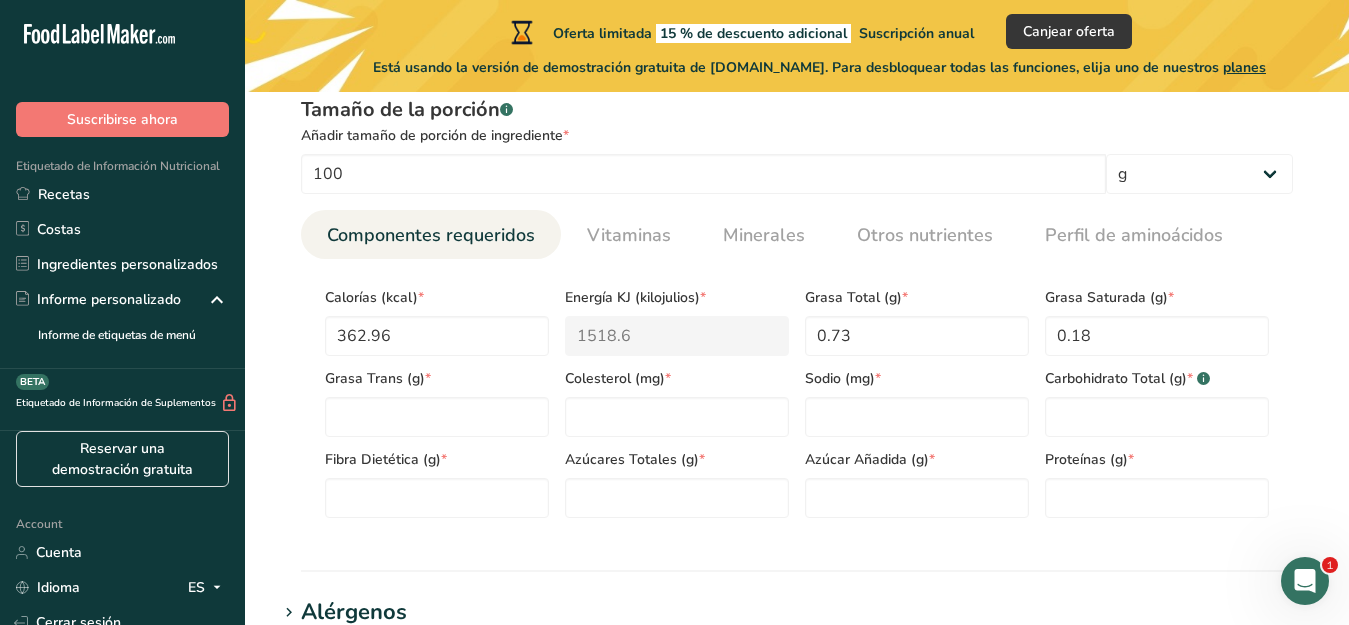 scroll, scrollTop: 843, scrollLeft: 0, axis: vertical 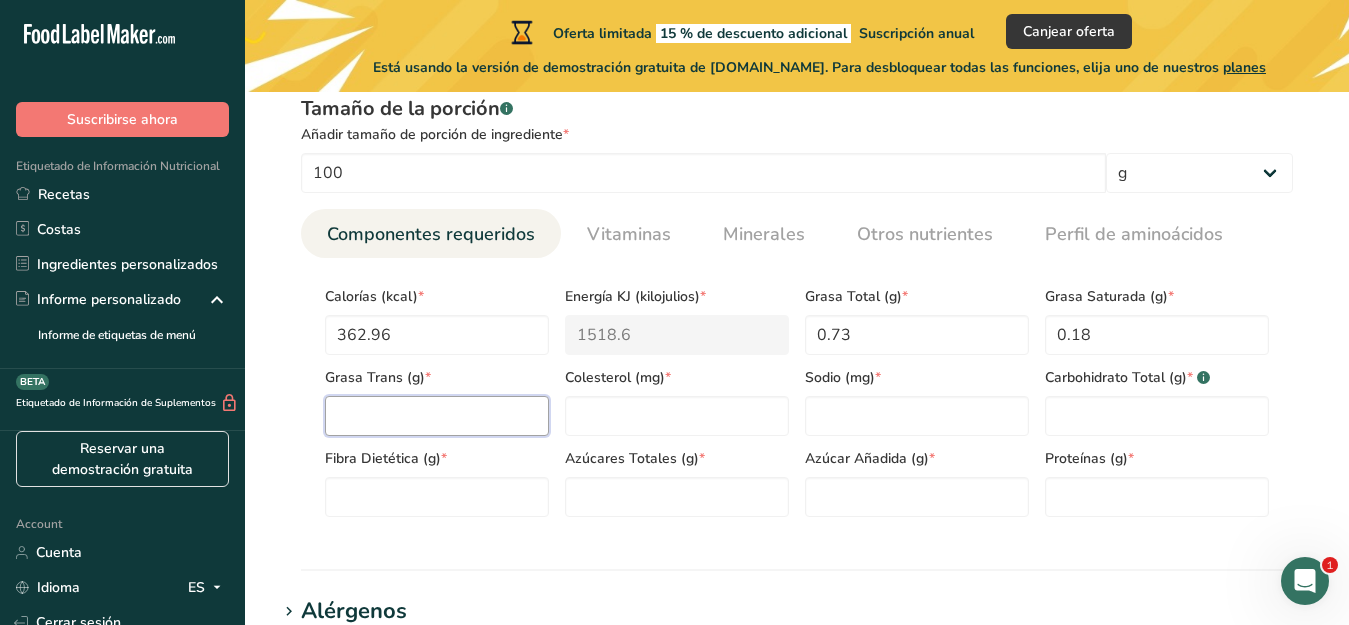 click at bounding box center [437, 416] 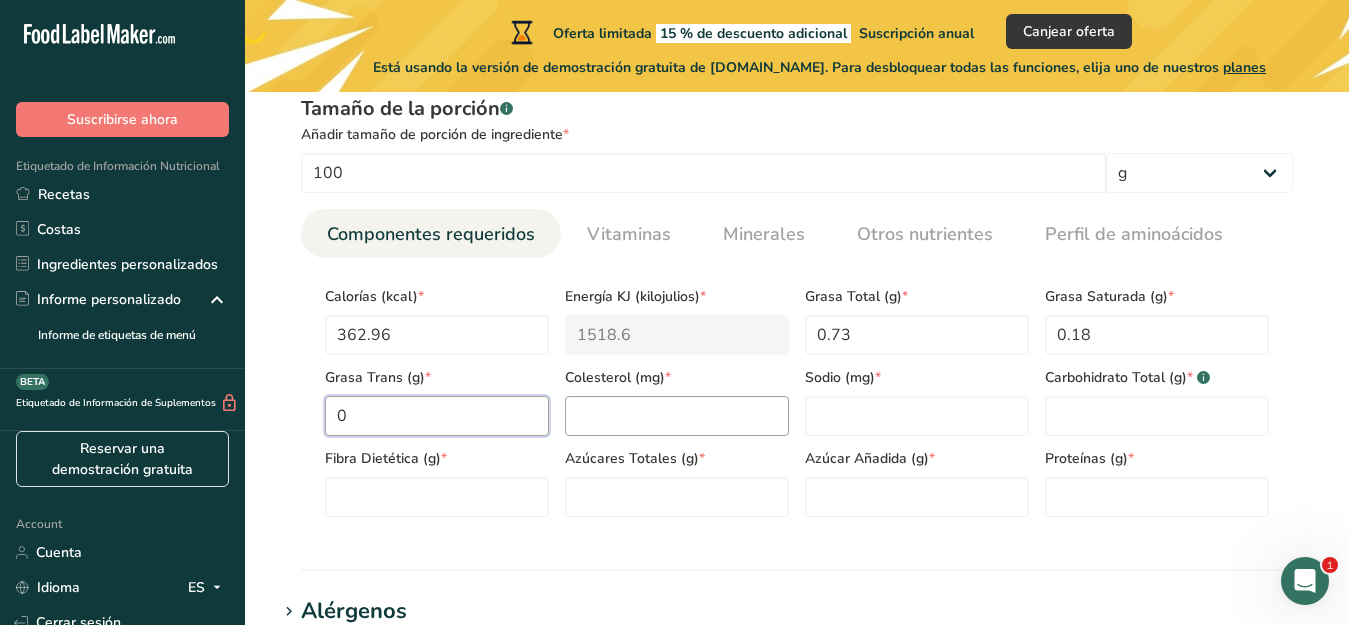 type on "0" 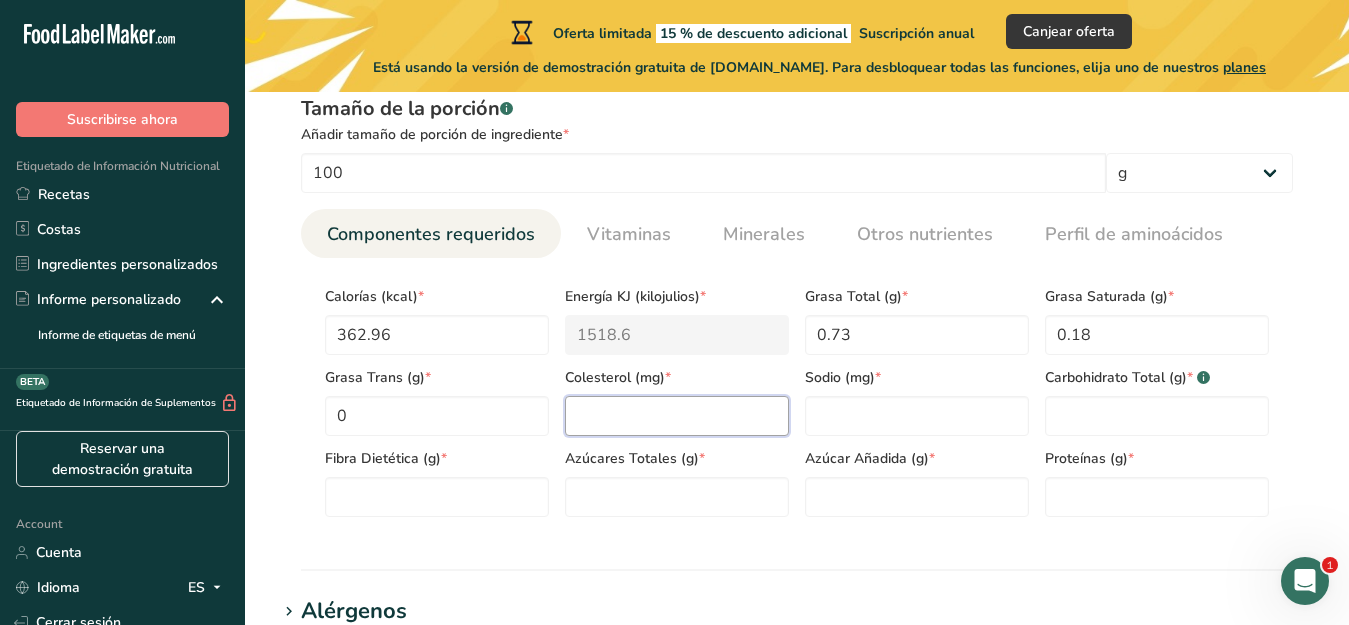 click at bounding box center (677, 416) 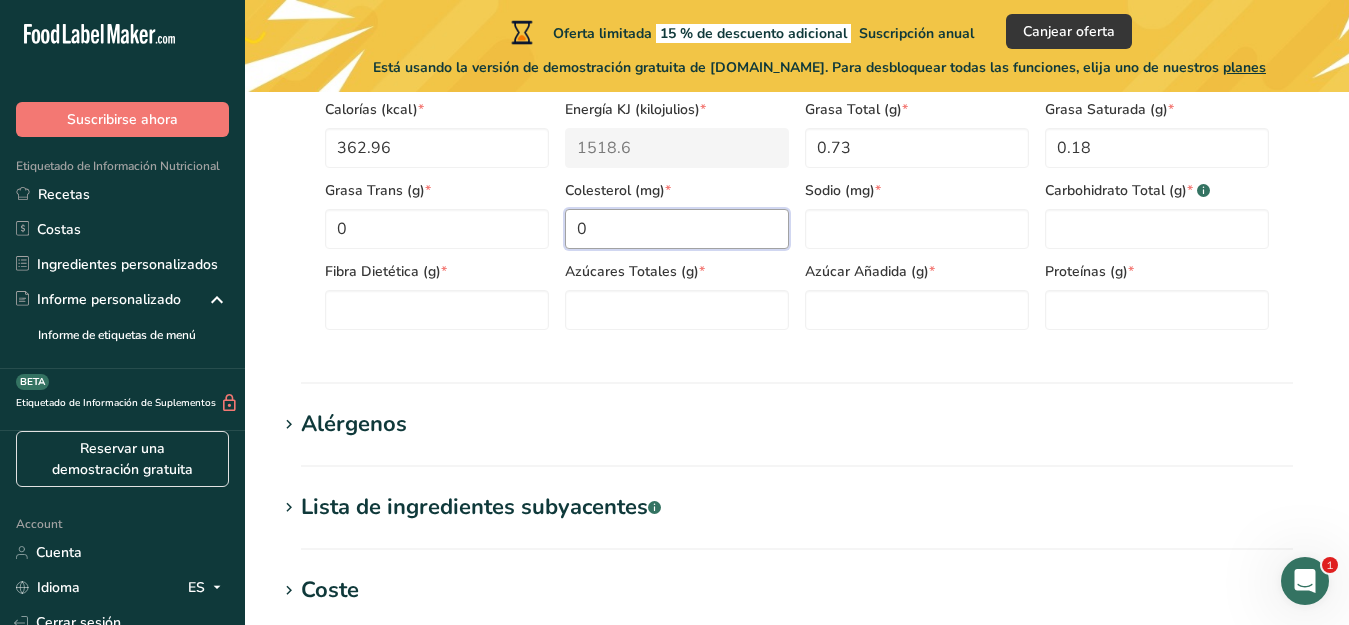 scroll, scrollTop: 1031, scrollLeft: 0, axis: vertical 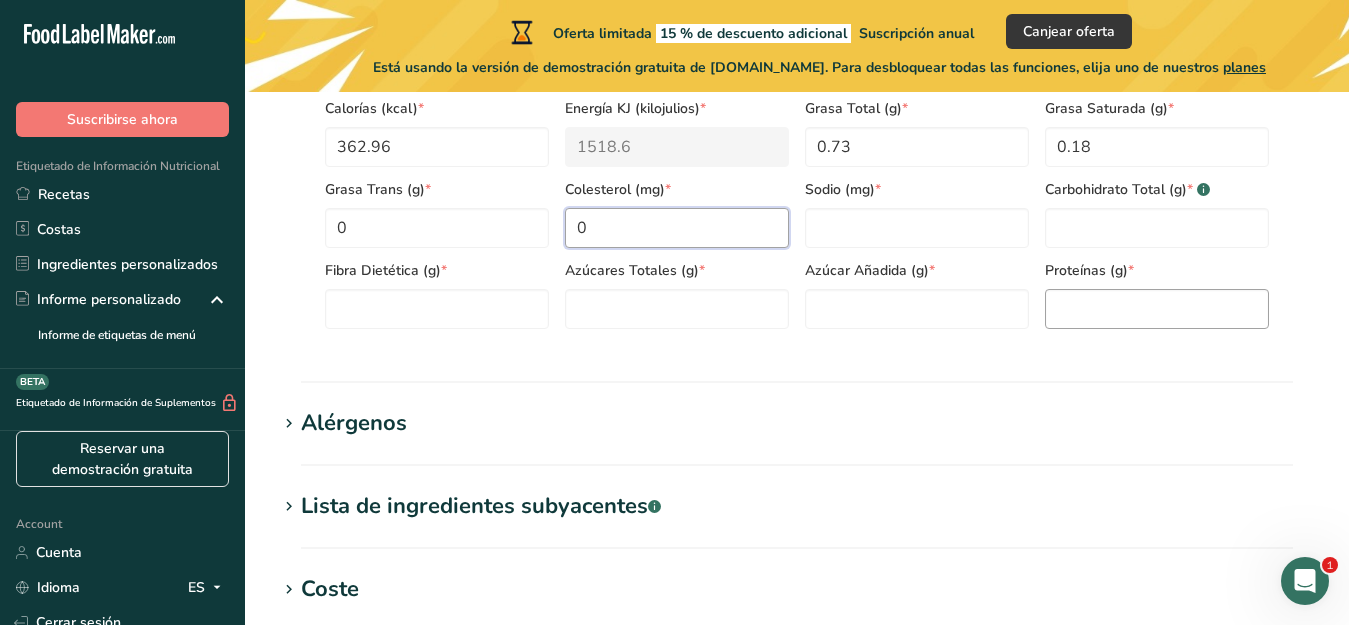 type on "0" 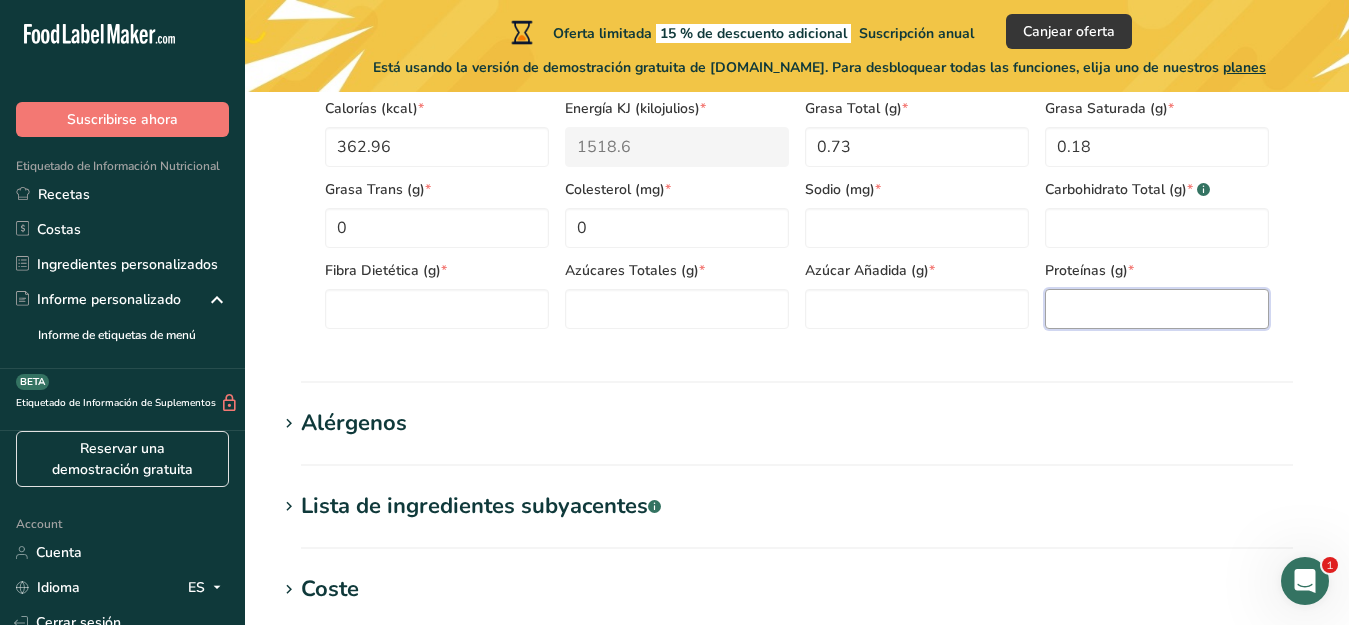click at bounding box center [1157, 309] 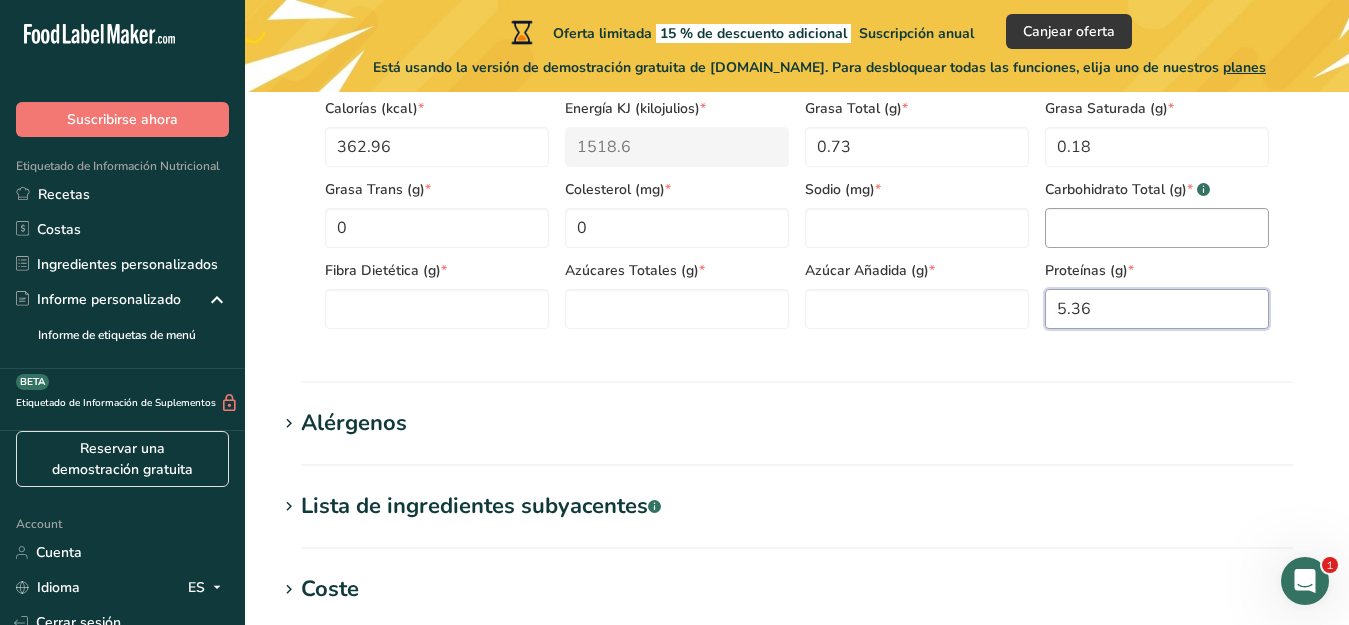 type on "5.36" 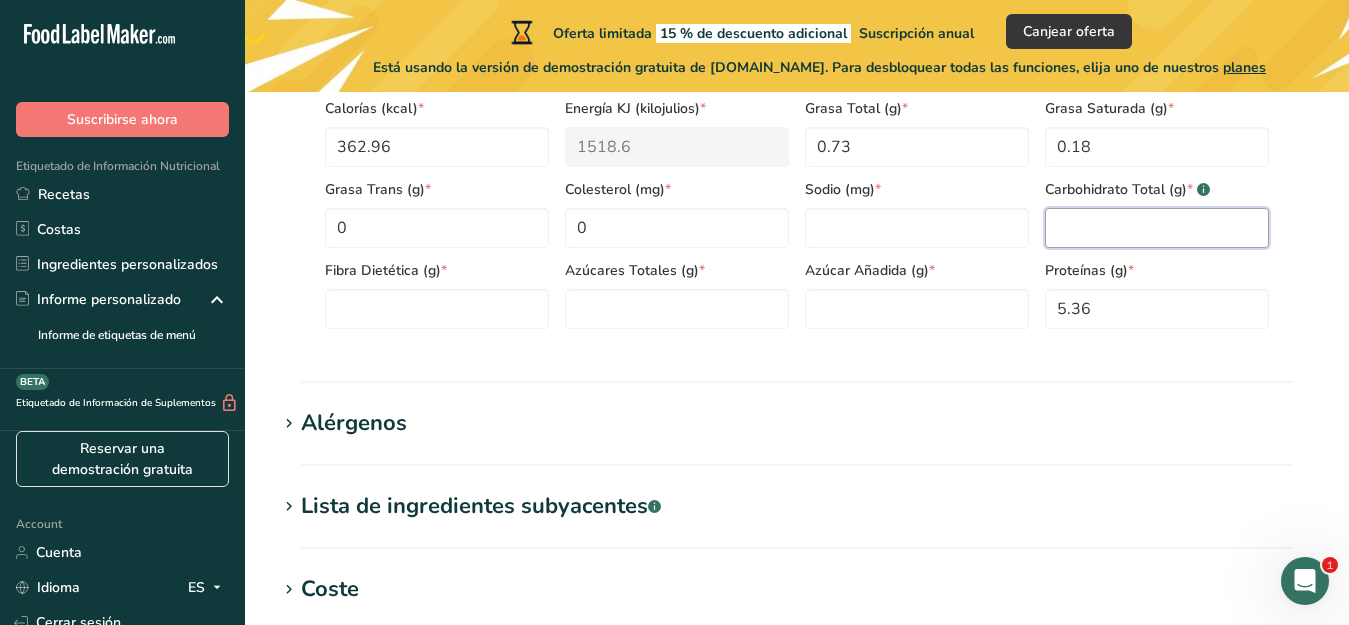 click at bounding box center (1157, 228) 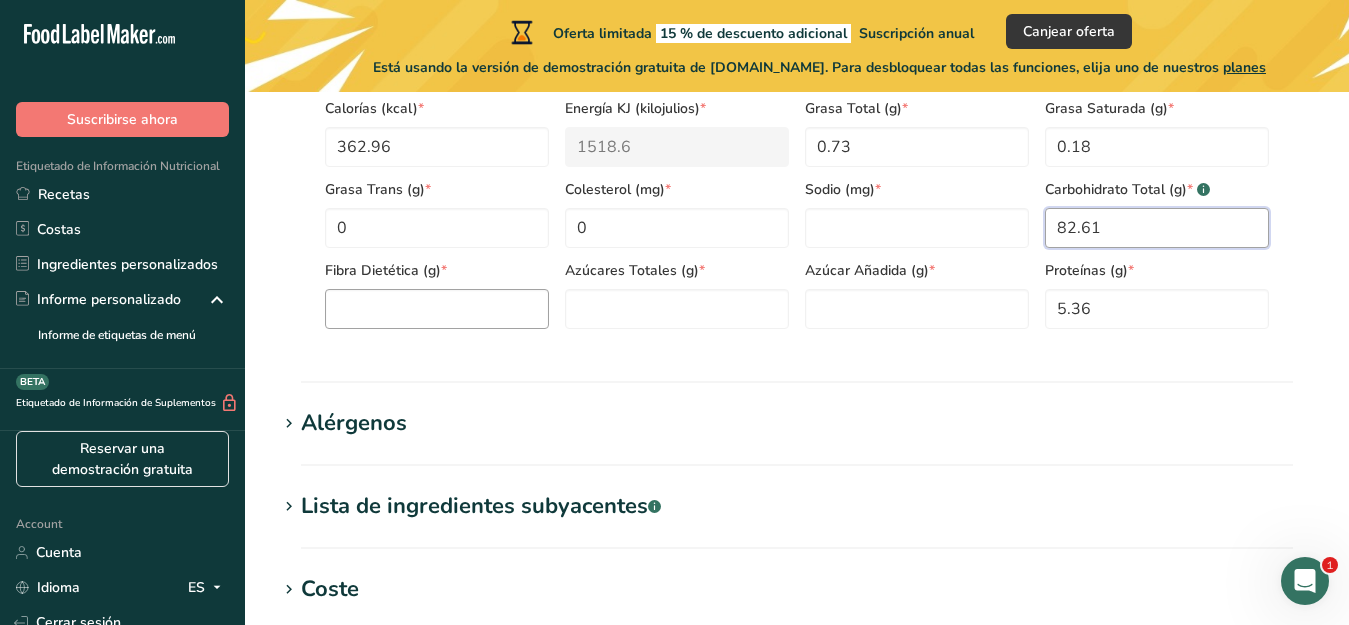 type on "82.61" 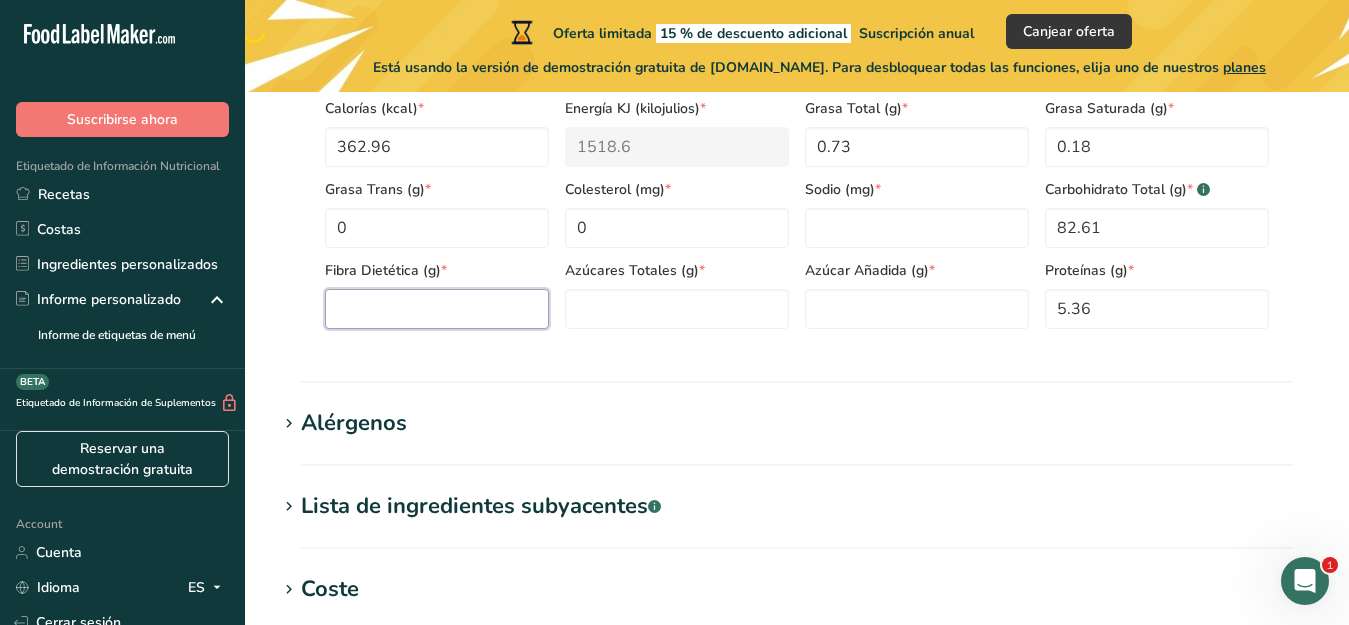 click at bounding box center [437, 309] 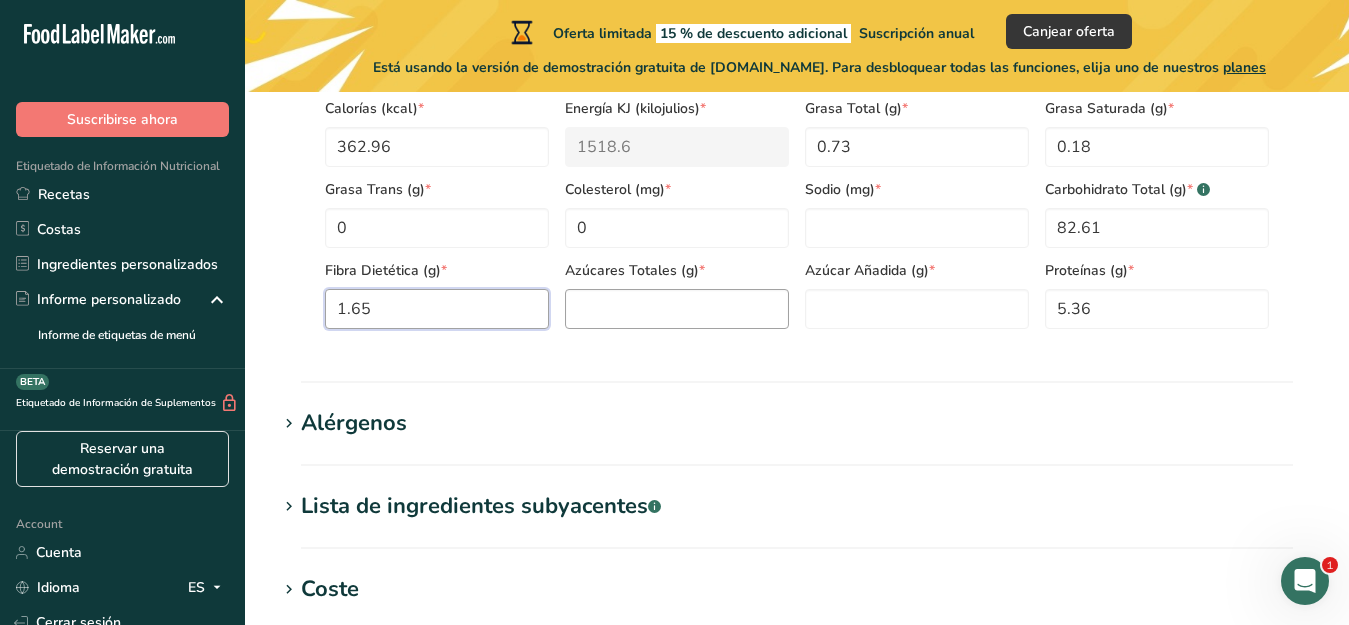 type on "1.65" 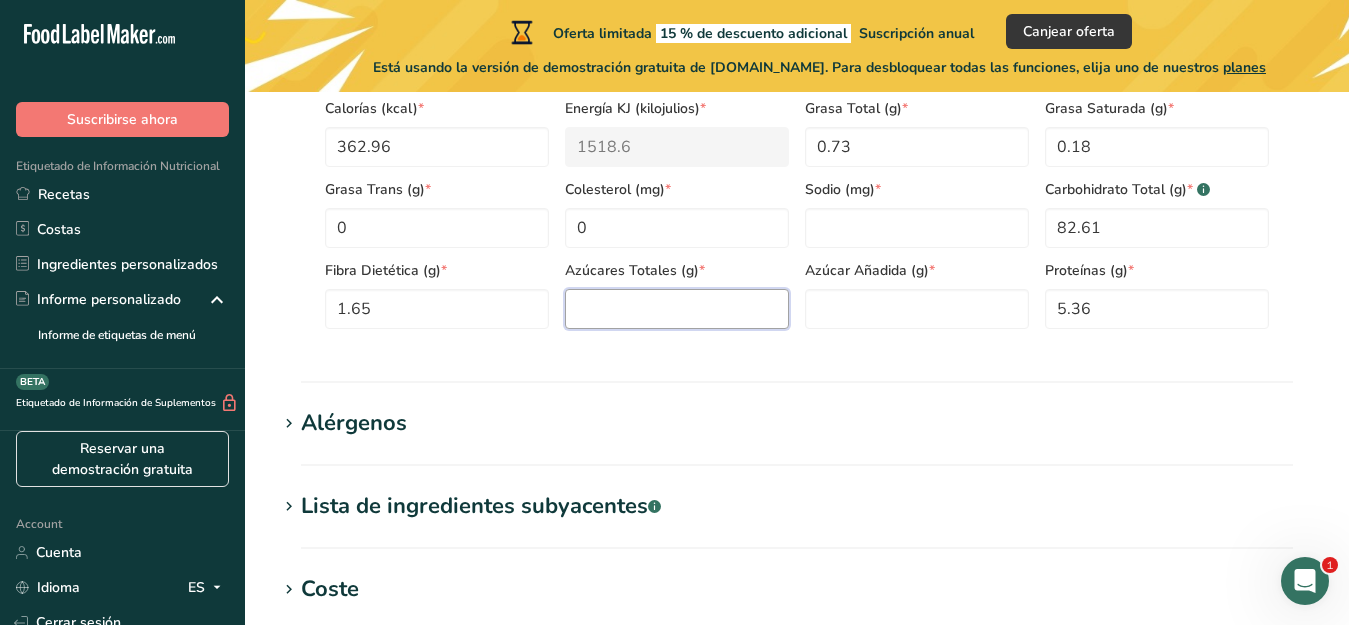 click at bounding box center [677, 309] 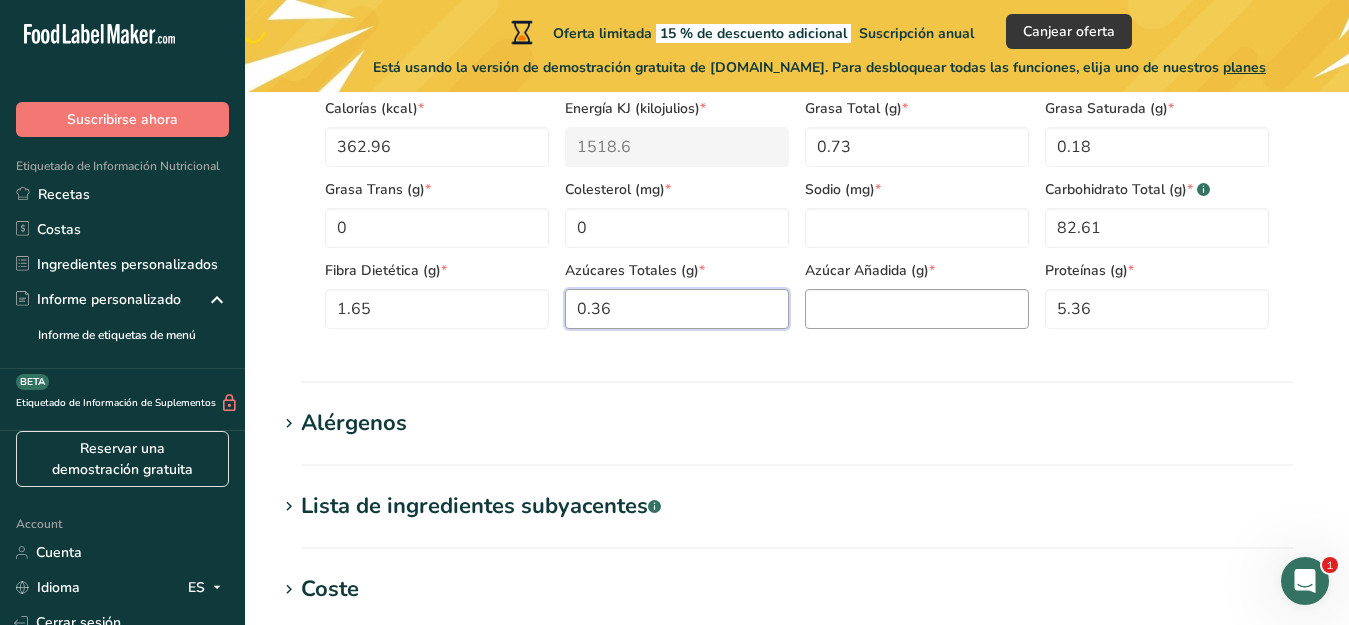 type on "0.36" 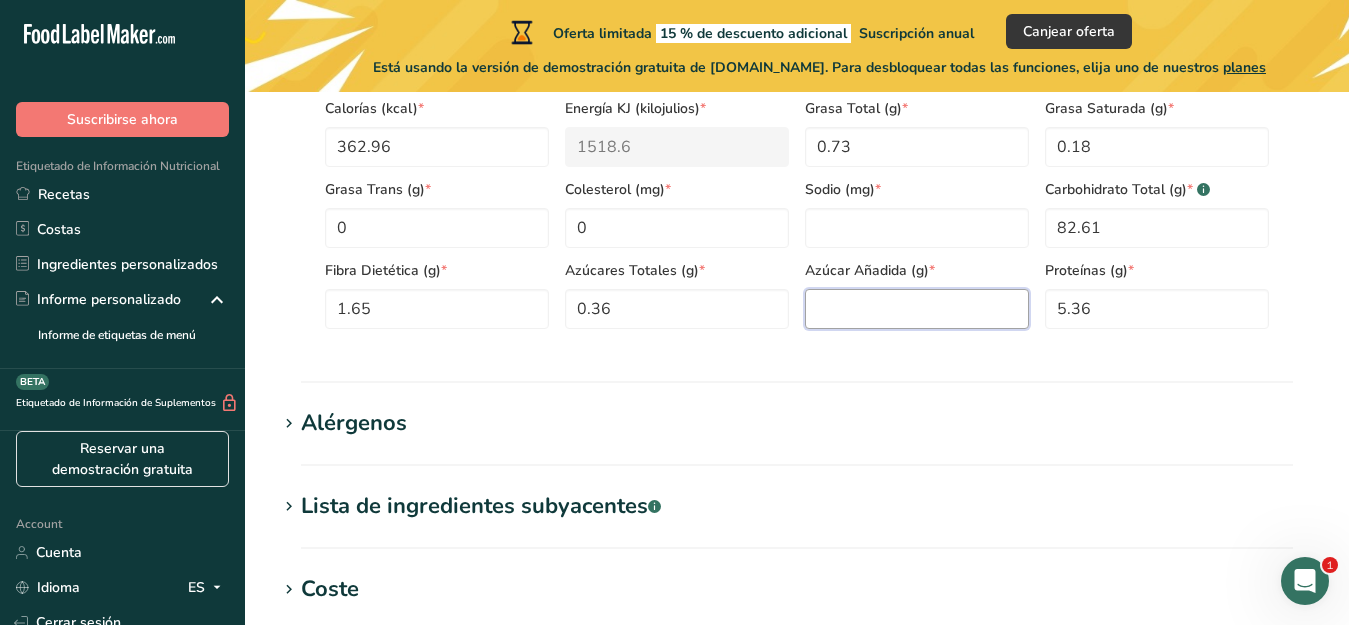 click at bounding box center [917, 309] 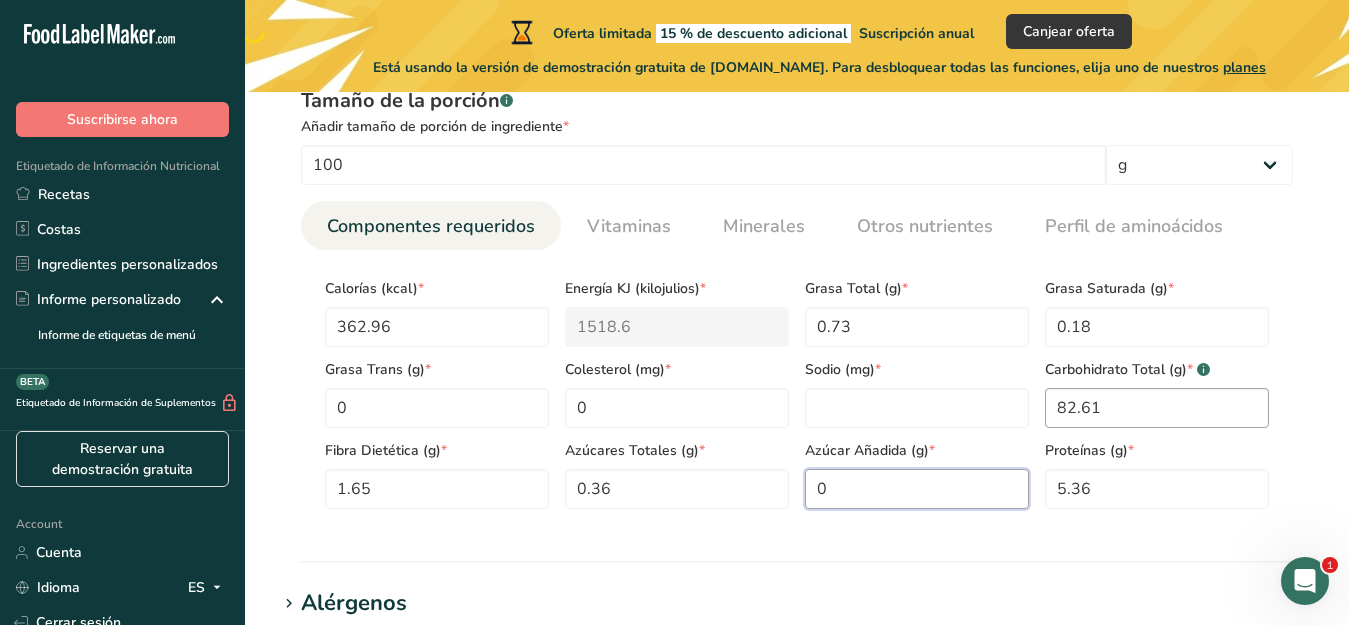 scroll, scrollTop: 843, scrollLeft: 0, axis: vertical 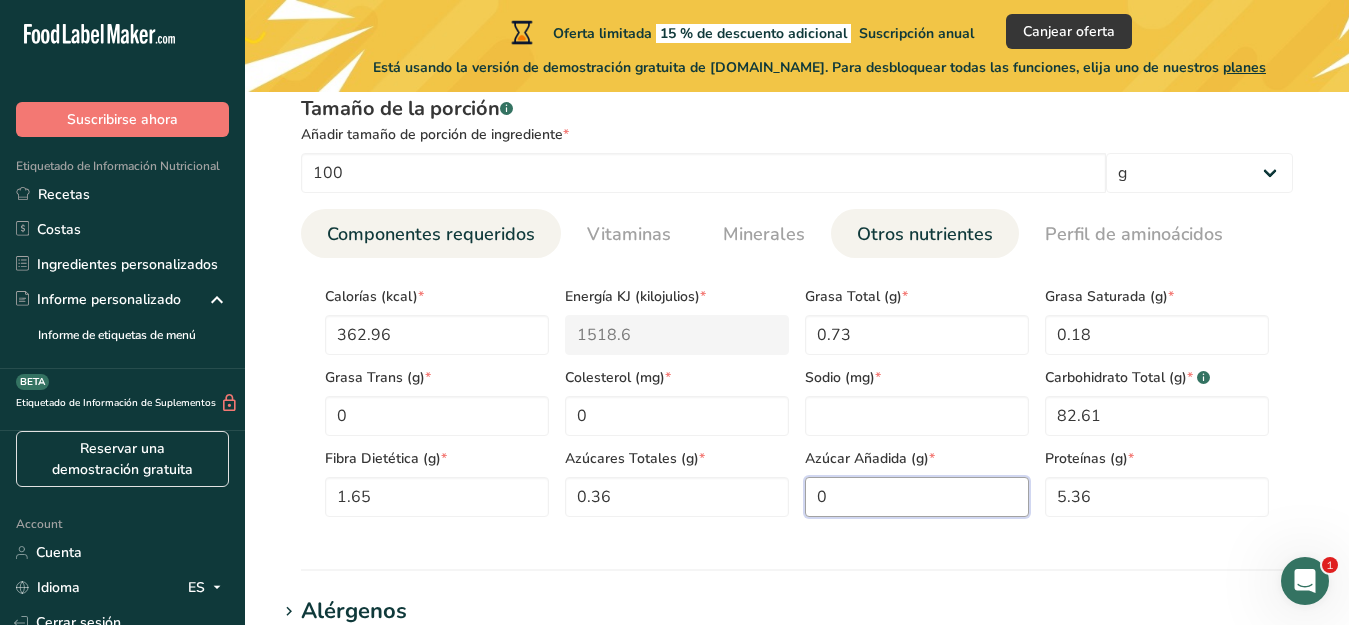 type on "0" 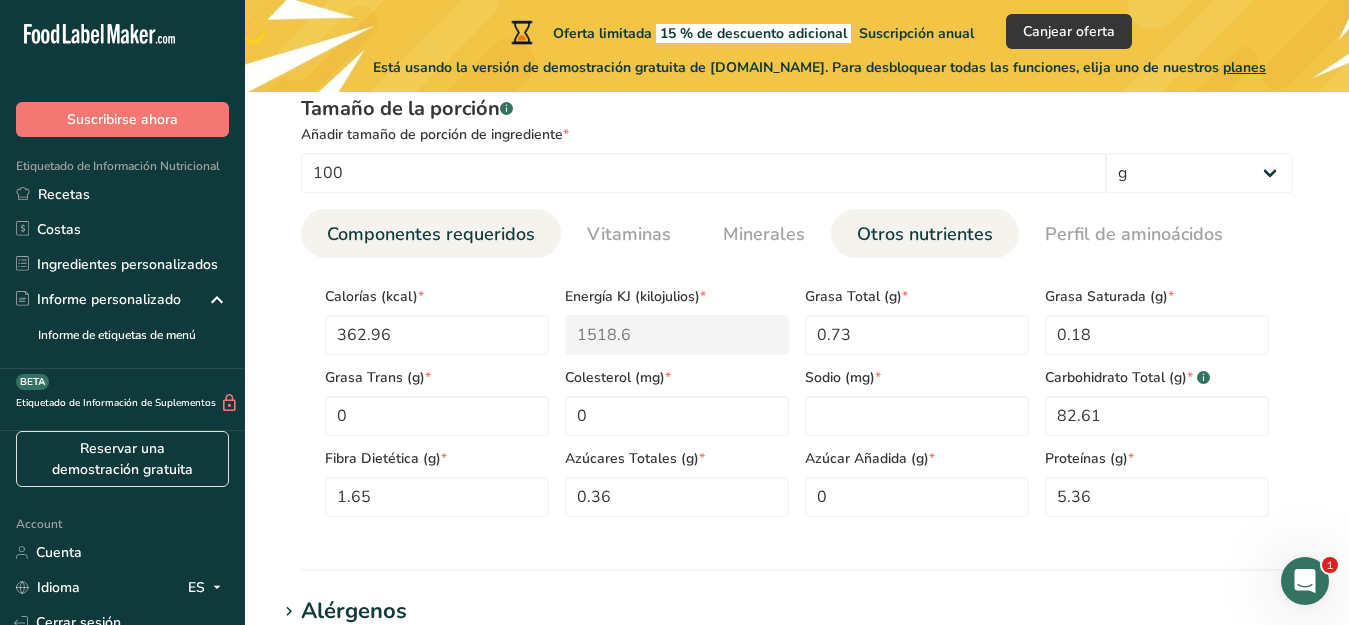 click on "Otros nutrientes" at bounding box center [925, 234] 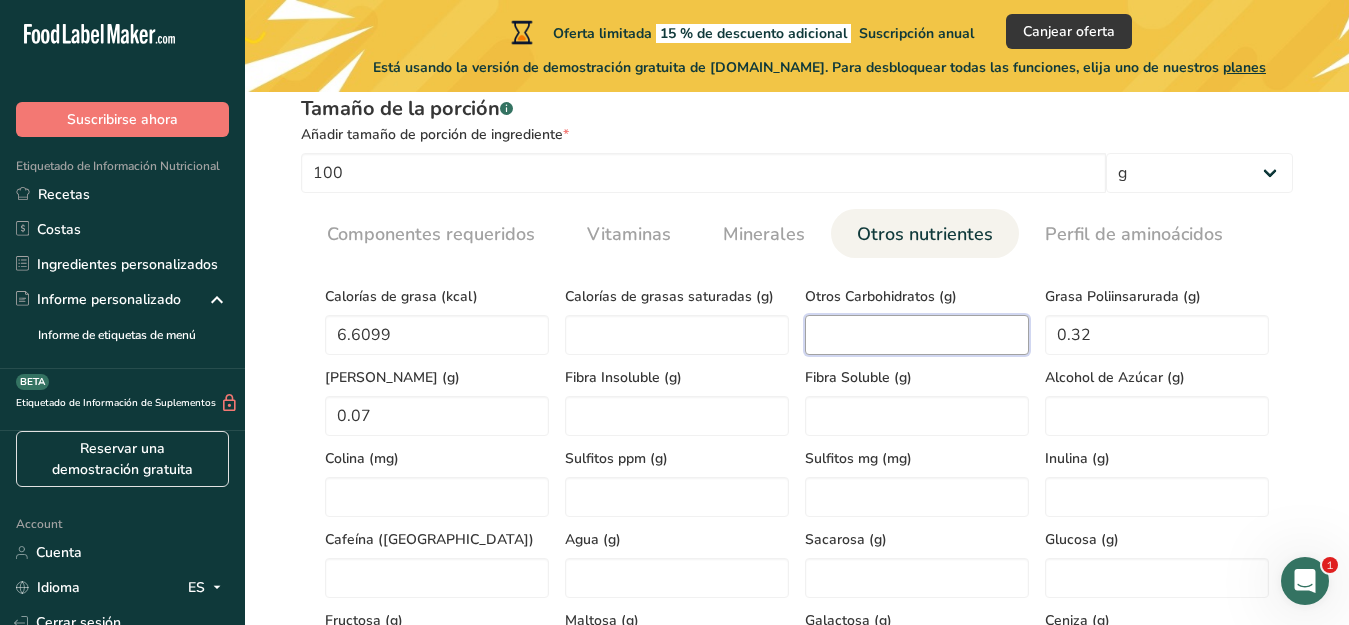 click at bounding box center [917, 335] 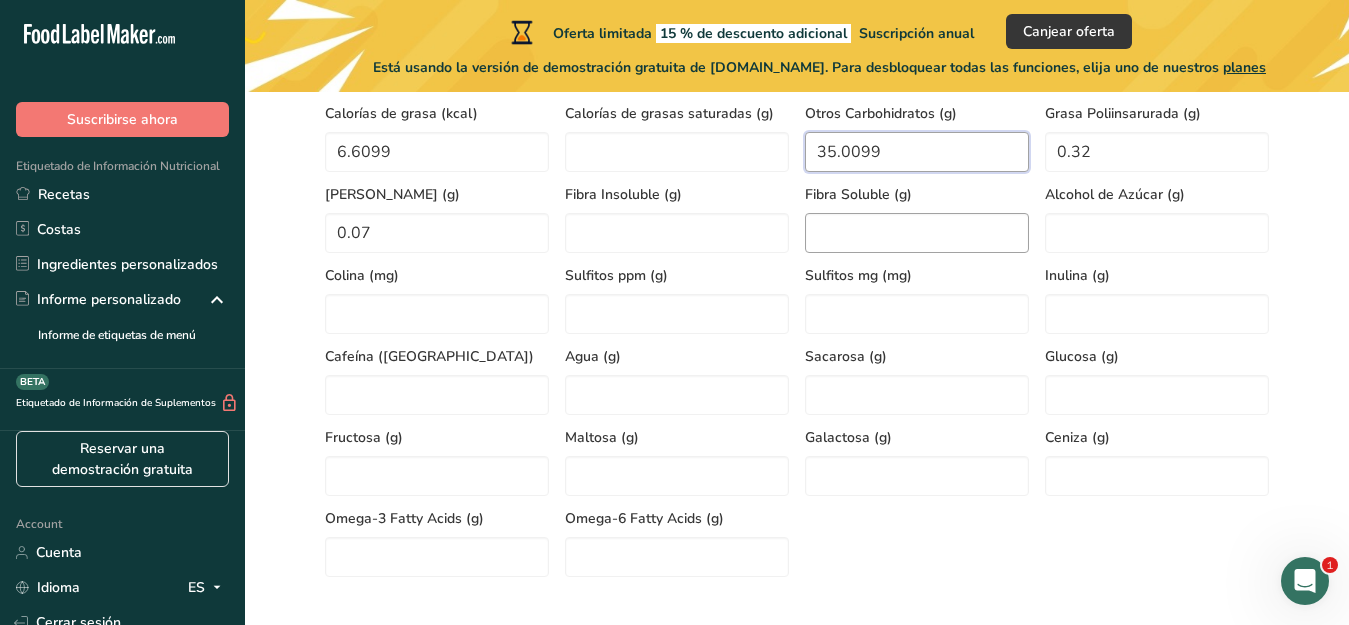 scroll, scrollTop: 1031, scrollLeft: 0, axis: vertical 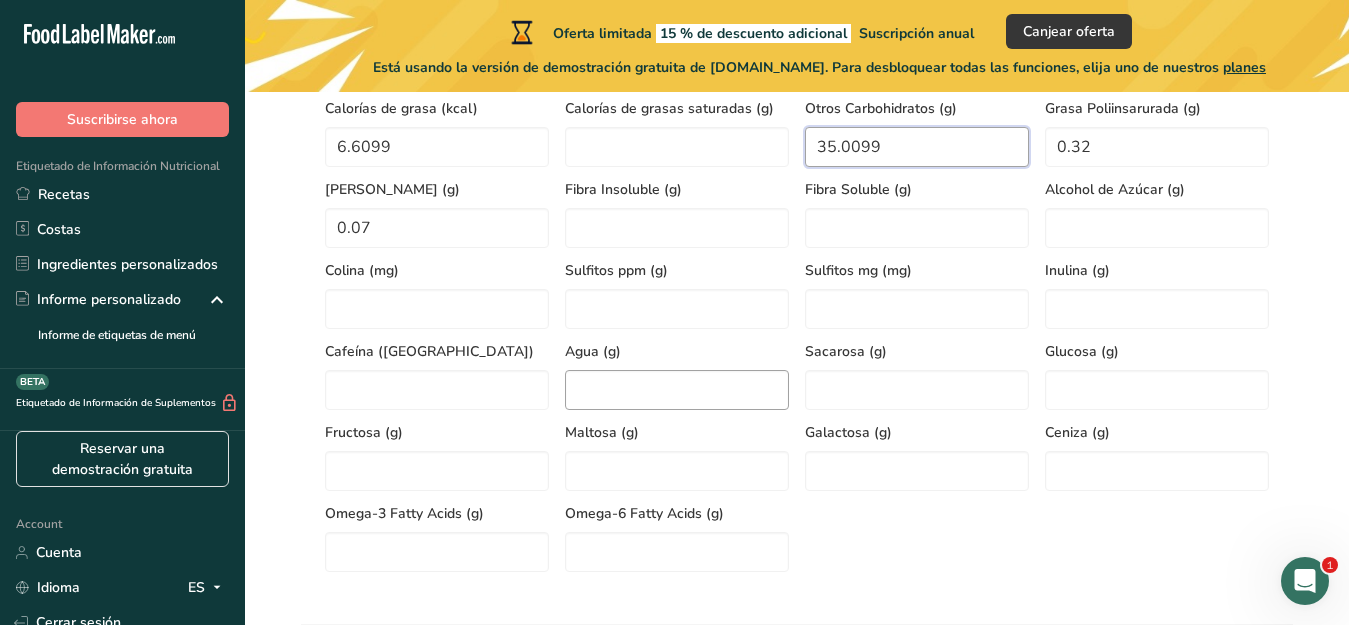 type on "35.0099" 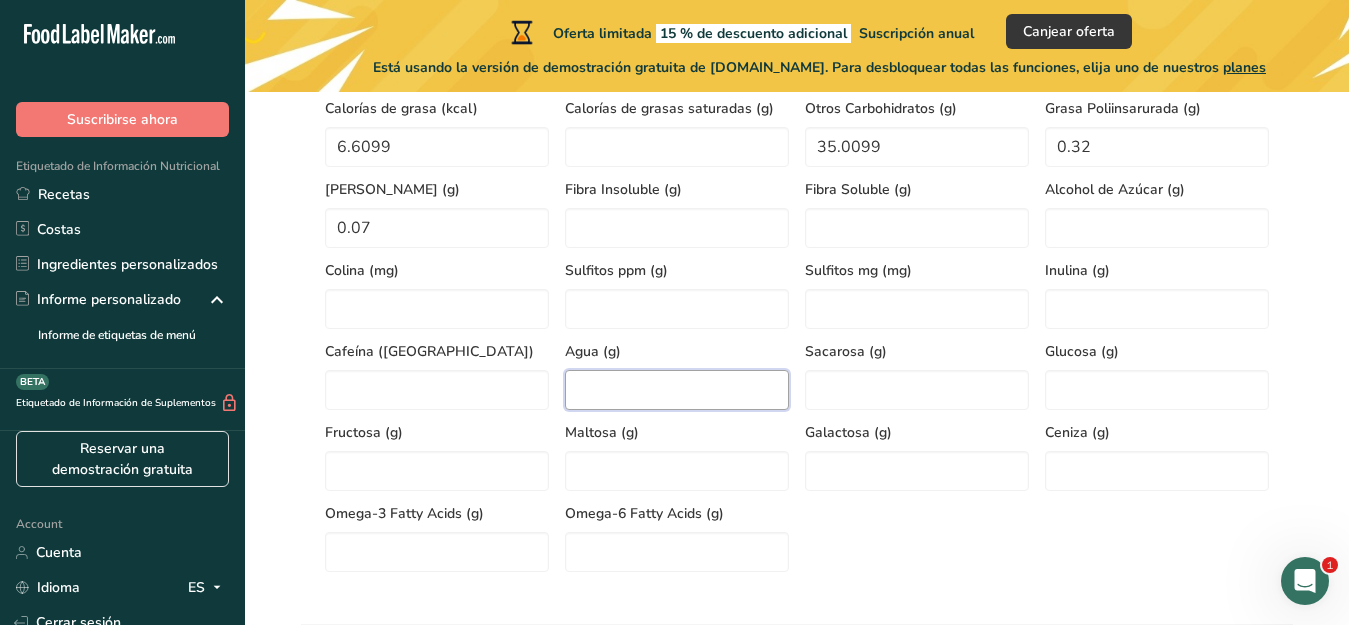 click at bounding box center [677, 390] 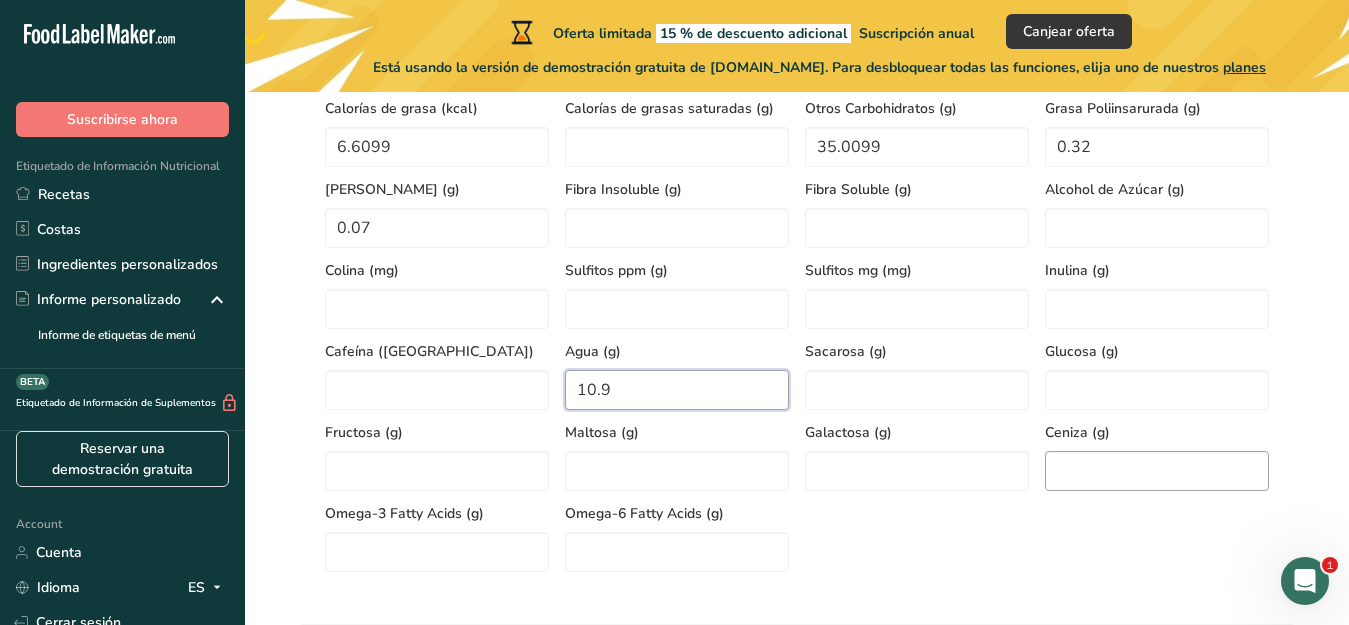 type on "10.9" 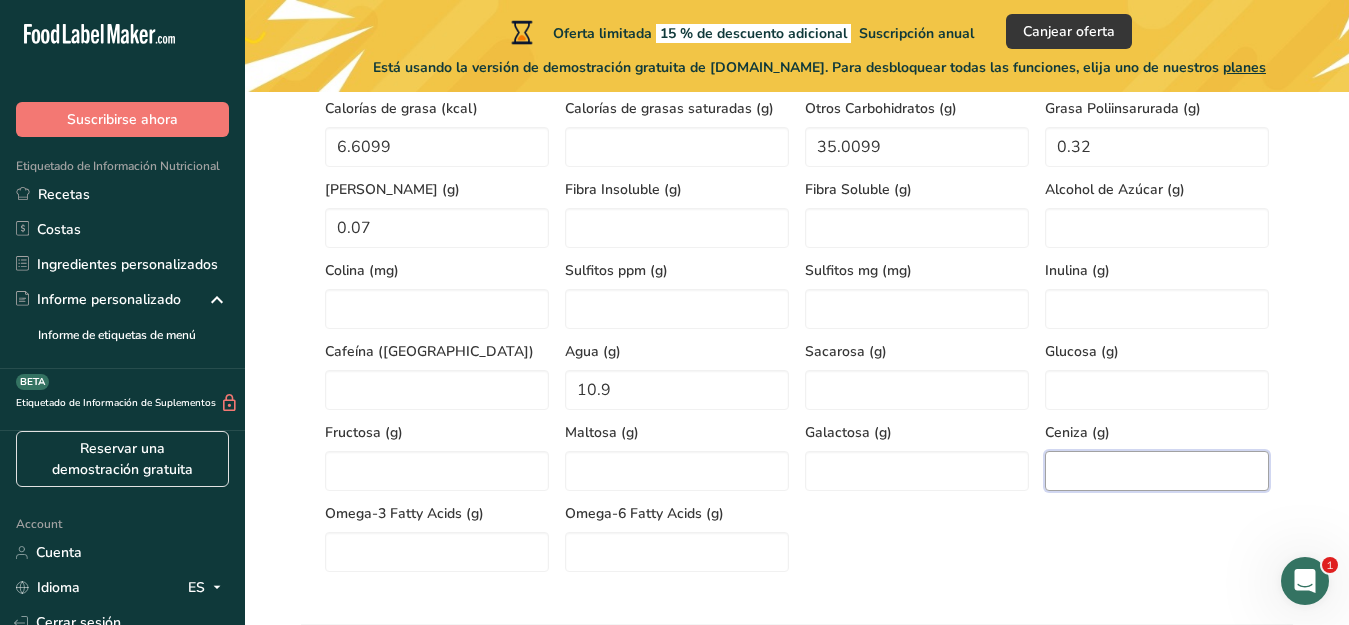 click at bounding box center (1157, 471) 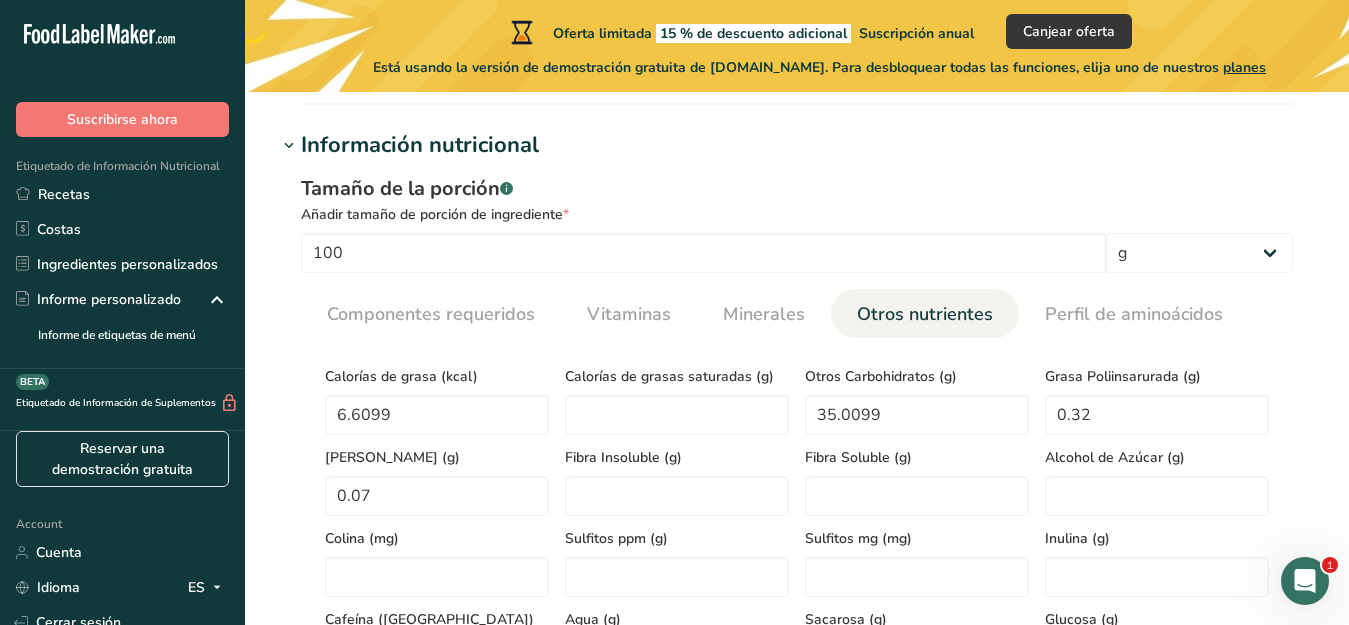 scroll, scrollTop: 750, scrollLeft: 0, axis: vertical 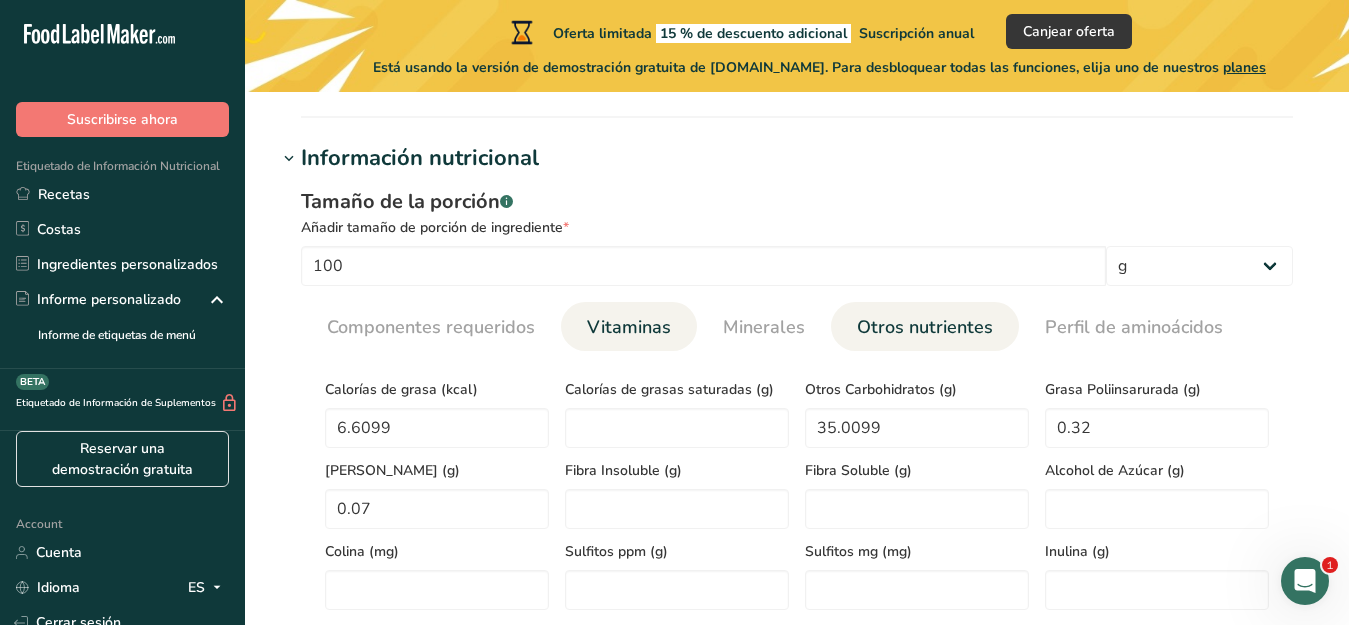 type on "0.4" 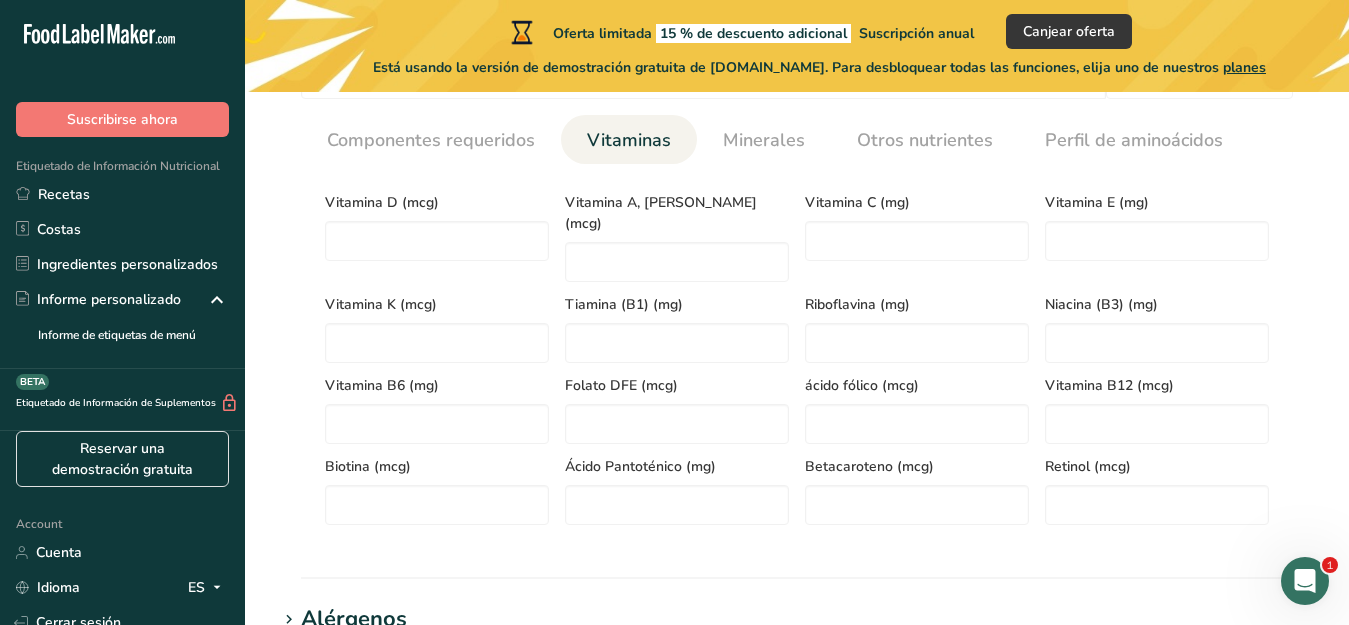 scroll, scrollTop: 937, scrollLeft: 0, axis: vertical 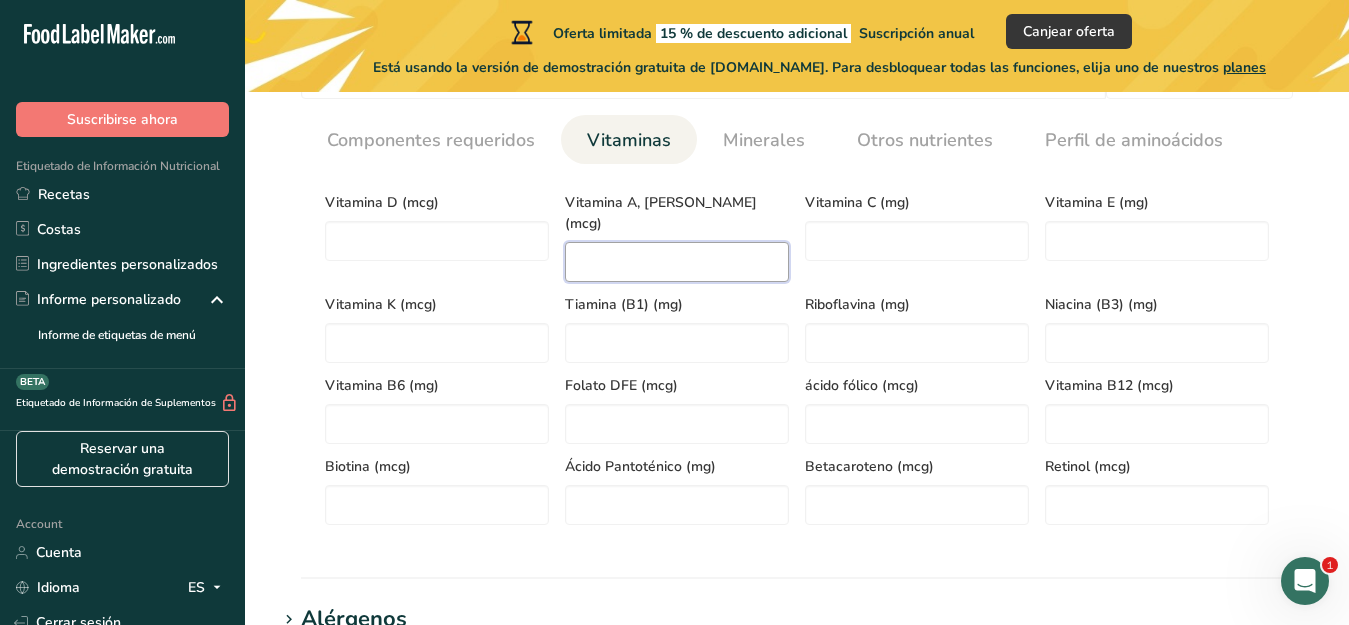 click at bounding box center (677, 262) 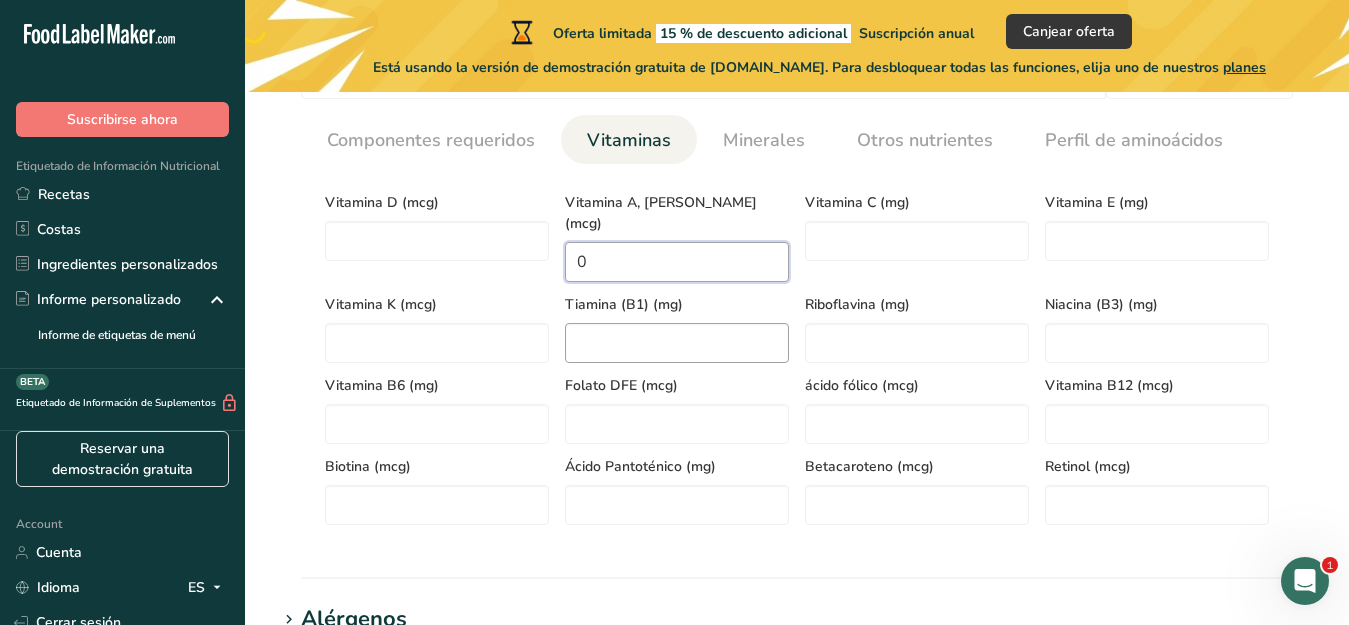 type on "0" 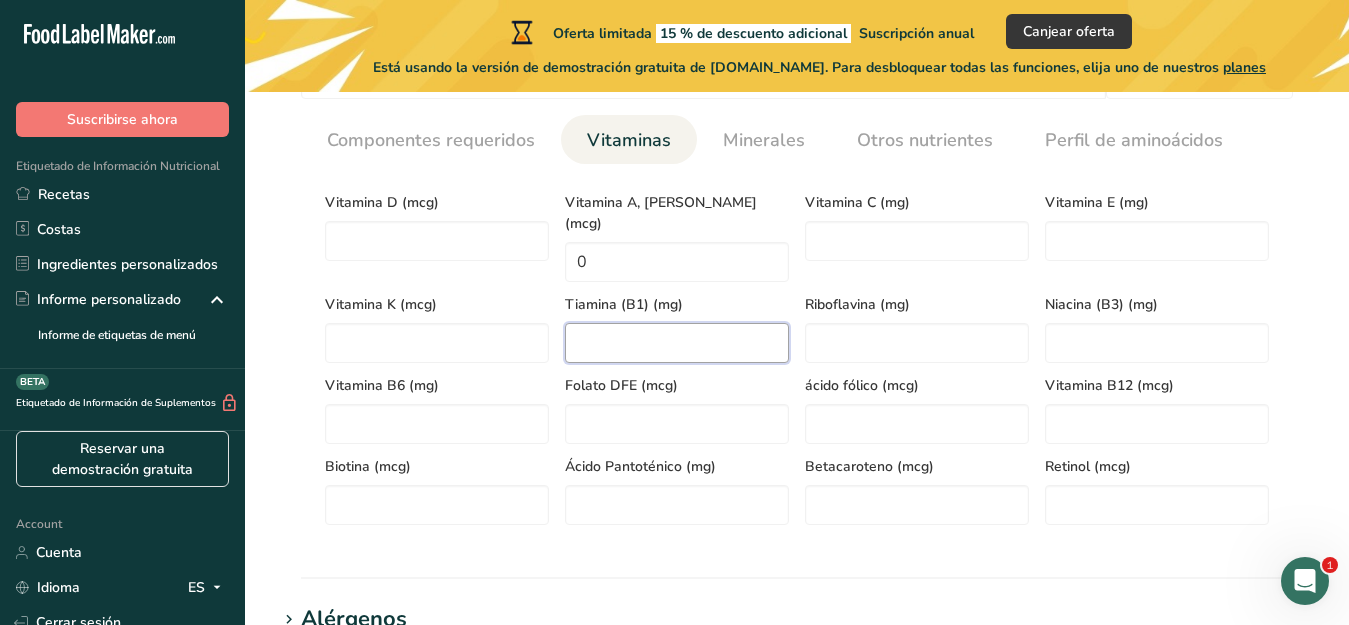 click at bounding box center (677, 343) 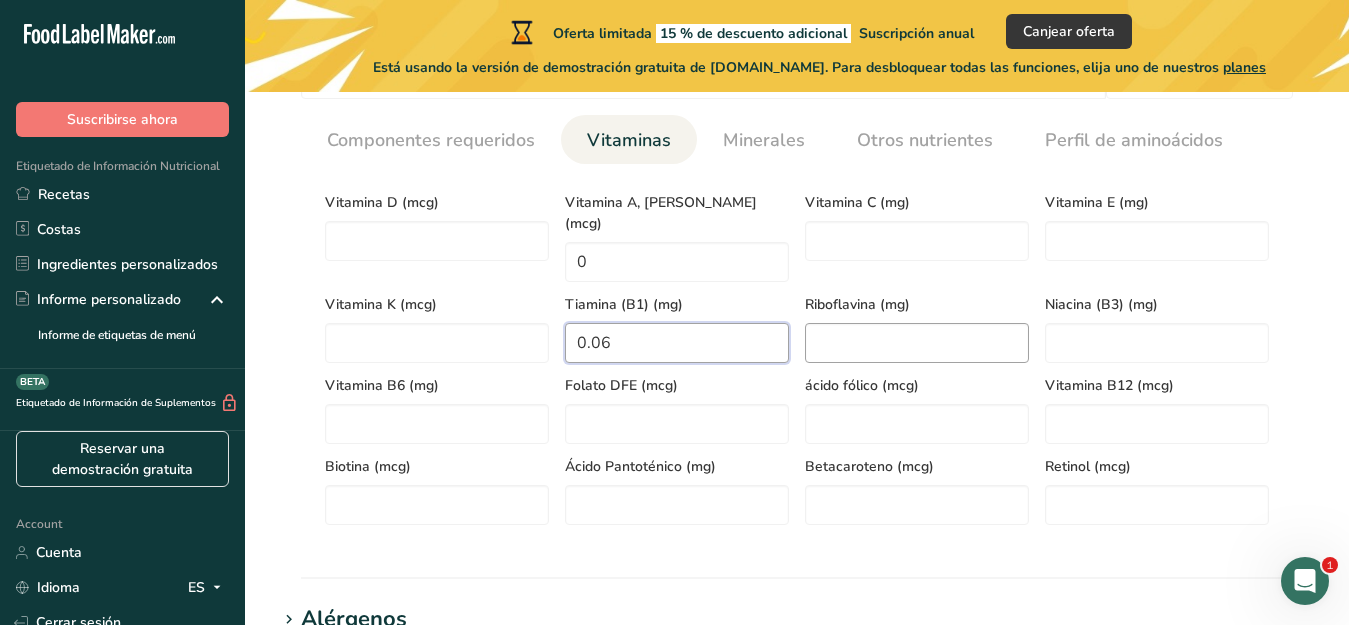 type on "0.06" 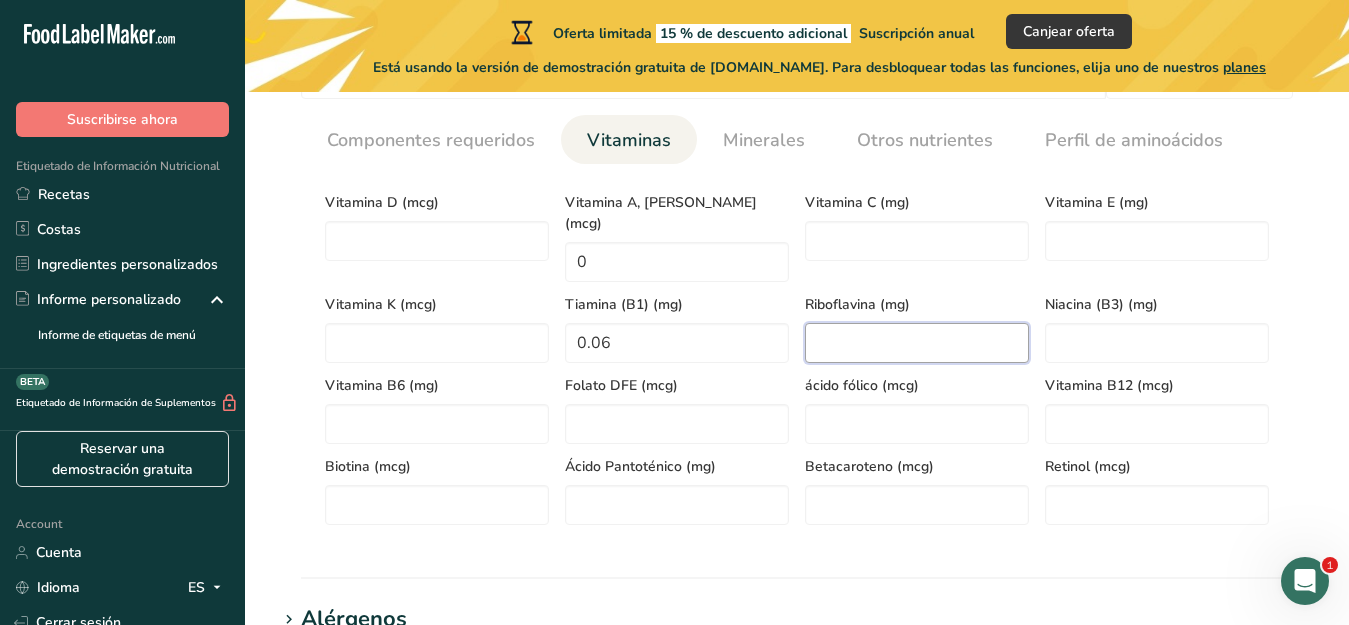 click at bounding box center [917, 343] 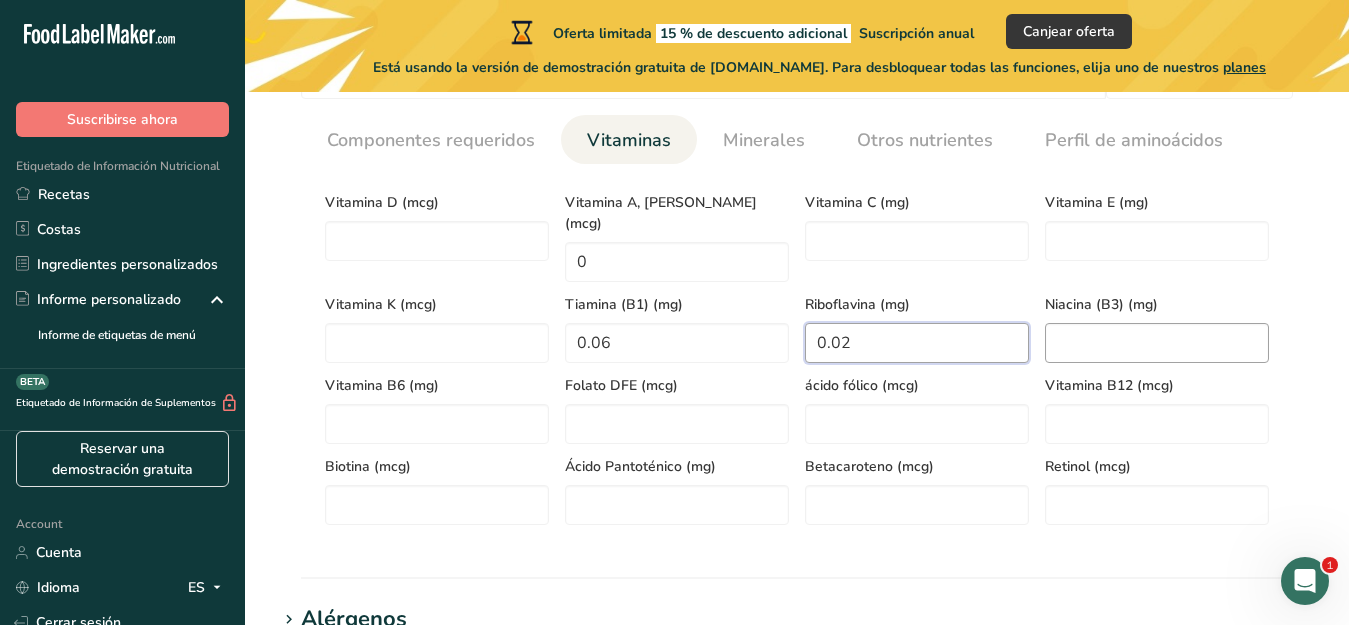 type on "0.02" 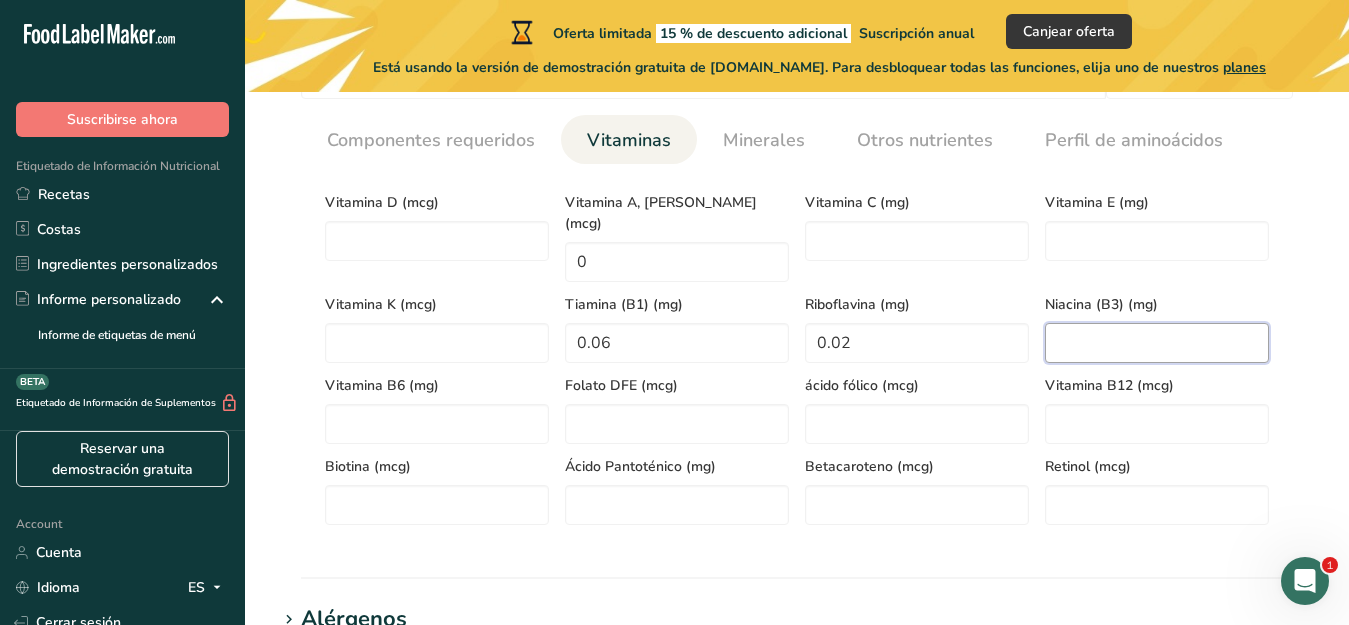click at bounding box center (1157, 343) 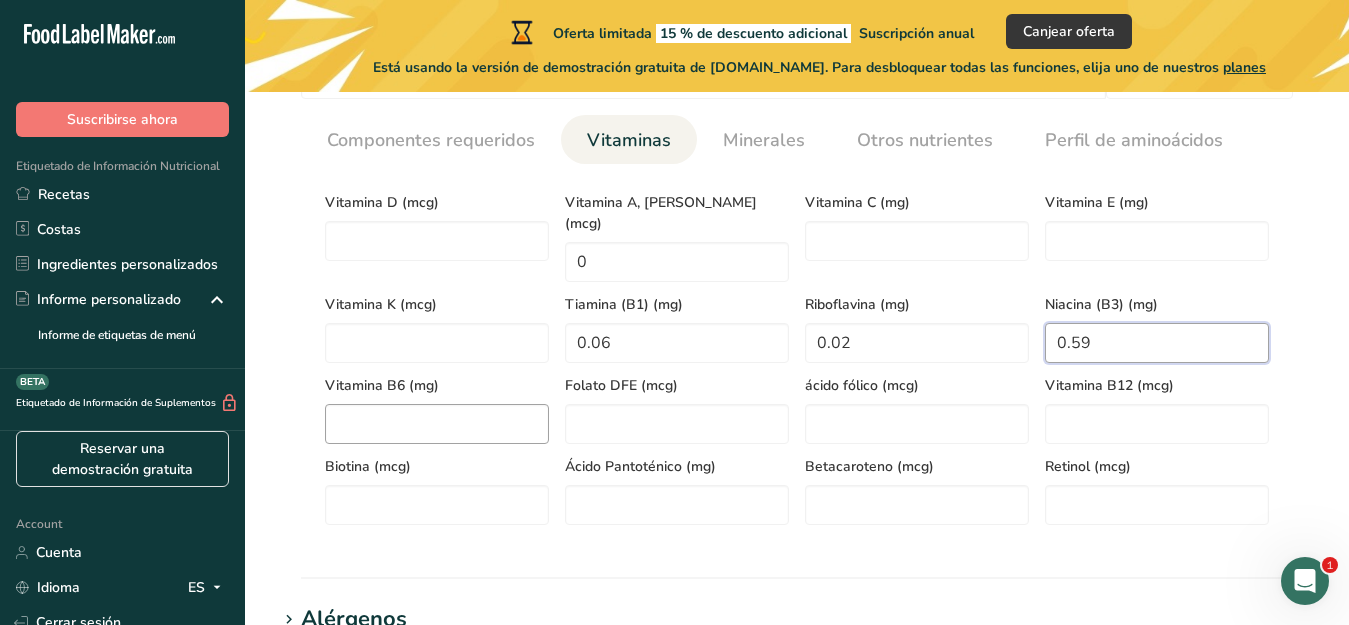 type on "0.59" 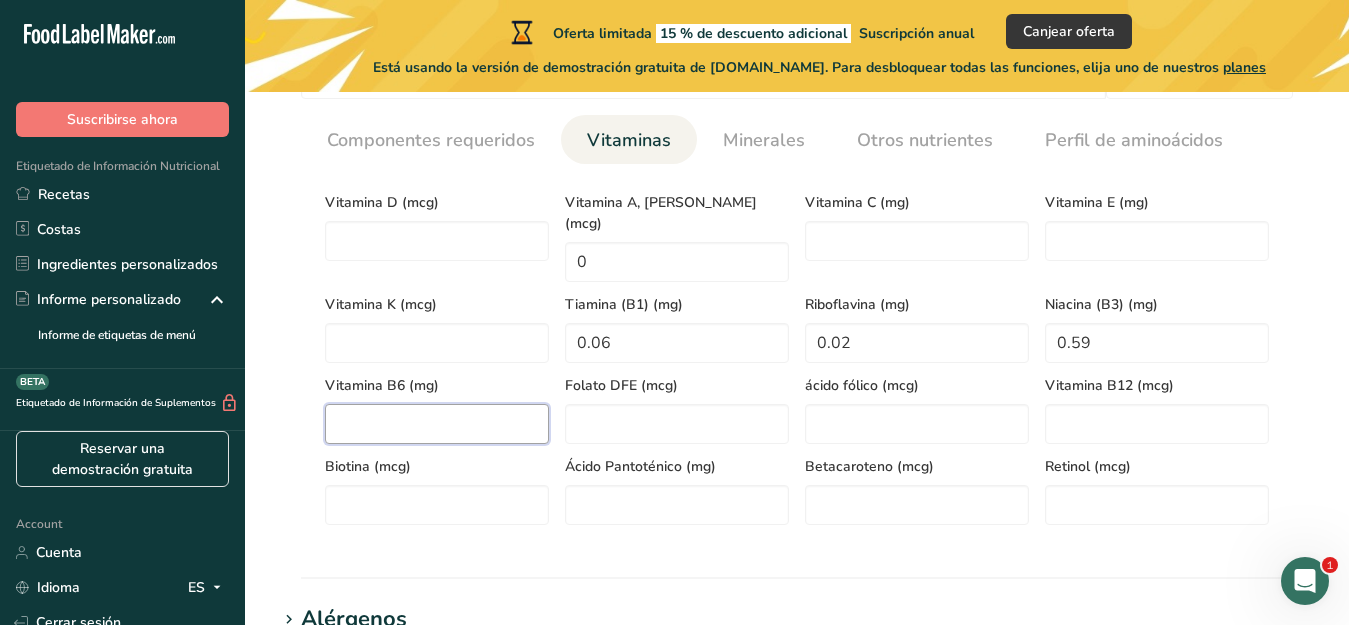 click at bounding box center (437, 424) 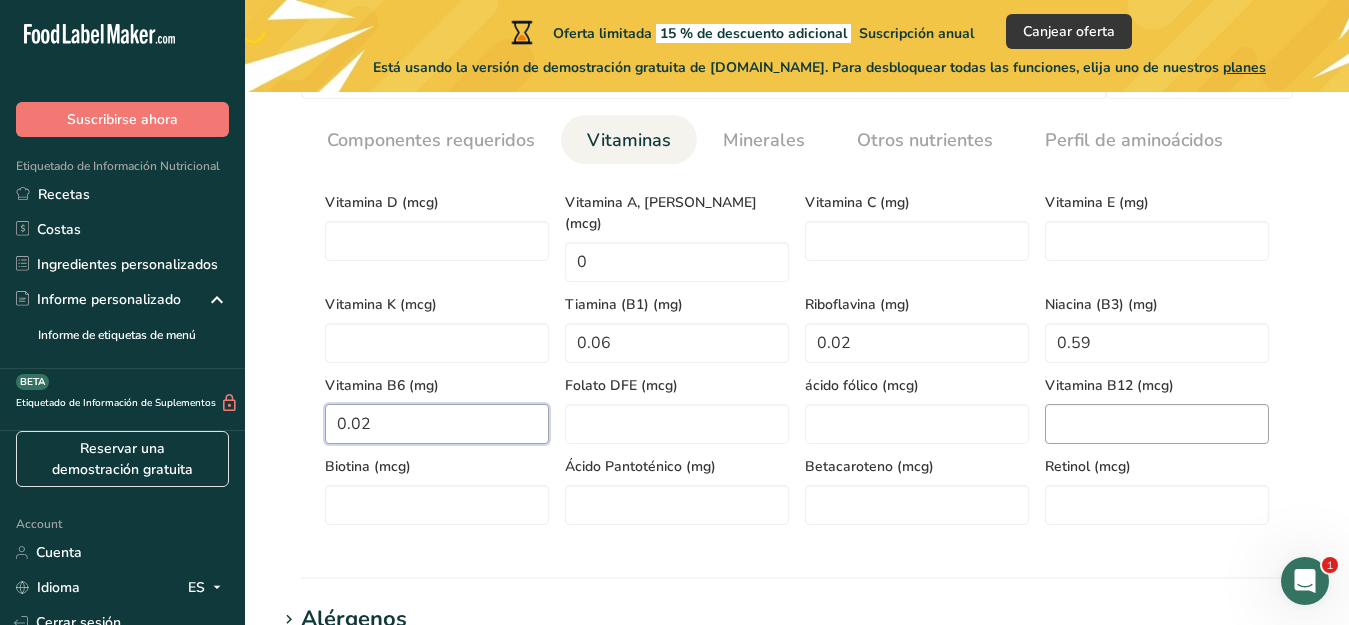 type on "0.02" 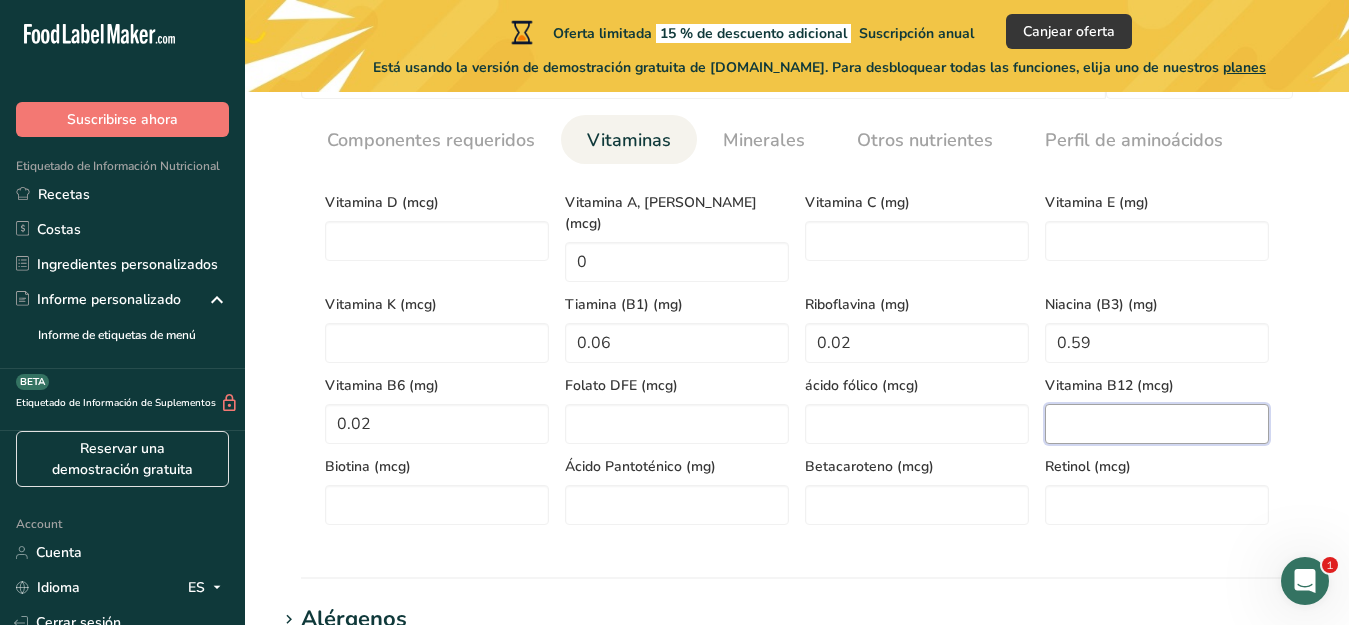 click at bounding box center [1157, 424] 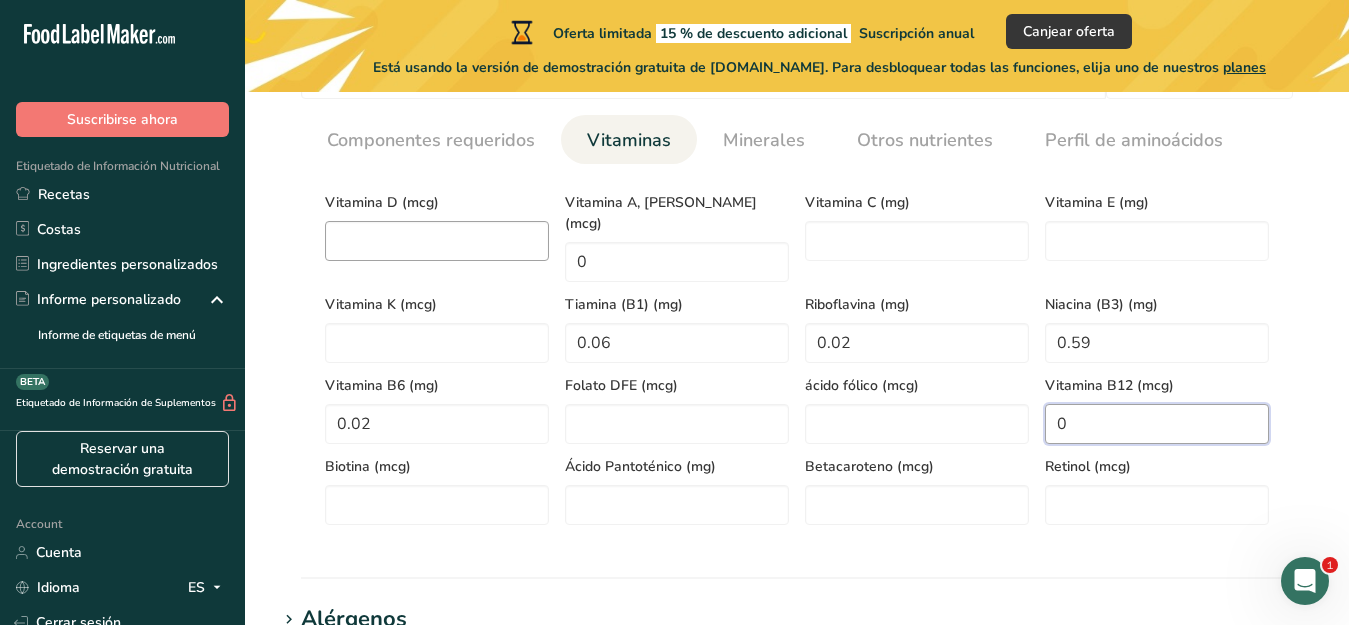 type on "0" 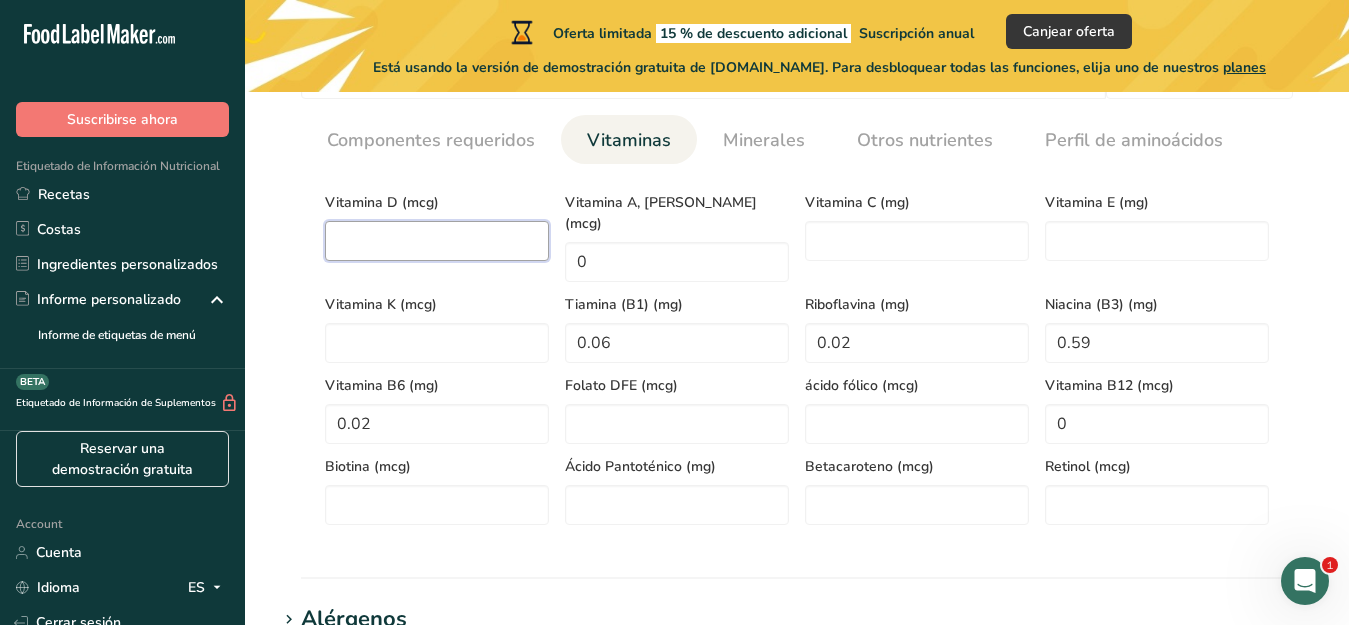 click at bounding box center [437, 241] 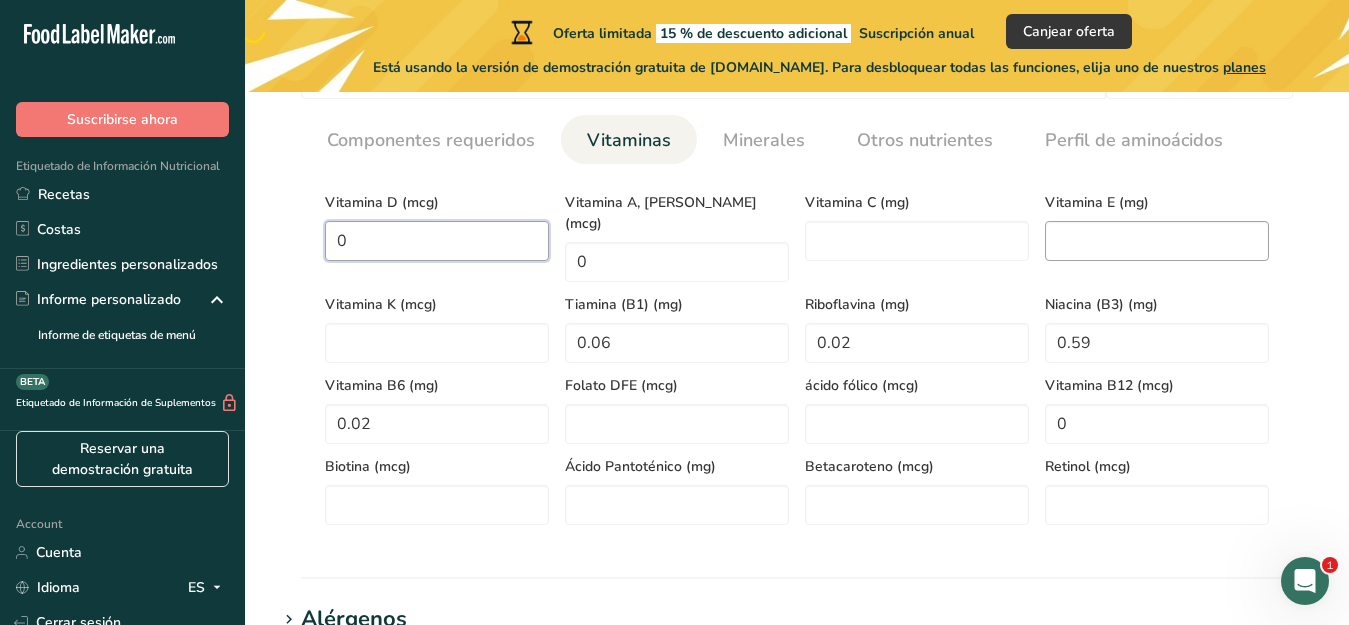 type on "0" 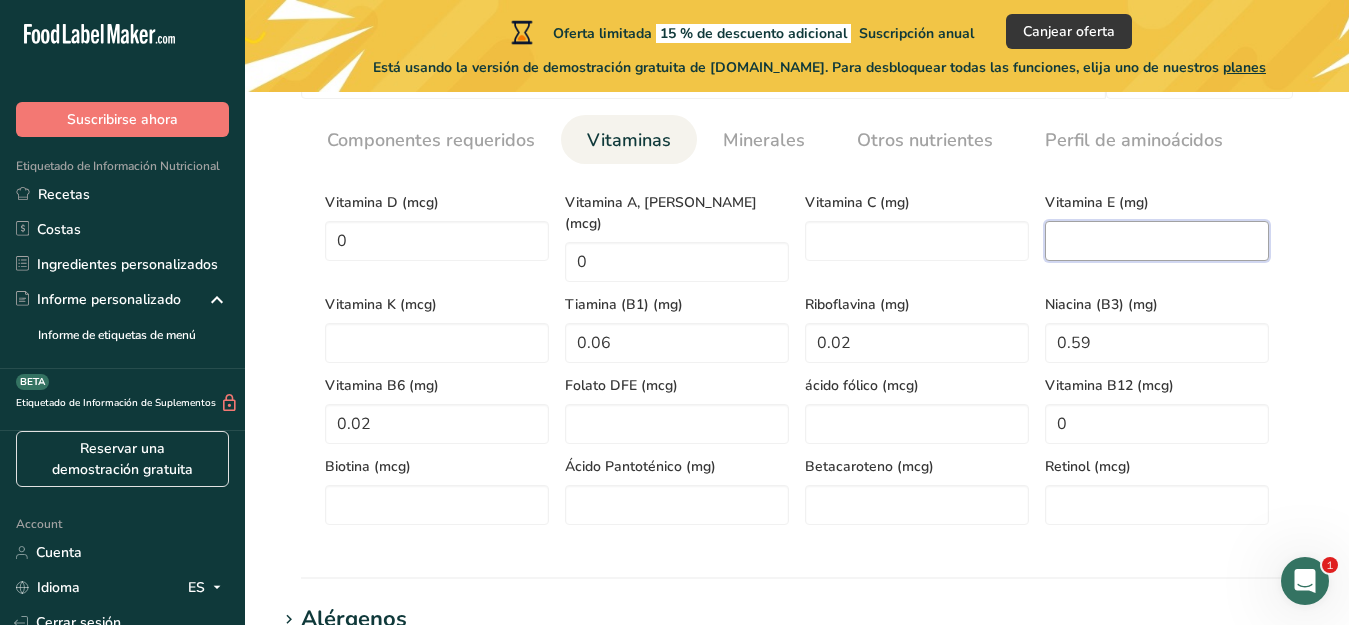click at bounding box center [1157, 241] 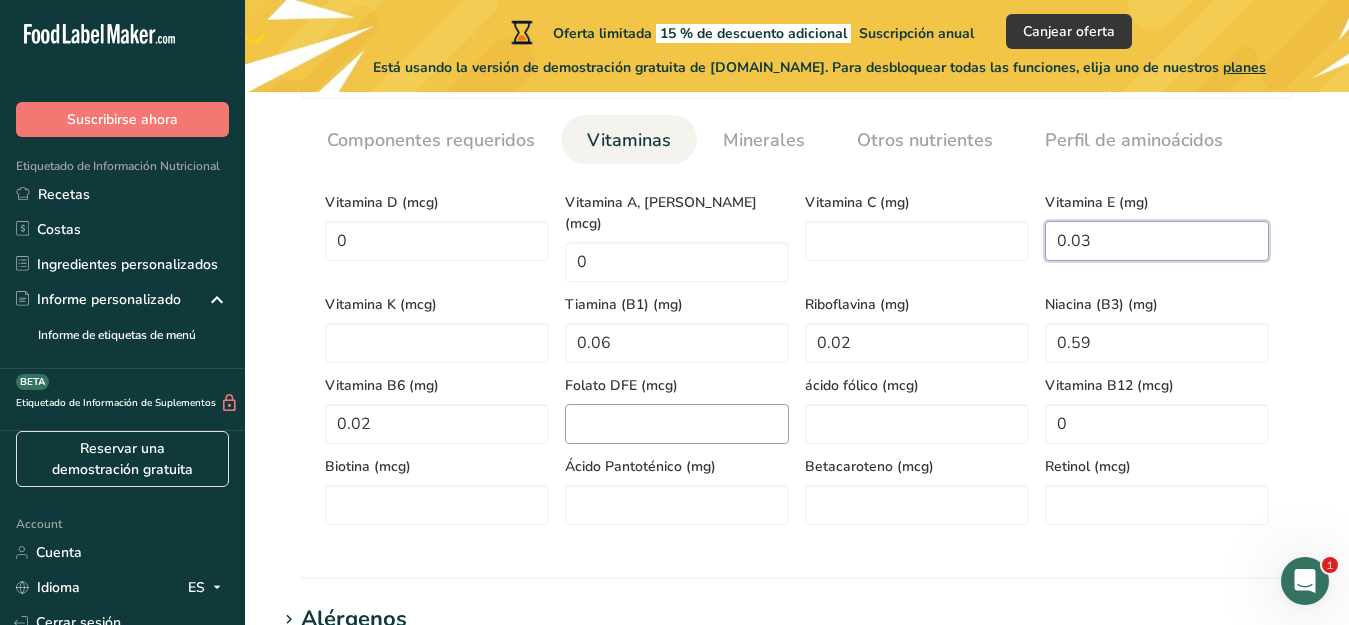 type on "0.03" 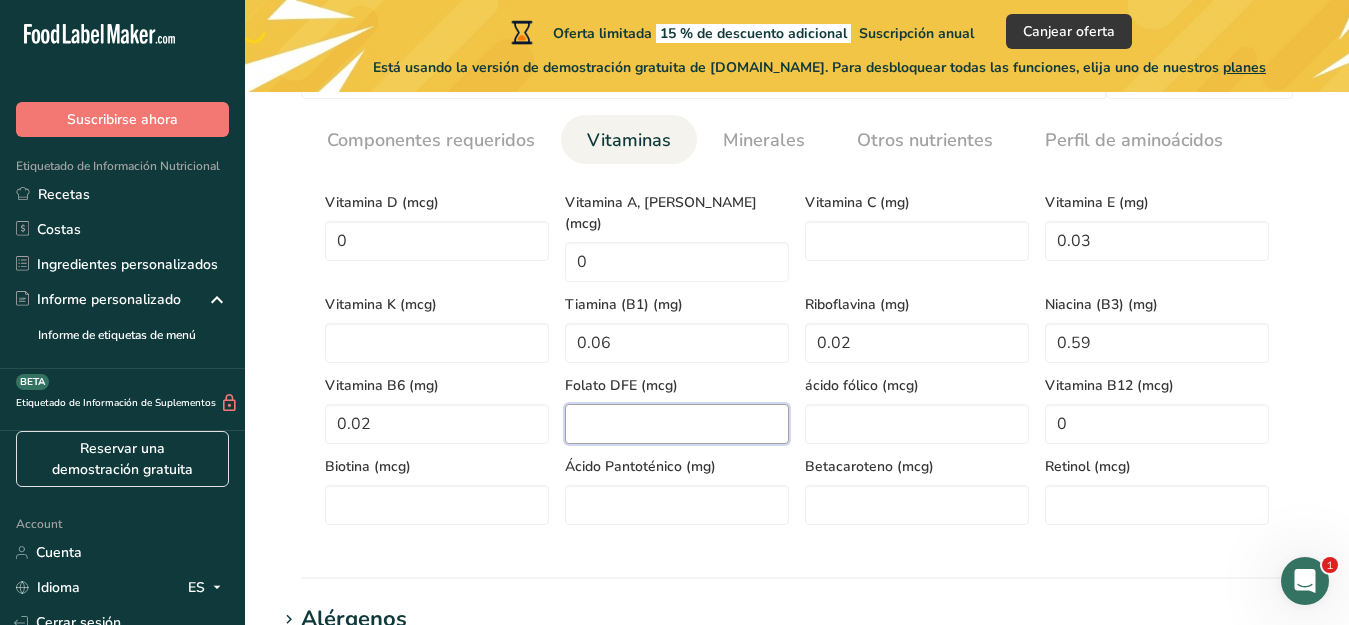 click at bounding box center [677, 424] 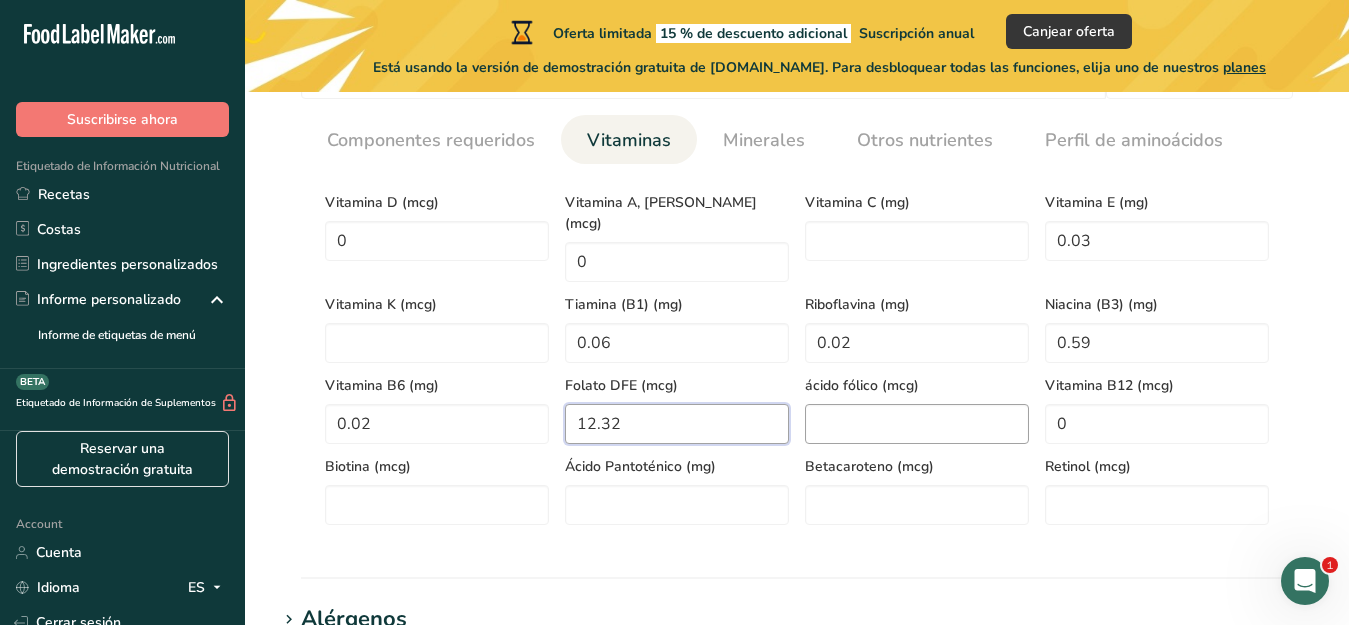 type on "12.32" 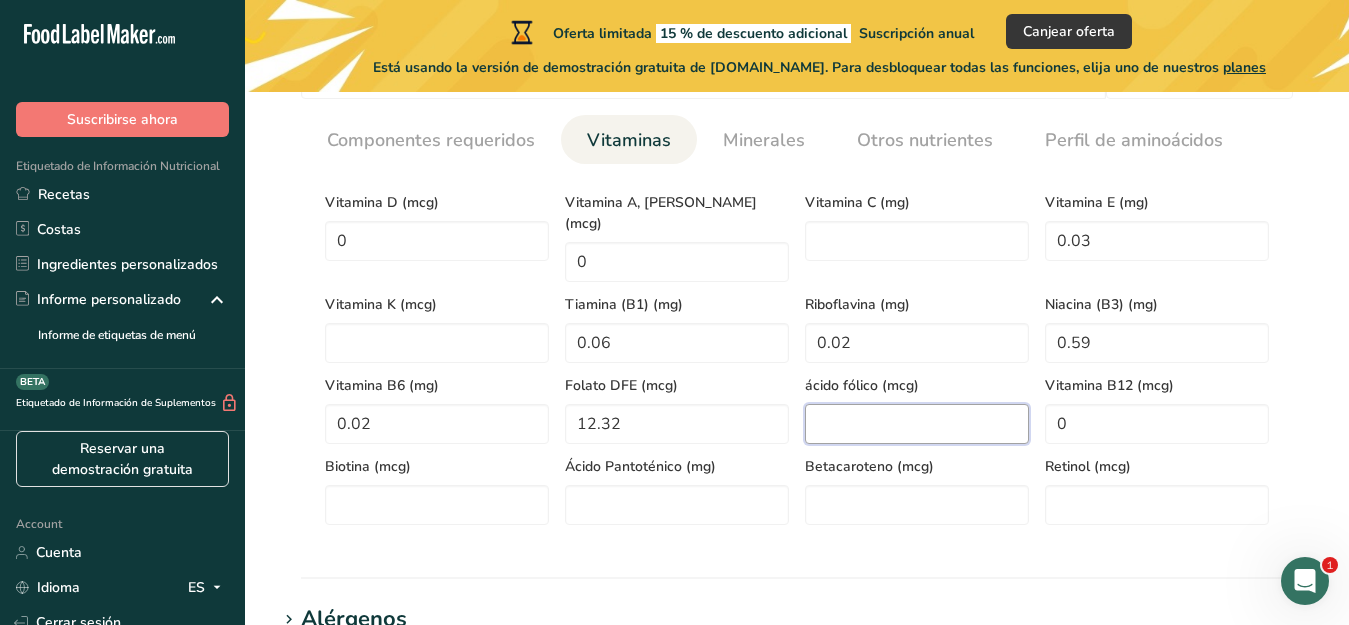 click at bounding box center (917, 424) 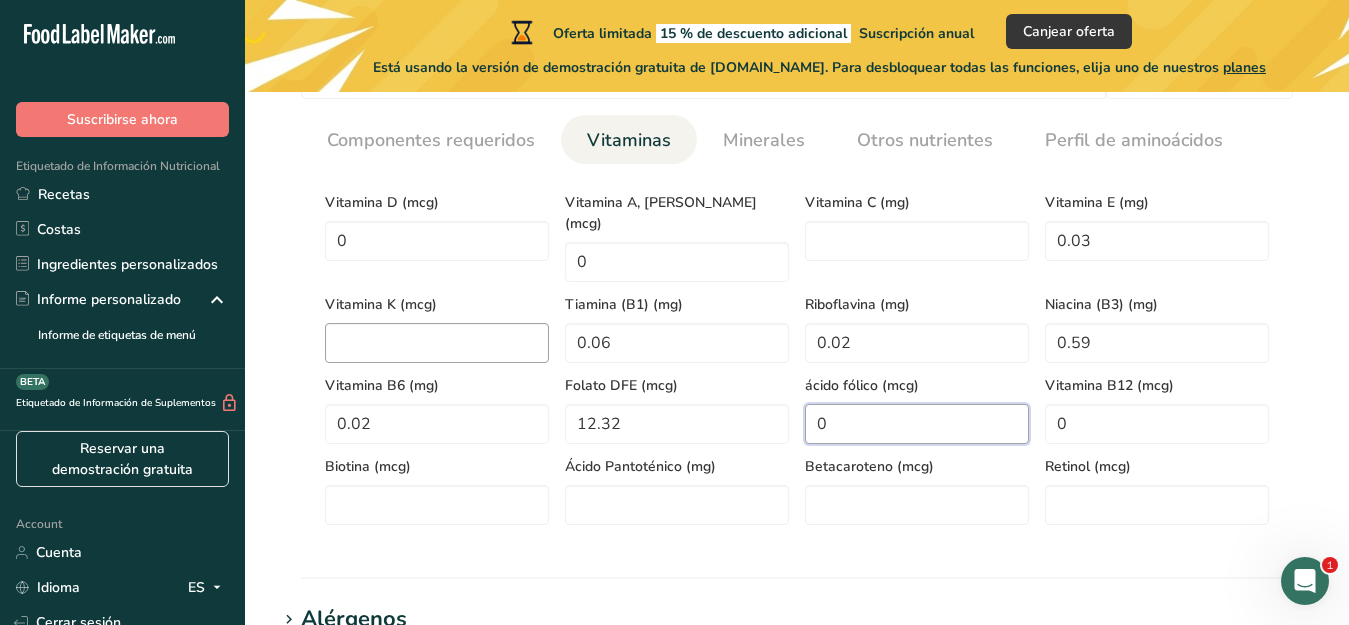 type on "0" 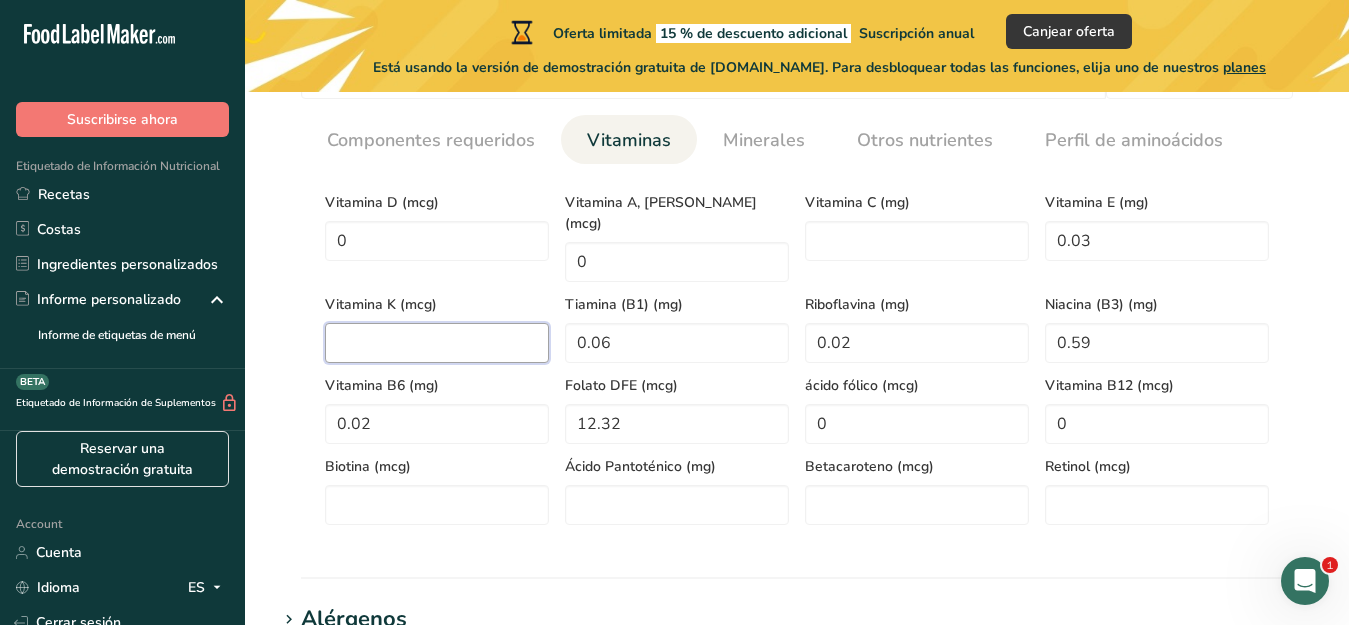 click at bounding box center [437, 343] 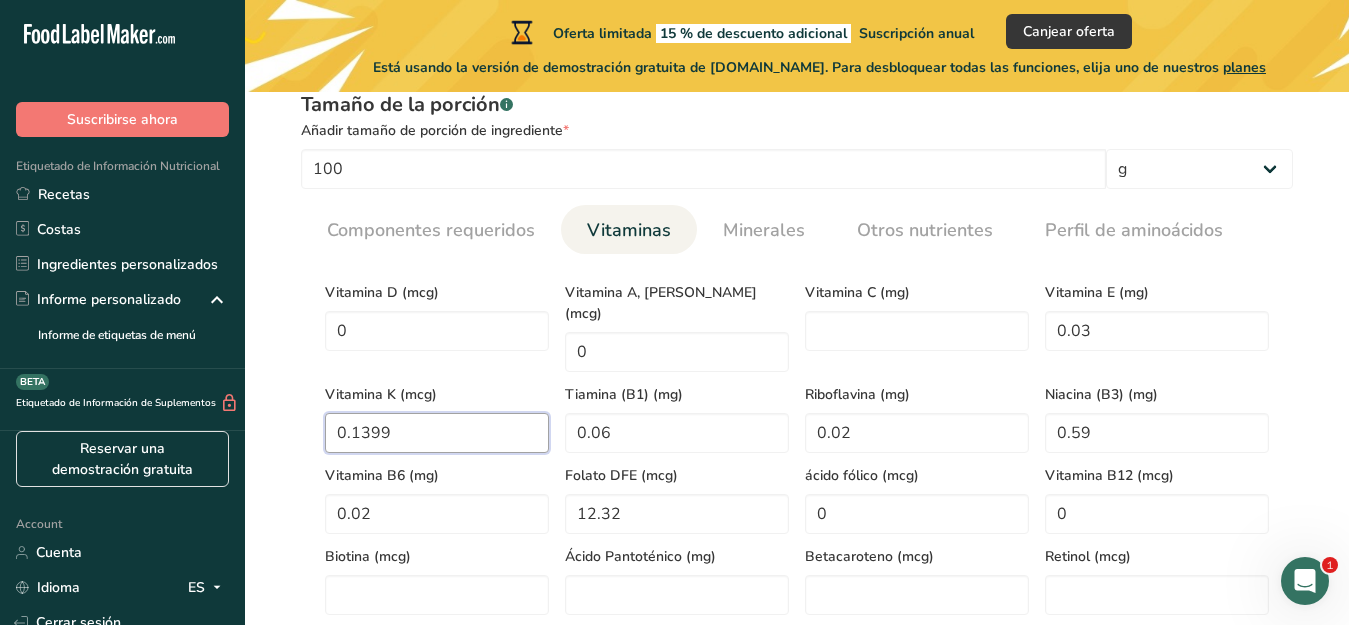 scroll, scrollTop: 843, scrollLeft: 0, axis: vertical 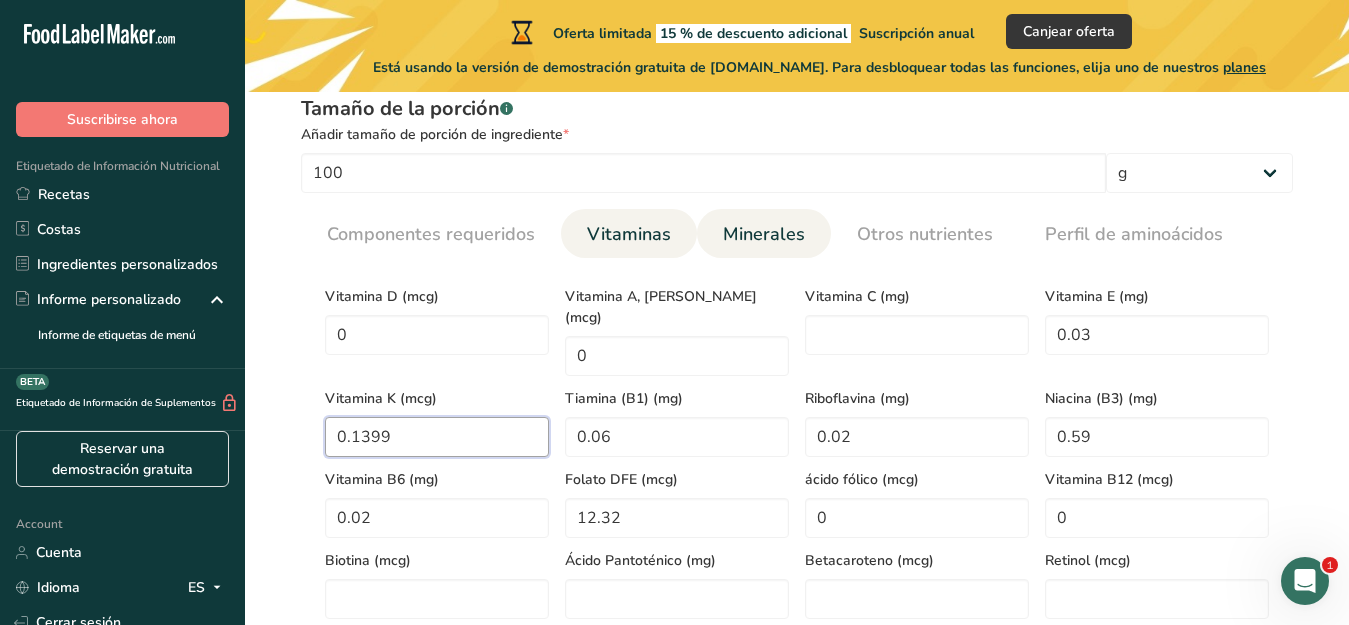 type on "0.1399" 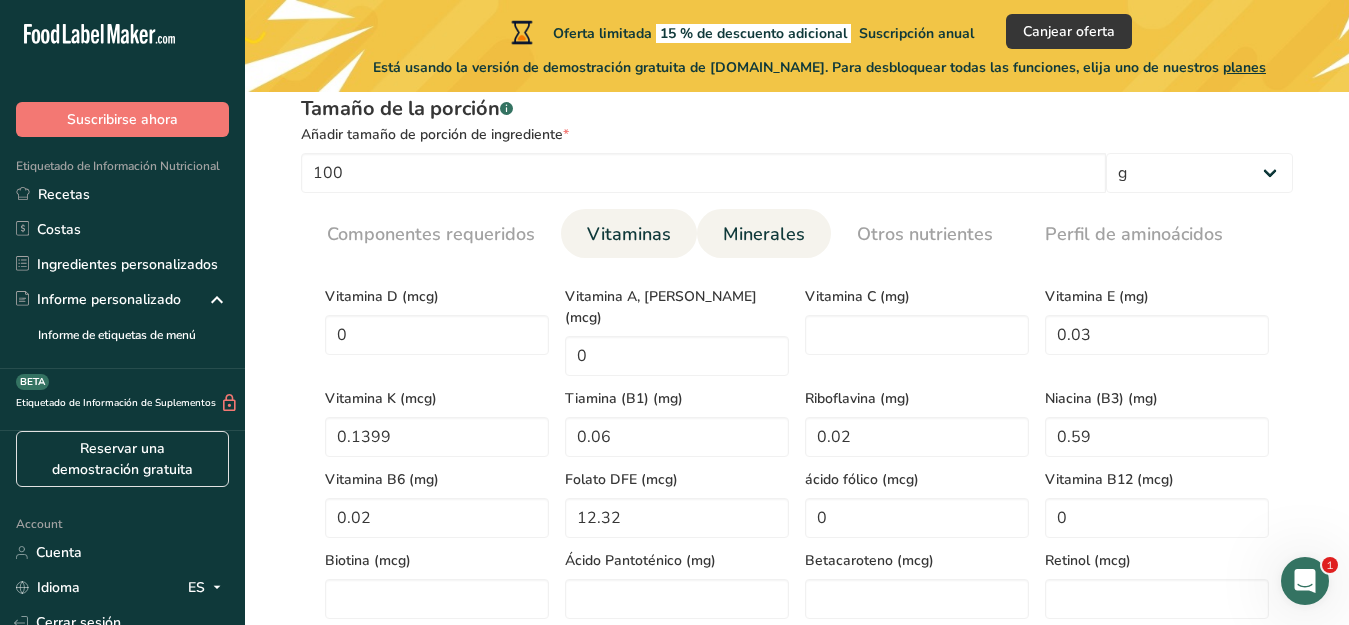 click on "Minerales" at bounding box center (764, 234) 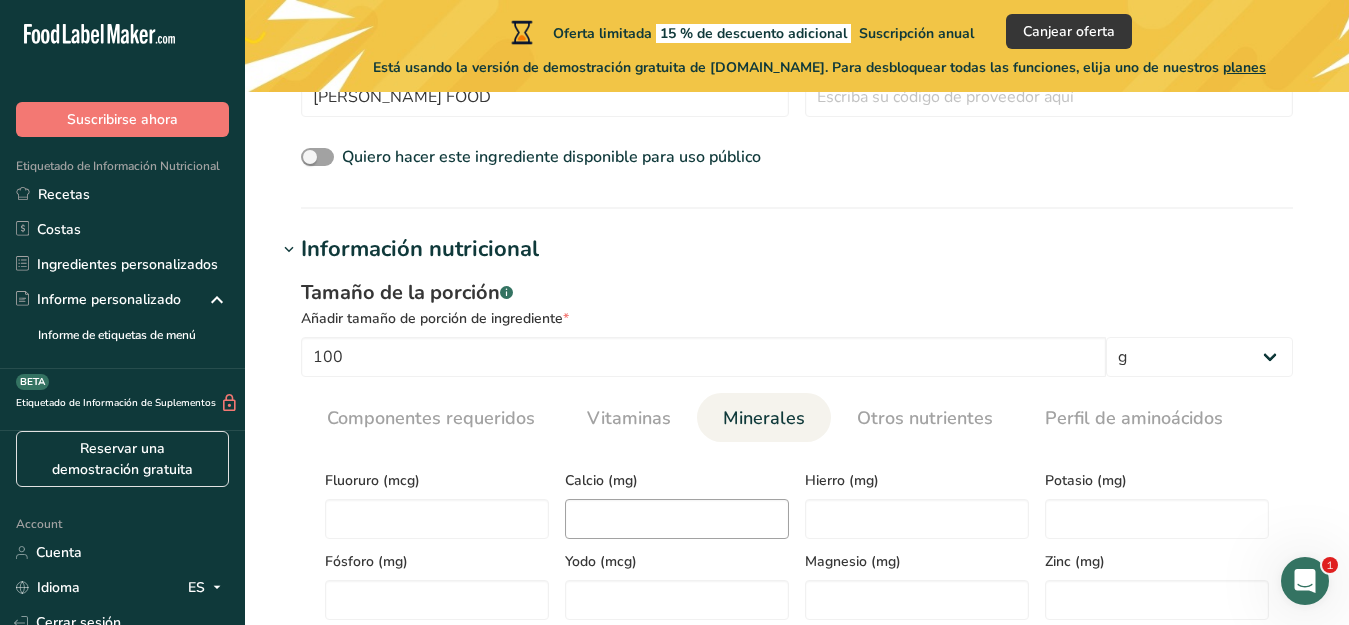 scroll, scrollTop: 656, scrollLeft: 0, axis: vertical 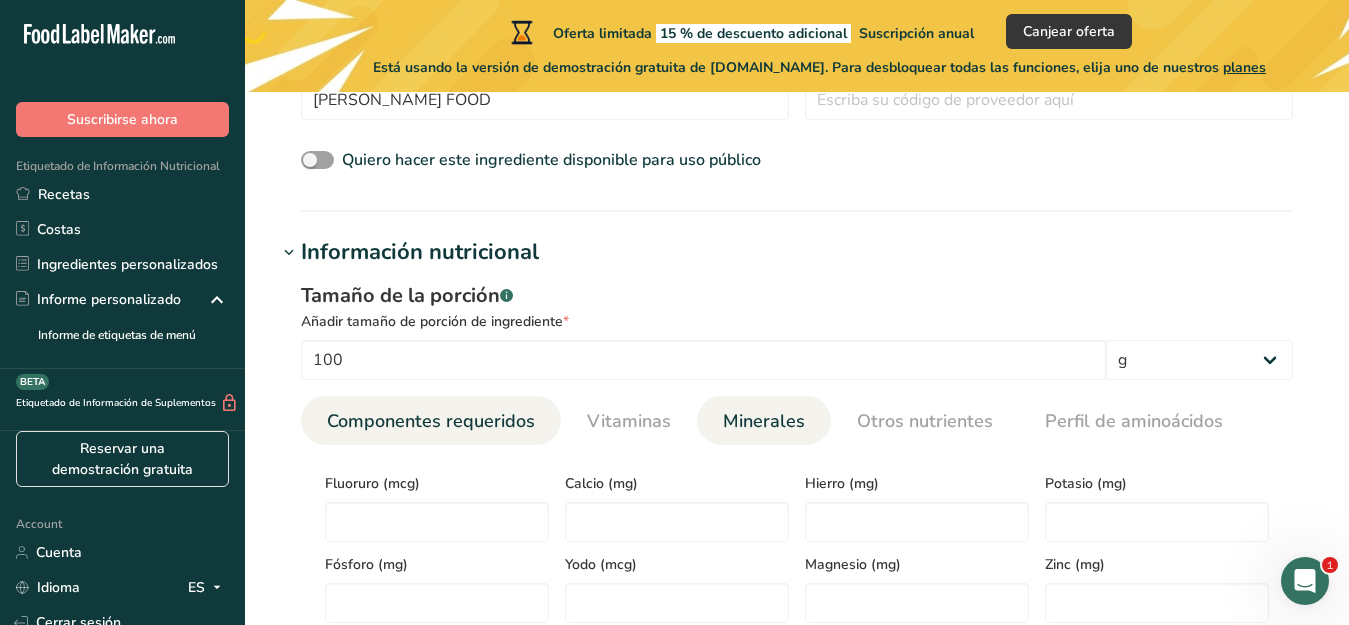 click on "Componentes requeridos" at bounding box center (431, 421) 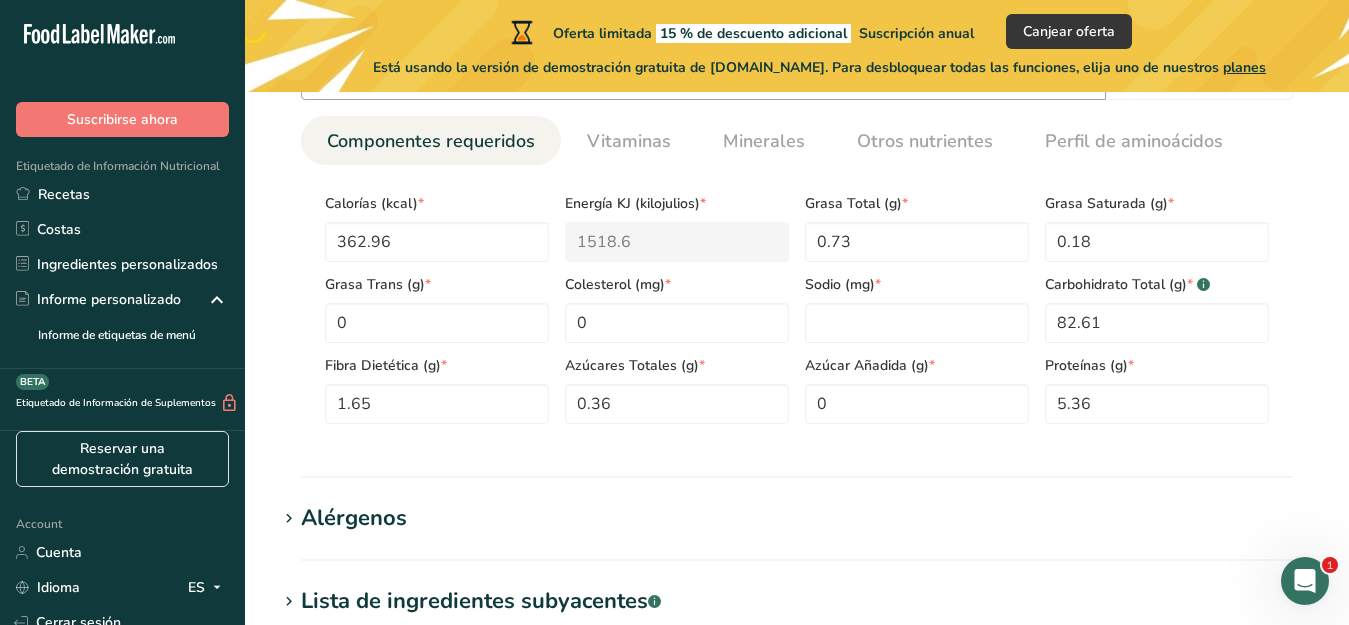 scroll, scrollTop: 937, scrollLeft: 0, axis: vertical 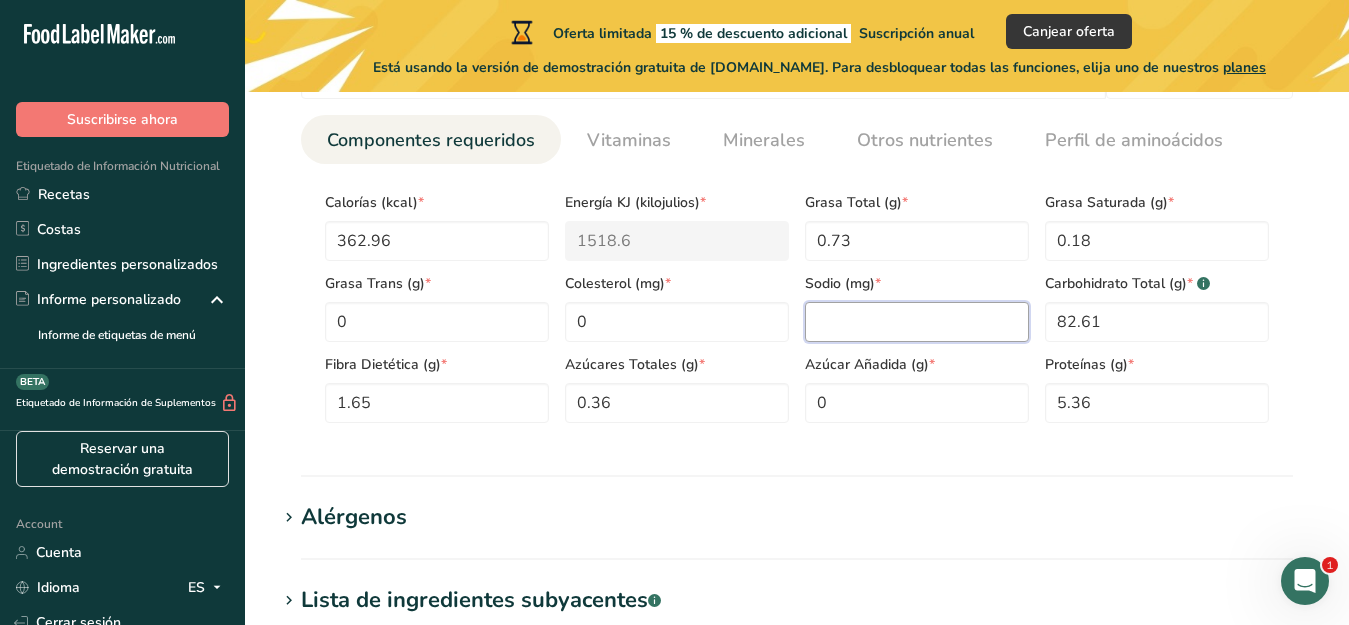click at bounding box center (917, 322) 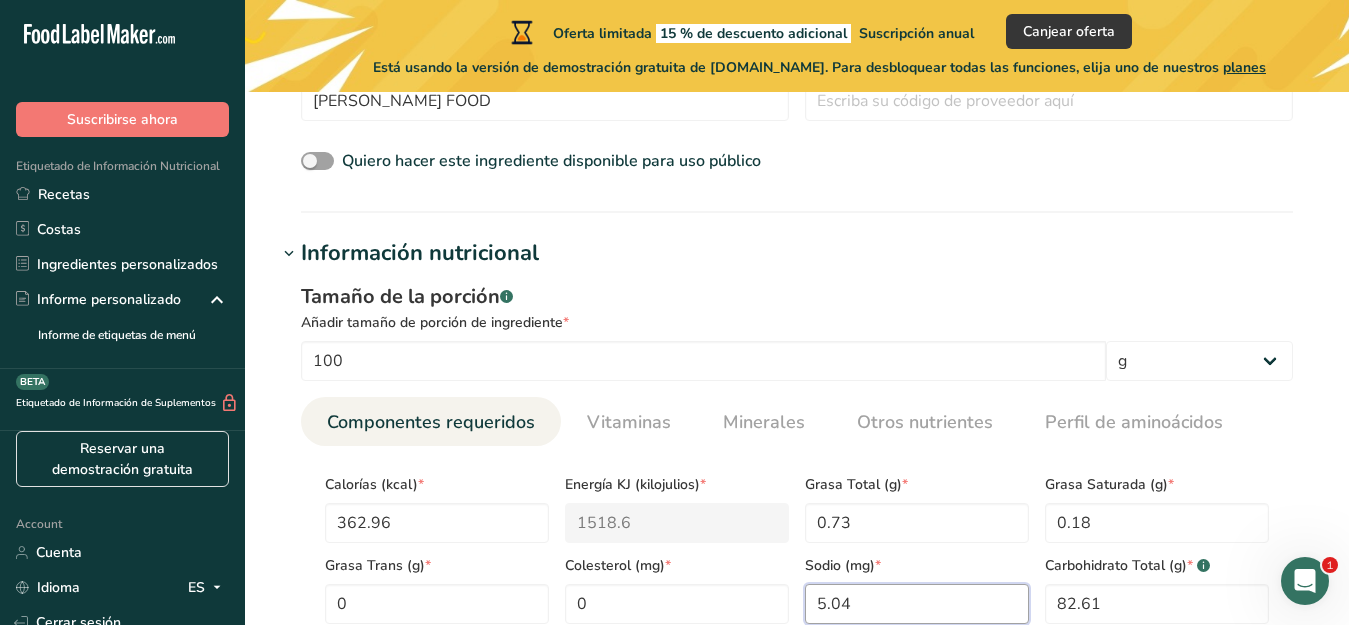 scroll, scrollTop: 656, scrollLeft: 0, axis: vertical 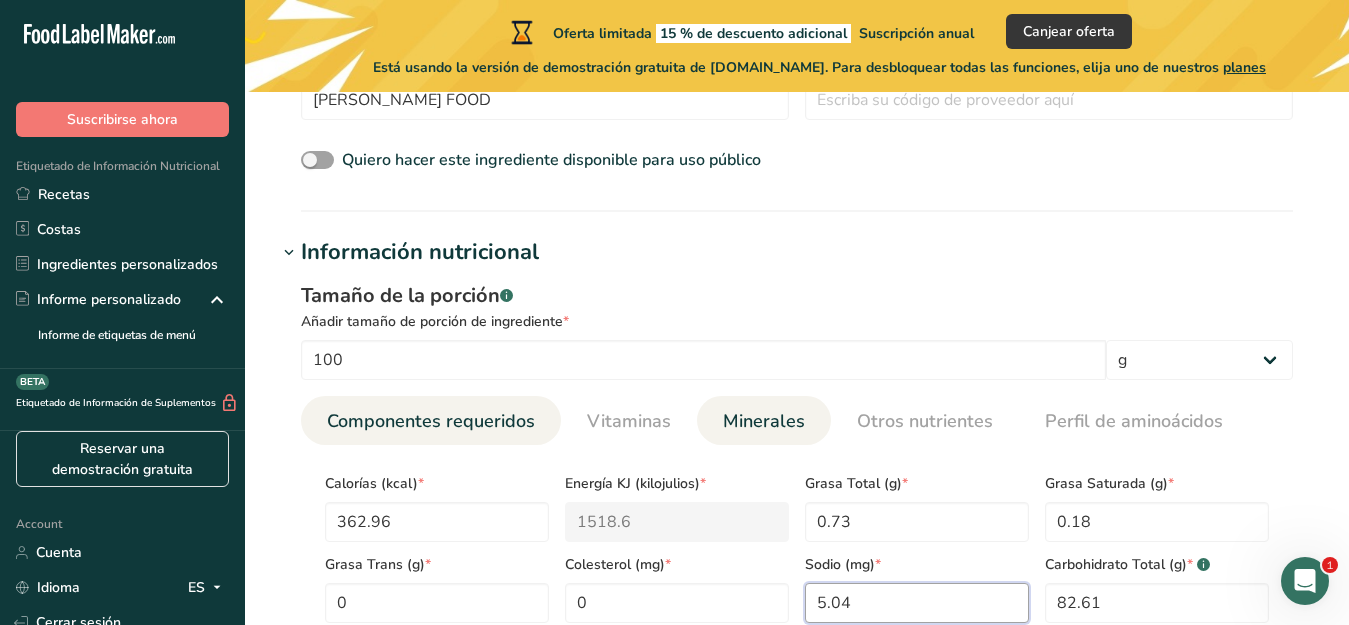 type on "5.04" 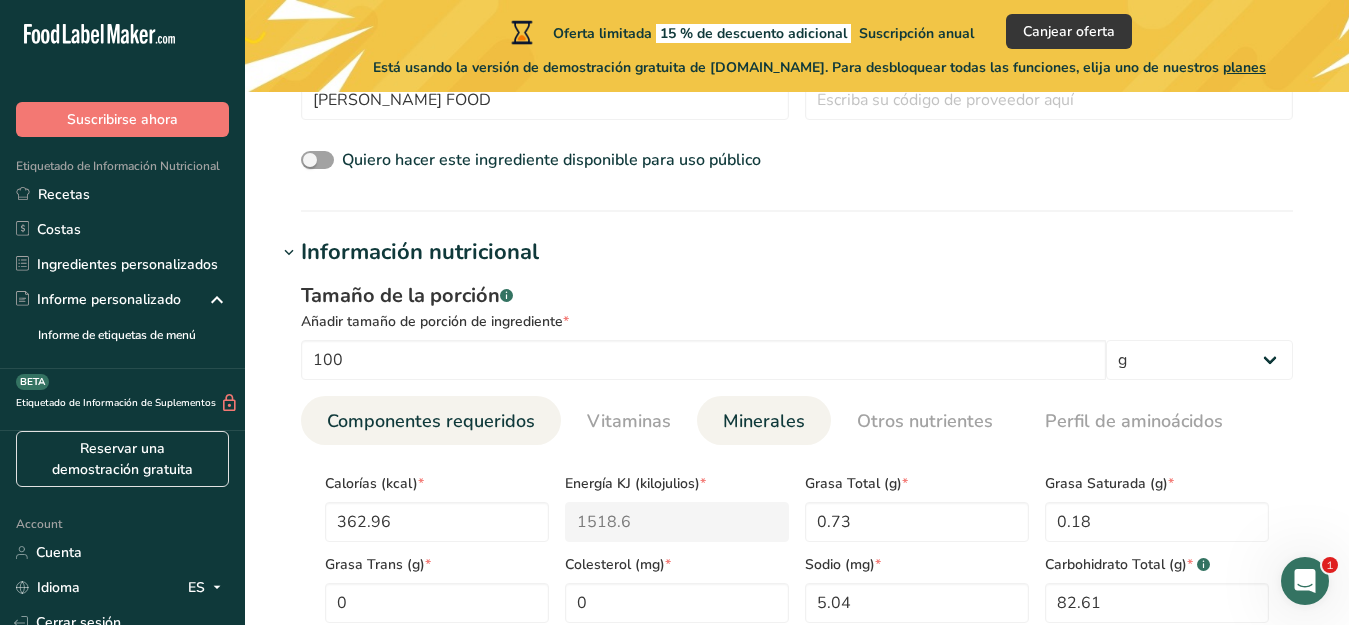 click on "Minerales" at bounding box center [764, 421] 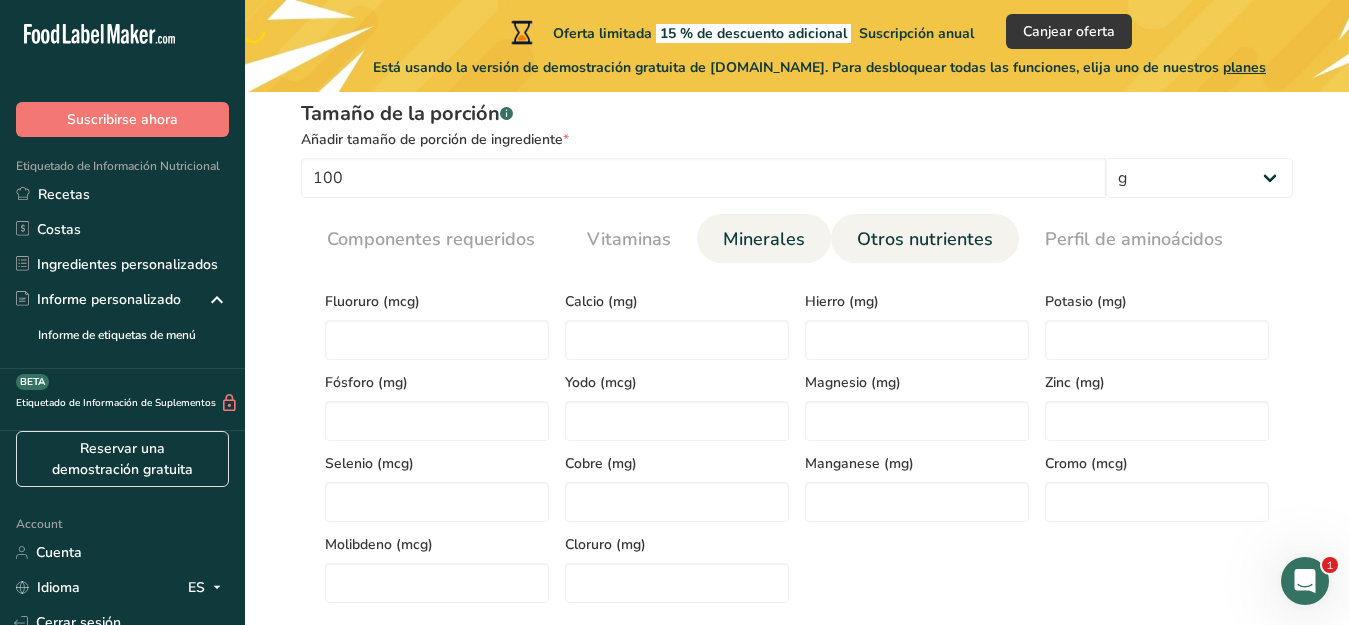 scroll, scrollTop: 843, scrollLeft: 0, axis: vertical 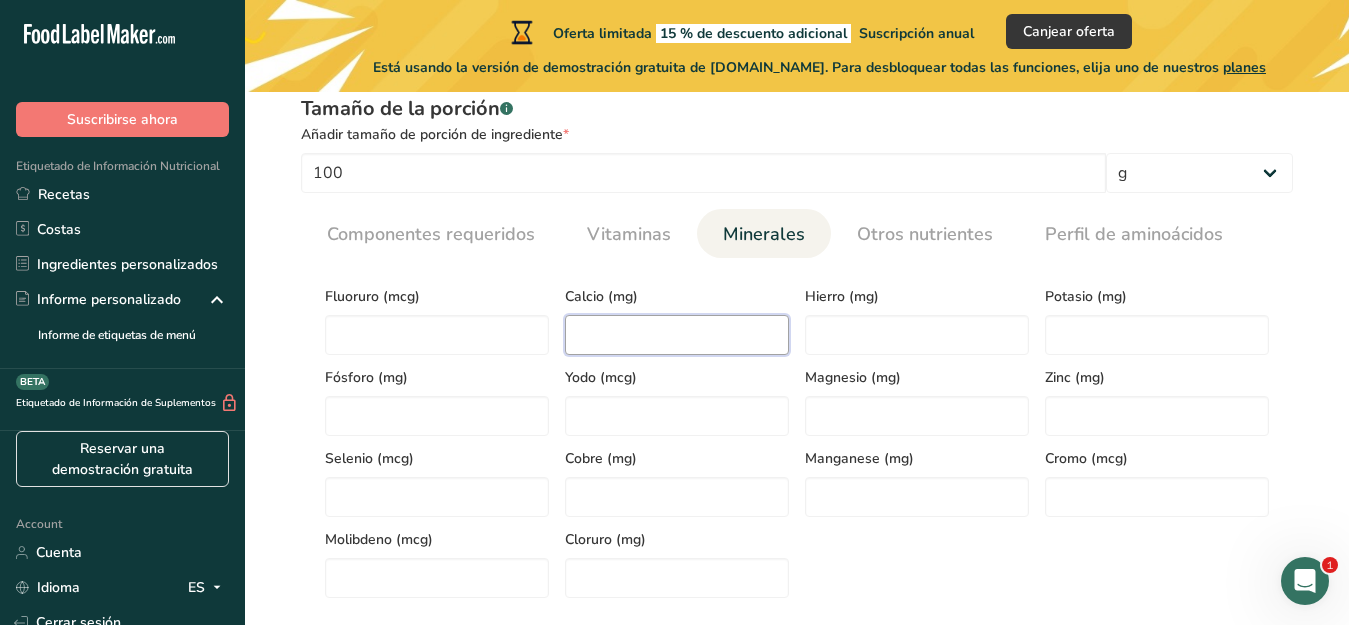 click at bounding box center (677, 335) 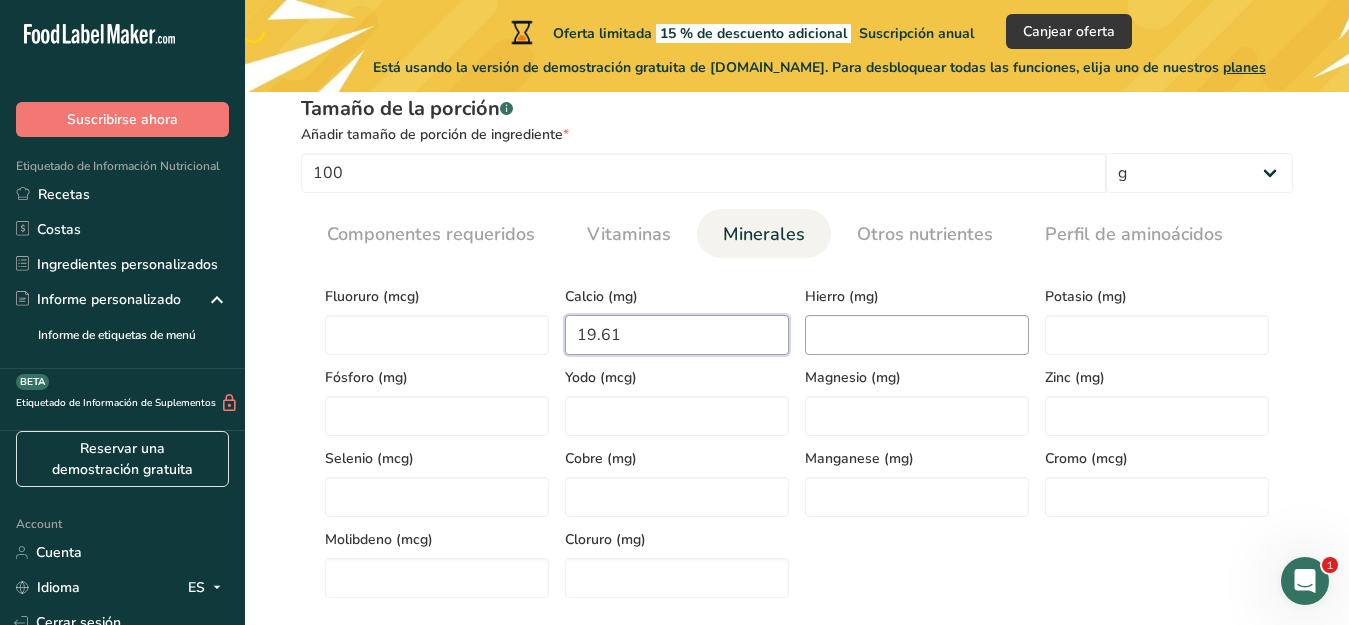 type on "19.61" 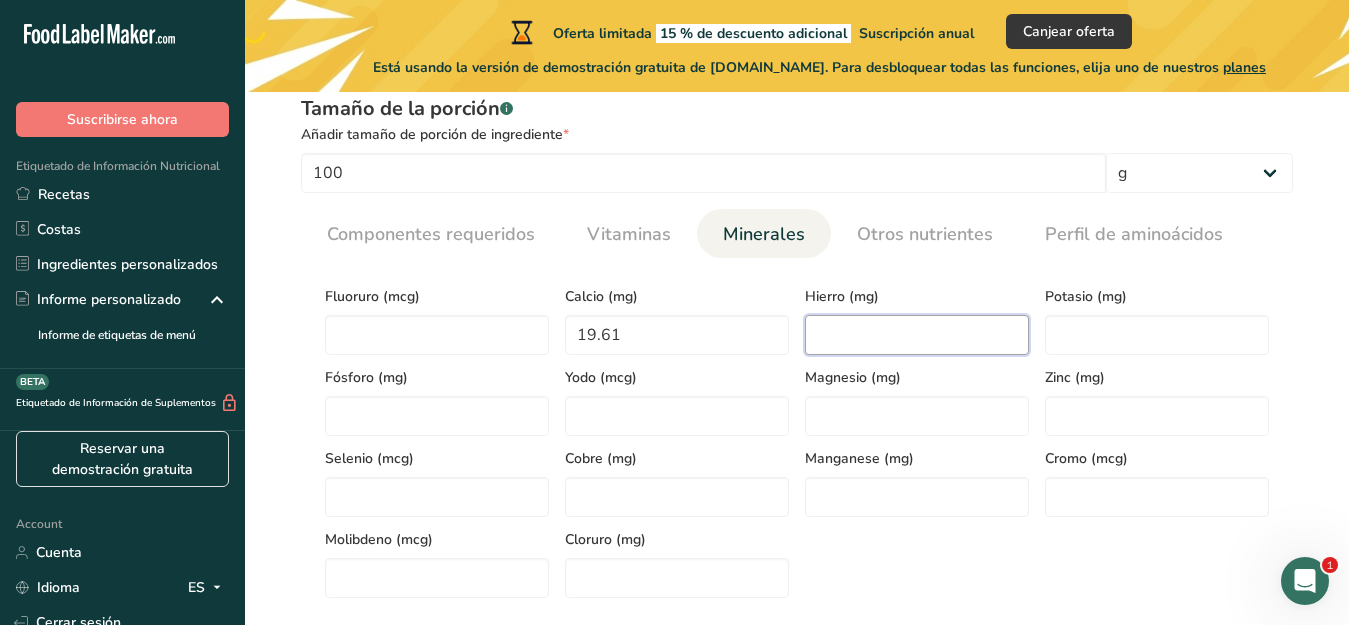 click at bounding box center [917, 335] 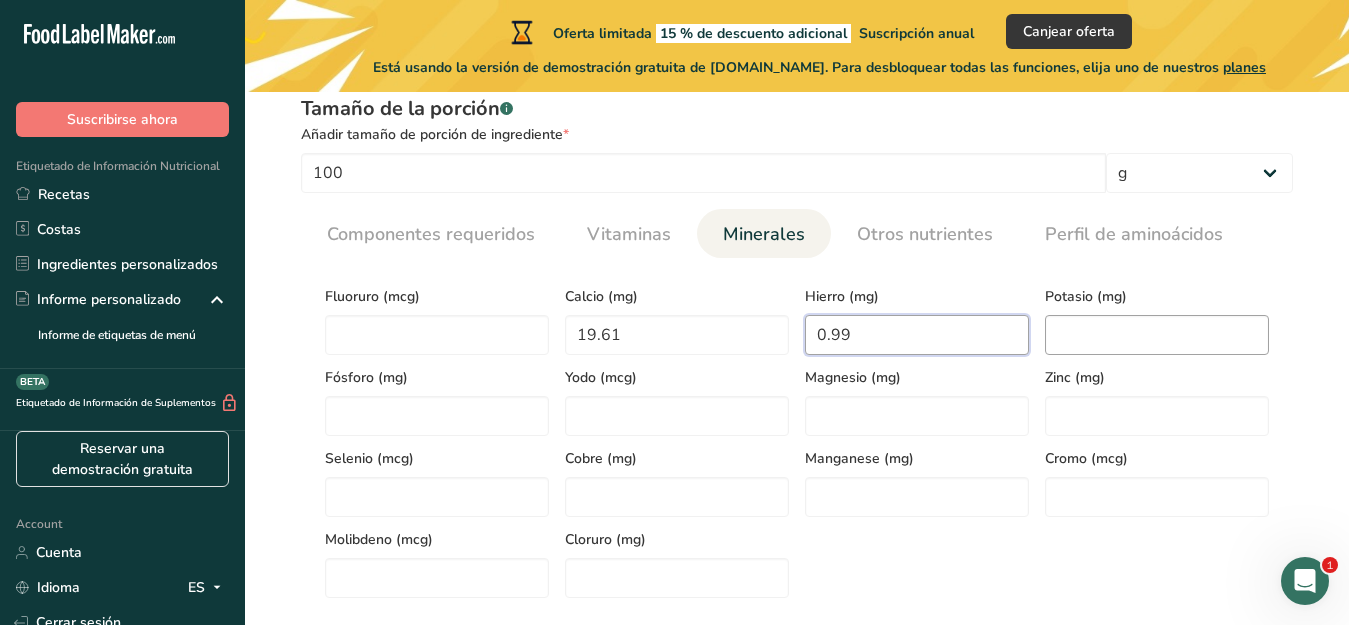type on "0.99" 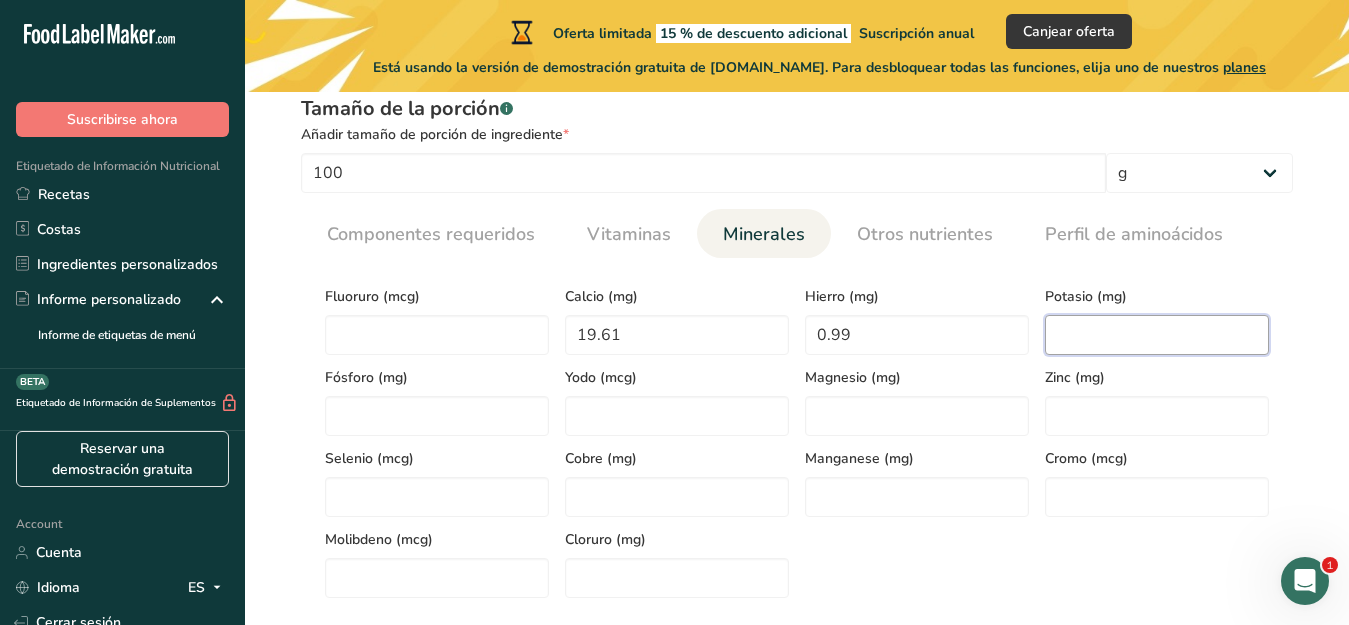 click at bounding box center (1157, 335) 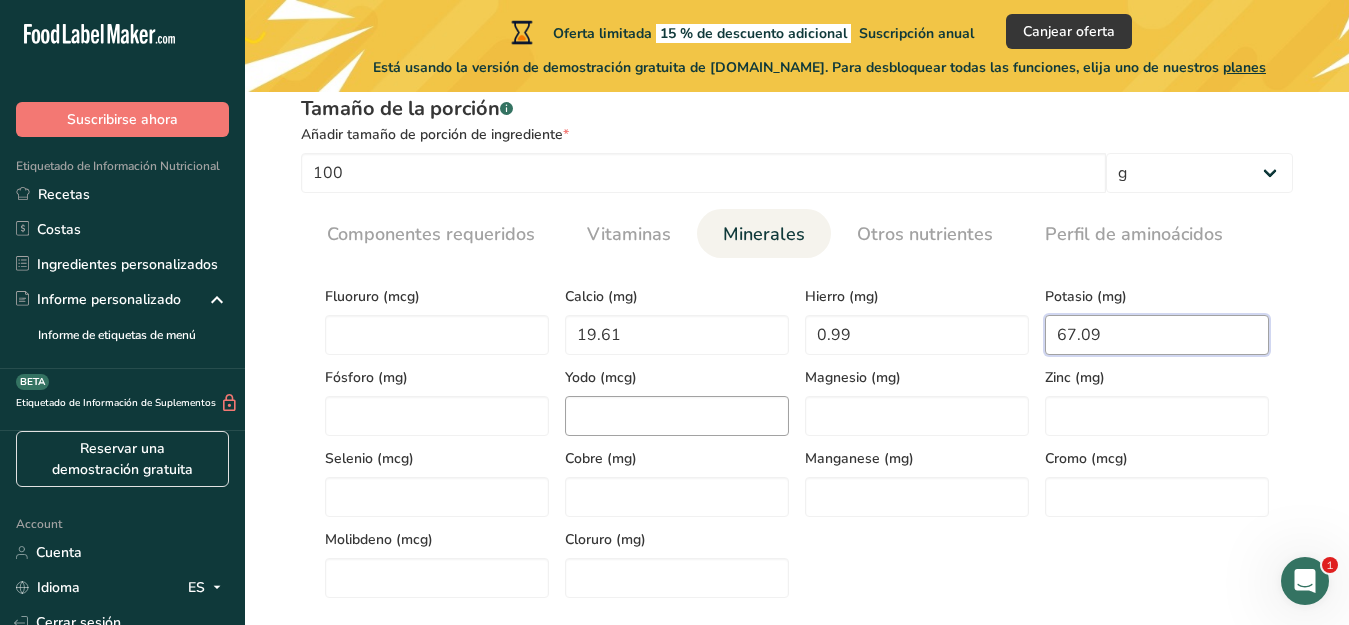 type on "67.09" 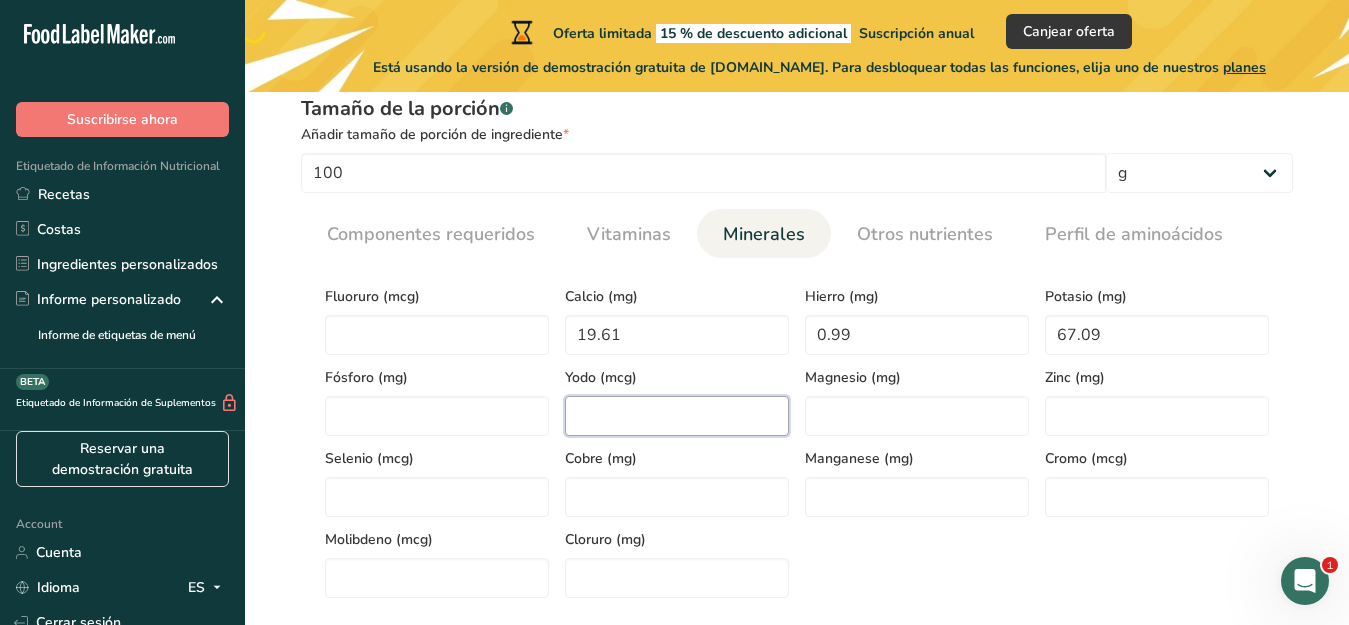 click at bounding box center (677, 416) 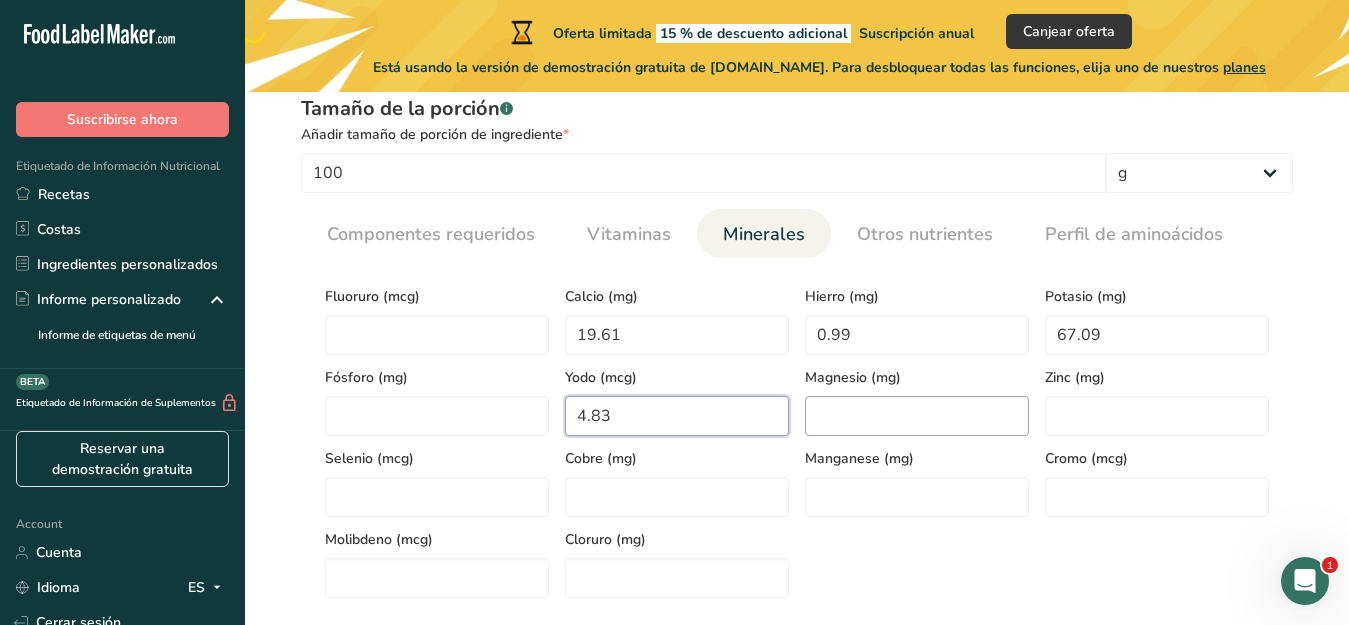 type on "4.83" 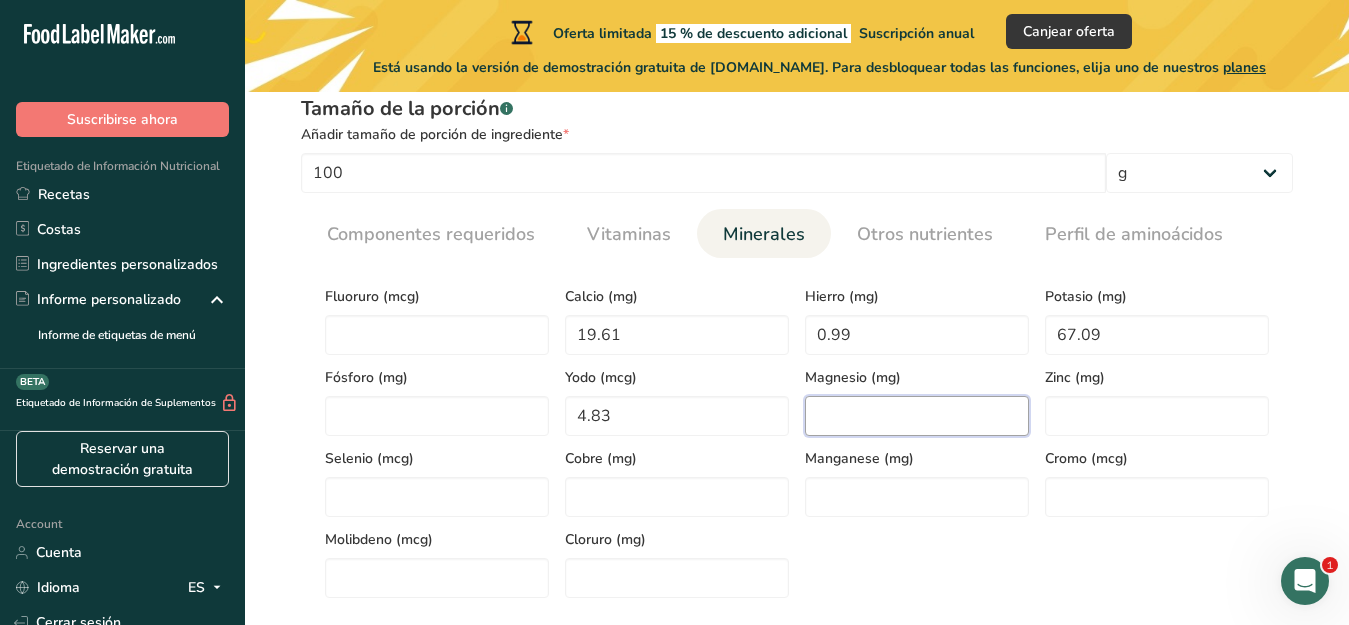 click at bounding box center [917, 416] 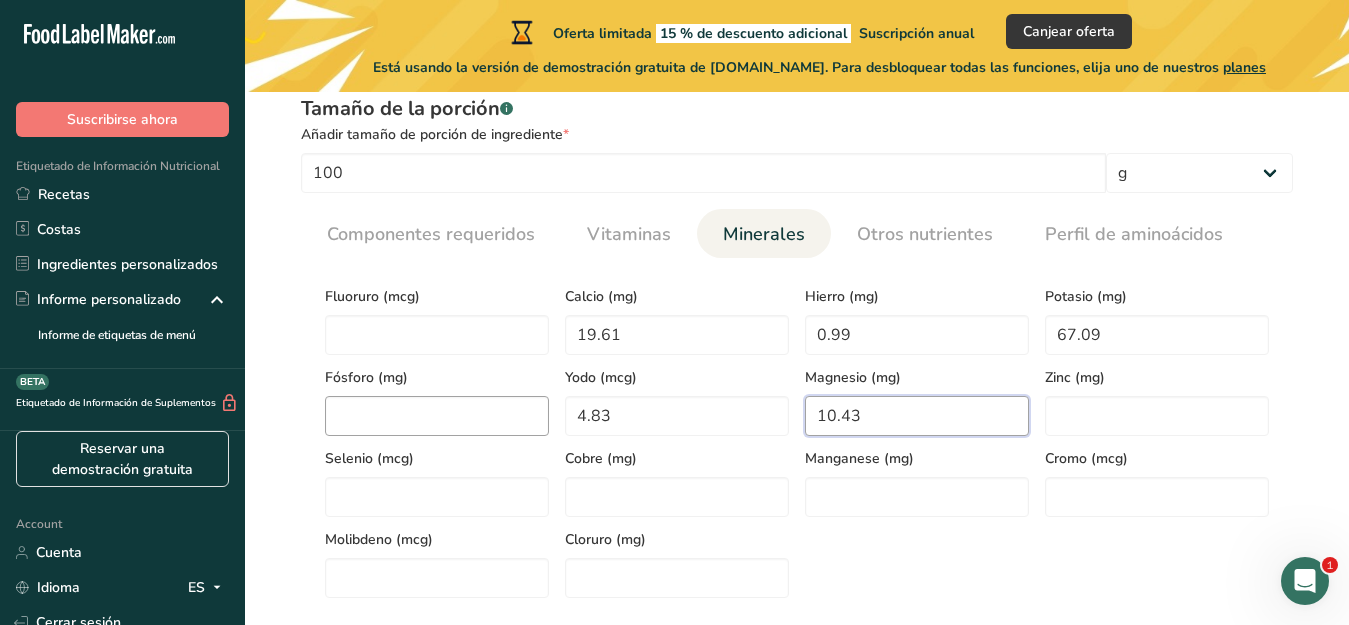 type on "10.43" 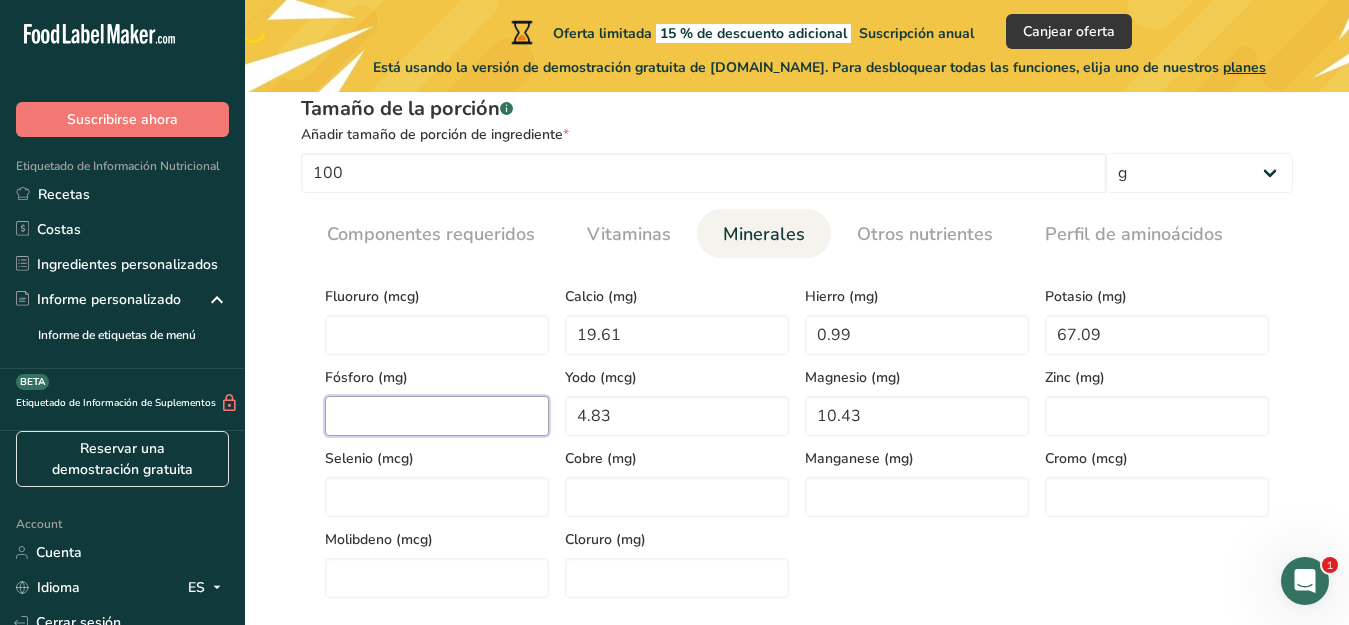 click at bounding box center [437, 416] 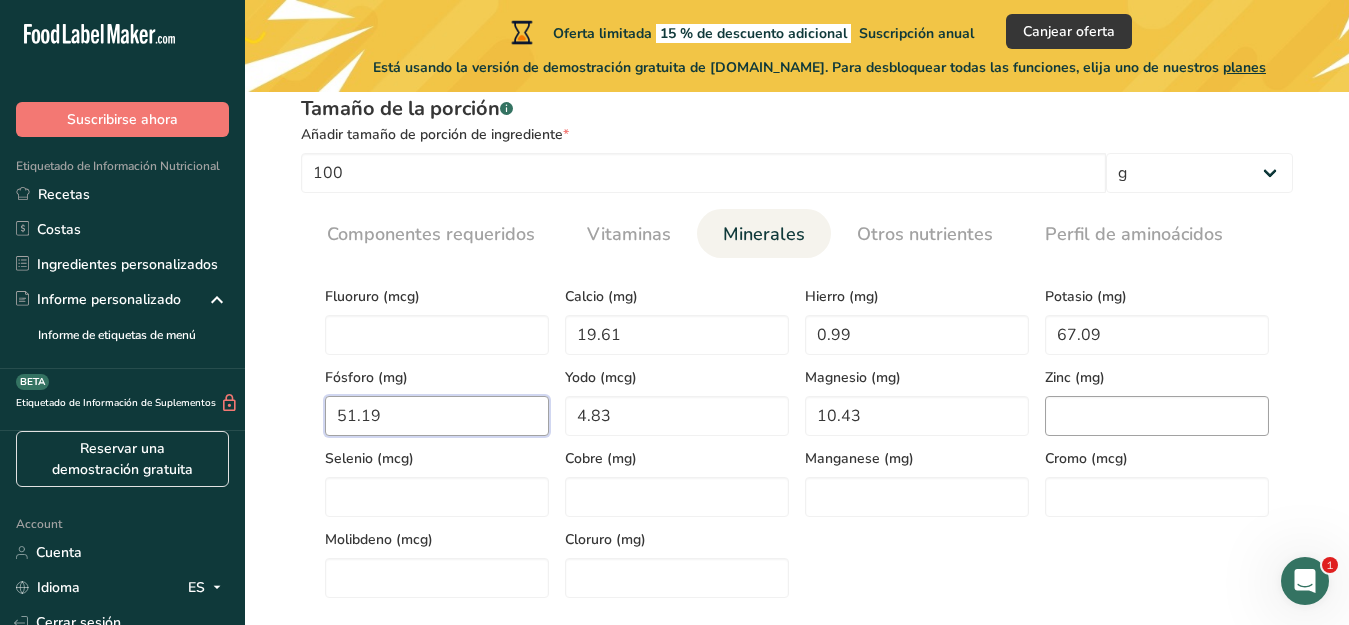 type on "51.19" 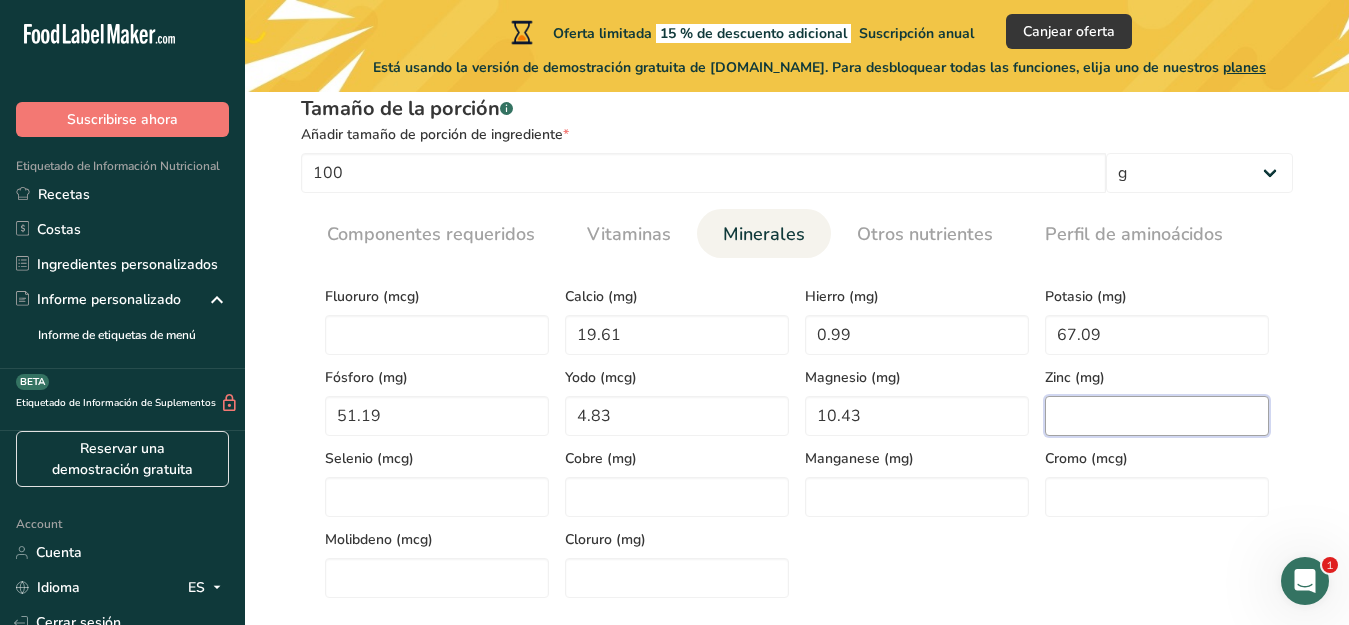 click at bounding box center [1157, 416] 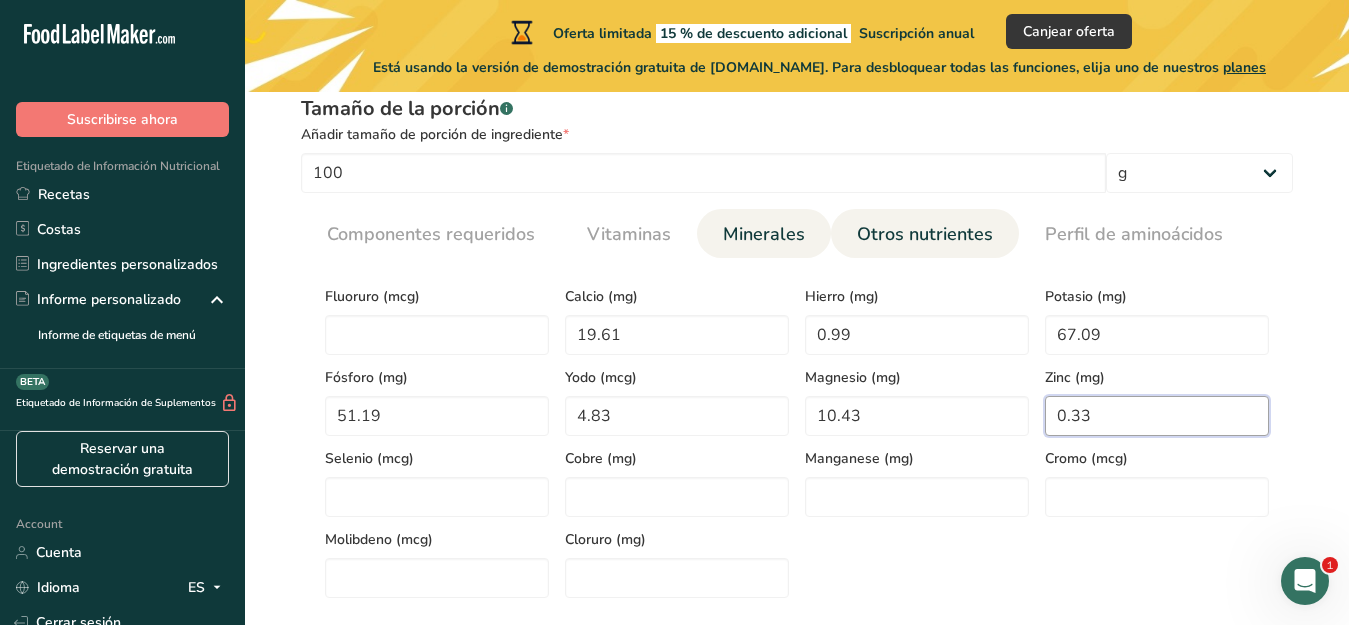 type on "0.33" 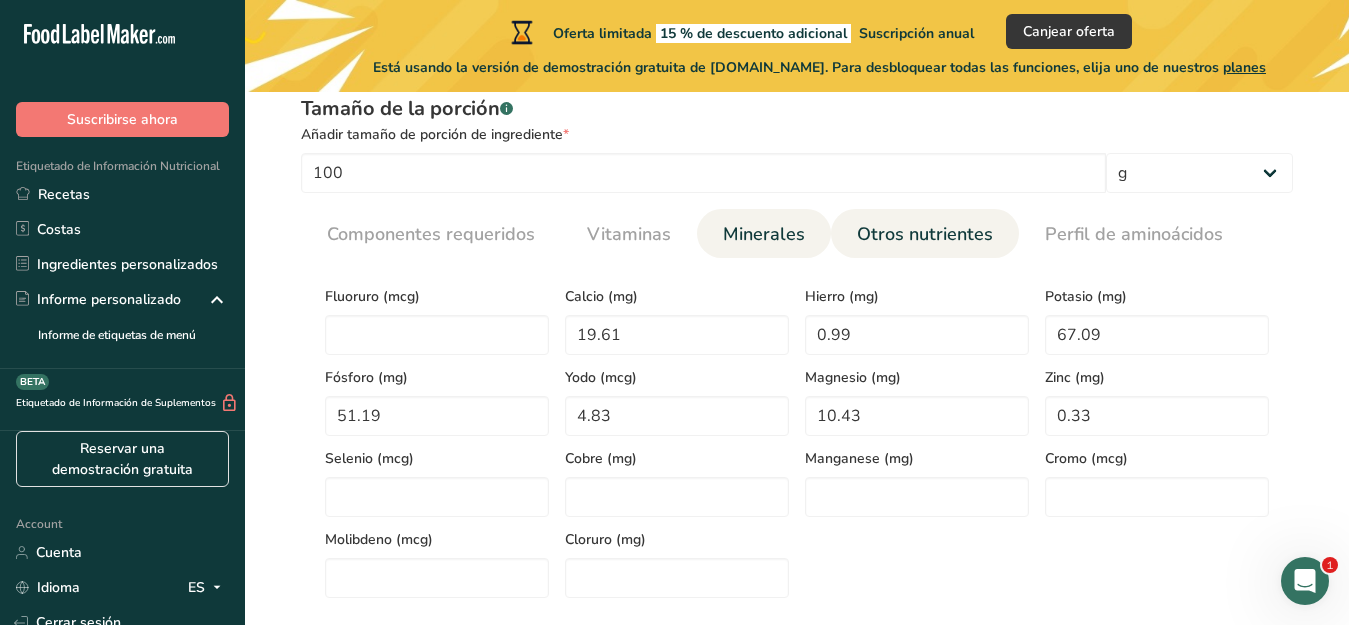 click on "Otros nutrientes" at bounding box center (925, 234) 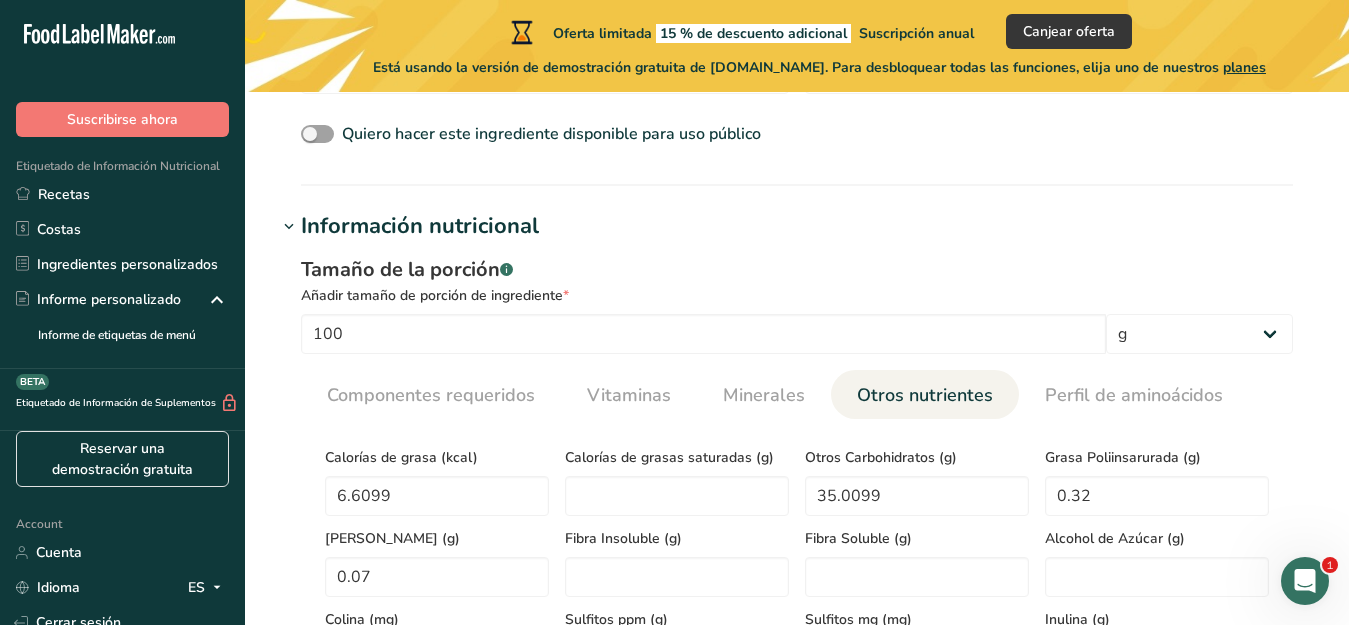 scroll, scrollTop: 656, scrollLeft: 0, axis: vertical 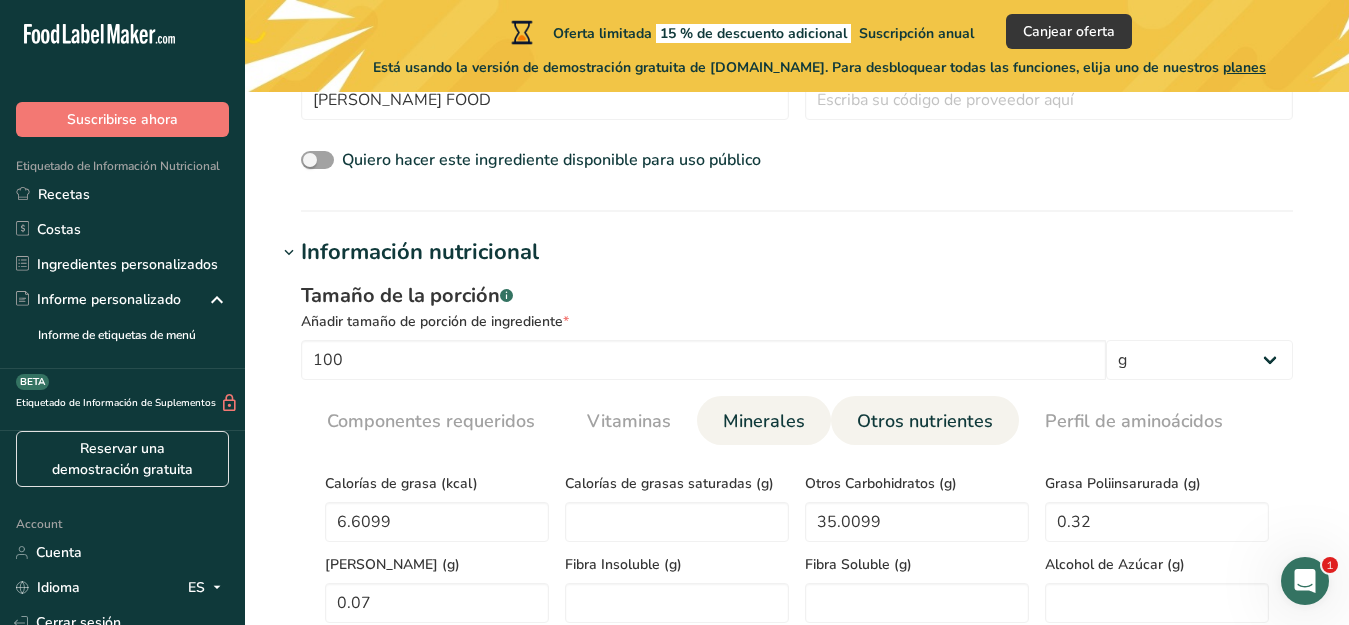 click on "Minerales" at bounding box center (764, 421) 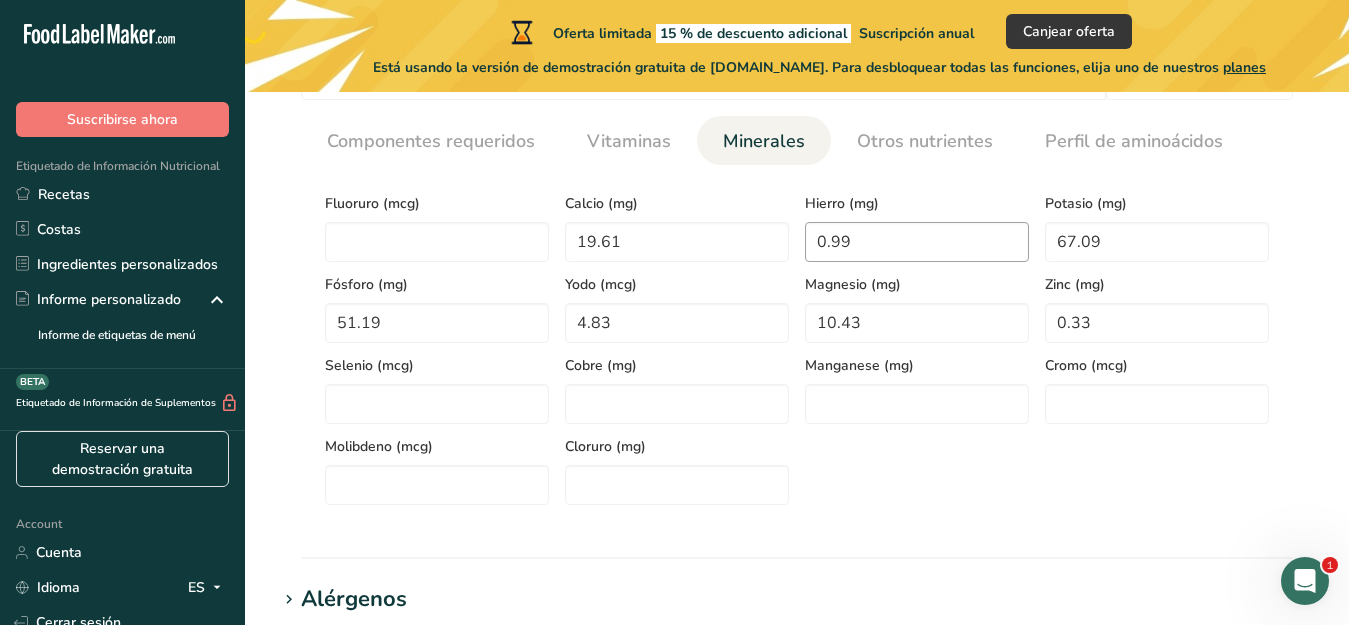 scroll, scrollTop: 937, scrollLeft: 0, axis: vertical 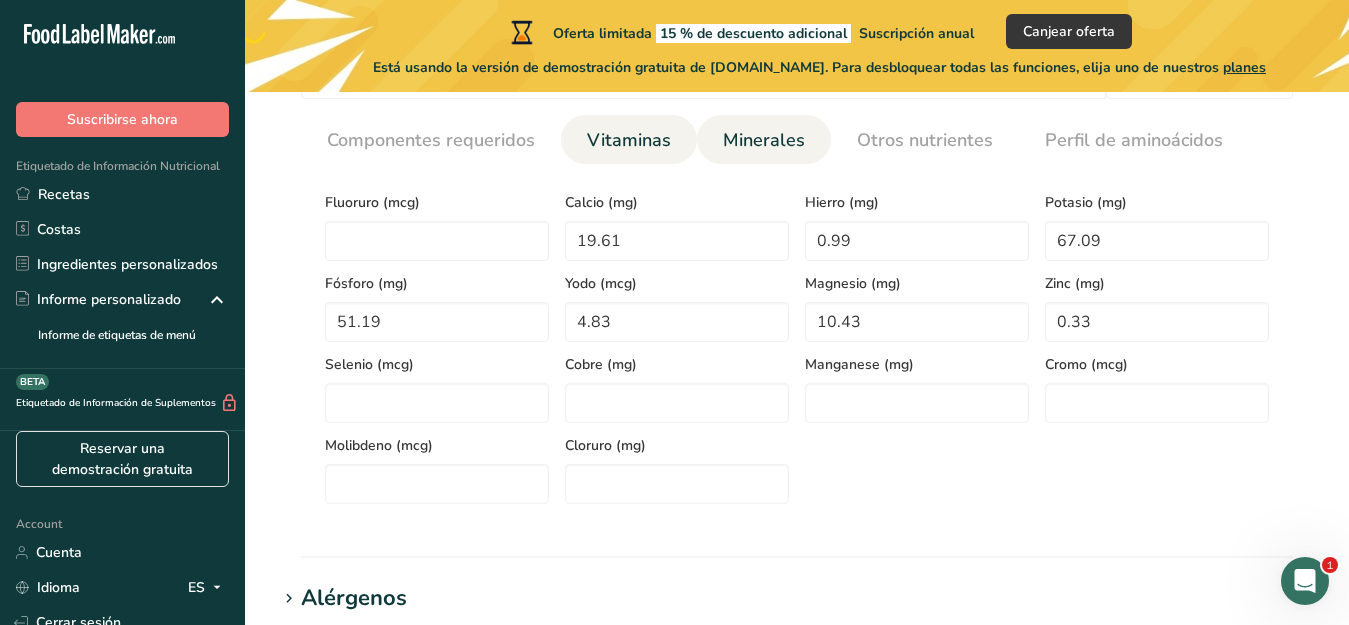 click on "Vitaminas" at bounding box center (629, 140) 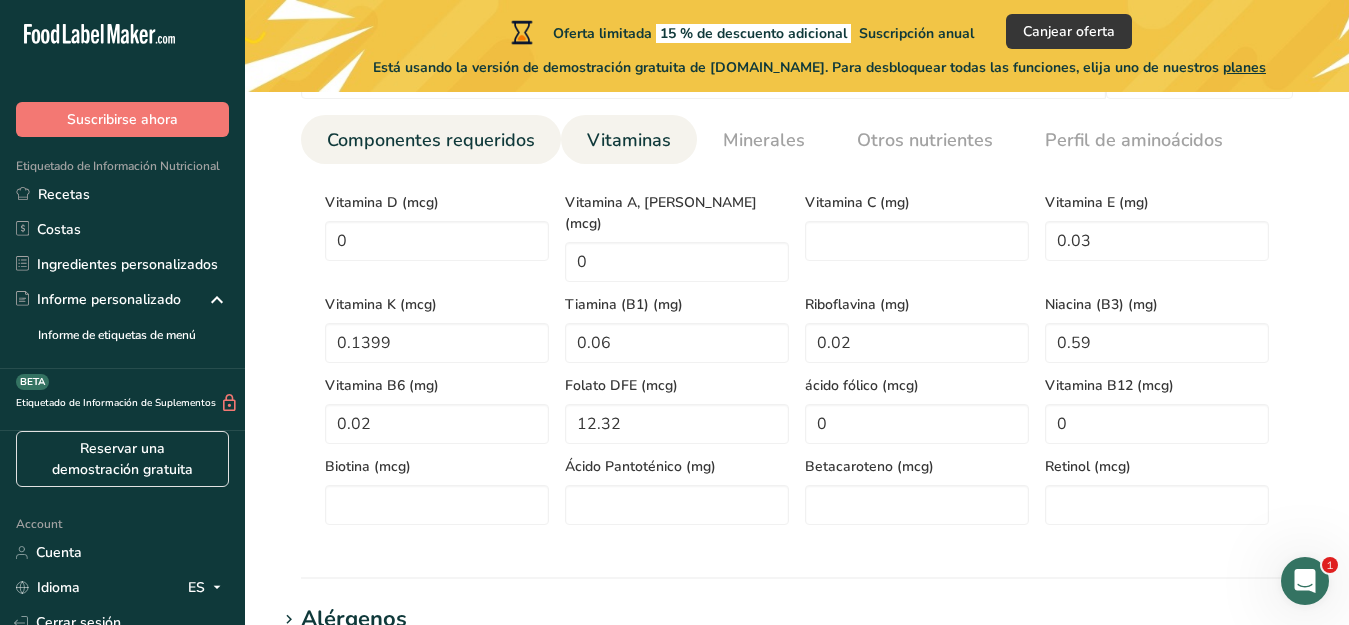 click on "Componentes requeridos" at bounding box center [431, 140] 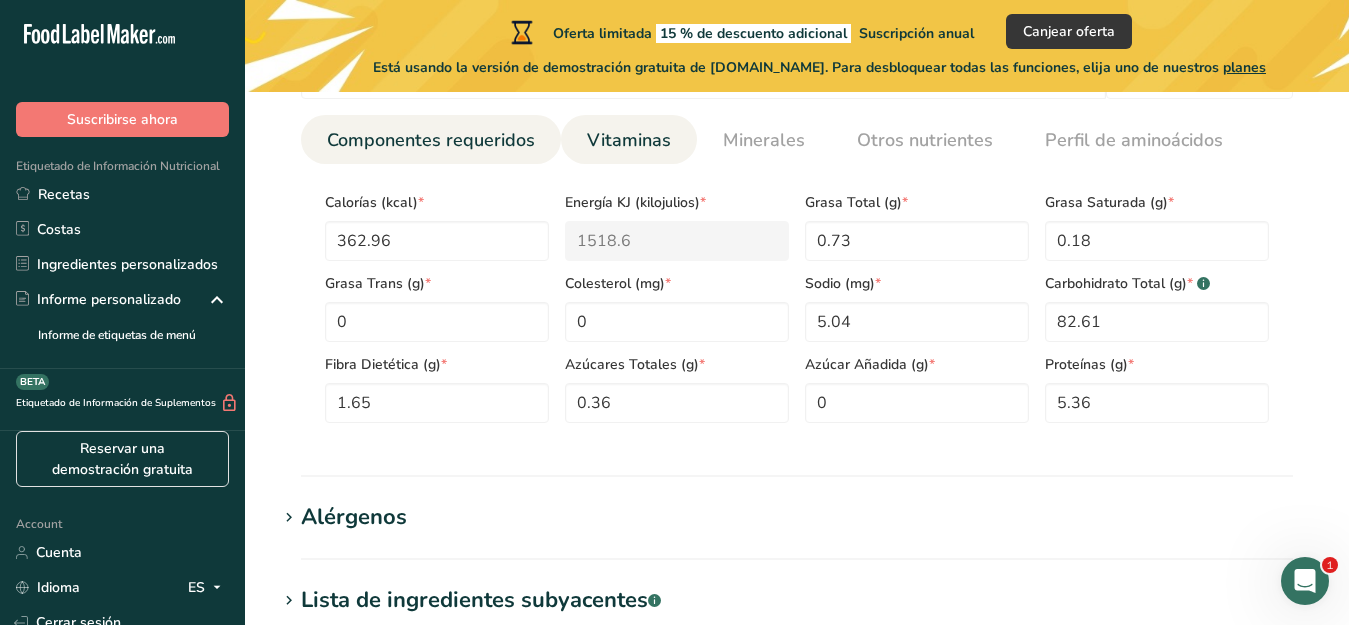 click on "Vitaminas" at bounding box center (629, 140) 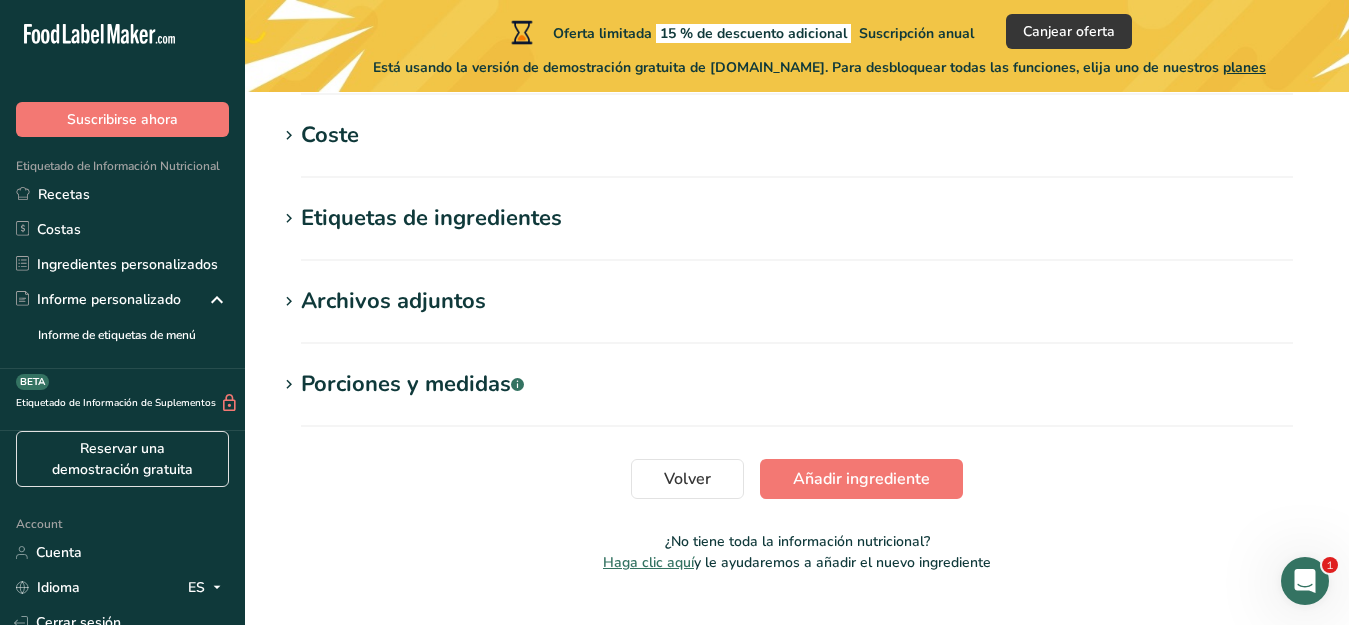 scroll, scrollTop: 1593, scrollLeft: 0, axis: vertical 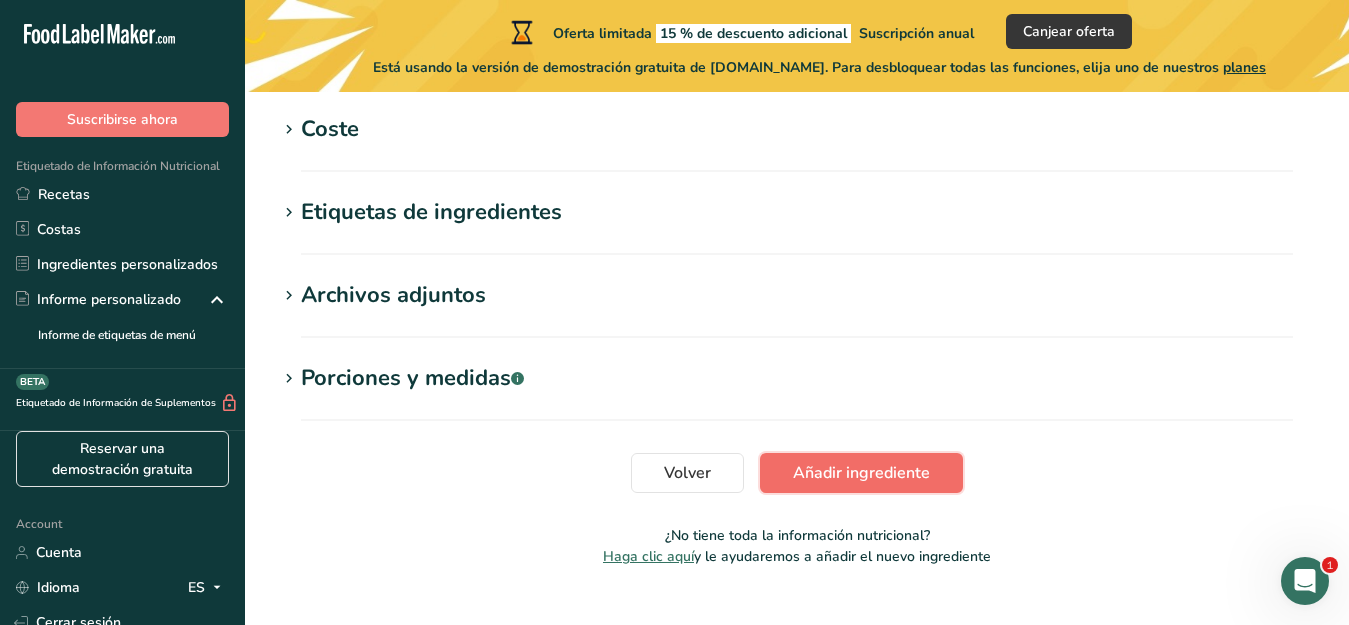 click on "Añadir ingrediente" at bounding box center [861, 473] 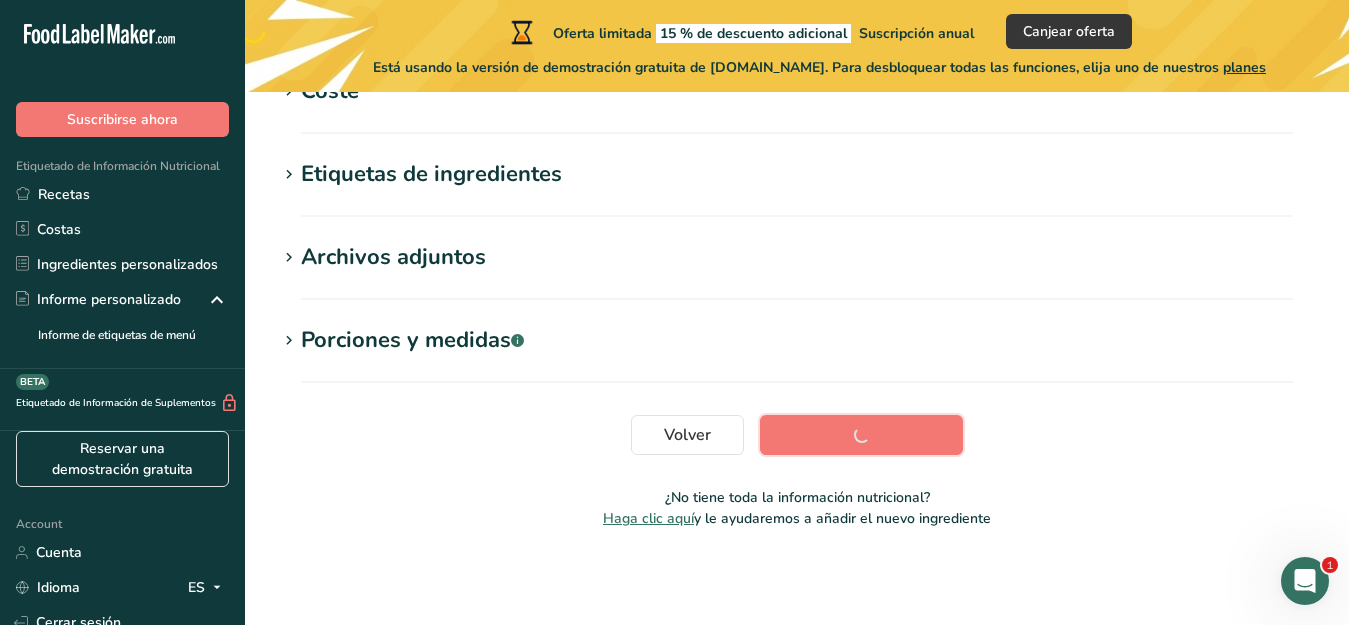 scroll, scrollTop: 509, scrollLeft: 0, axis: vertical 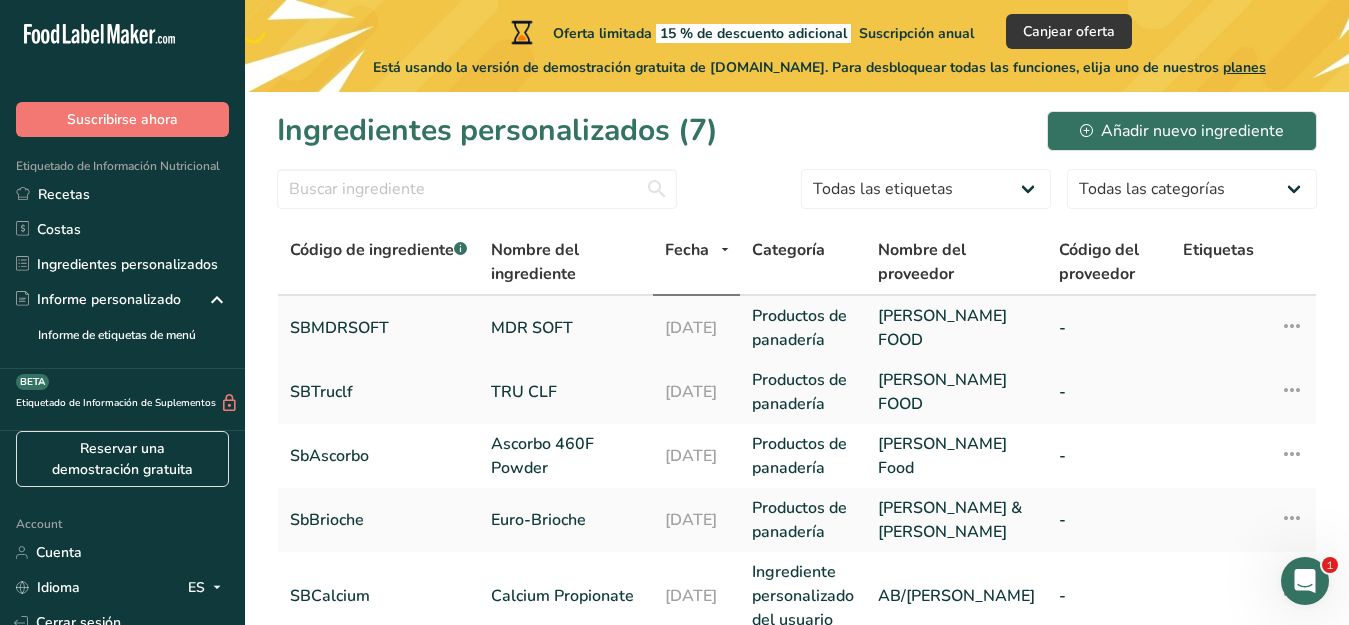 click on "SBMDRSOFT" at bounding box center [378, 328] 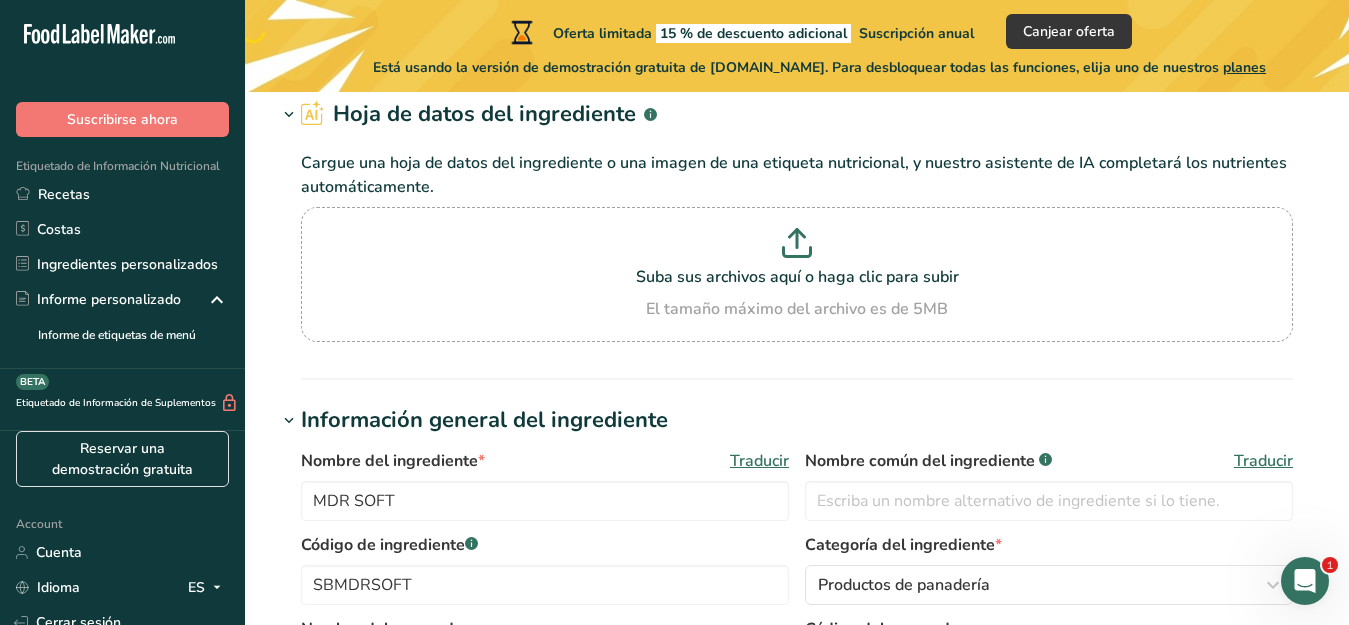 scroll, scrollTop: 86, scrollLeft: 0, axis: vertical 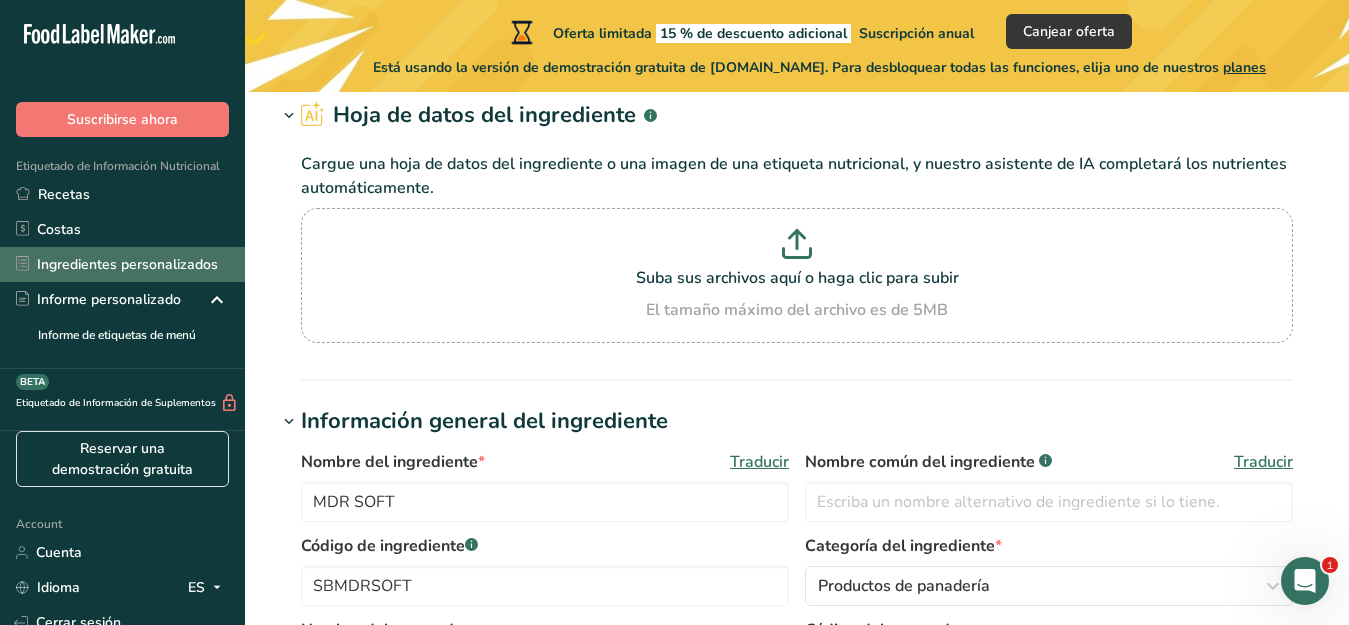 click on "Ingredientes personalizados" at bounding box center (122, 264) 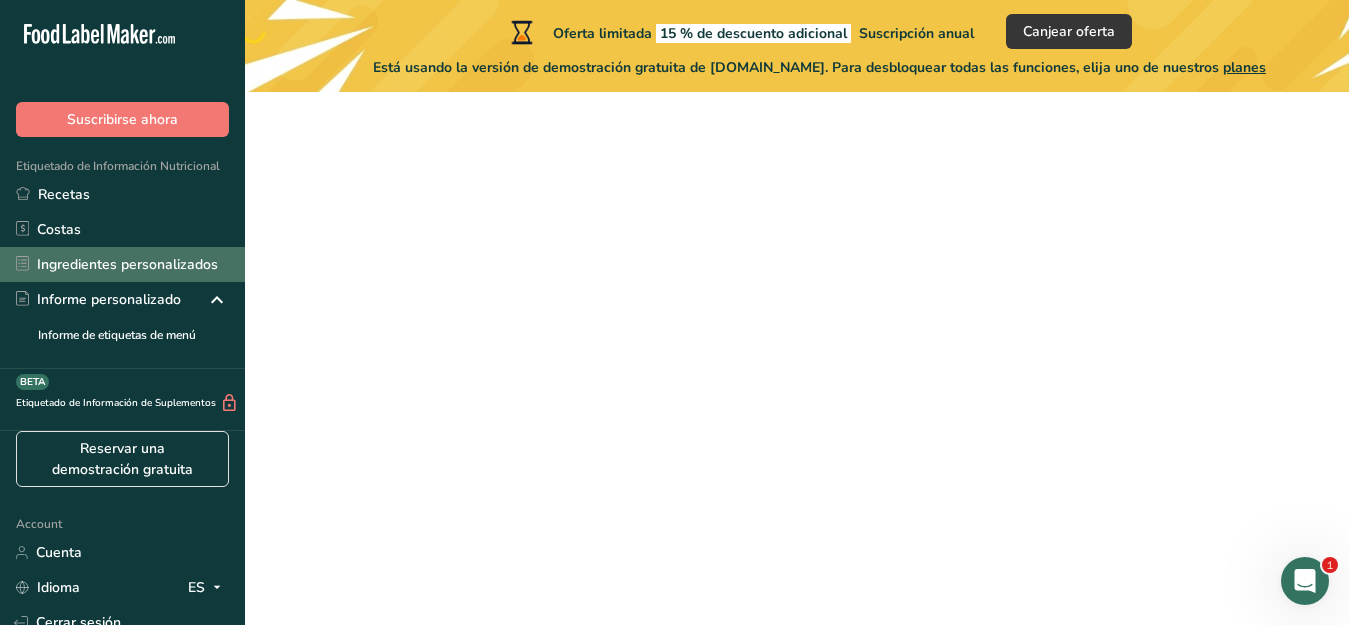 scroll, scrollTop: 0, scrollLeft: 0, axis: both 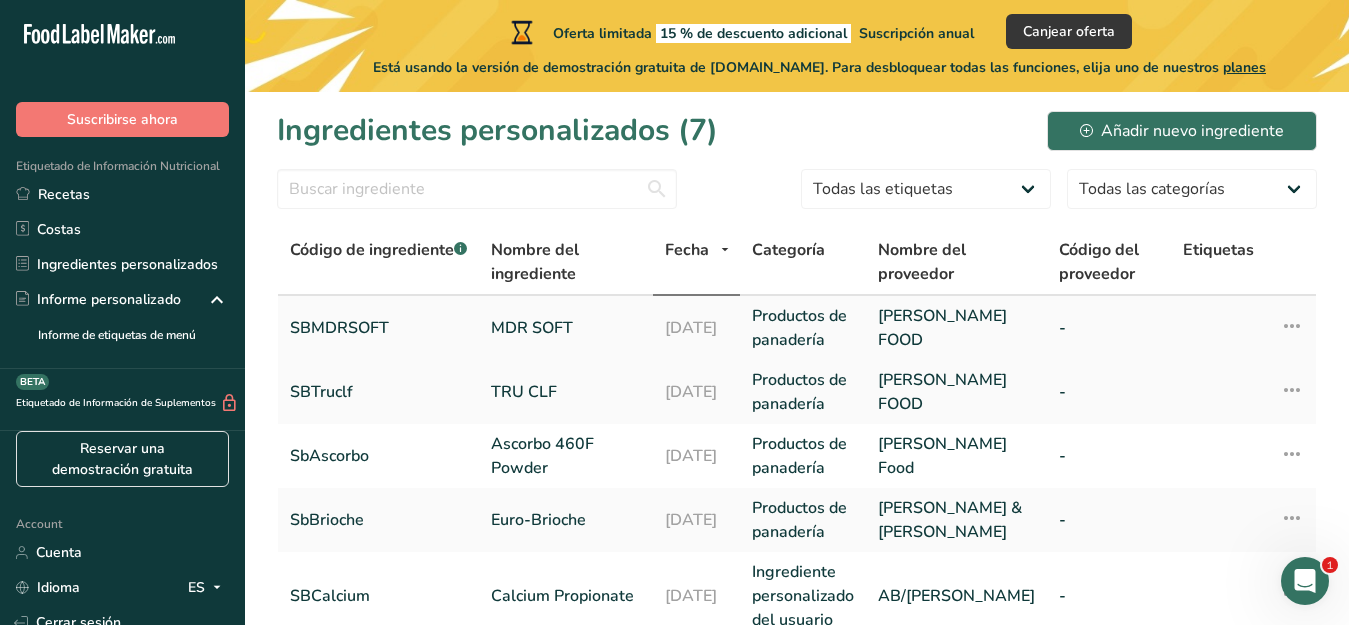 click on "MDR SOFT" at bounding box center [566, 328] 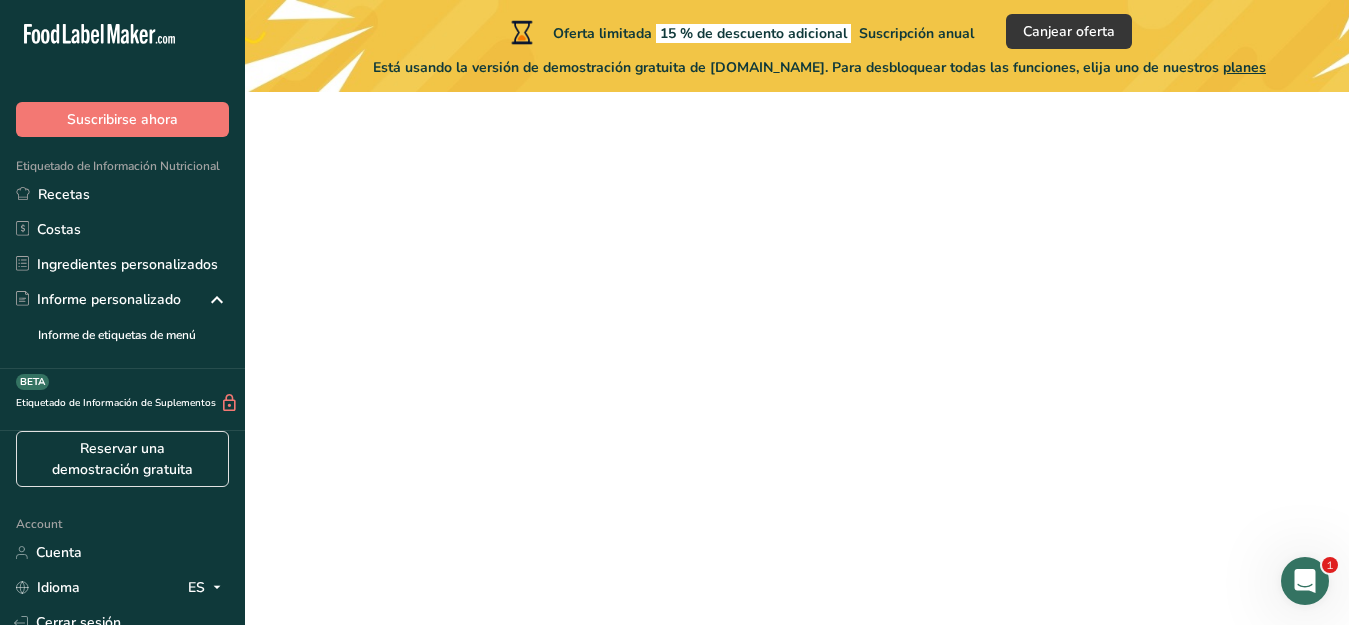 click on "MDR SOFT" at bounding box center (566, 328) 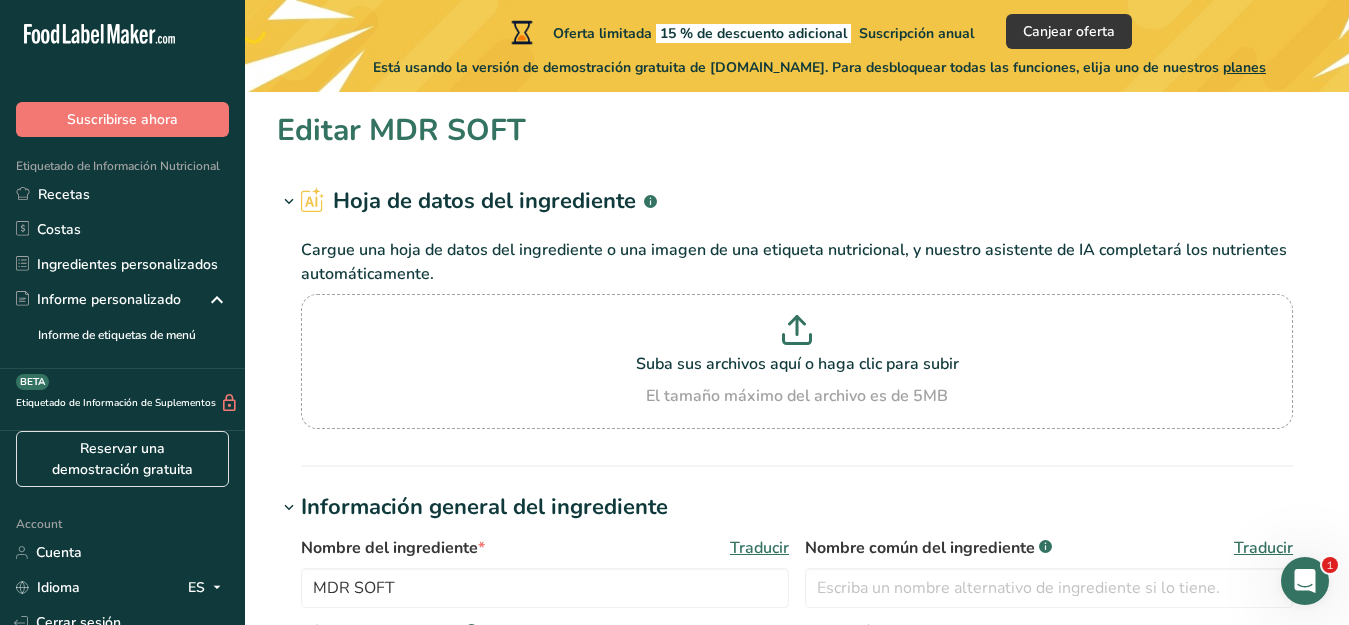 scroll, scrollTop: 0, scrollLeft: 0, axis: both 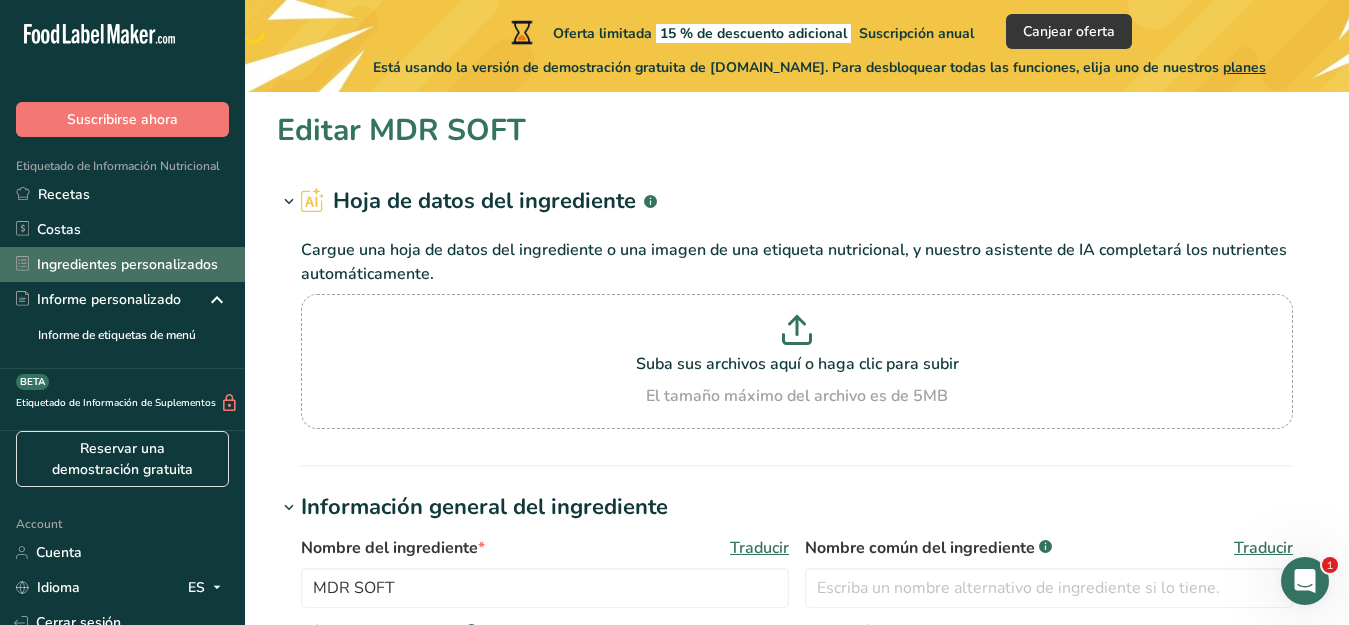 drag, startPoint x: 110, startPoint y: 260, endPoint x: 122, endPoint y: 262, distance: 12.165525 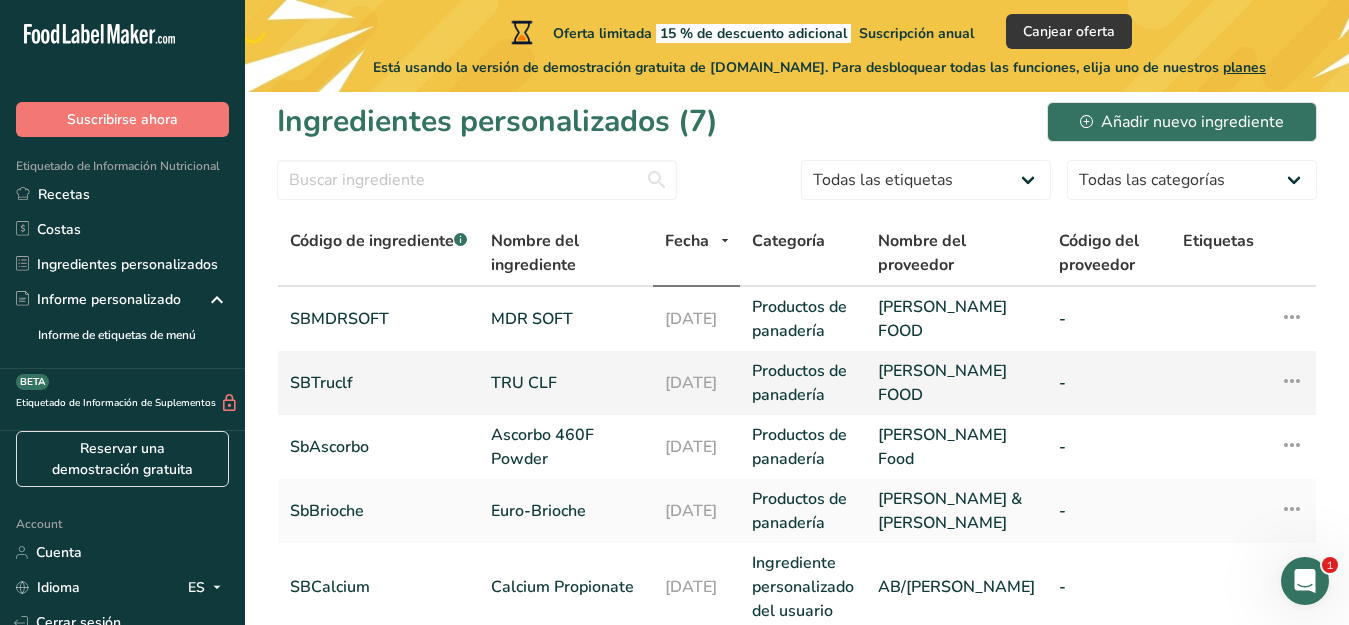 scroll, scrollTop: 0, scrollLeft: 0, axis: both 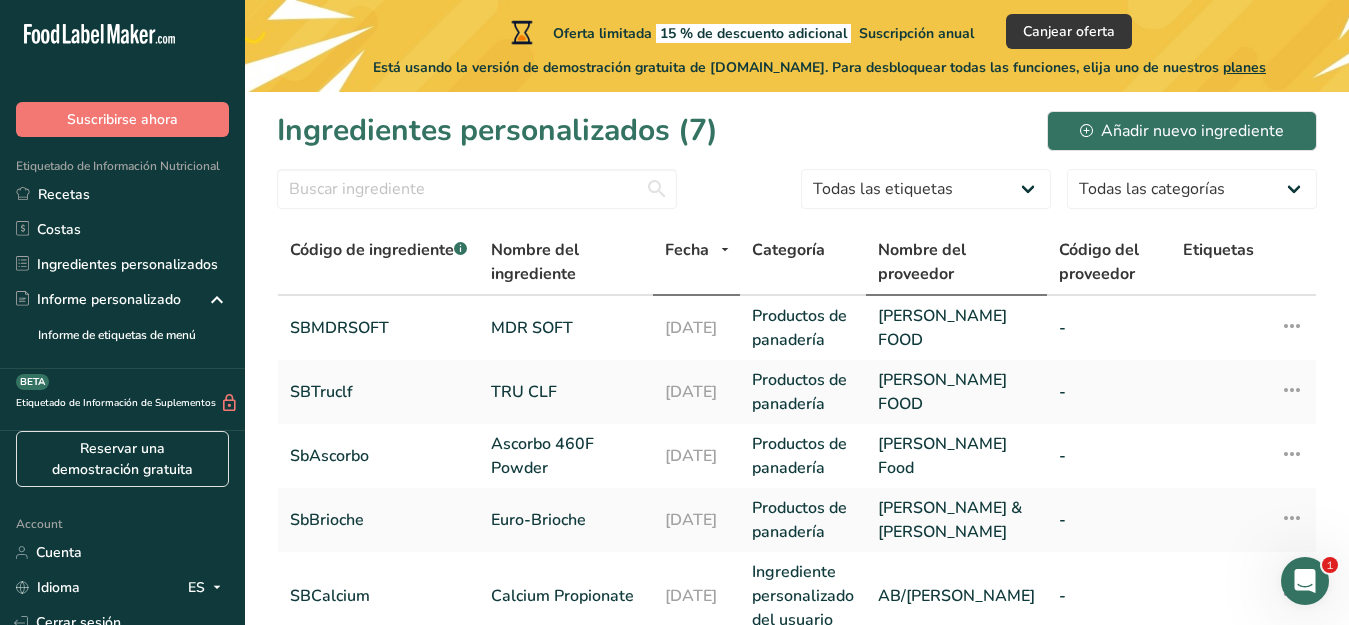 click on "Nombre del proveedor" at bounding box center (956, 262) 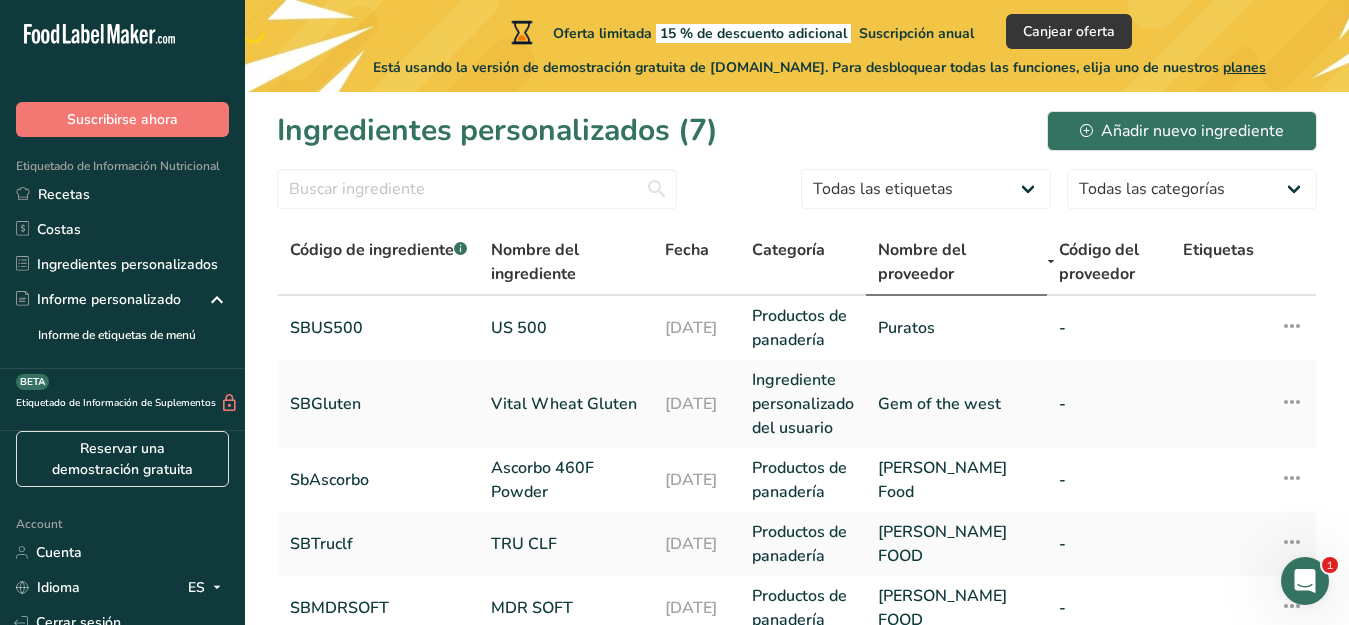 click on "Nombre del proveedor" at bounding box center [956, 262] 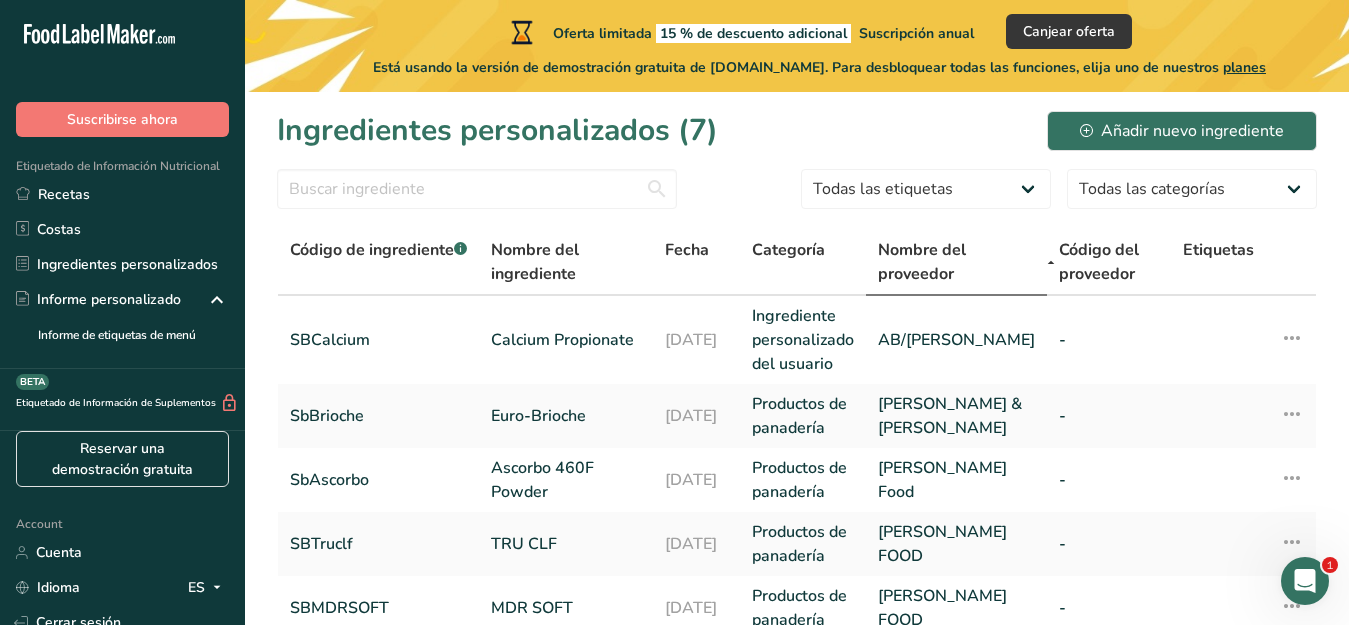 click on "Nombre del proveedor" at bounding box center [956, 262] 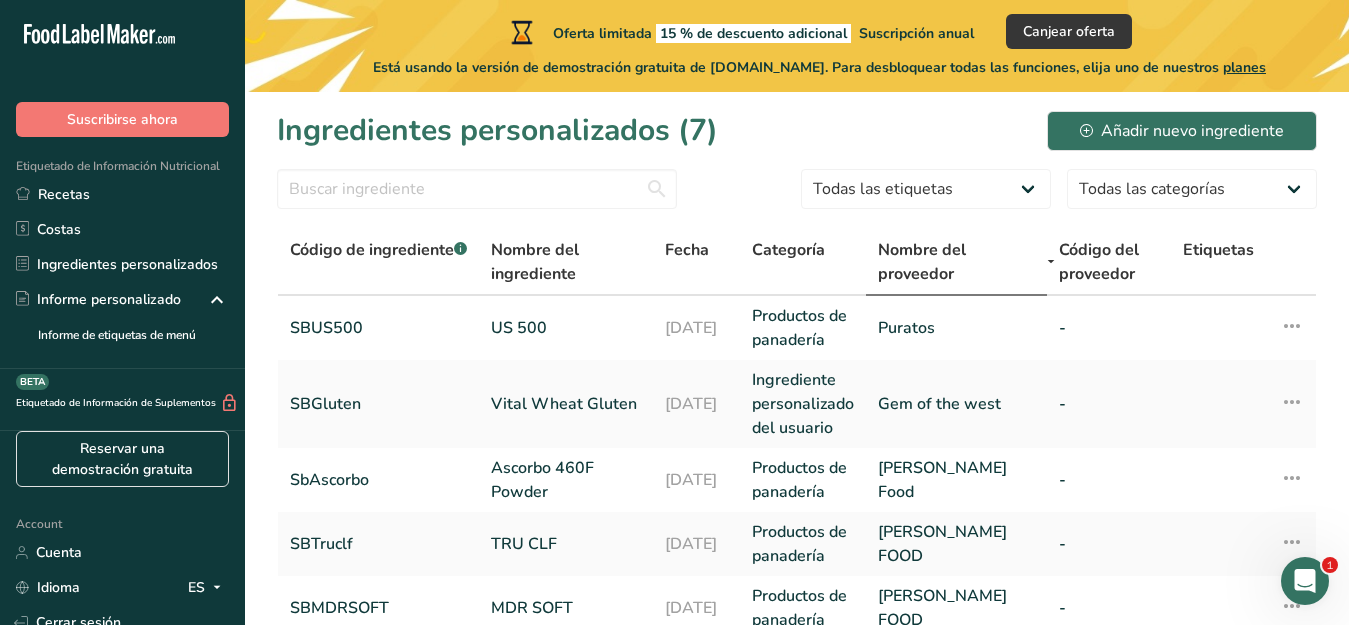 scroll, scrollTop: 0, scrollLeft: 0, axis: both 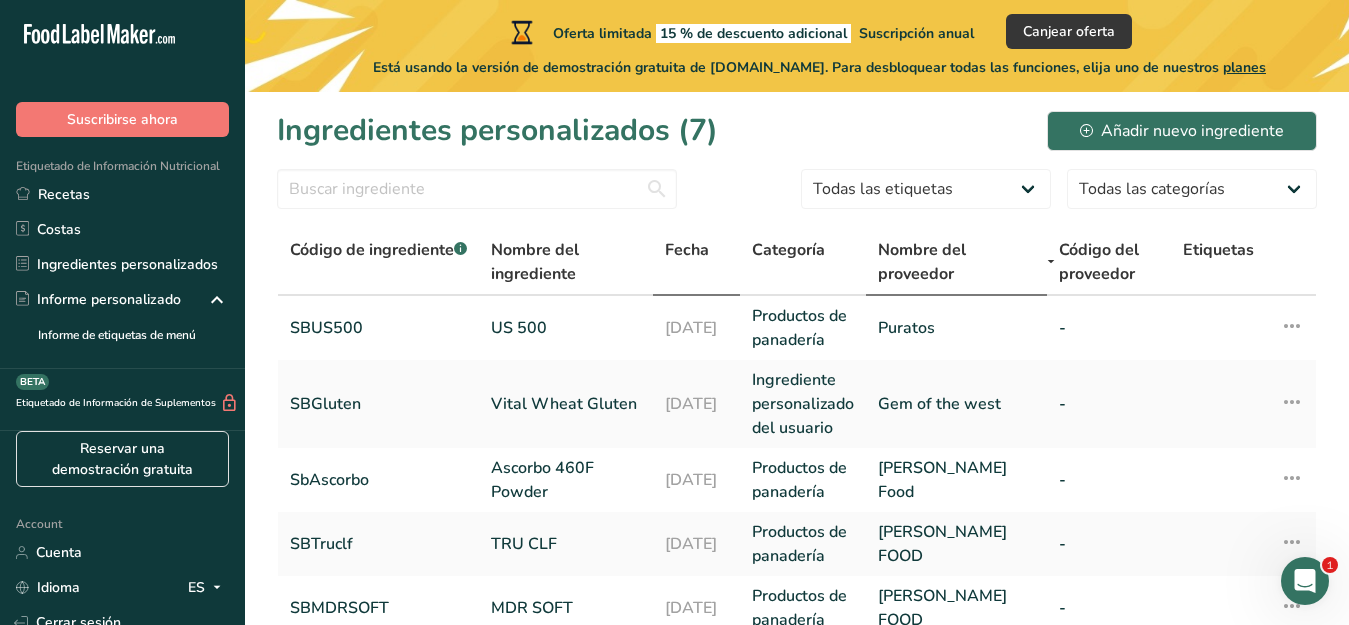 click on "Fecha" at bounding box center [687, 250] 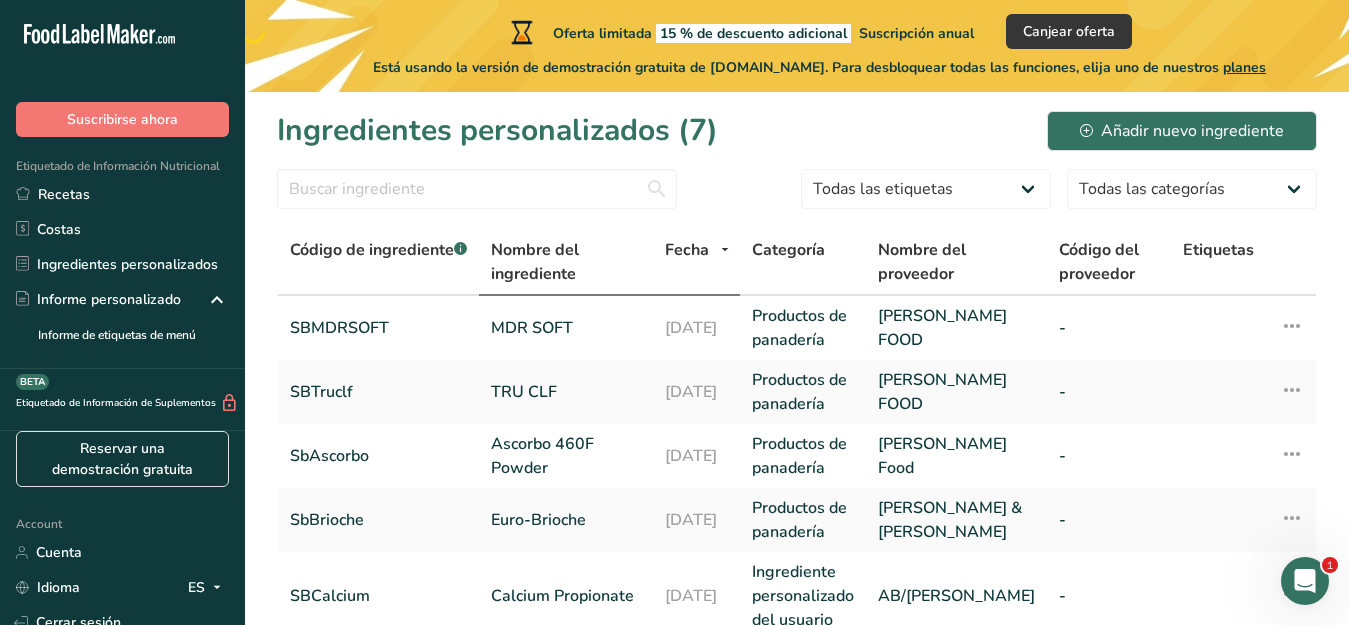 click on "Nombre del ingrediente" at bounding box center (566, 262) 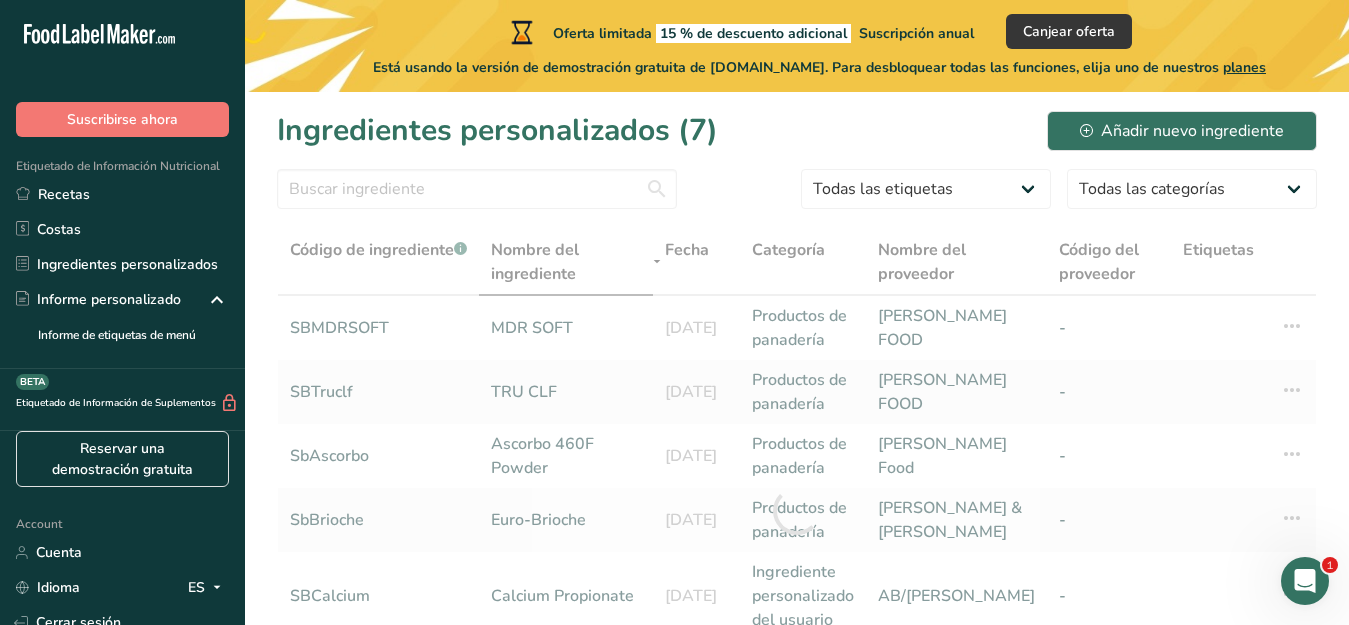 click at bounding box center [797, 511] 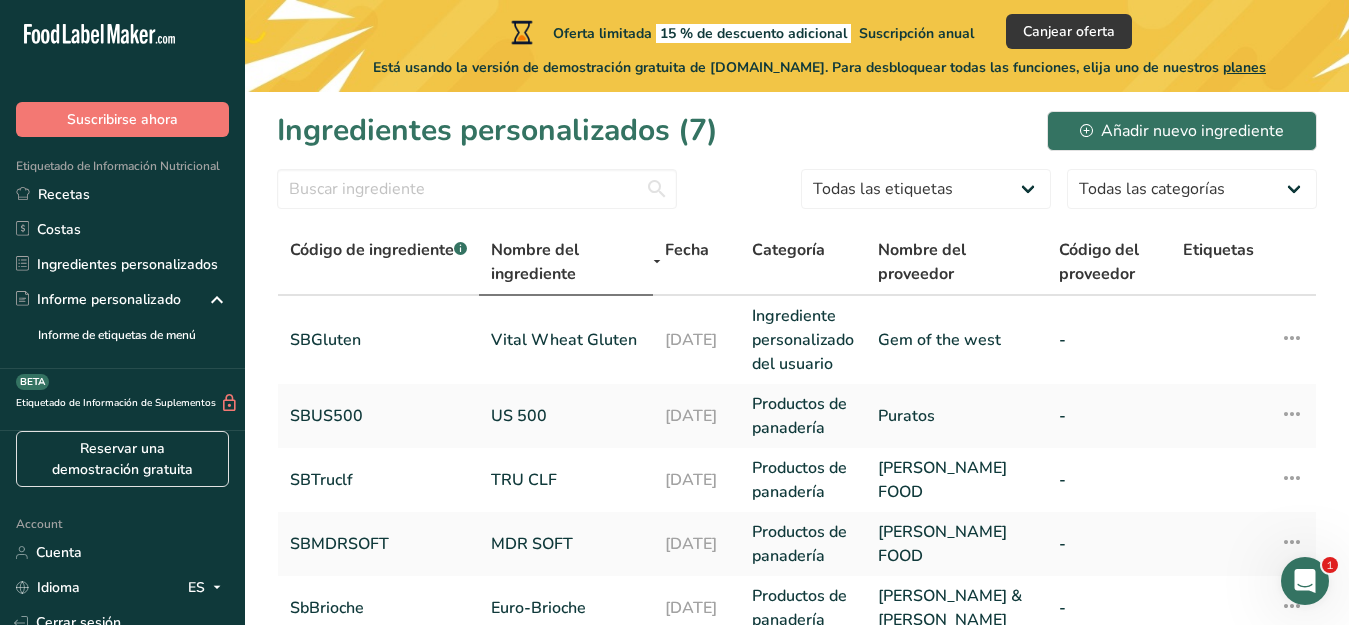 click on "Nombre del ingrediente" at bounding box center [566, 262] 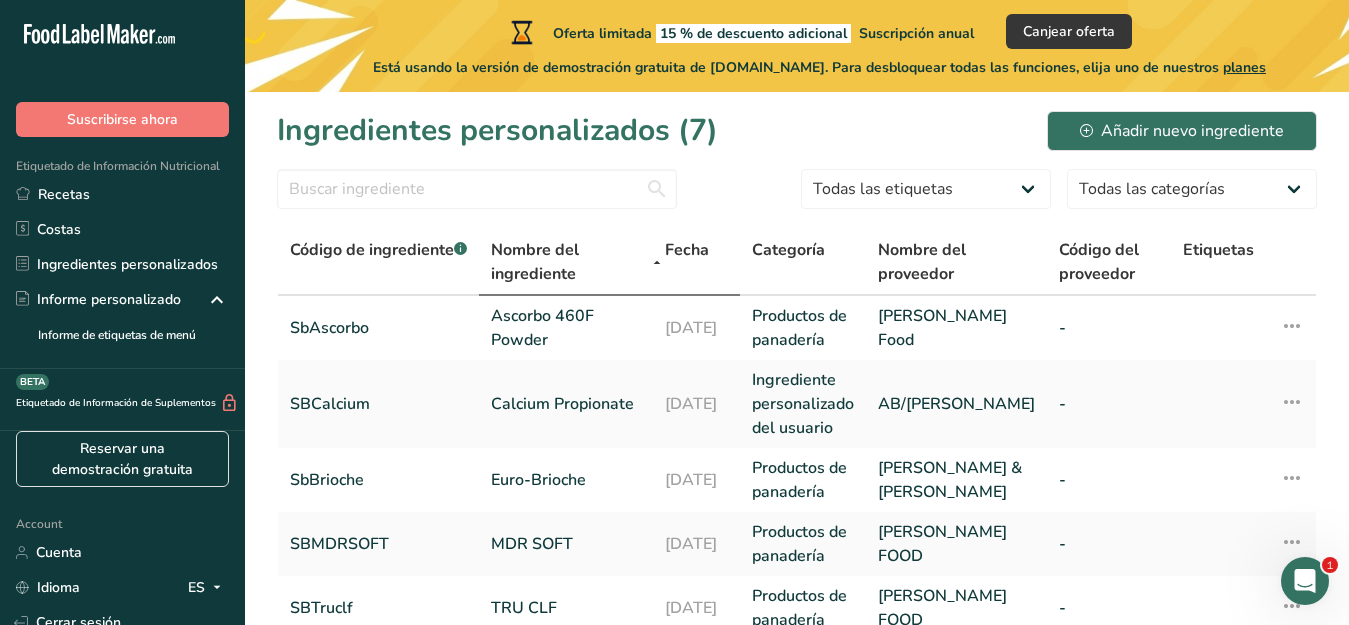 click on "Fecha" at bounding box center [687, 250] 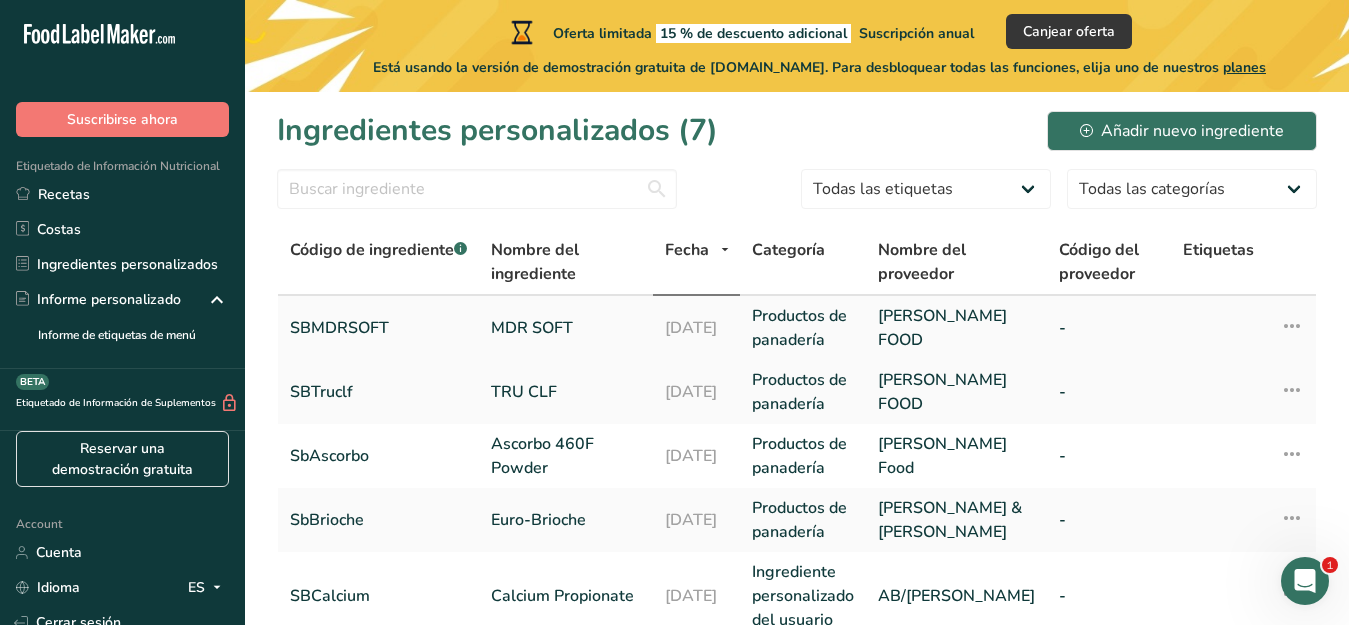 click on "SBMDRSOFT" at bounding box center (378, 328) 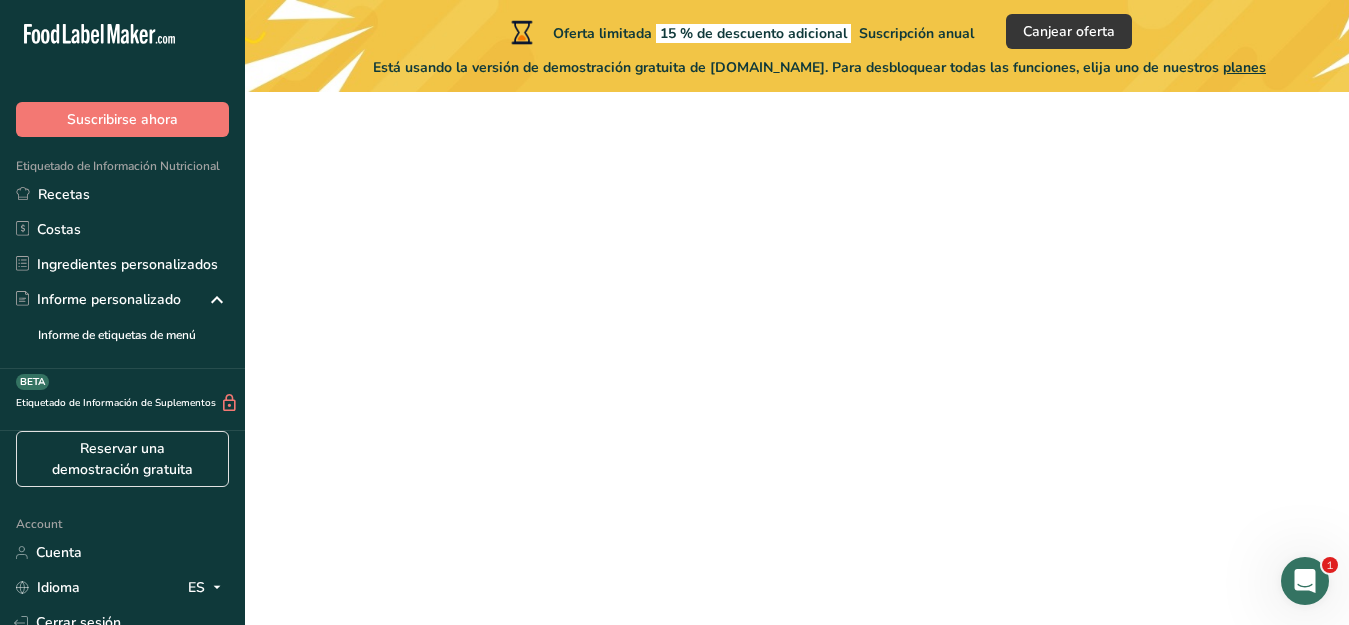 click on "SBMDRSOFT" at bounding box center (378, 328) 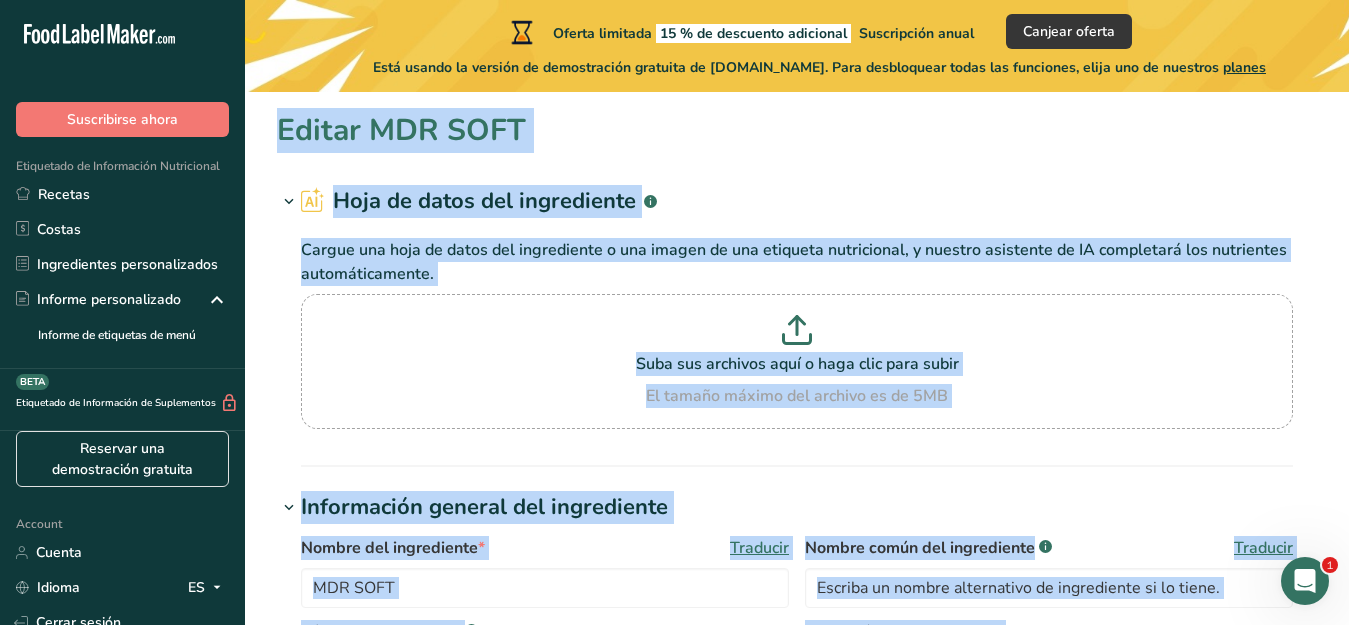 scroll, scrollTop: 0, scrollLeft: 0, axis: both 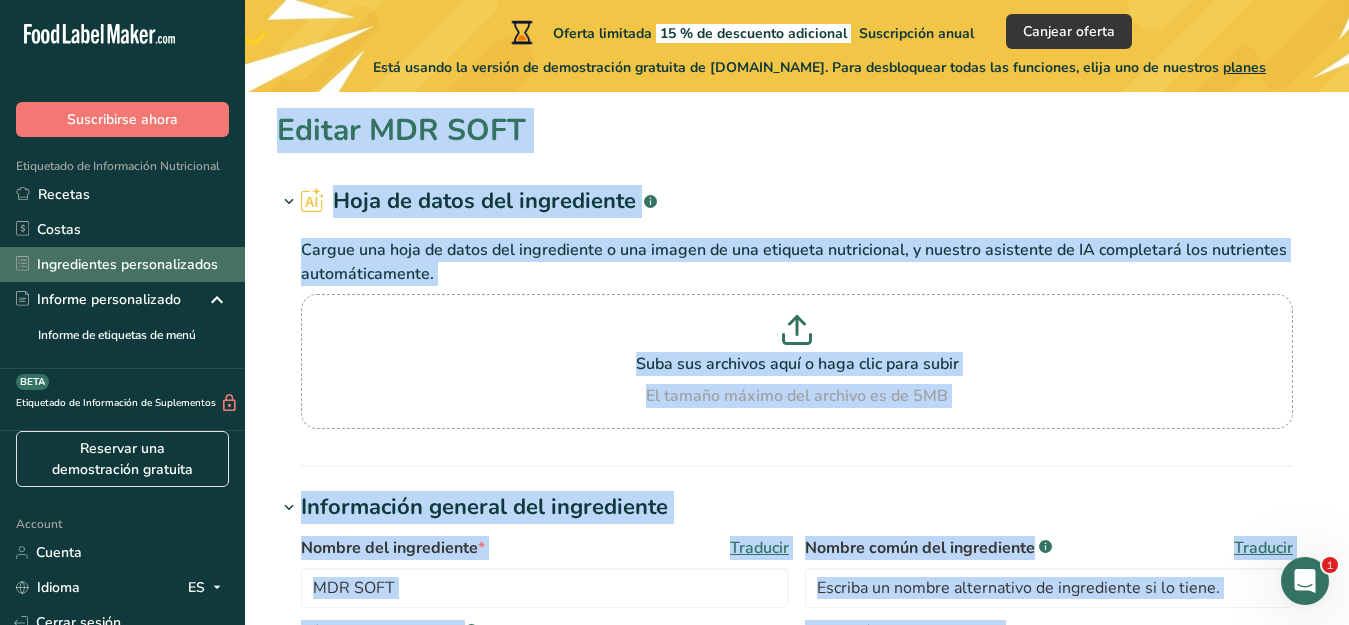 click on "Ingredientes personalizados" at bounding box center [122, 264] 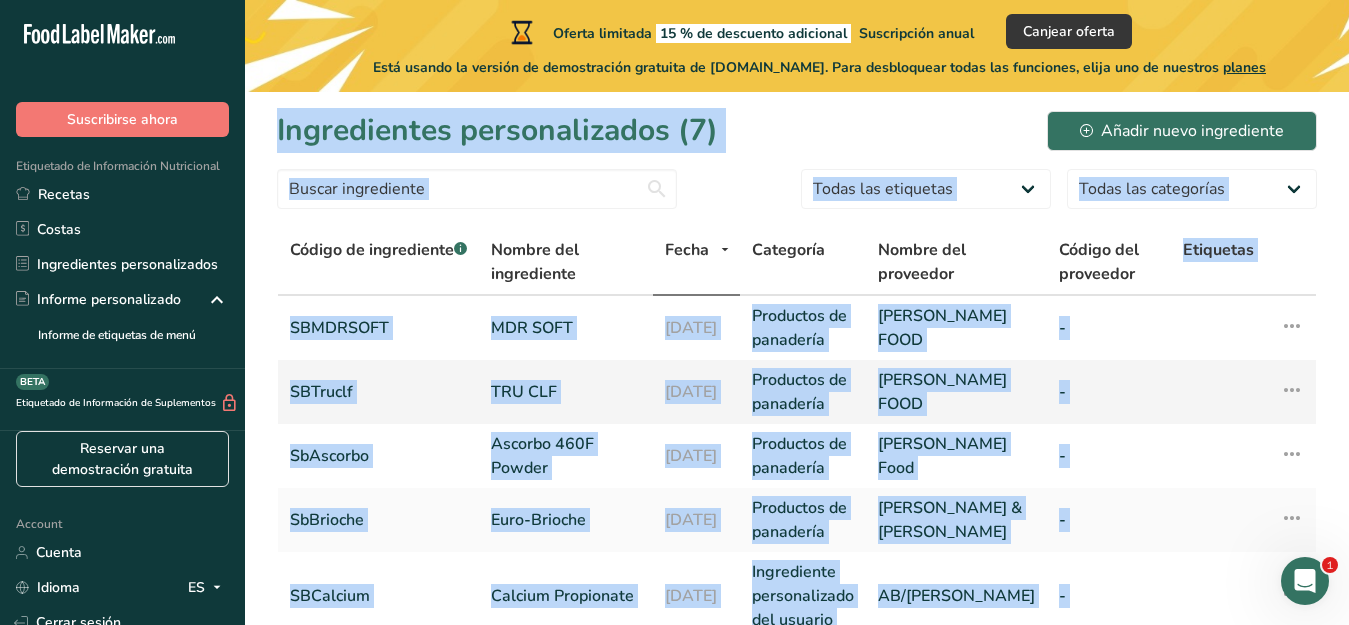click at bounding box center [1218, 392] 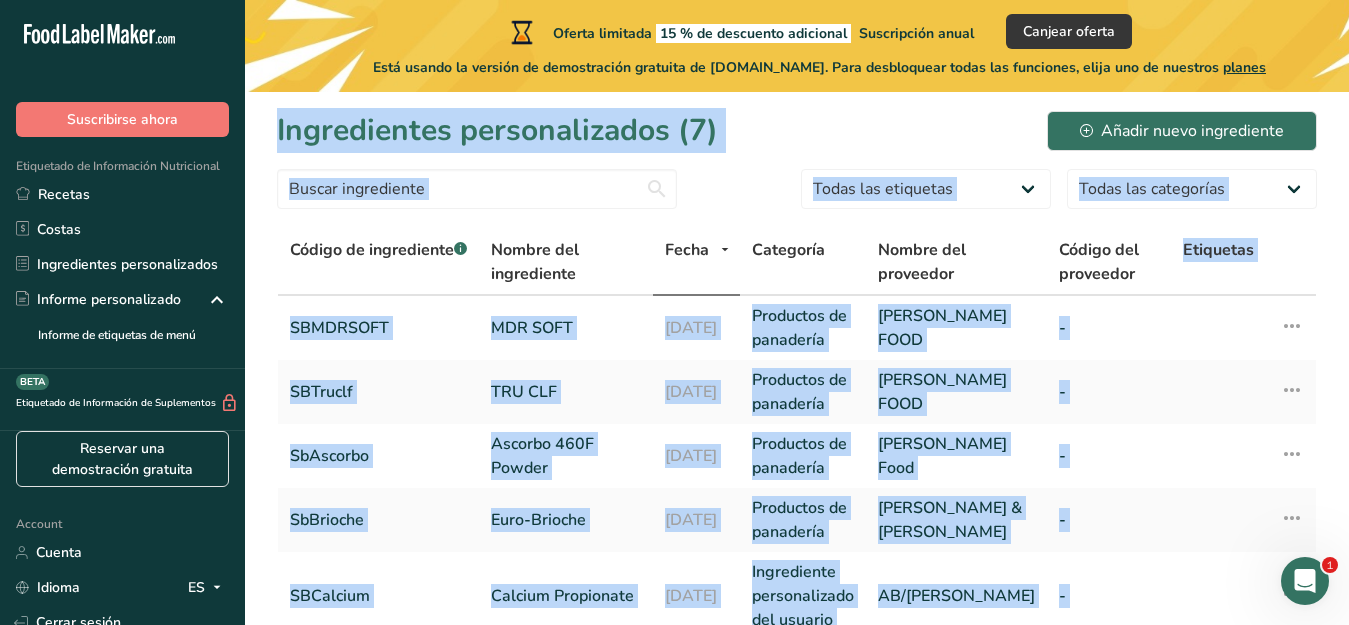 click on "Ingredientes personalizados
(7)
Añadir nuevo ingrediente" at bounding box center [797, 130] 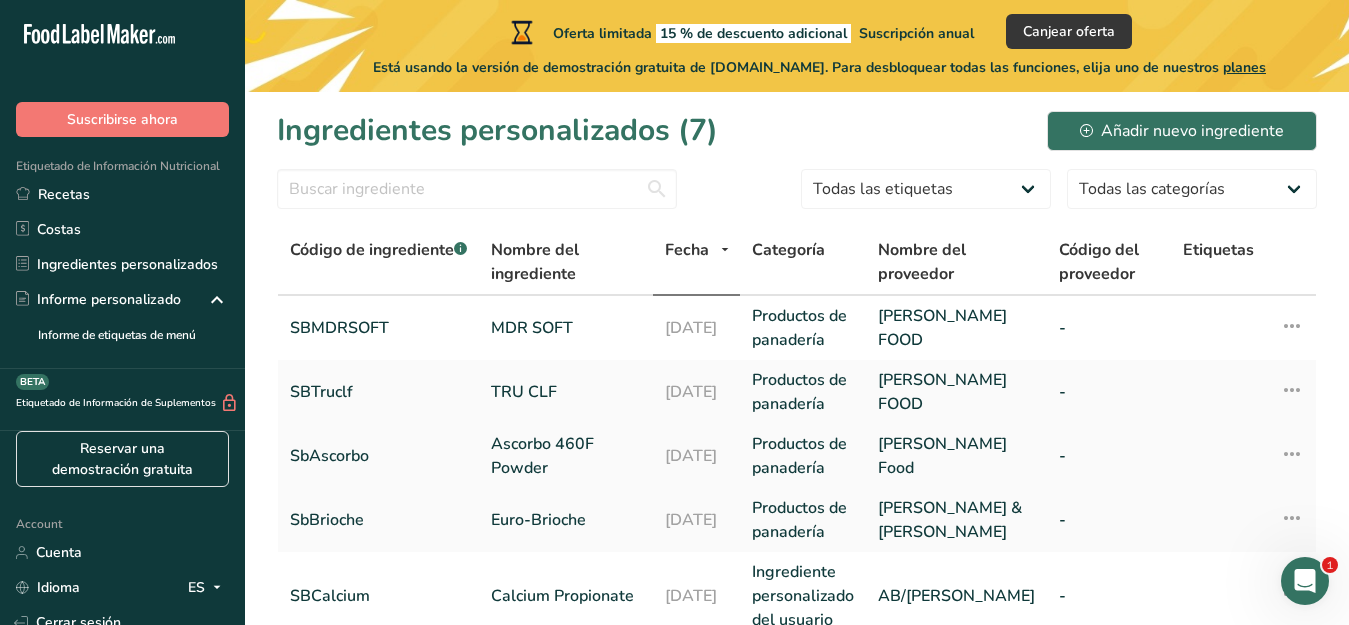 scroll, scrollTop: 0, scrollLeft: 0, axis: both 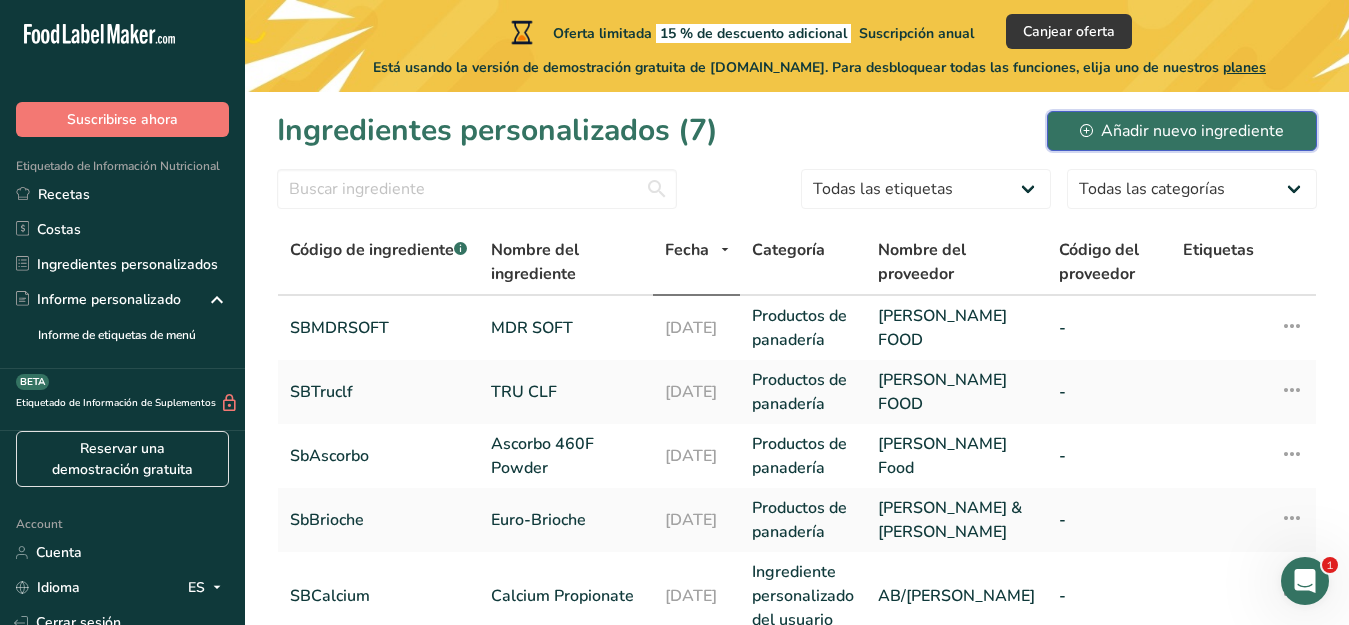 click on "Añadir nuevo ingrediente" at bounding box center [1182, 131] 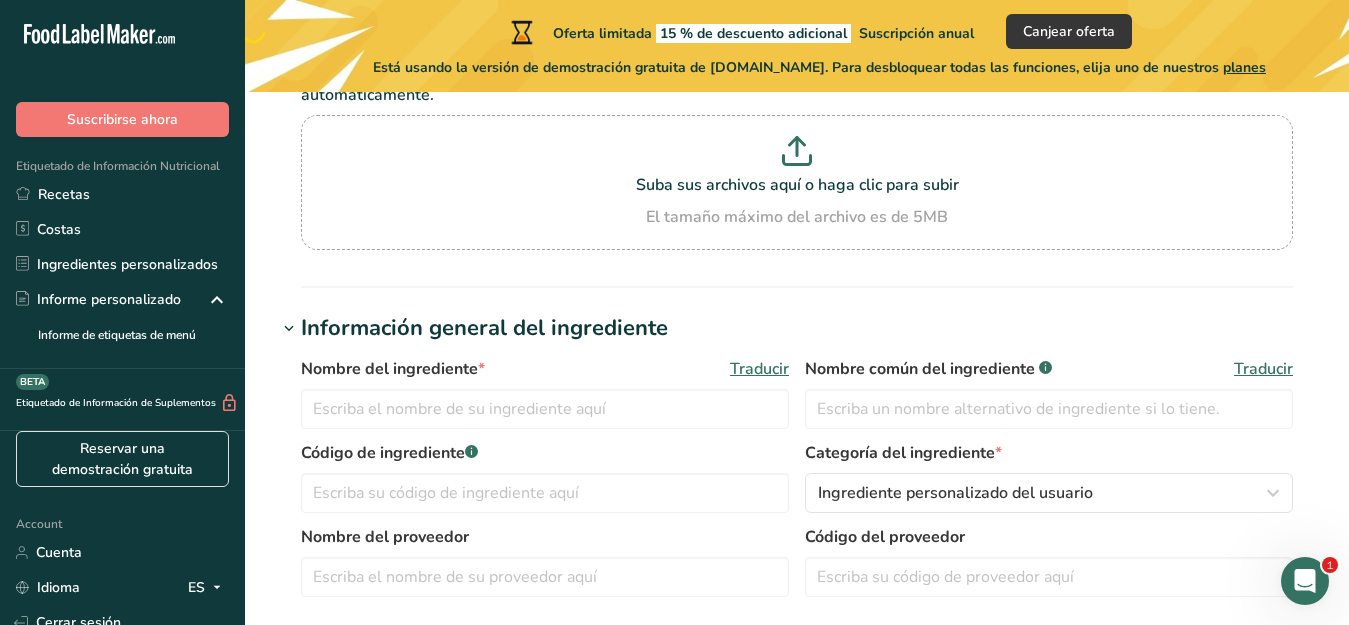 scroll, scrollTop: 187, scrollLeft: 0, axis: vertical 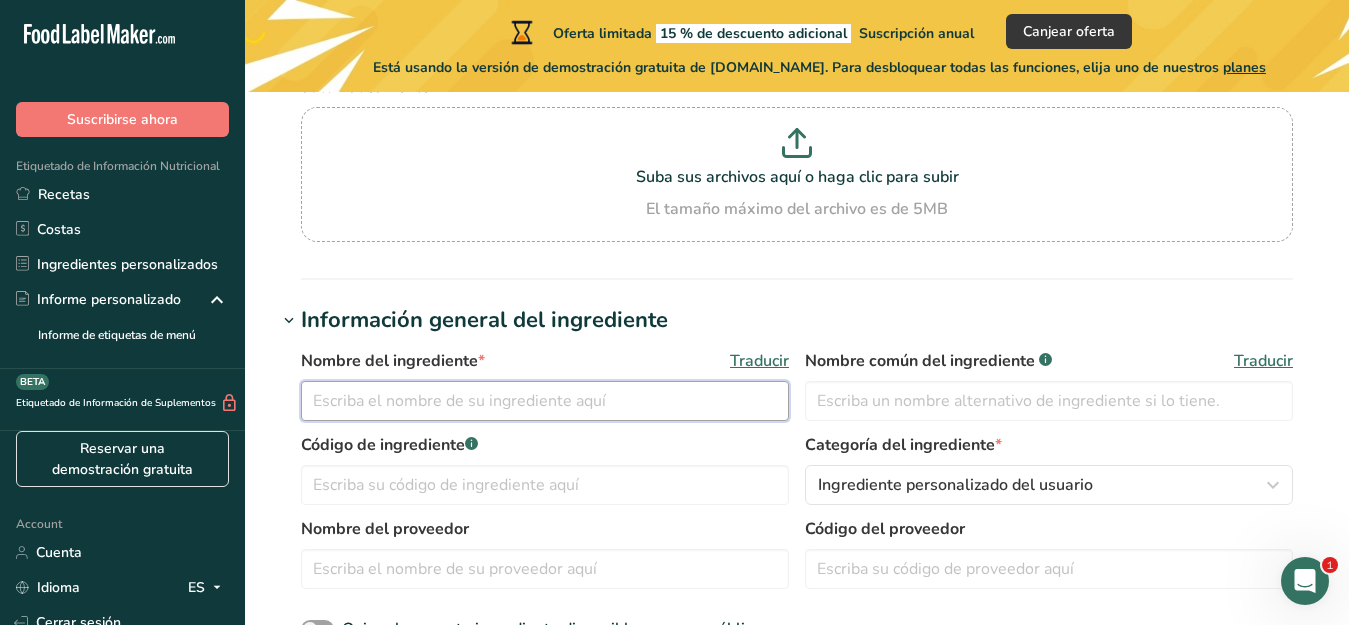click at bounding box center (545, 401) 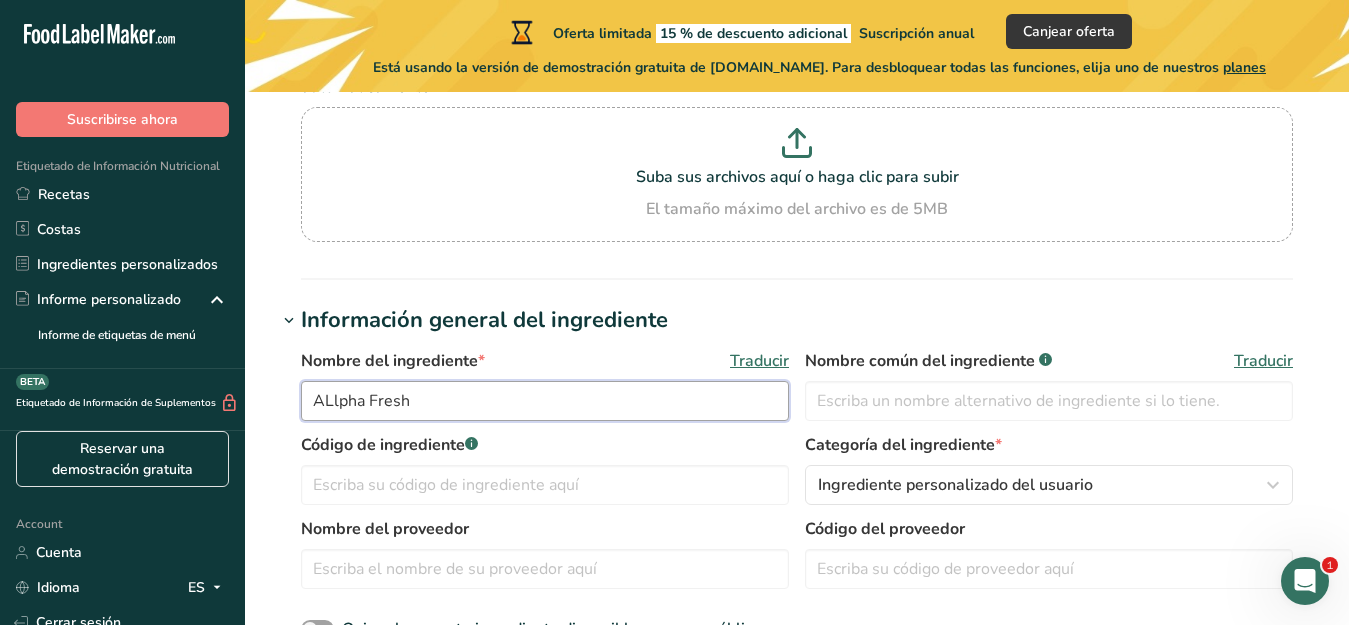 click on "ALlpha Fresh" at bounding box center [545, 401] 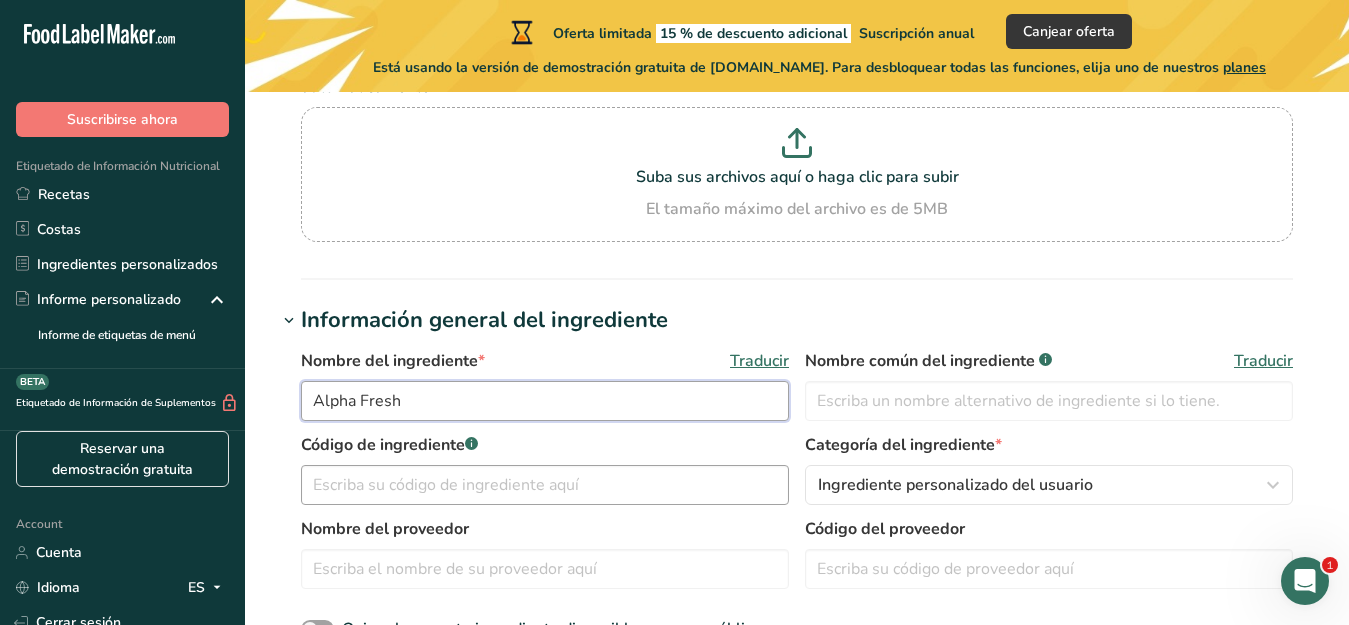 type on "Alpha Fresh" 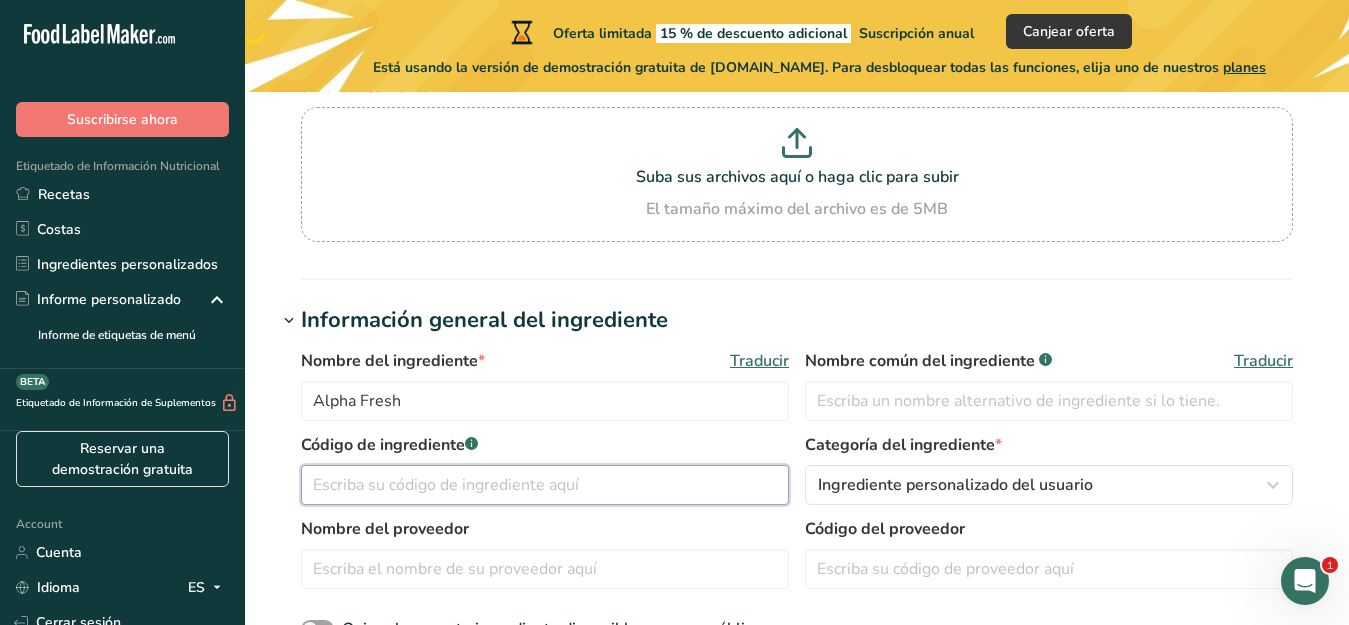 click at bounding box center [545, 485] 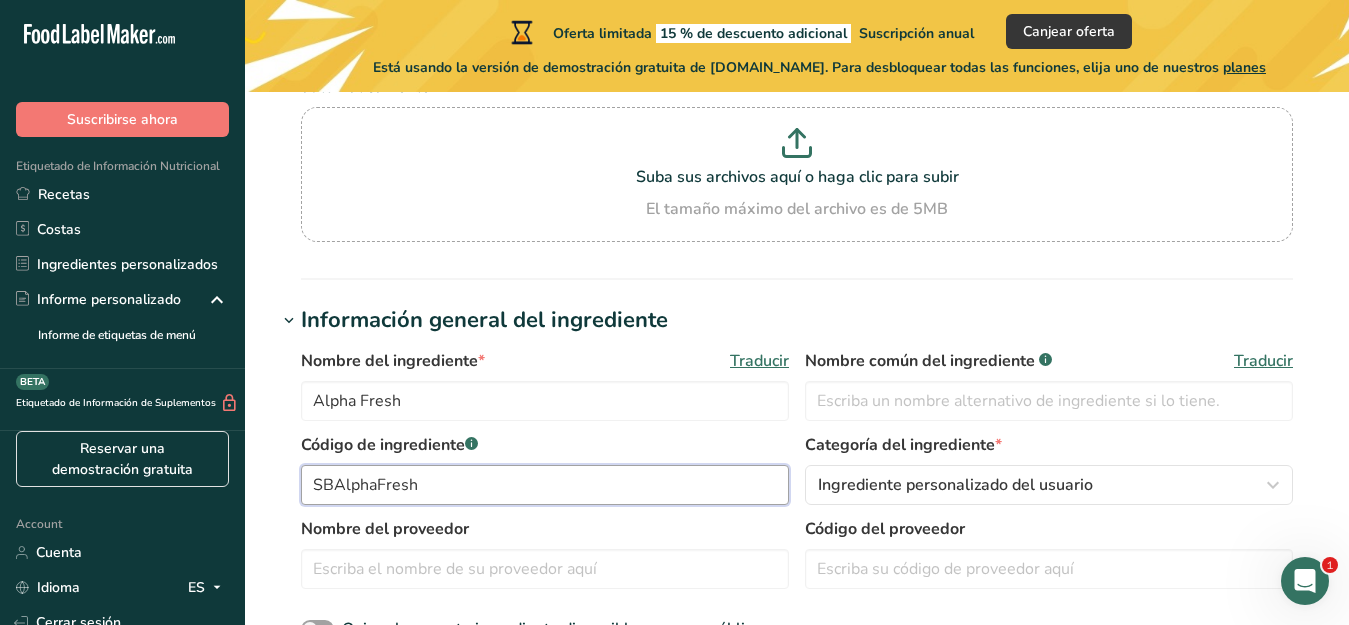 click on "SBAlphaFresh" at bounding box center [545, 485] 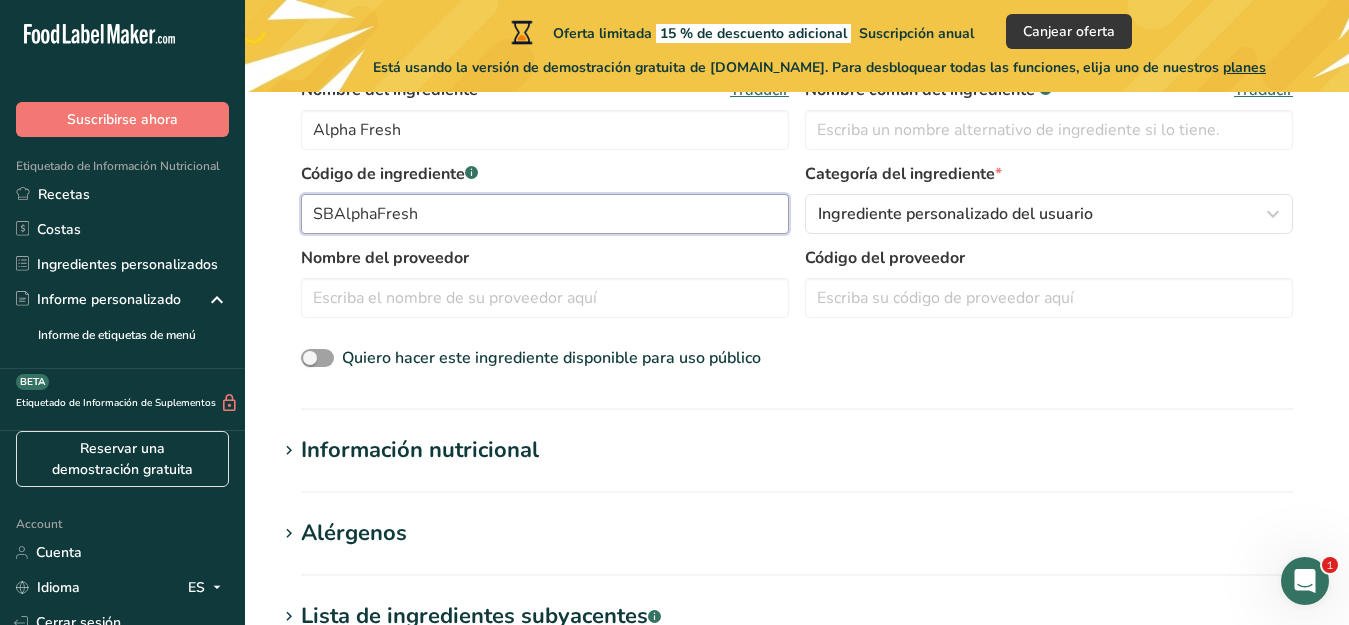 scroll, scrollTop: 468, scrollLeft: 0, axis: vertical 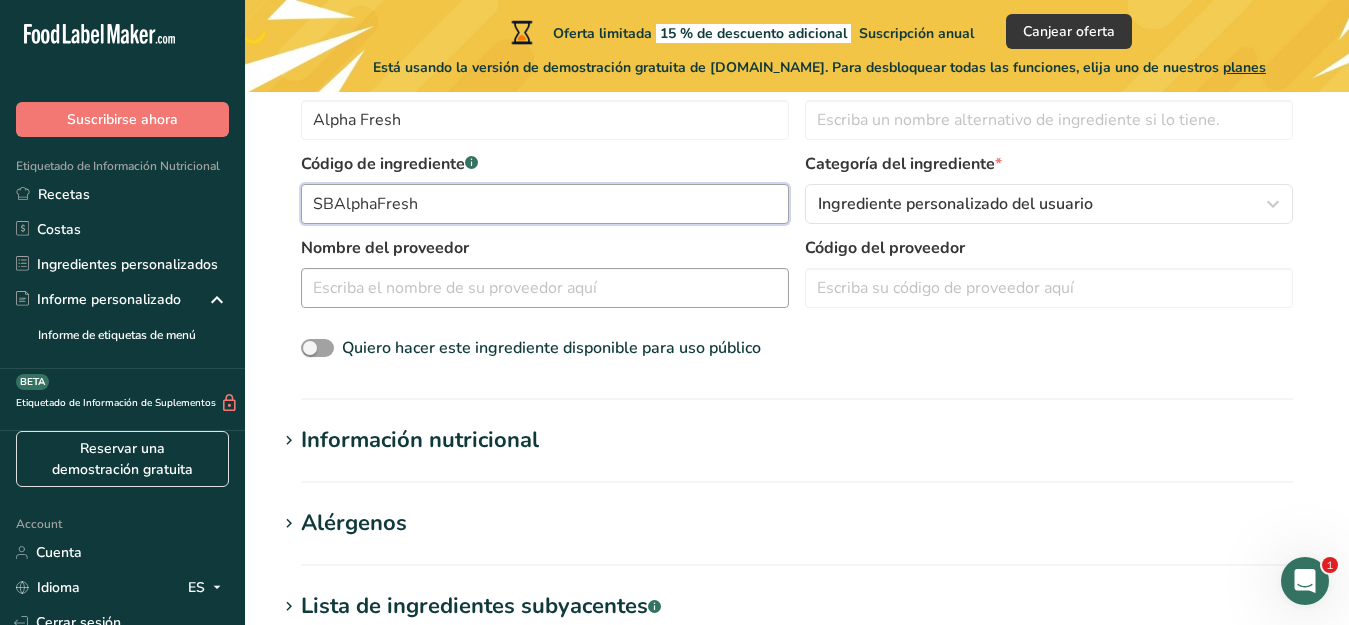 type on "SBAlphaFresh" 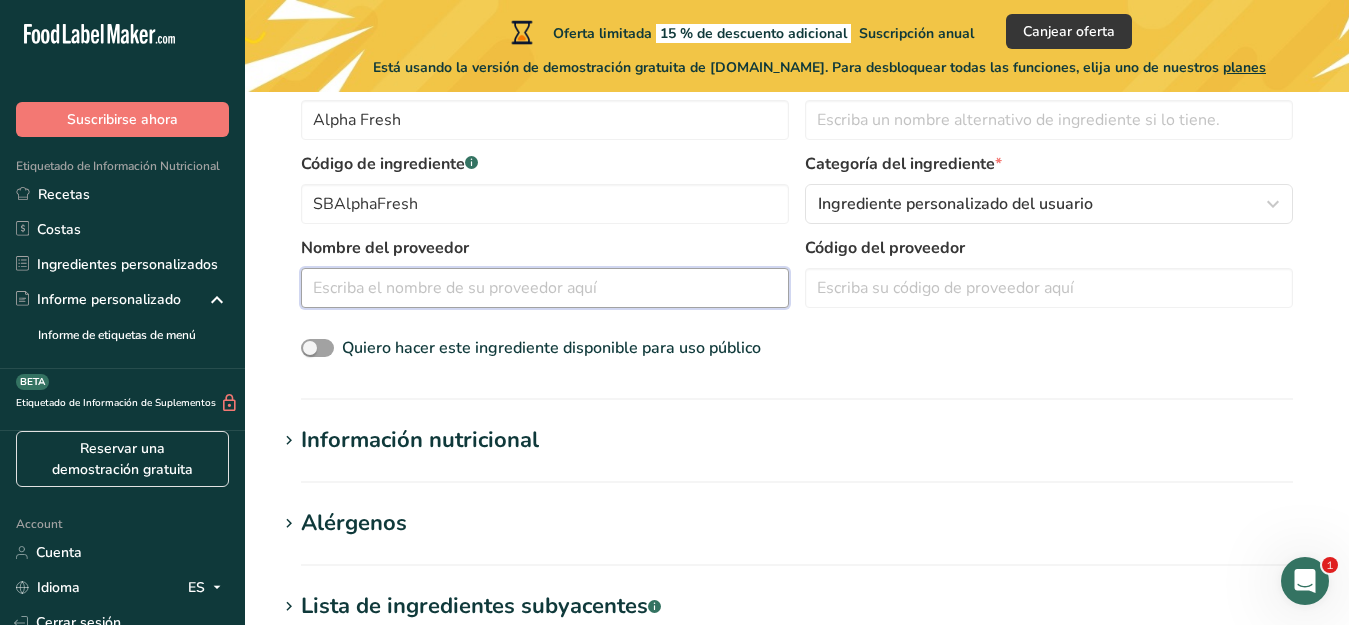 click at bounding box center (545, 288) 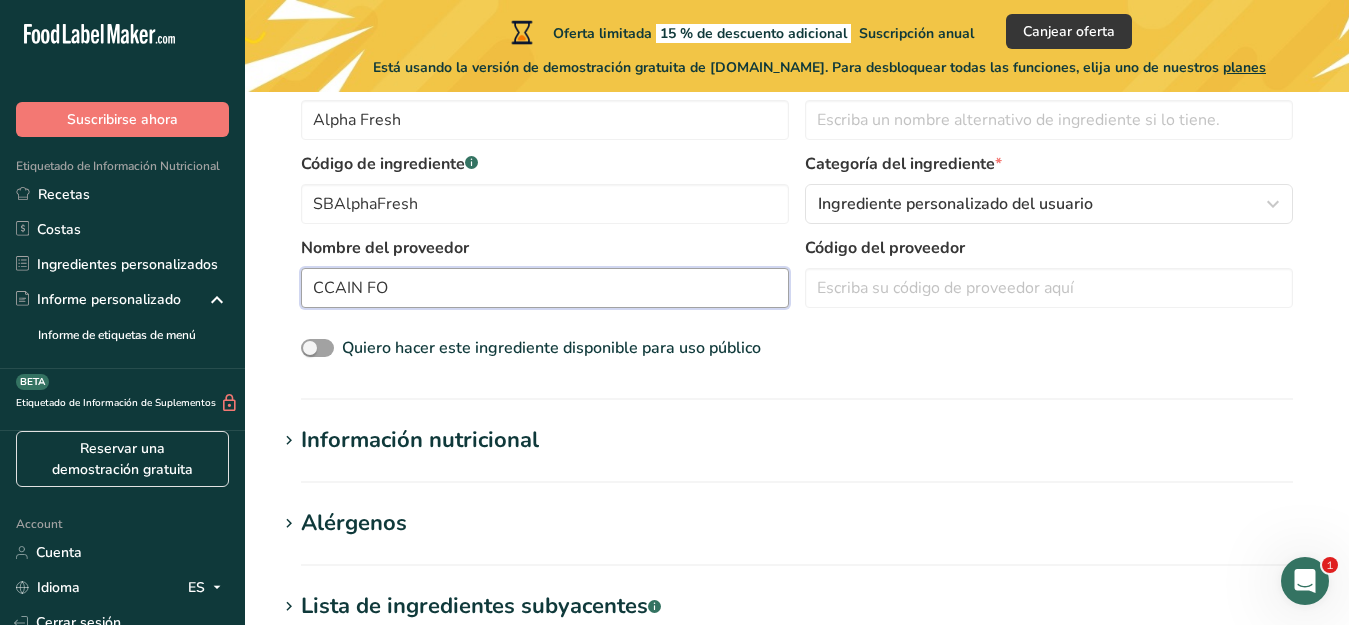 drag, startPoint x: 321, startPoint y: 285, endPoint x: 314, endPoint y: 294, distance: 11.401754 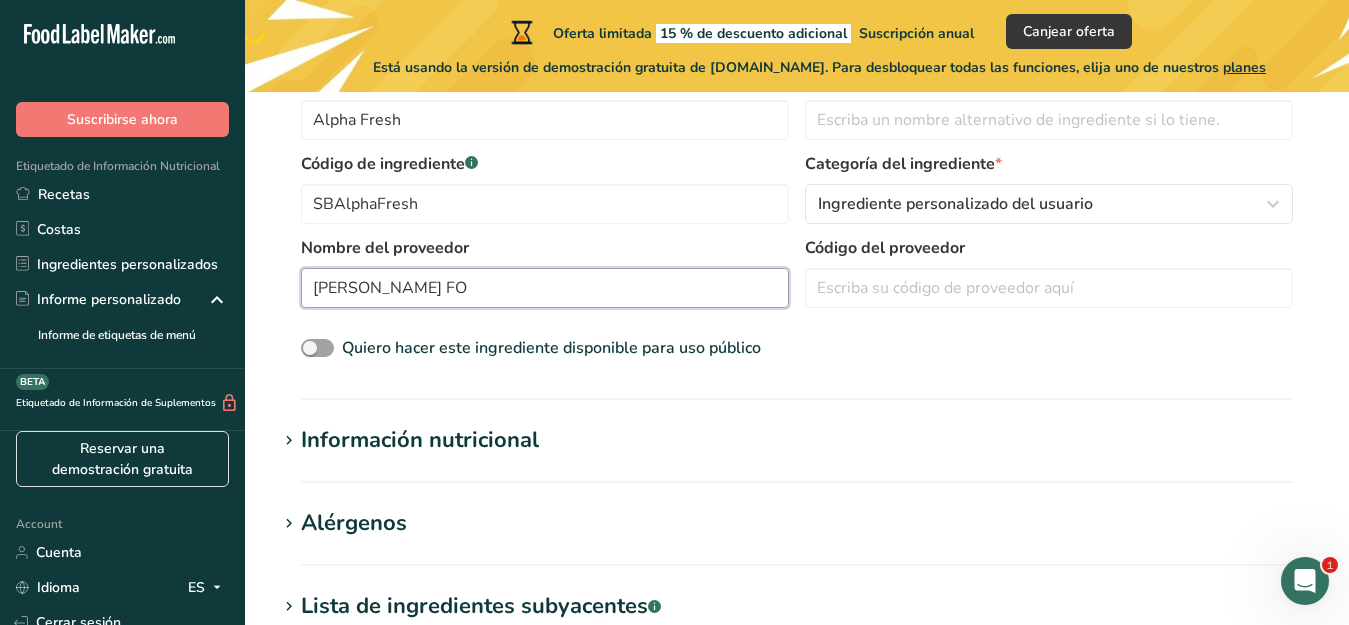 click on "[PERSON_NAME] FO" at bounding box center (545, 288) 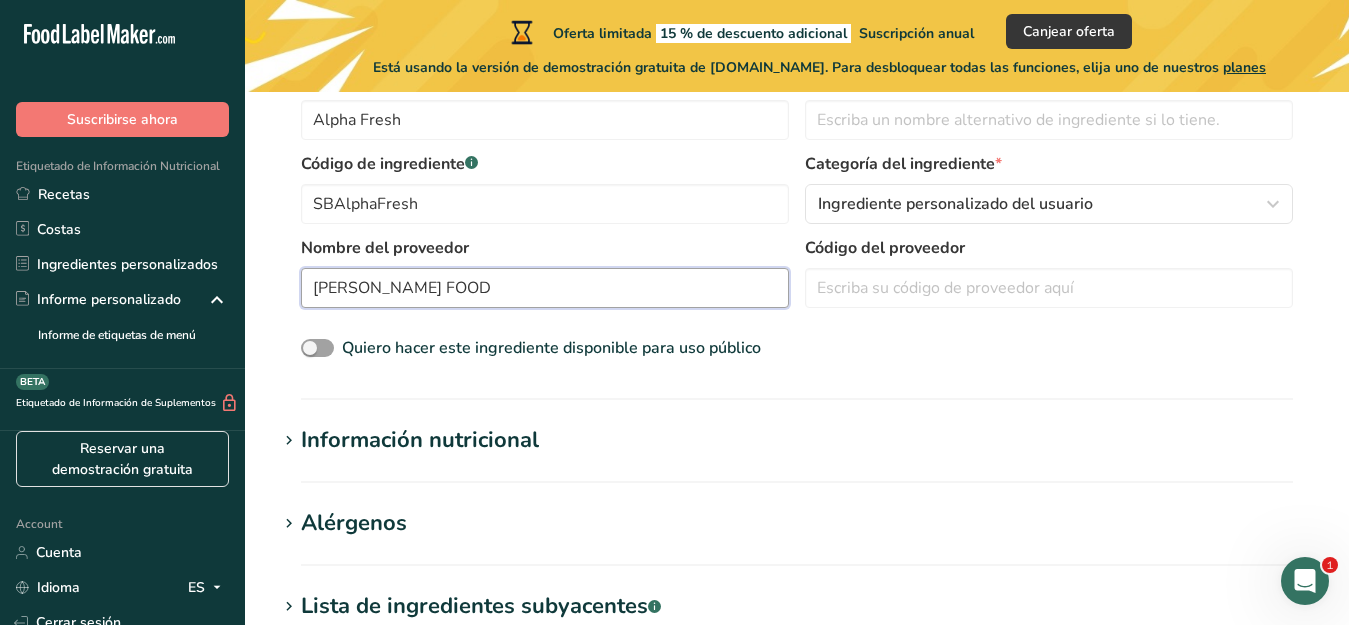 type on "[PERSON_NAME] FOOD" 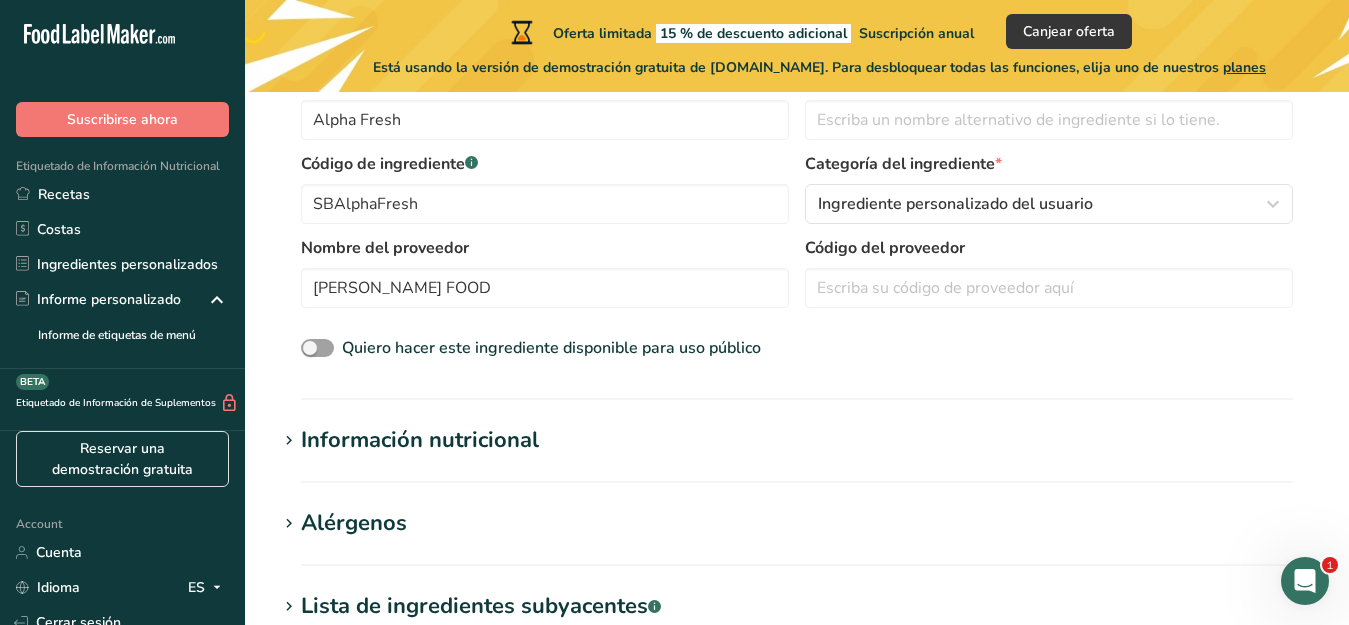 click on "Información nutricional" at bounding box center [797, 440] 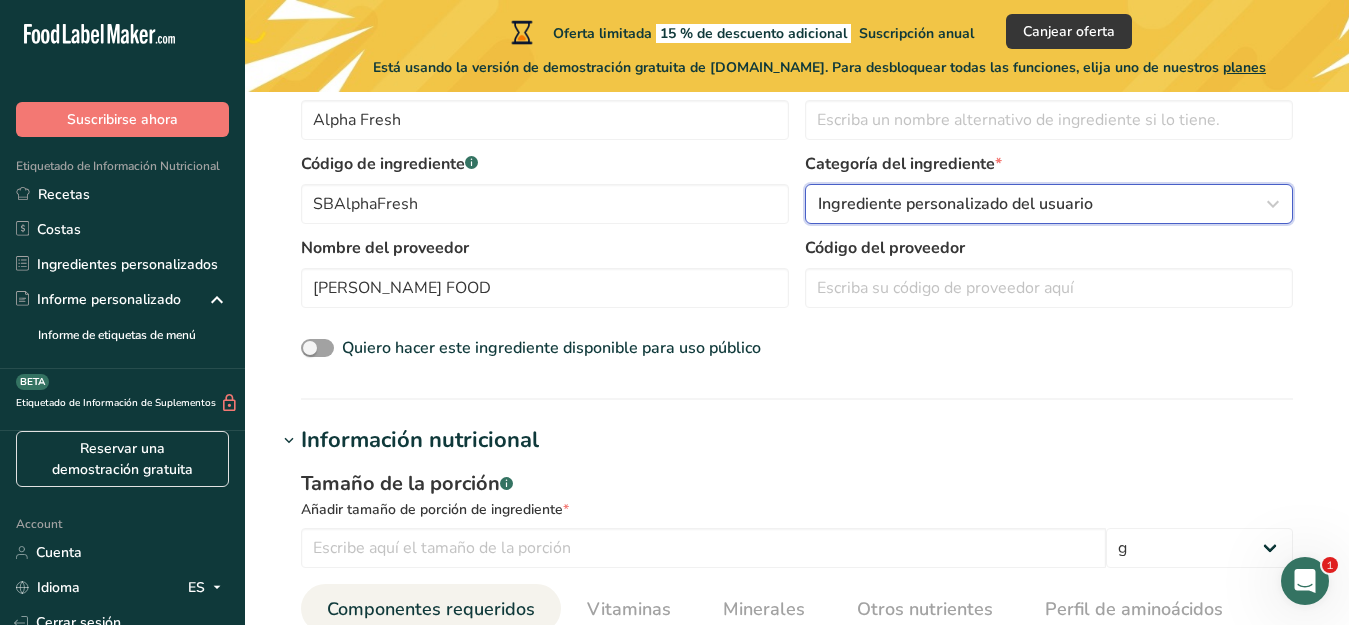 click at bounding box center (1273, 204) 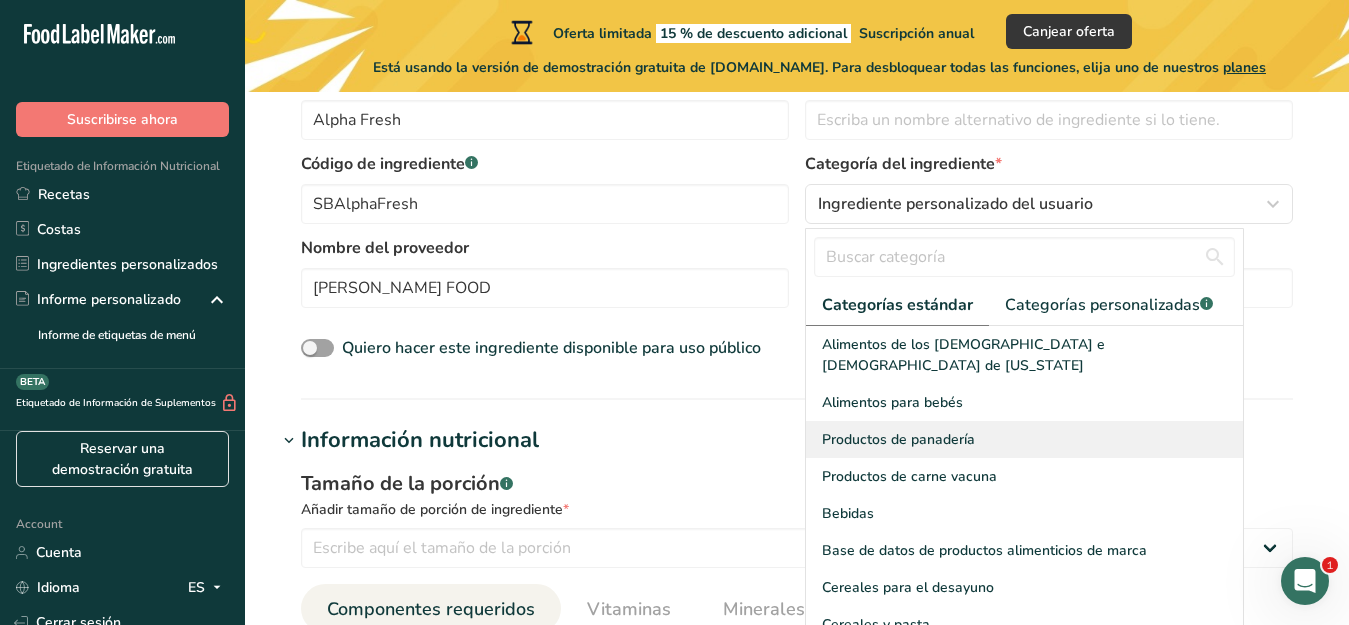 click on "Productos de panadería" at bounding box center (898, 439) 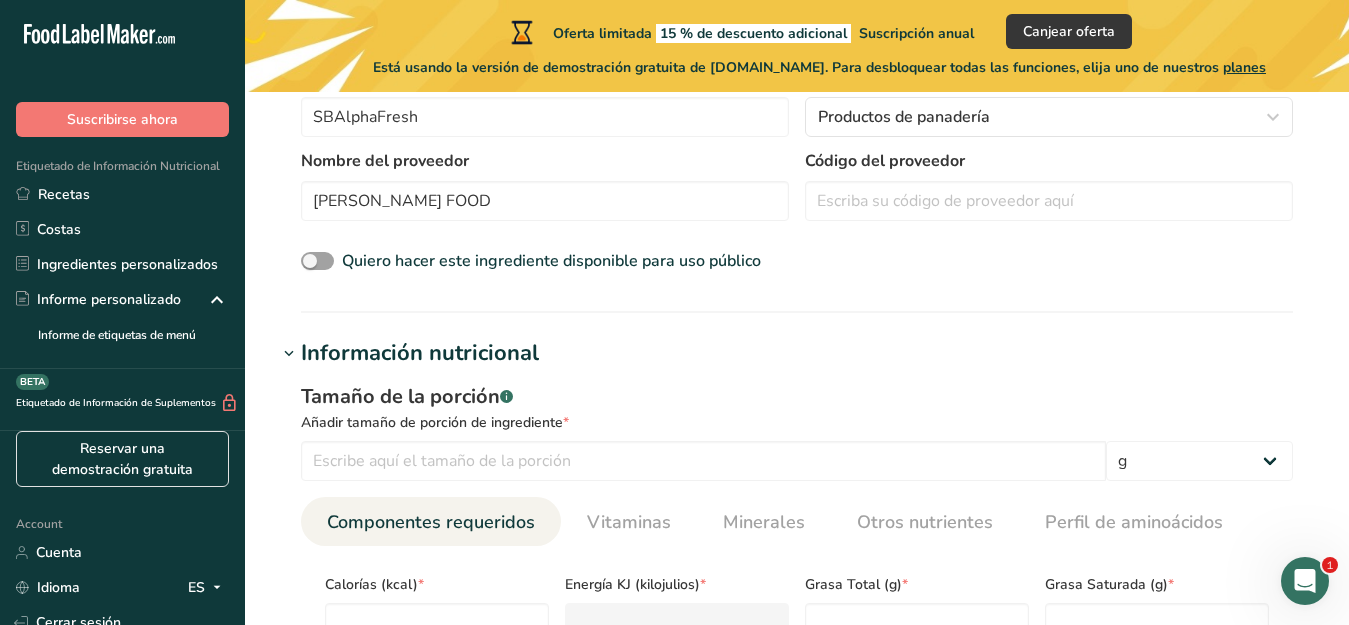 scroll, scrollTop: 562, scrollLeft: 0, axis: vertical 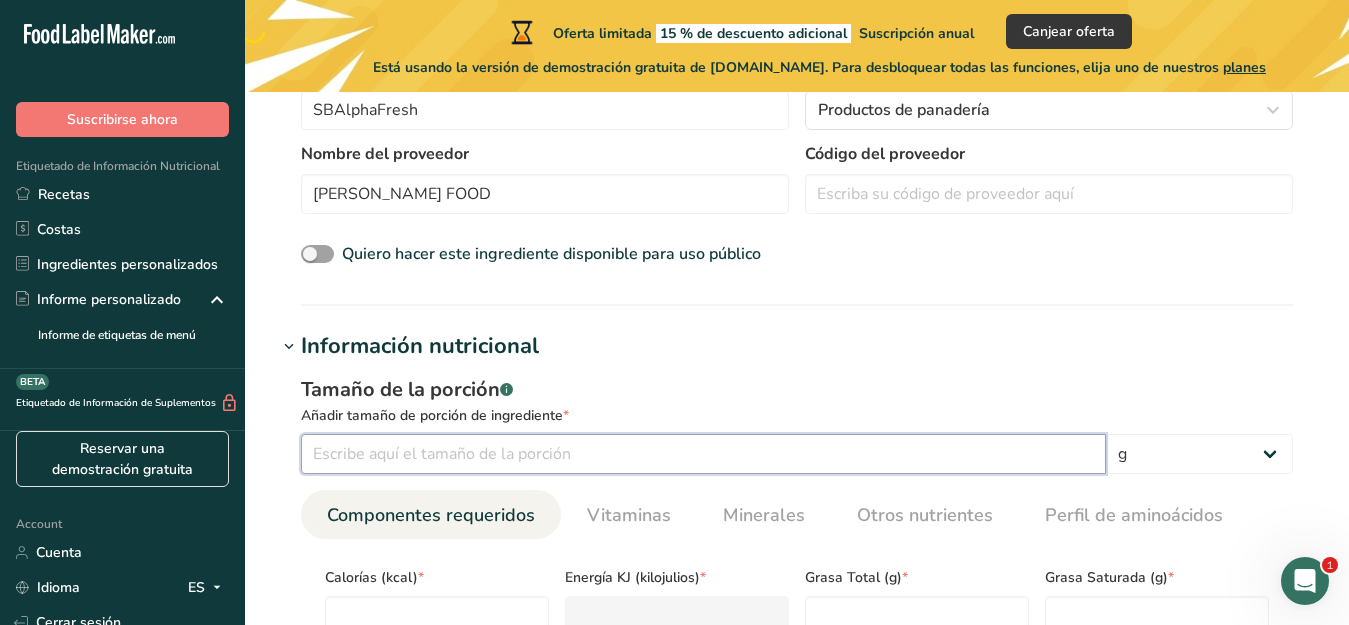 click at bounding box center [703, 454] 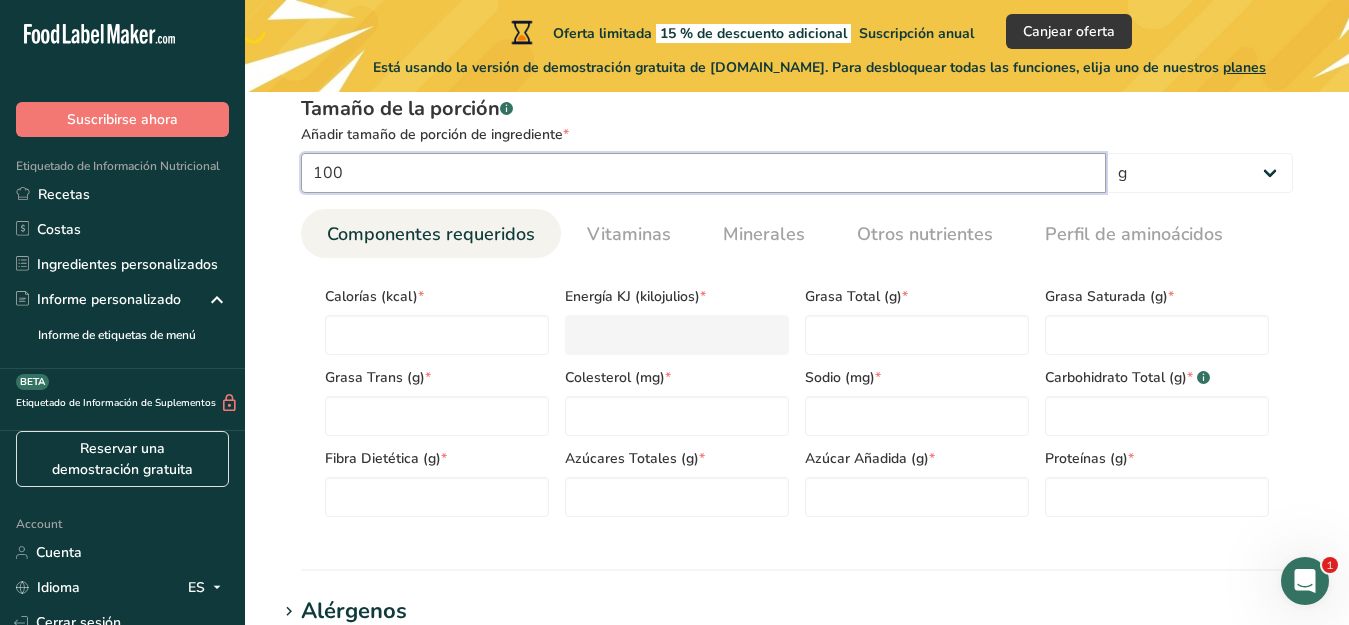 scroll, scrollTop: 843, scrollLeft: 0, axis: vertical 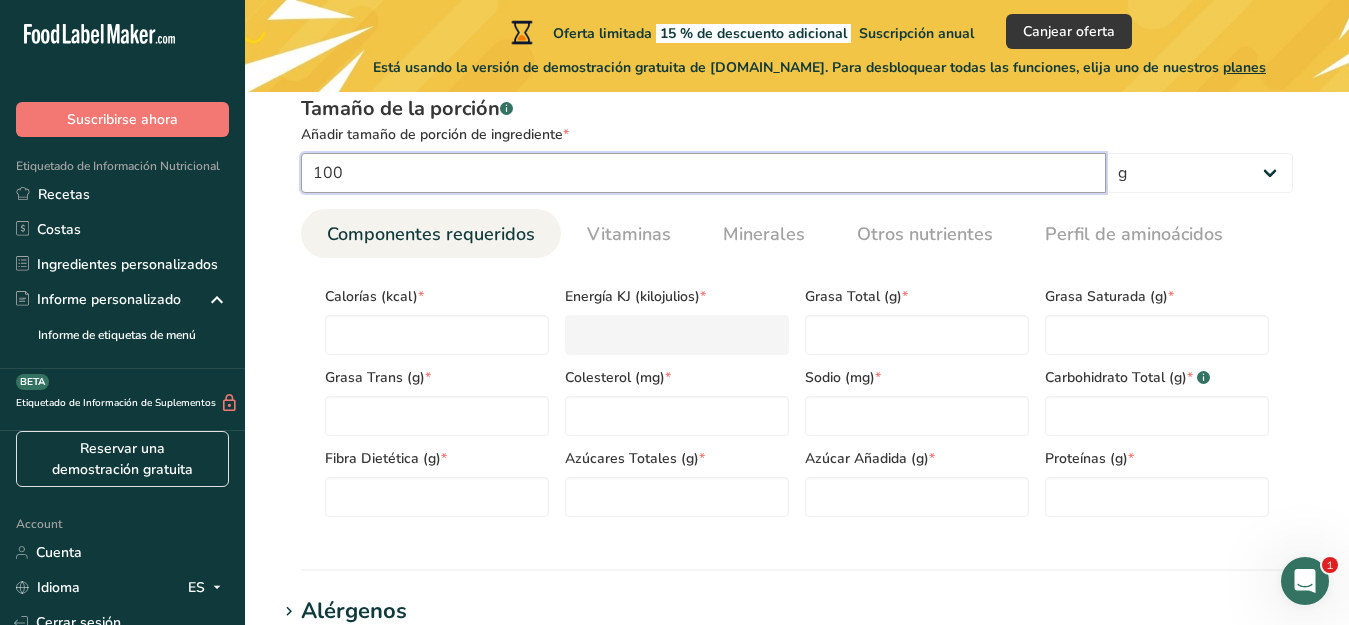 type on "100" 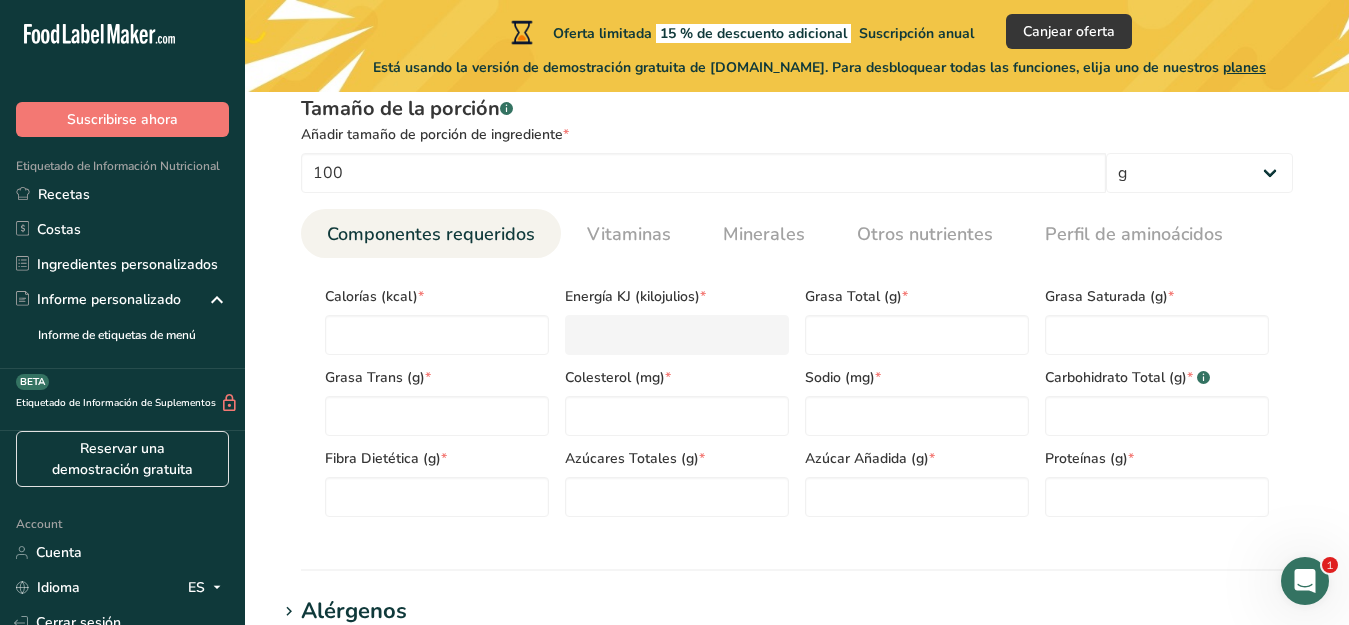click on "Componentes requeridos" at bounding box center [431, 234] 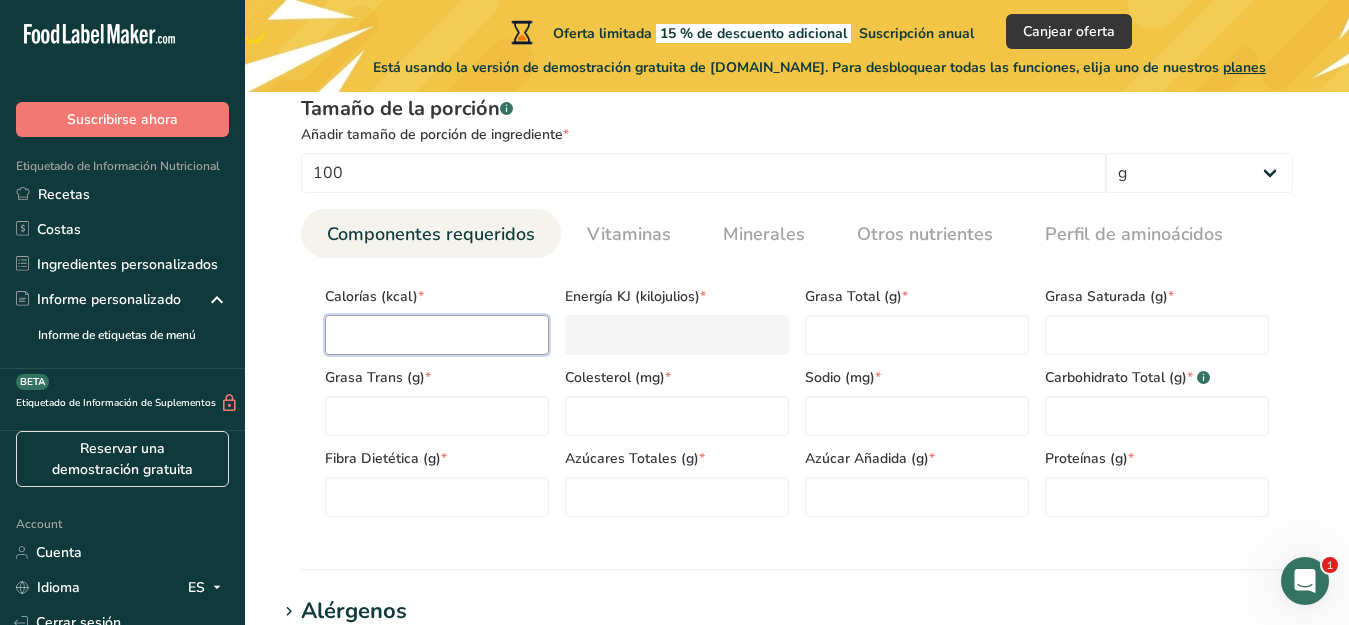 click at bounding box center [437, 335] 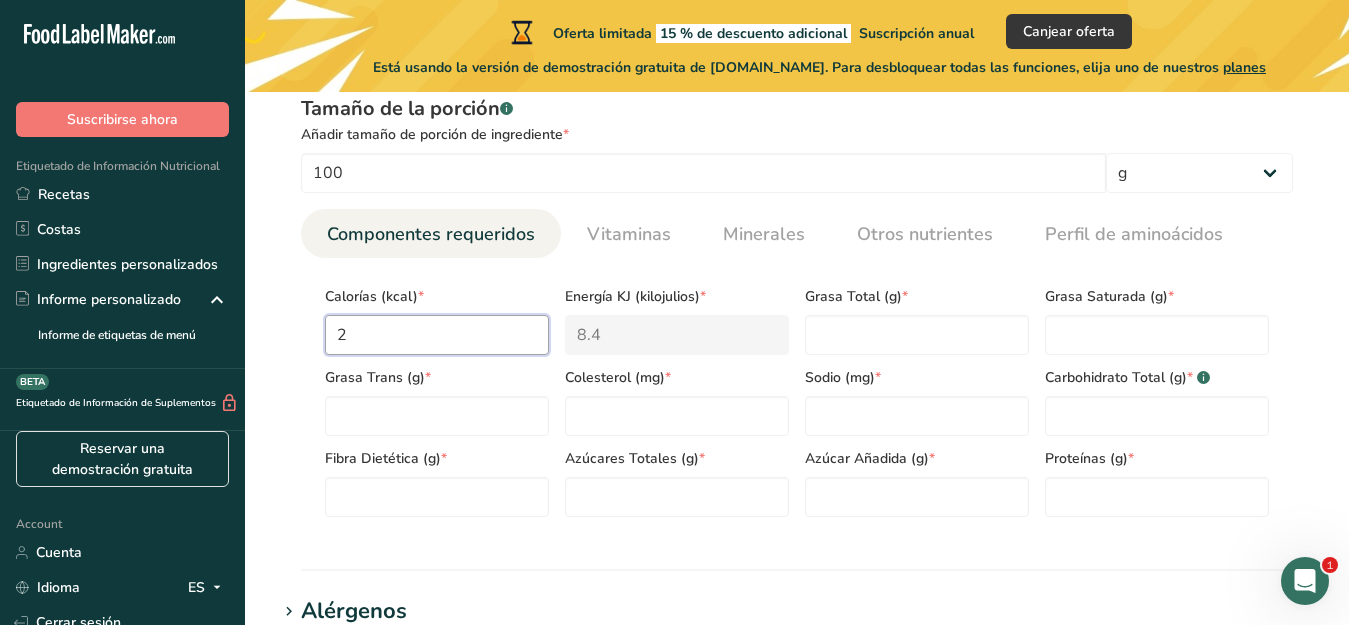 type on "27" 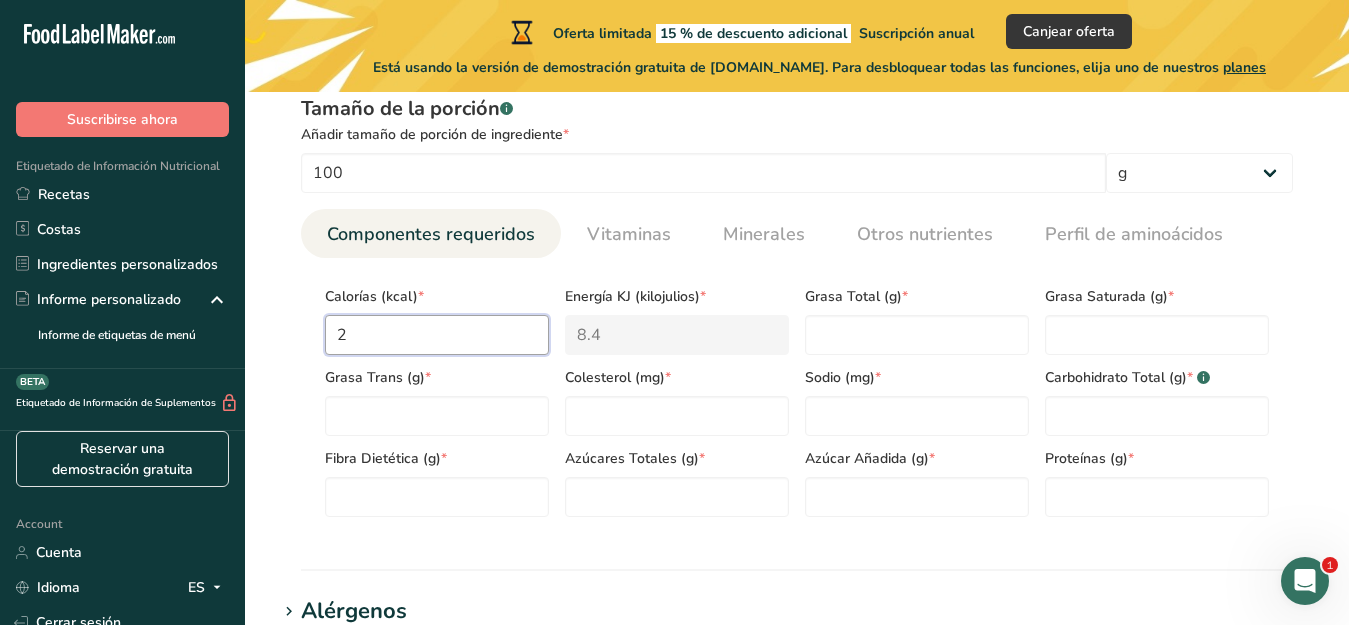 type on "113" 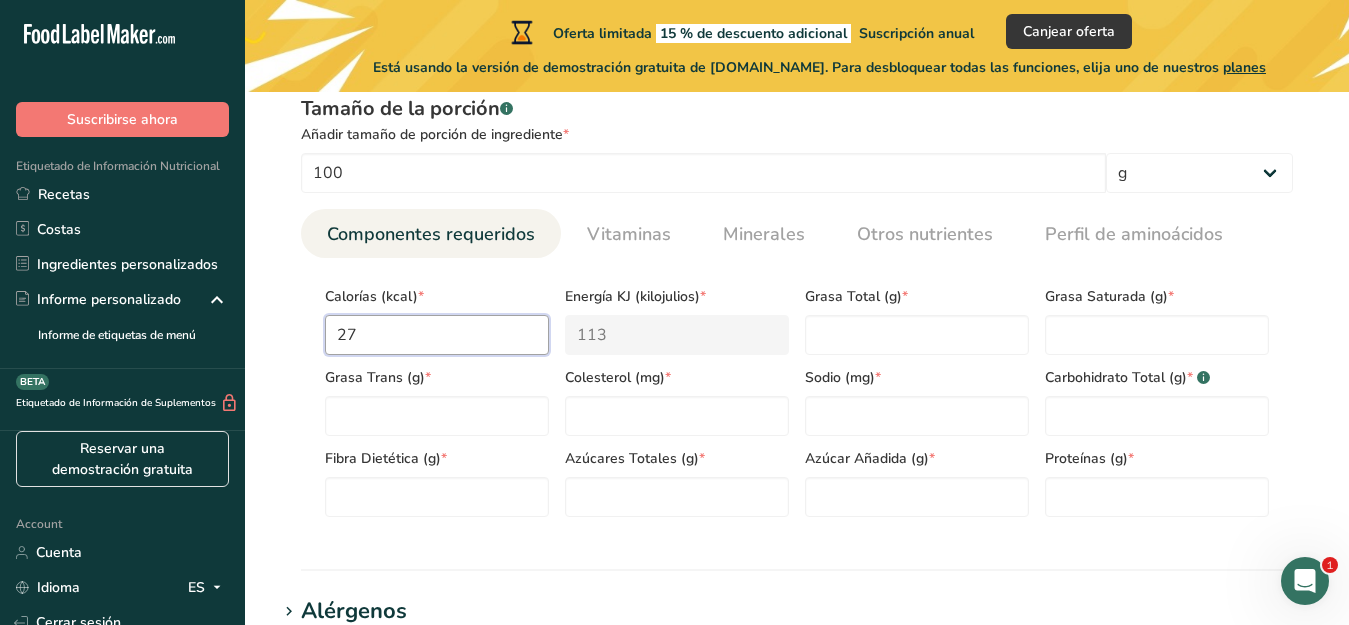 type on "274" 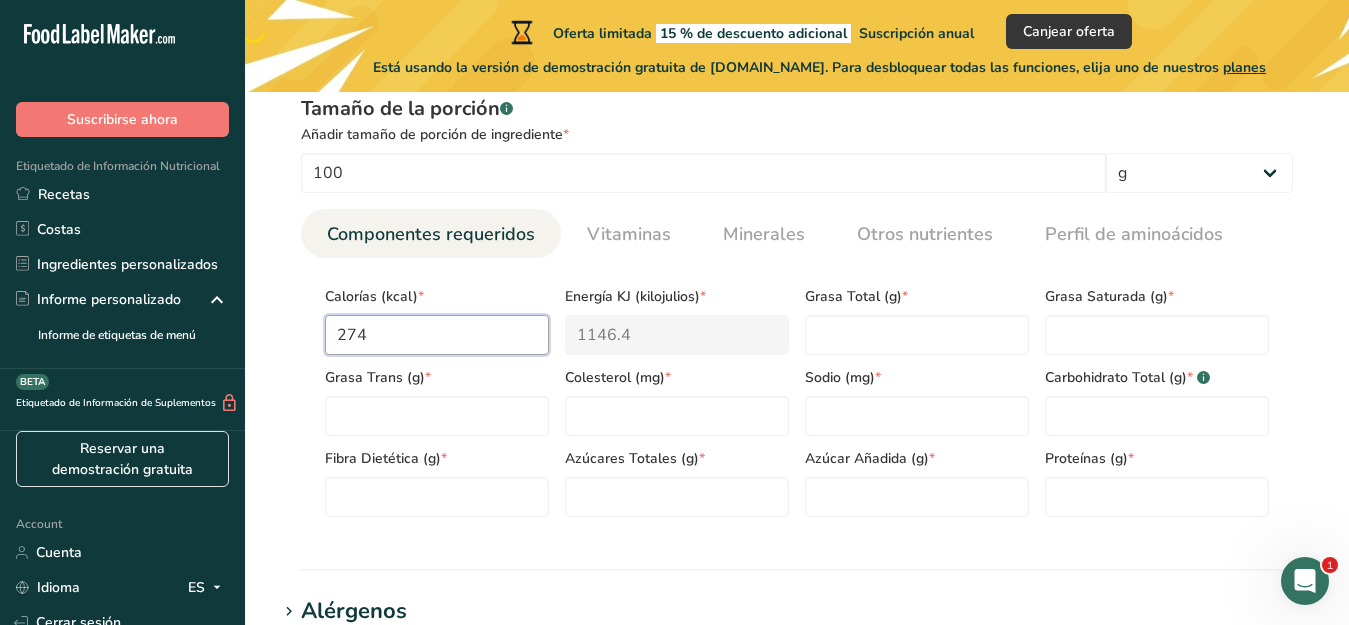 type on "274.1" 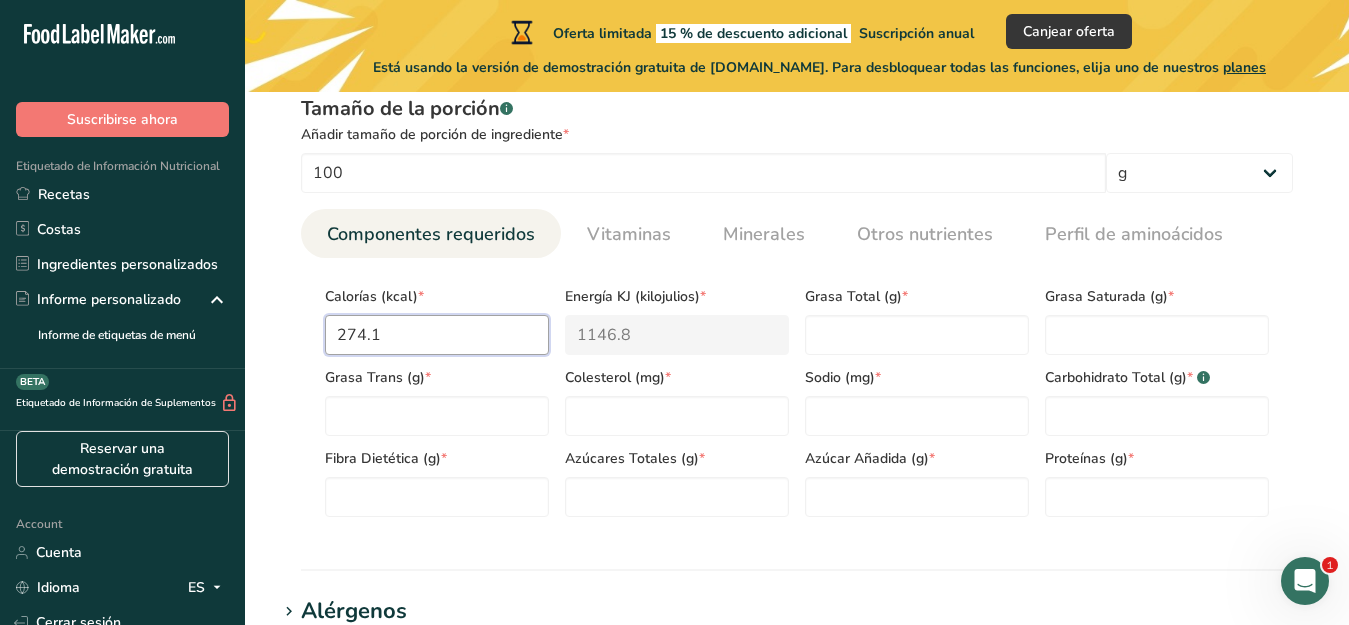 type on "274.14" 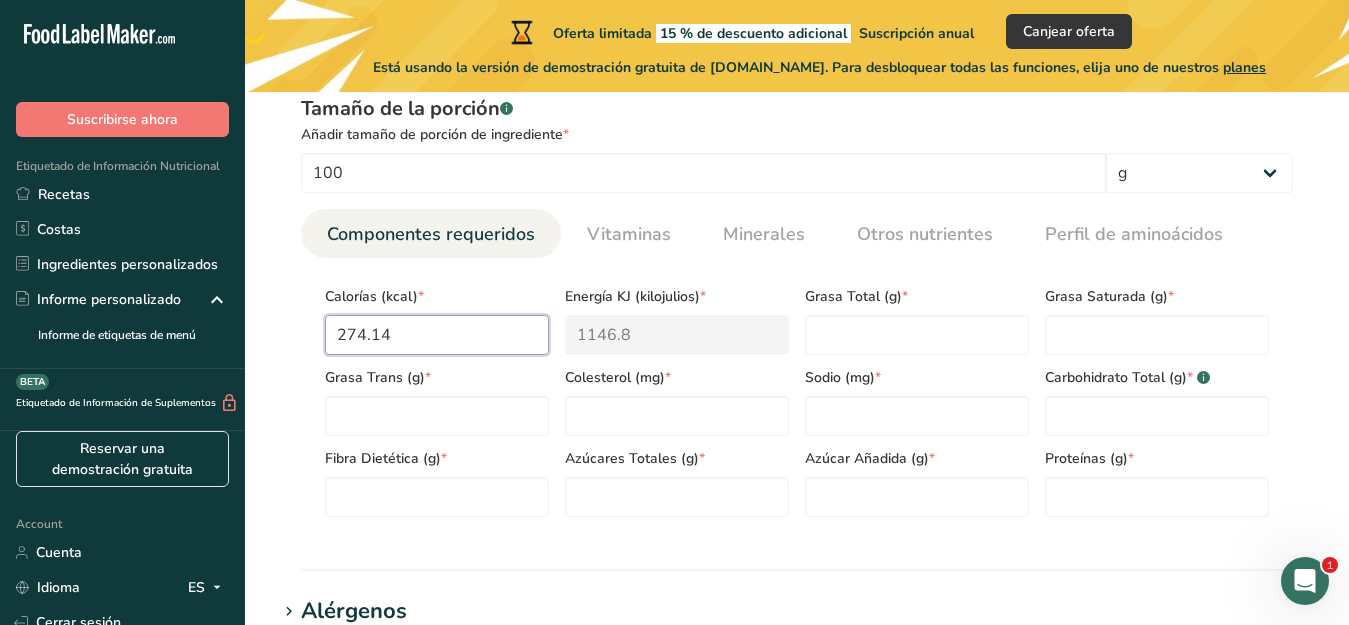 type on "1147" 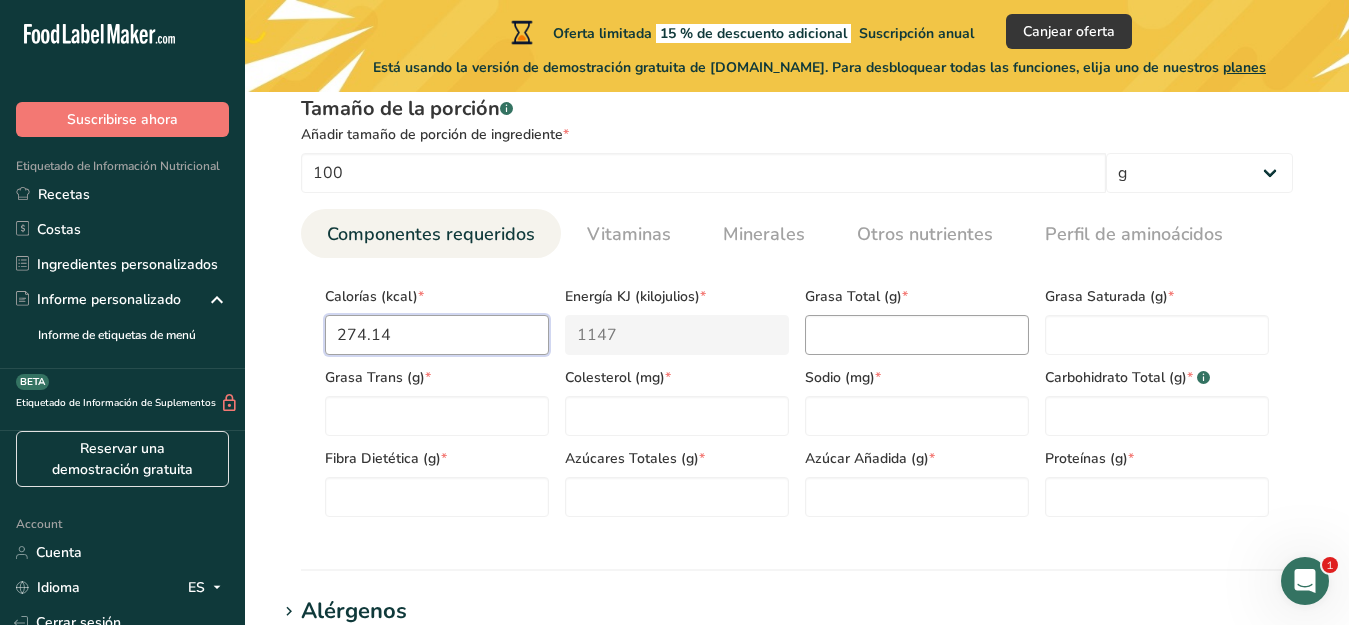 type on "274.14" 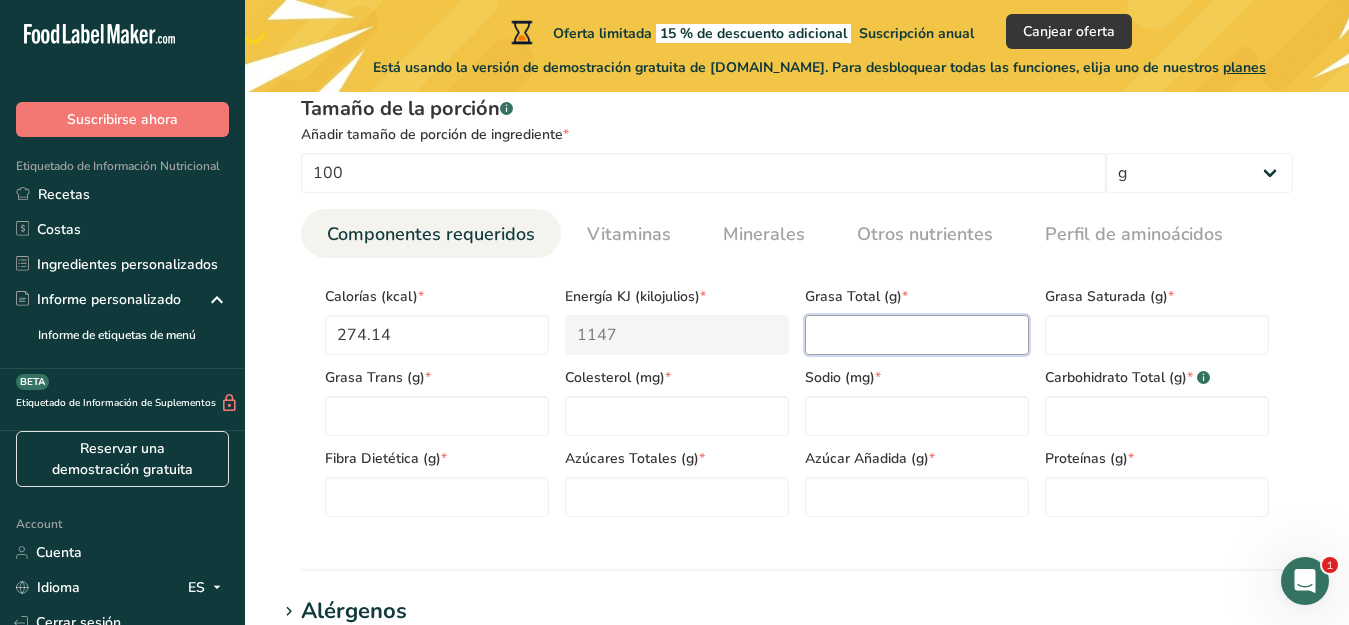 click at bounding box center (917, 335) 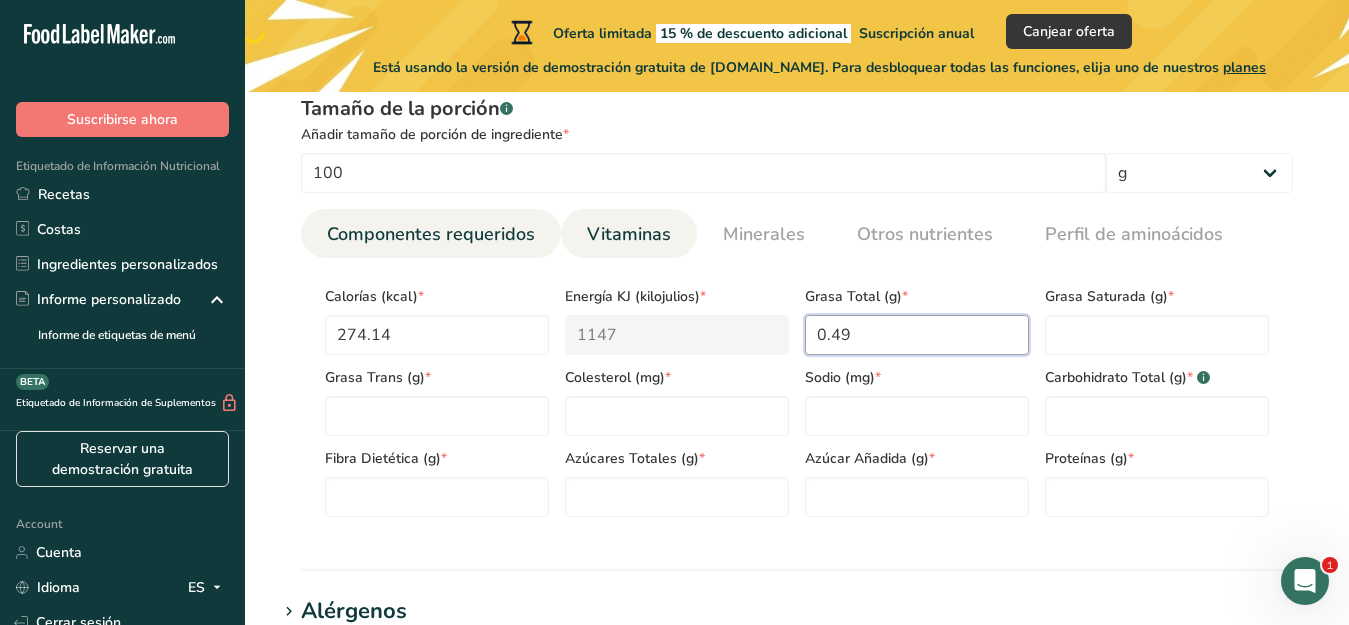 type on "0.49" 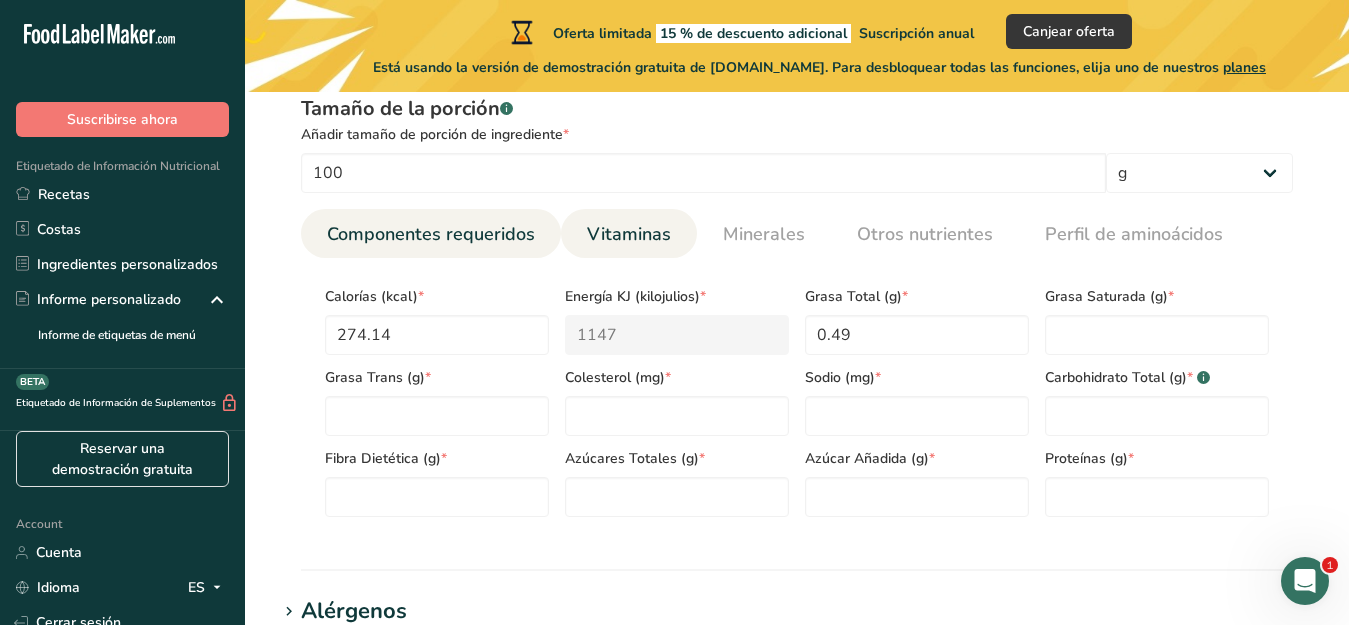 click on "Vitaminas" at bounding box center (629, 234) 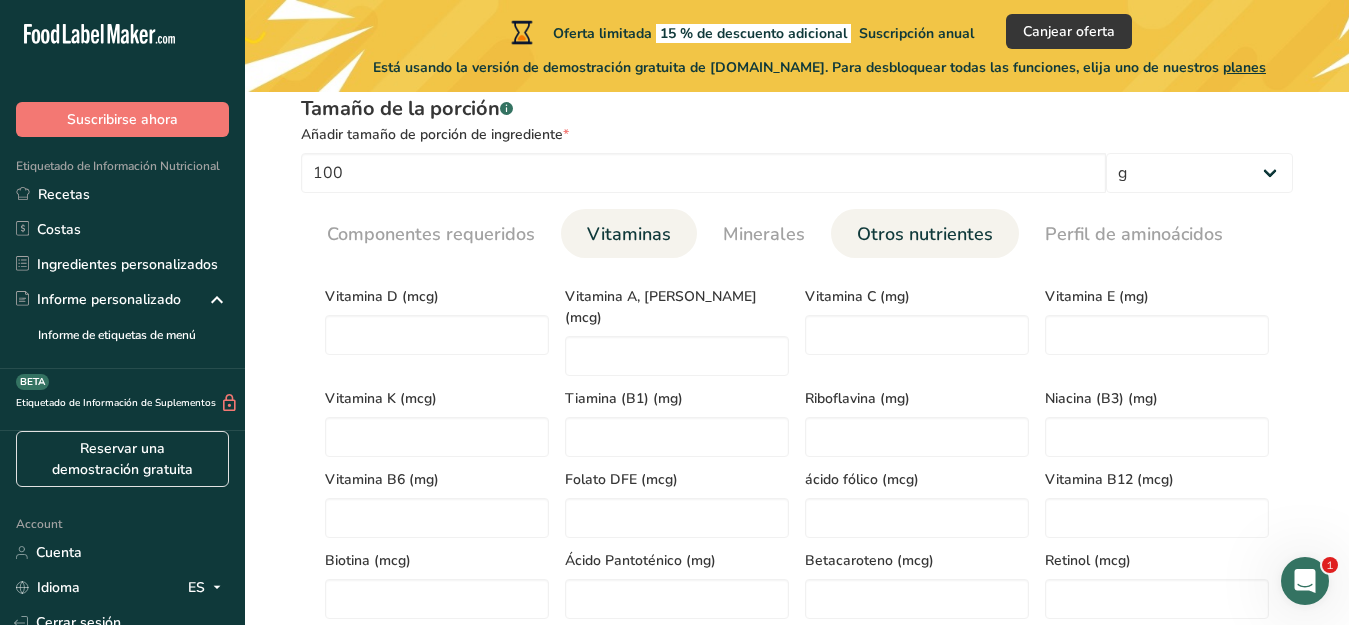 click on "Otros nutrientes" at bounding box center (925, 234) 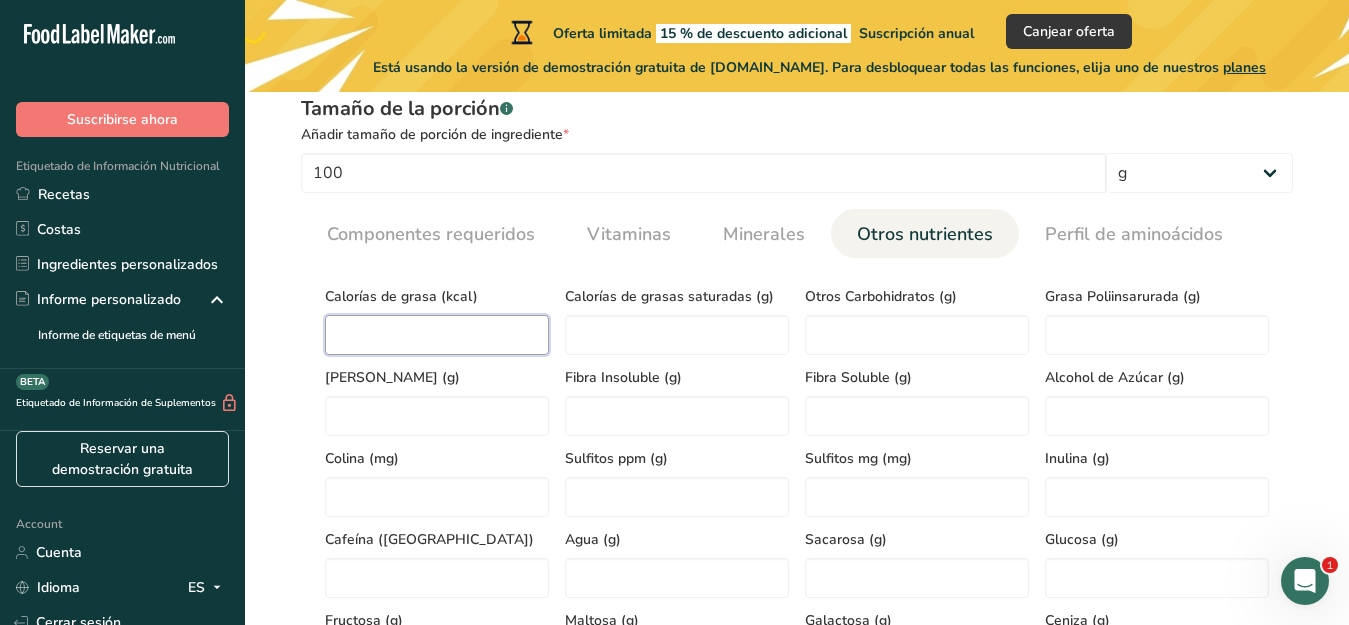 click at bounding box center (437, 335) 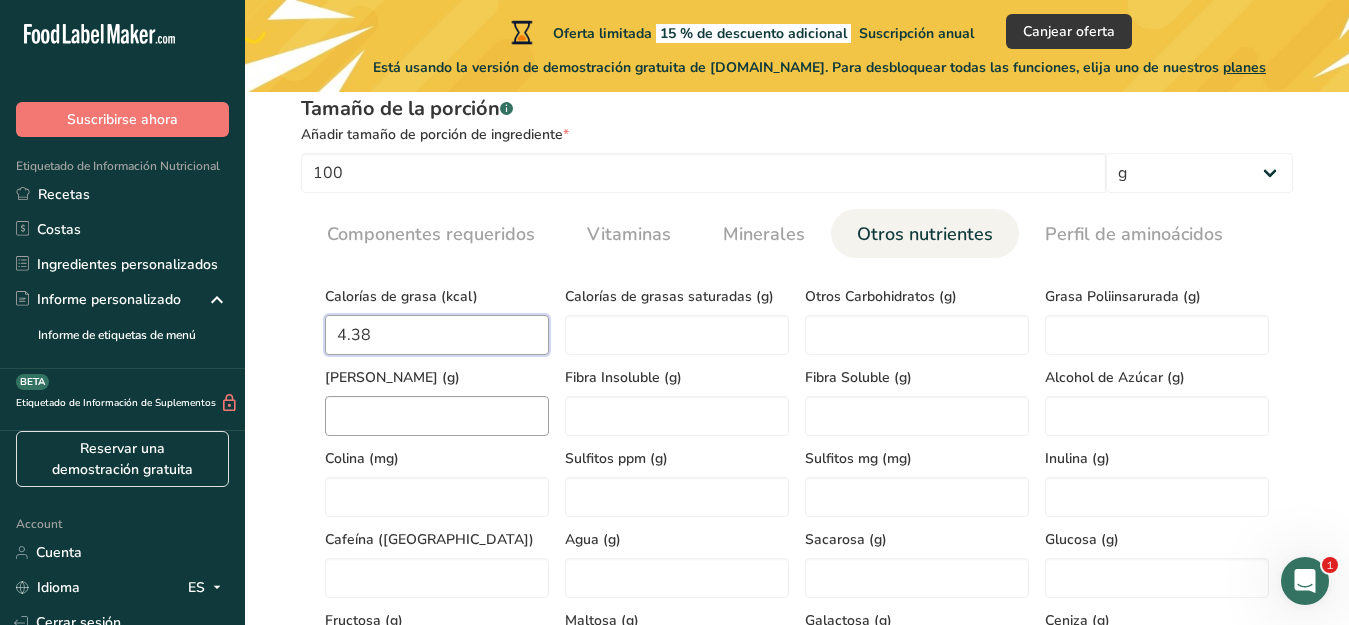 type on "4.38" 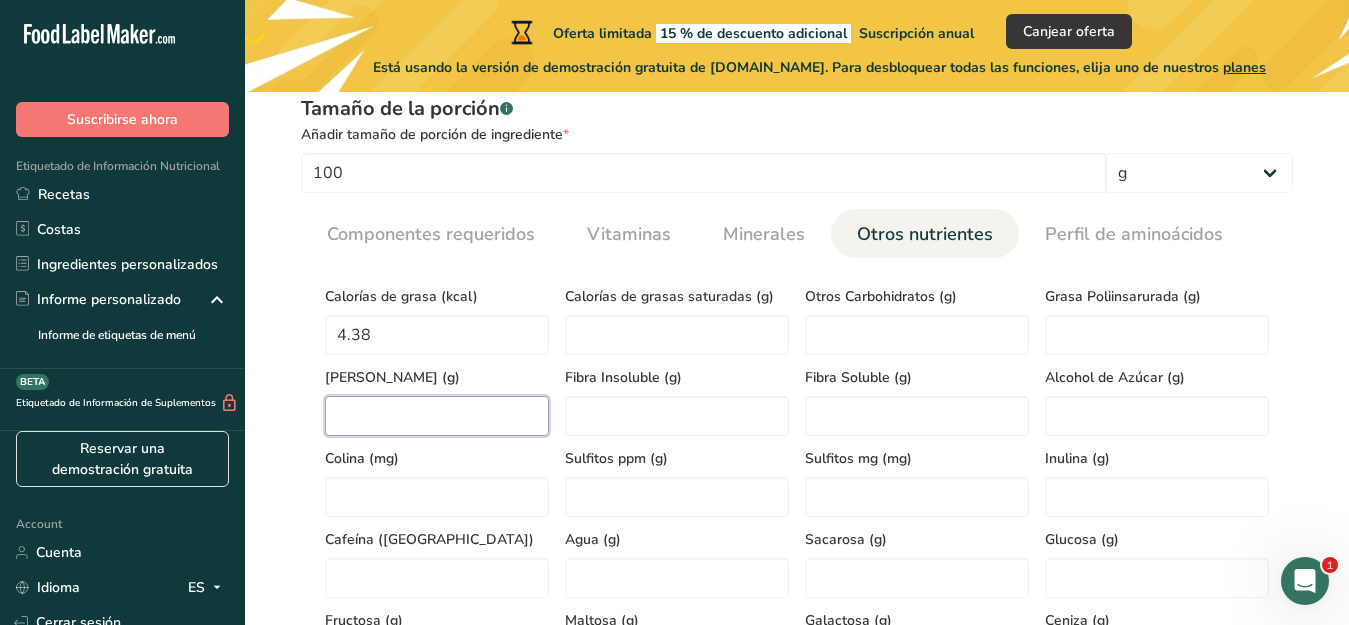 click at bounding box center [437, 416] 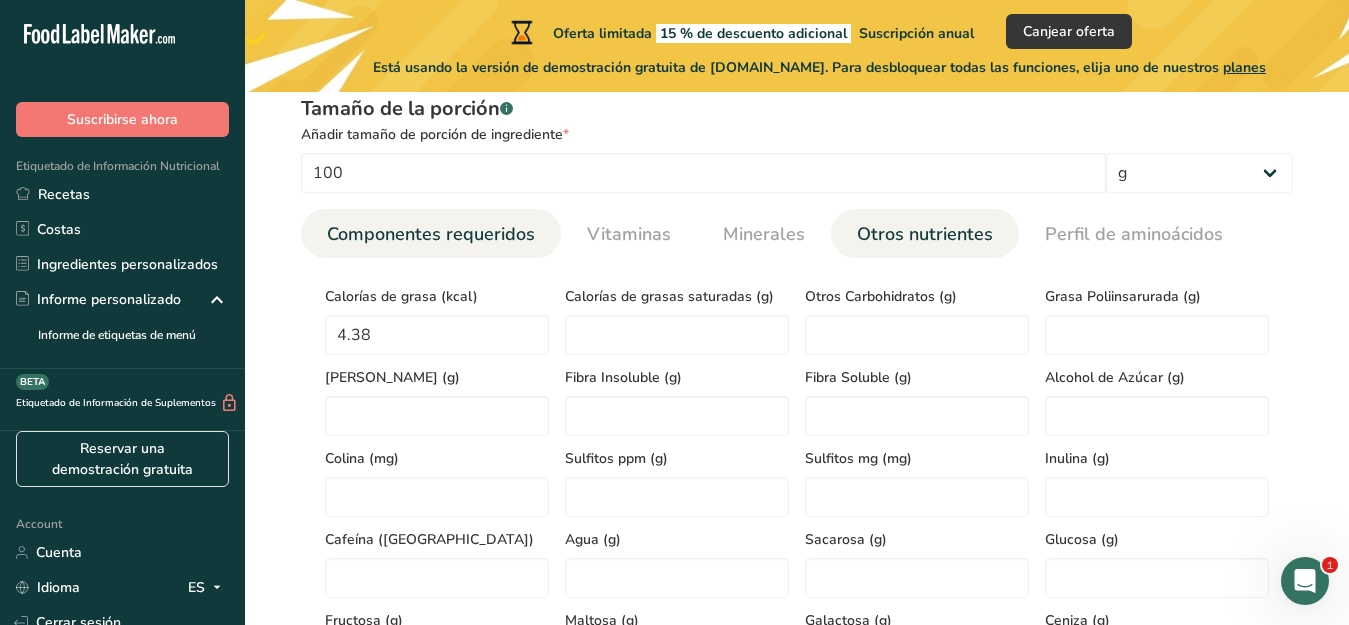 click on "Componentes requeridos" at bounding box center [431, 234] 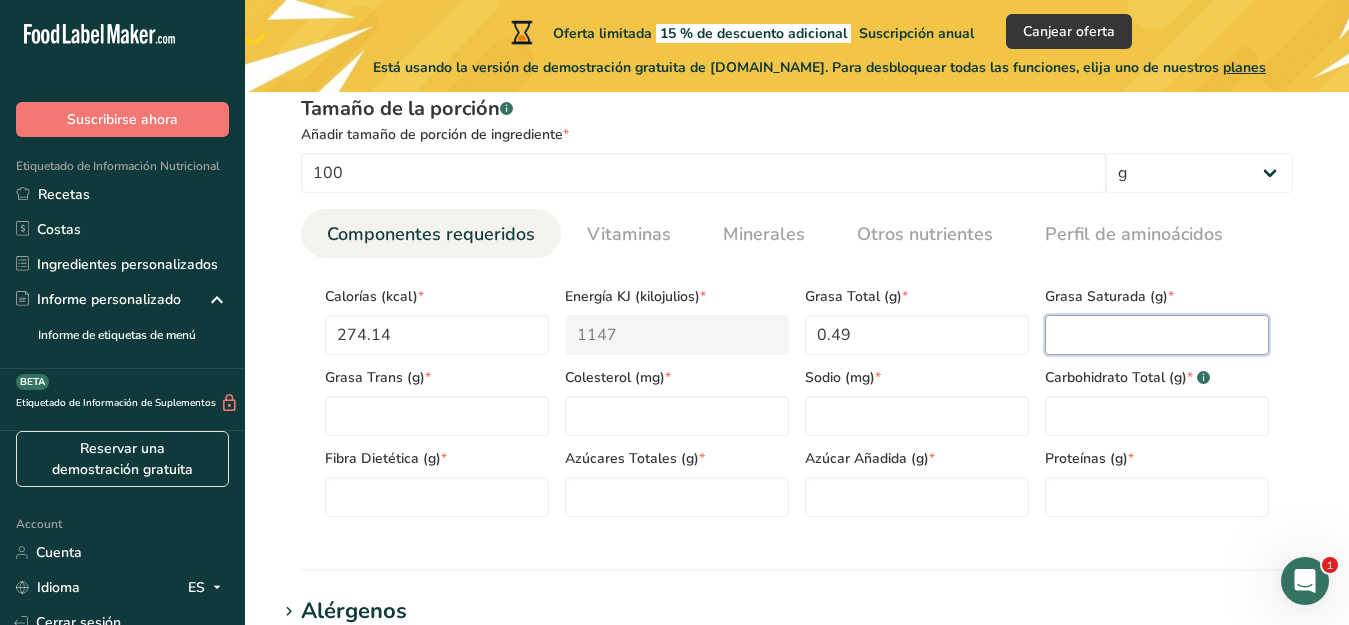 click at bounding box center (1157, 335) 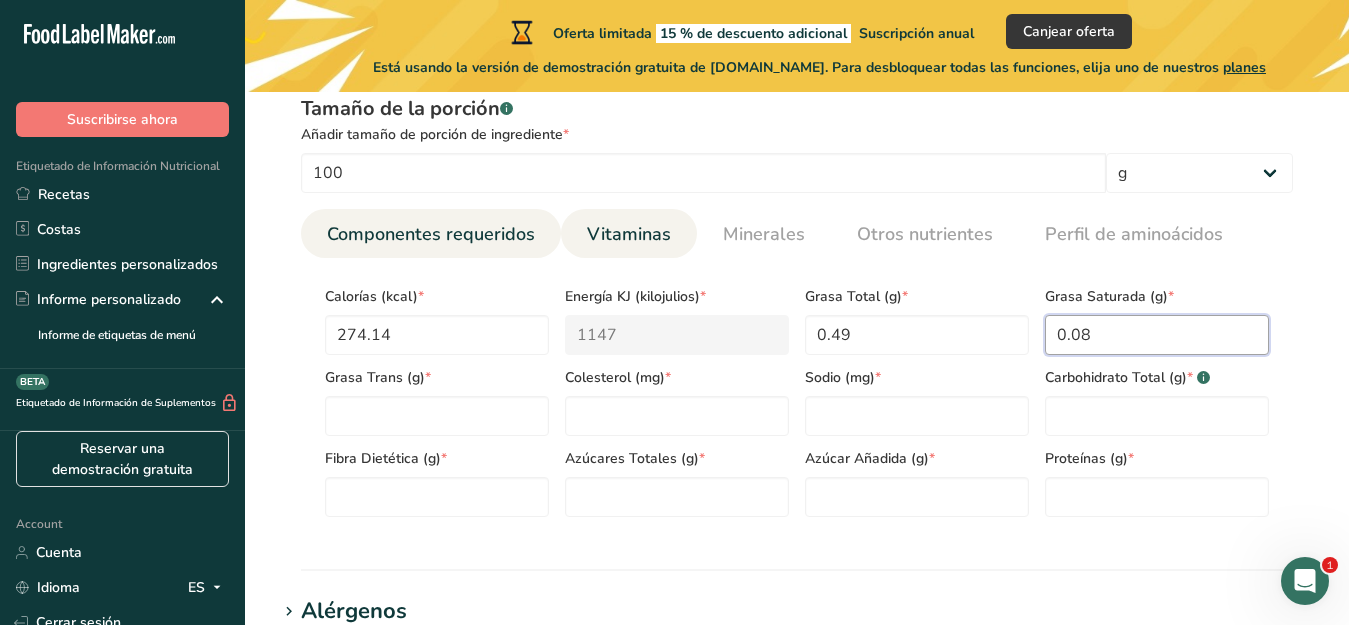 type on "0.08" 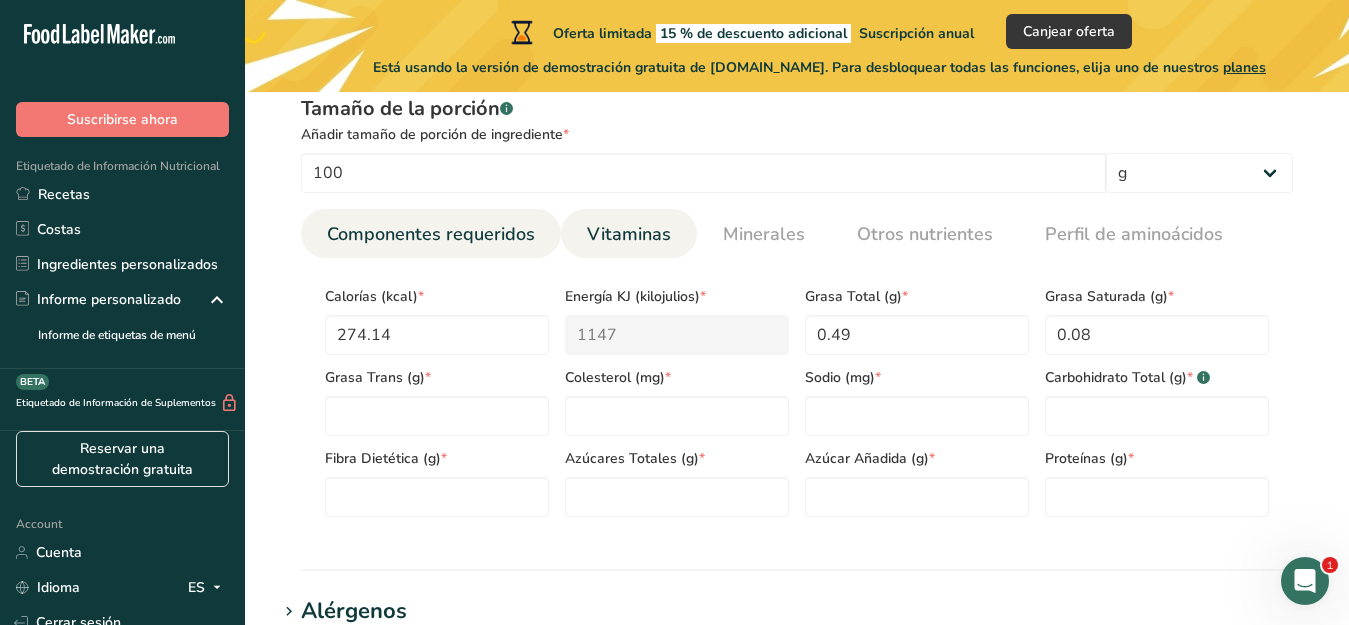 click on "Vitaminas" at bounding box center [629, 234] 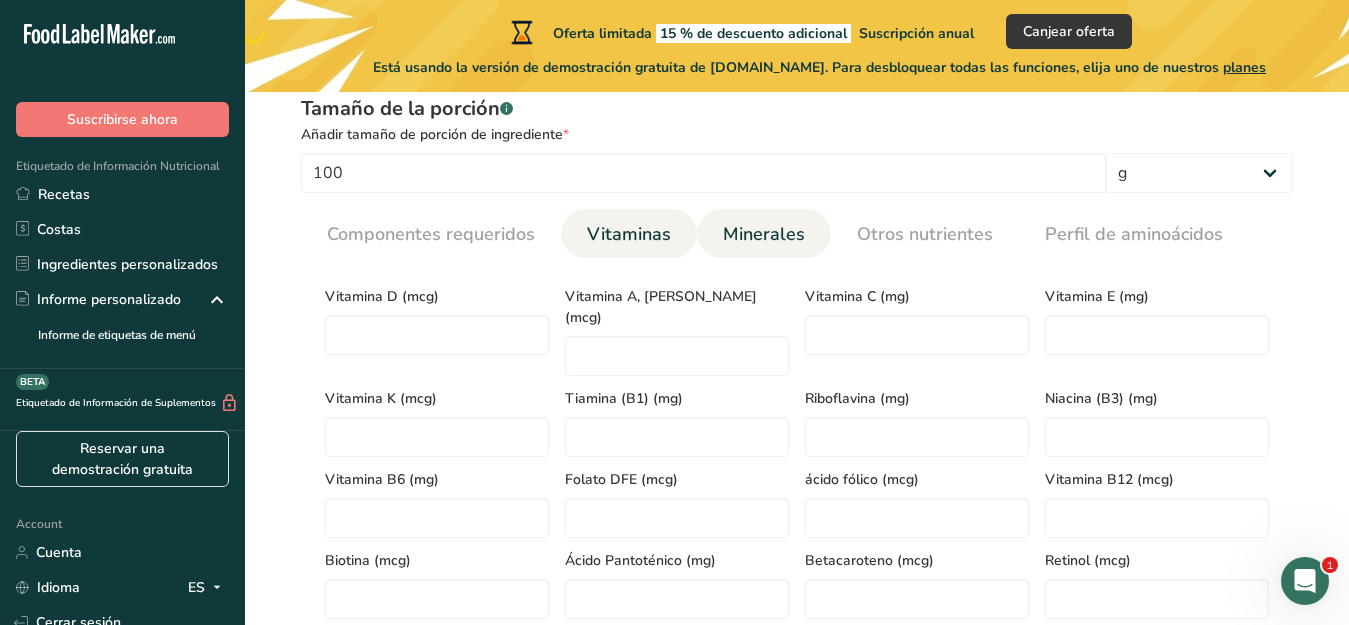 click on "Minerales" at bounding box center [764, 234] 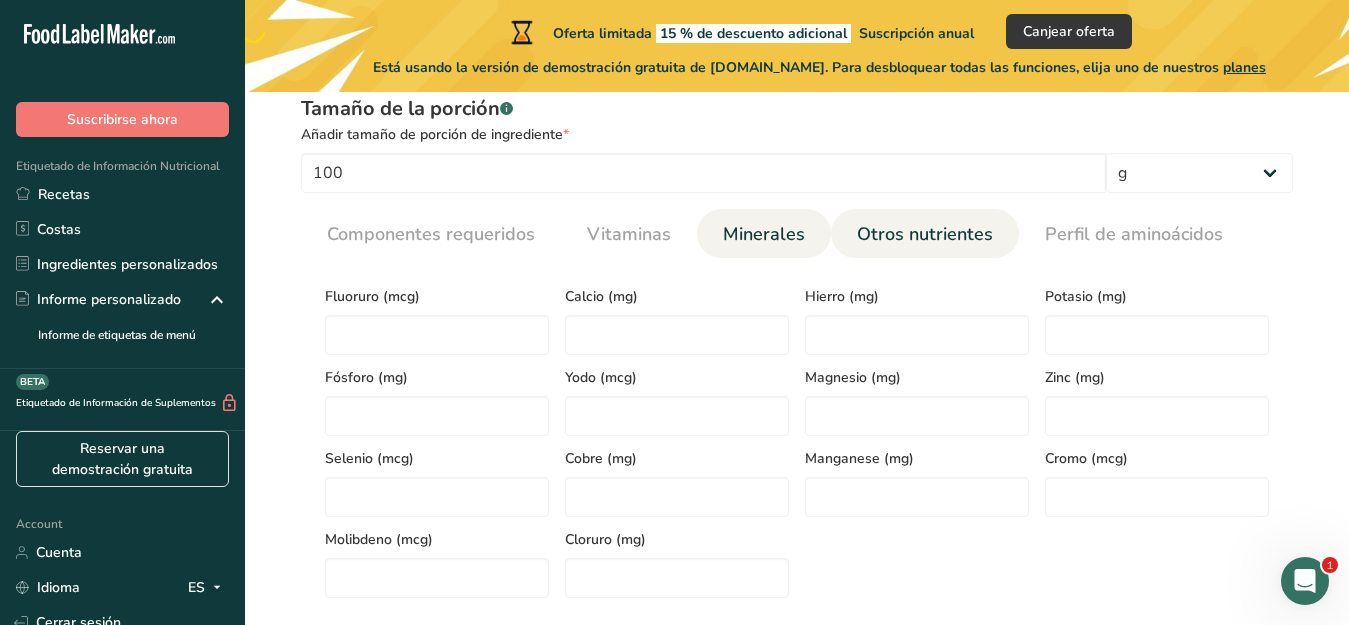 click on "Otros nutrientes" at bounding box center [925, 234] 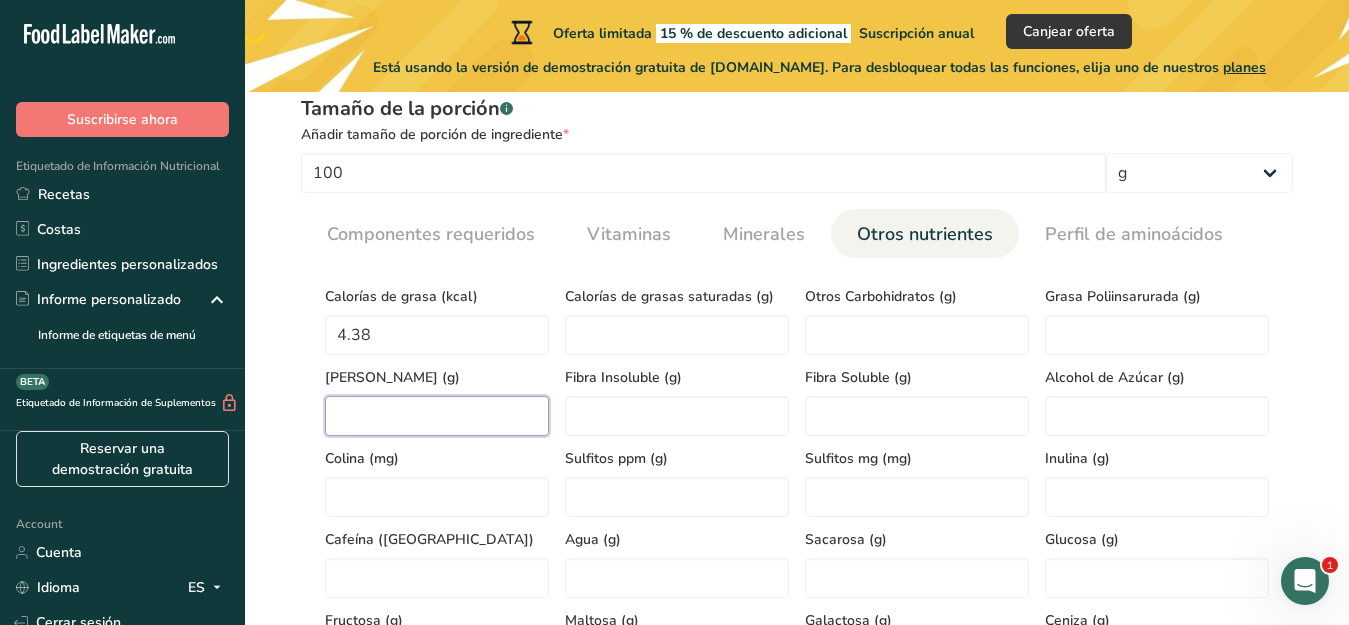 click at bounding box center [437, 416] 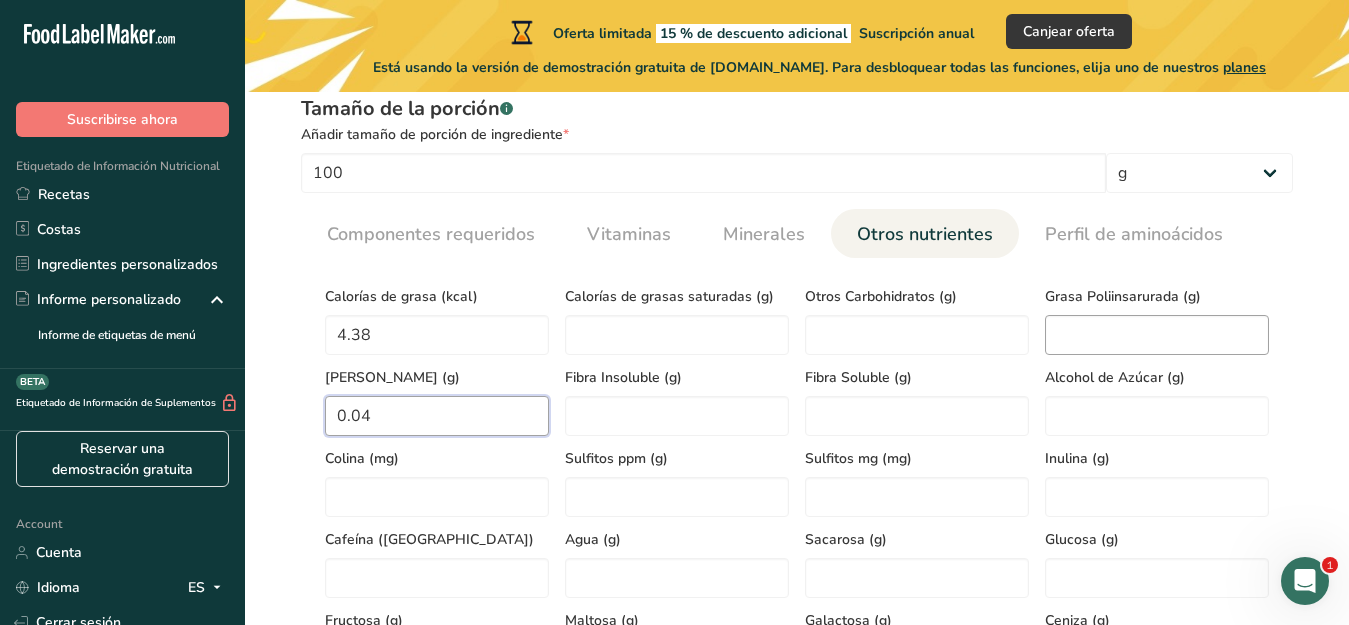 type on "0.04" 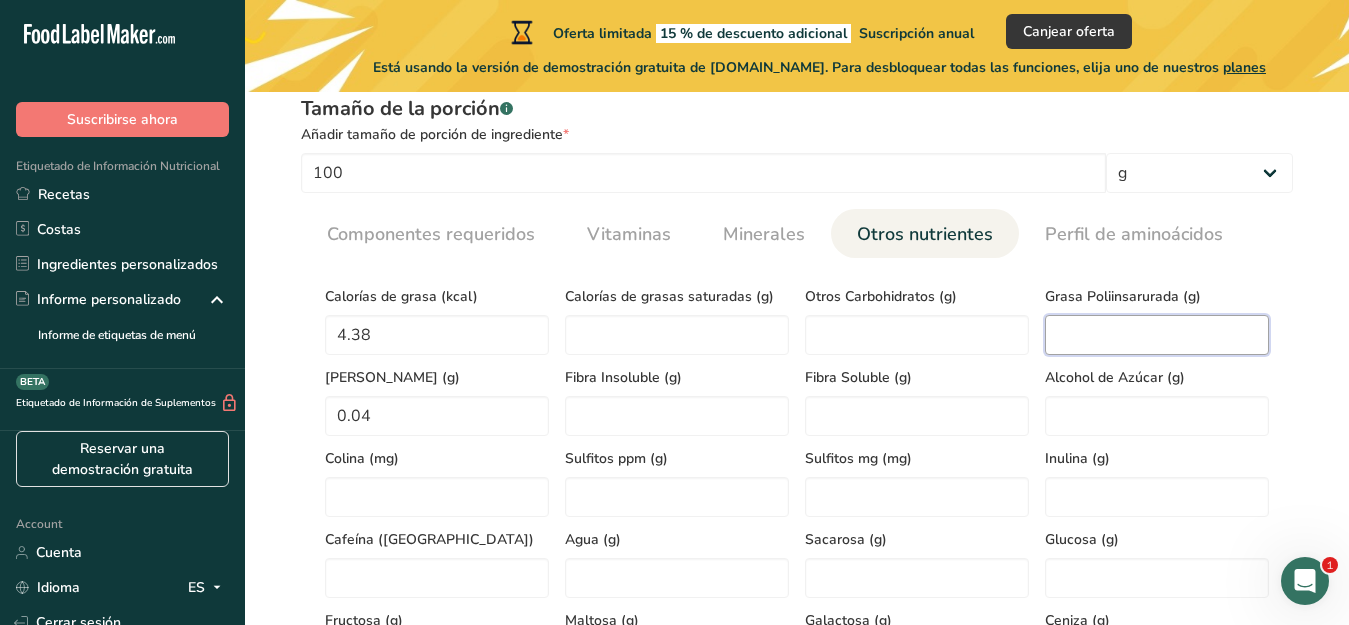 drag, startPoint x: 1064, startPoint y: 329, endPoint x: 1065, endPoint y: 343, distance: 14.035668 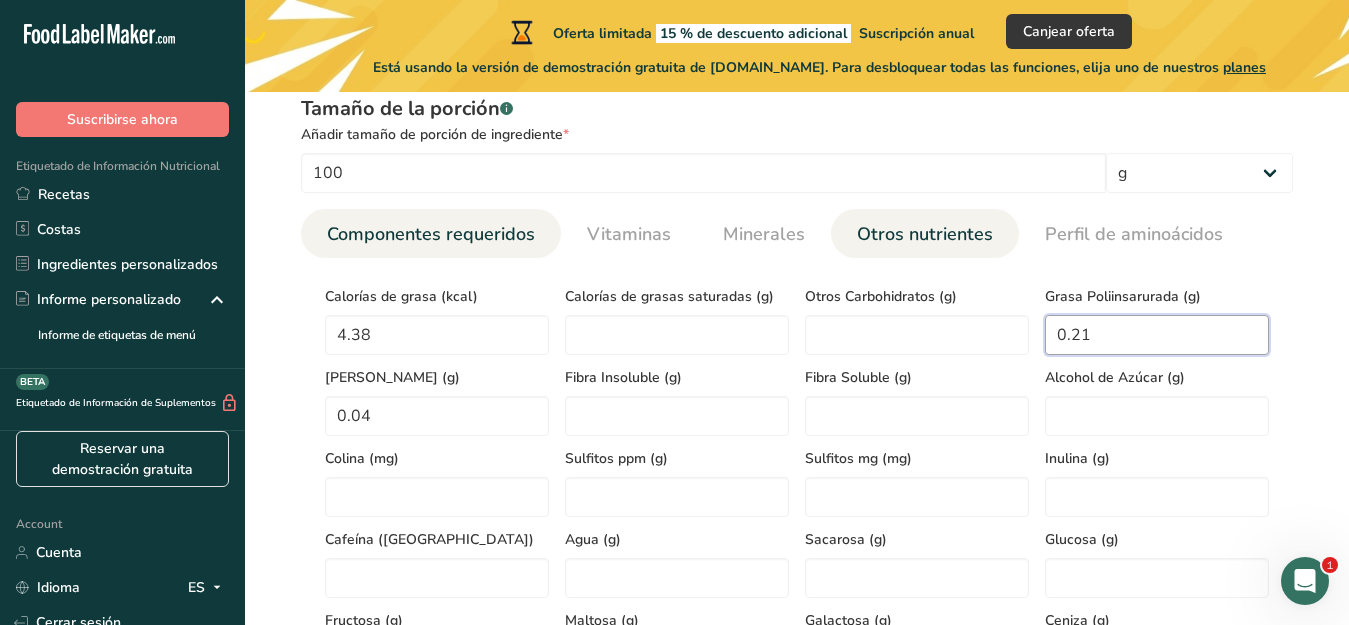 type on "0.21" 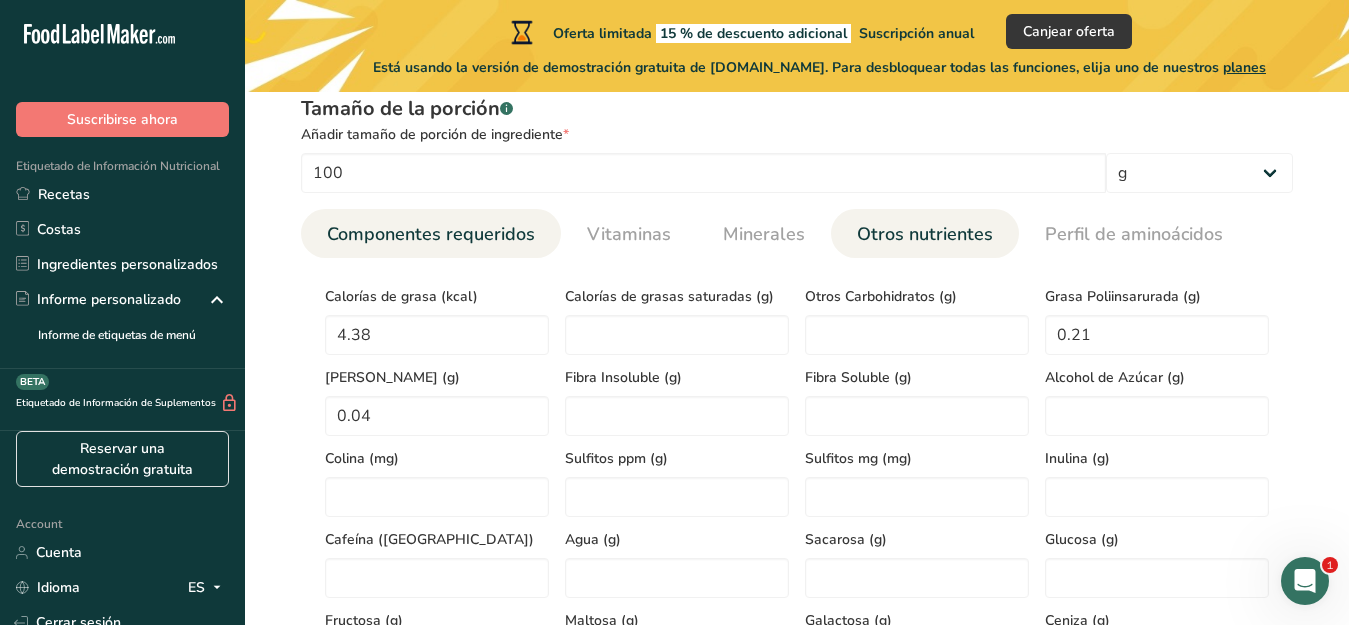 click on "Componentes requeridos" at bounding box center (431, 234) 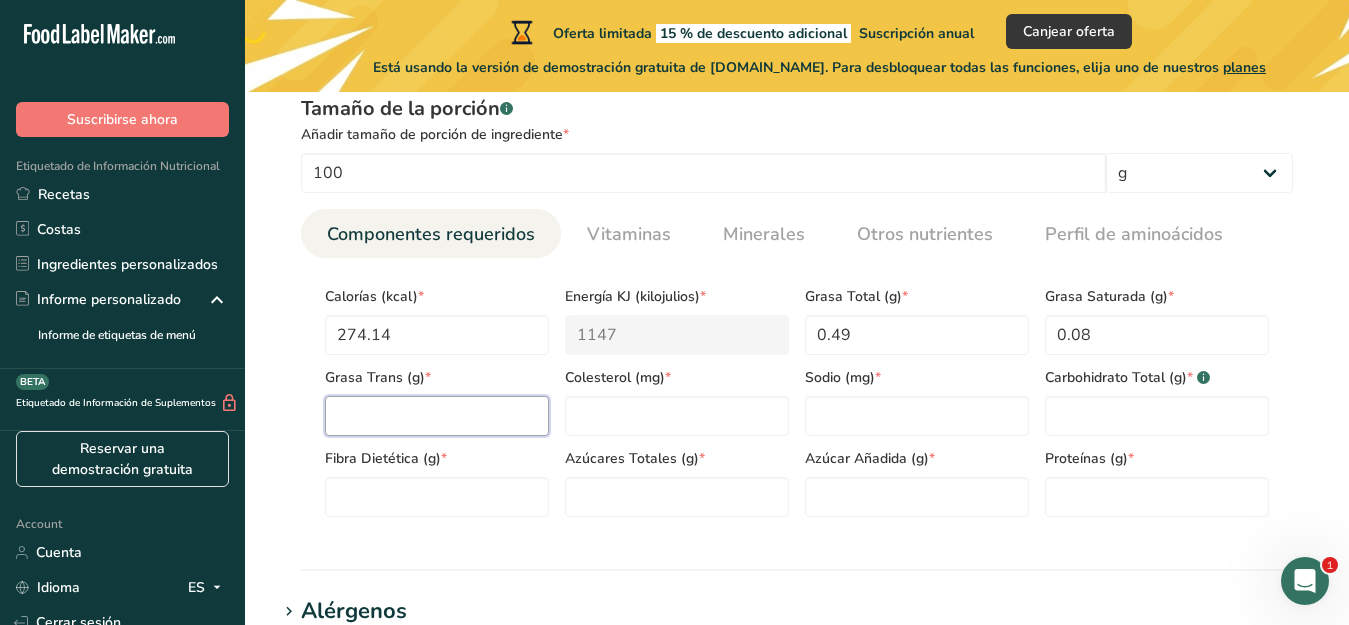 click at bounding box center (437, 416) 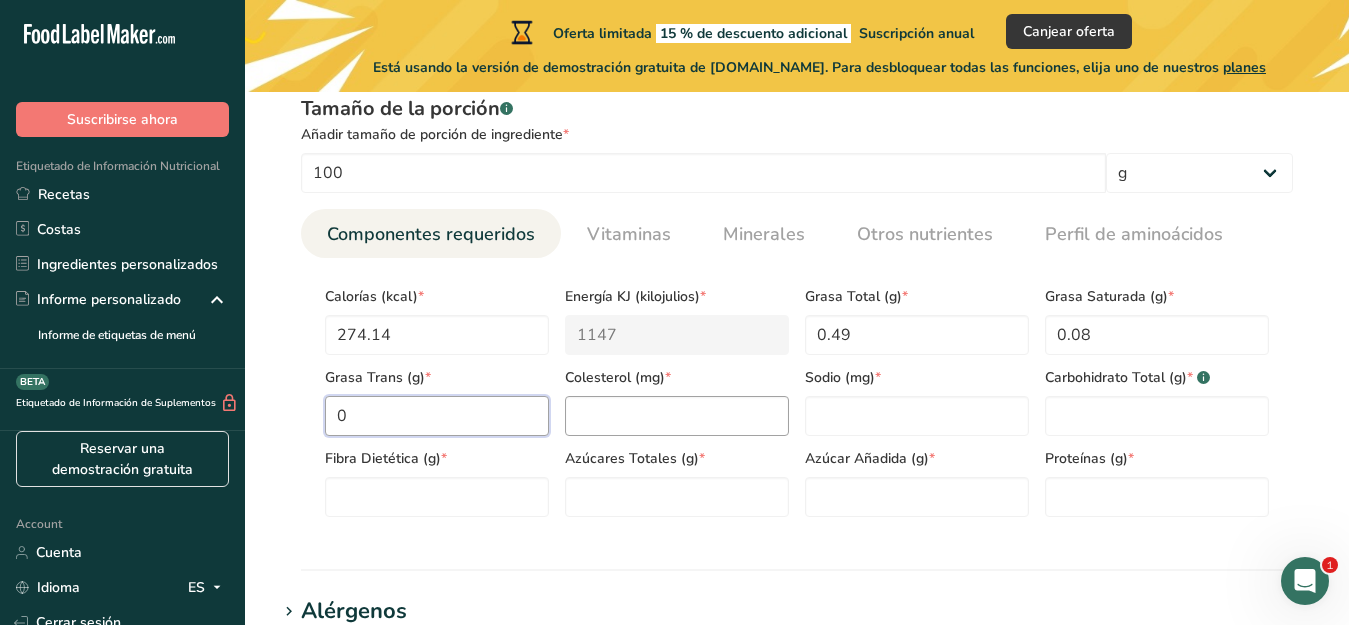 type on "0" 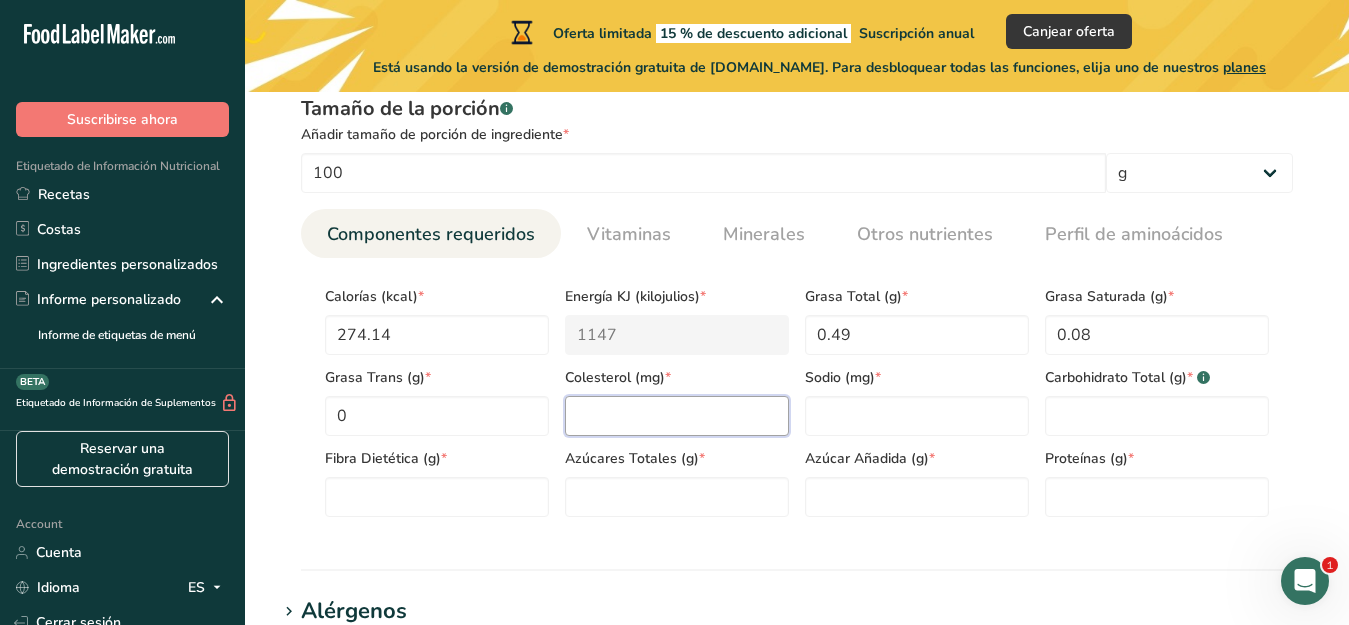 click at bounding box center (677, 416) 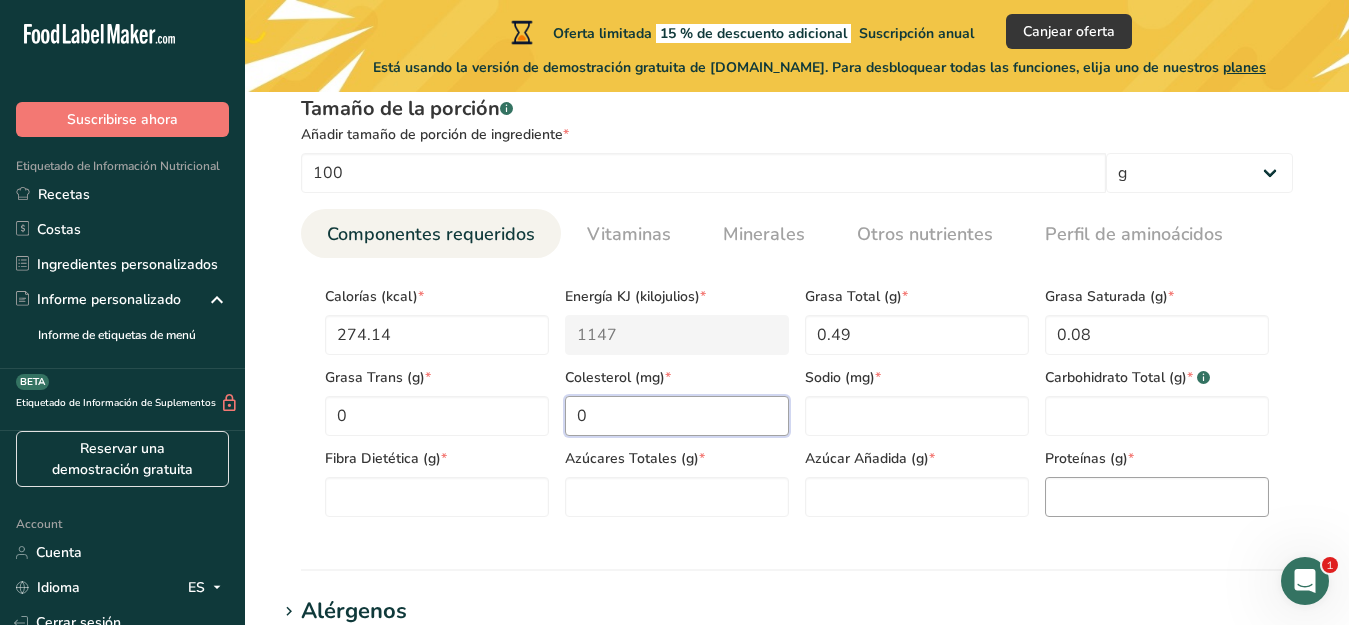 type on "0" 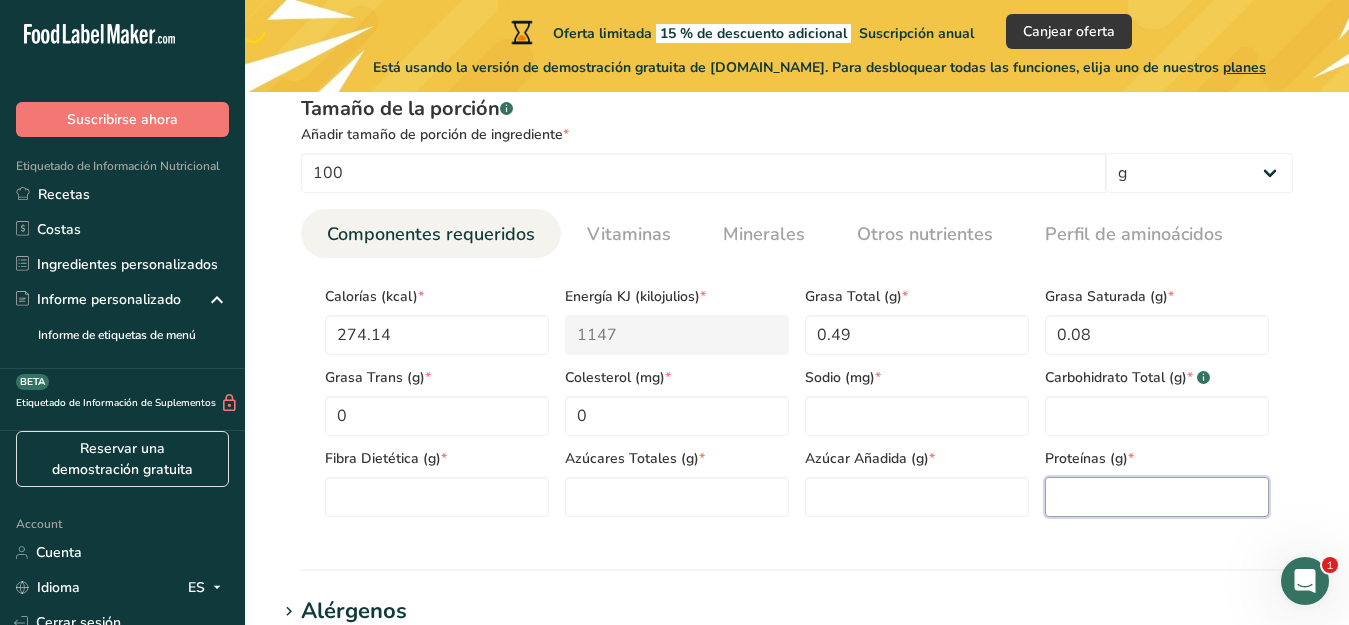 click at bounding box center (1157, 497) 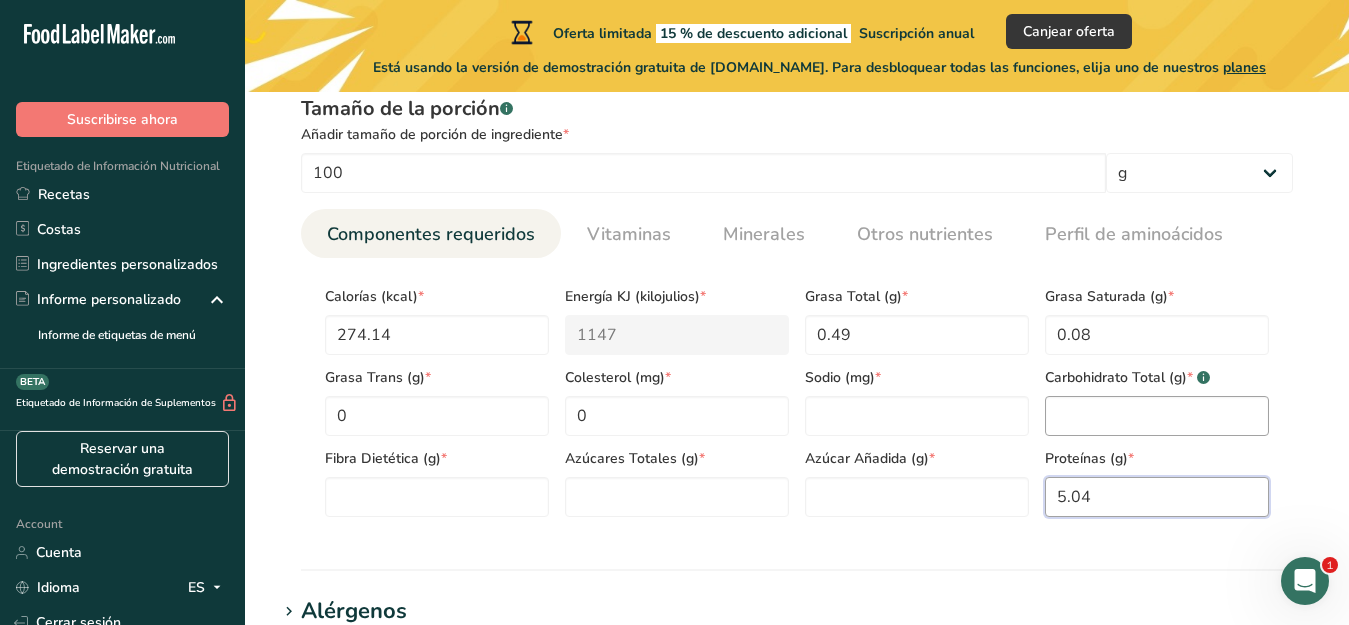 type on "5.04" 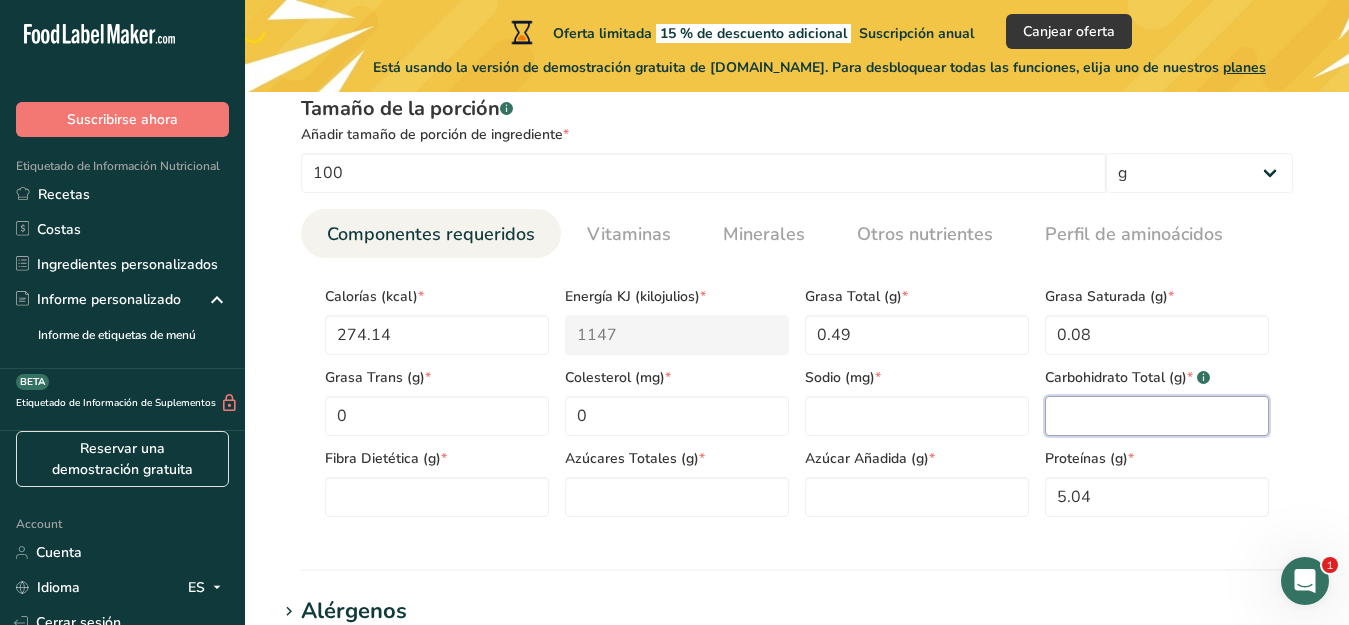 click at bounding box center (1157, 416) 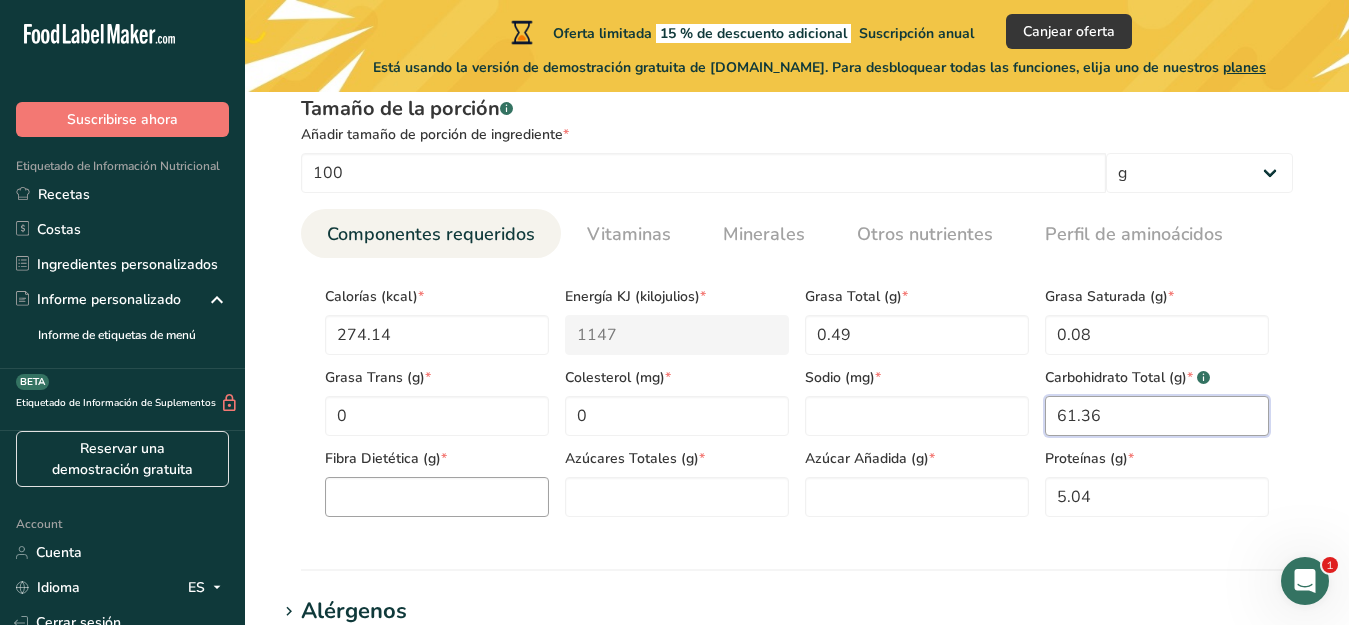 type on "61.36" 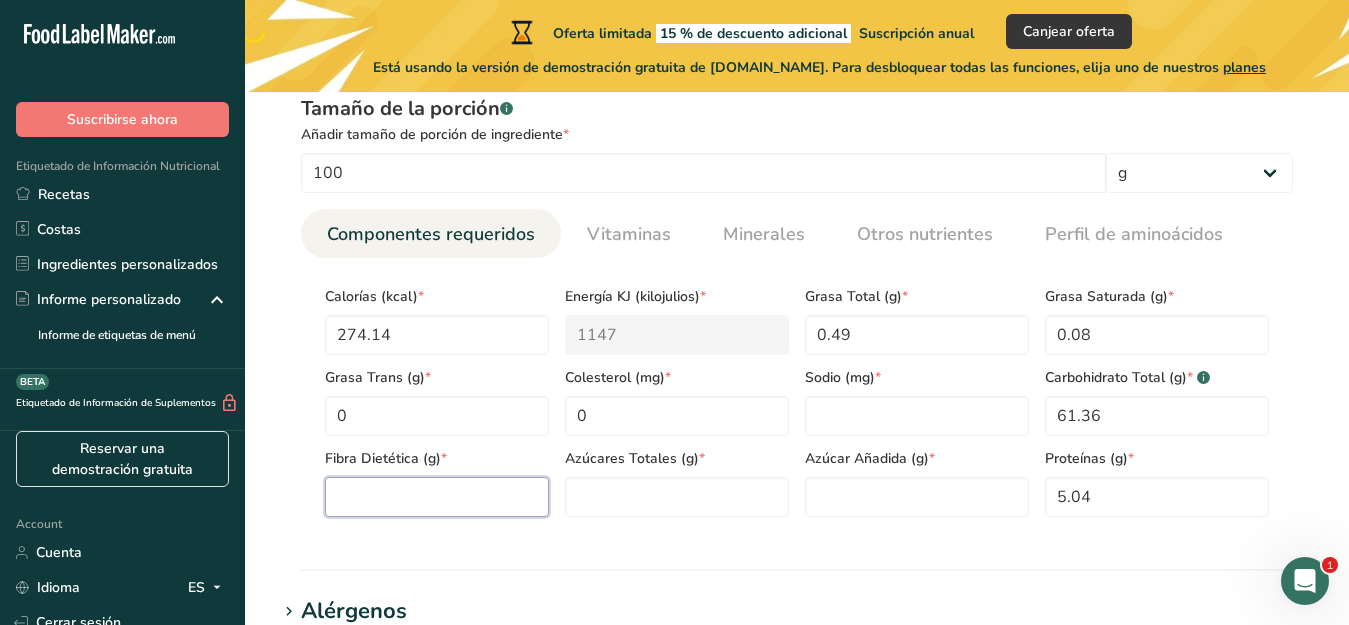click at bounding box center [437, 497] 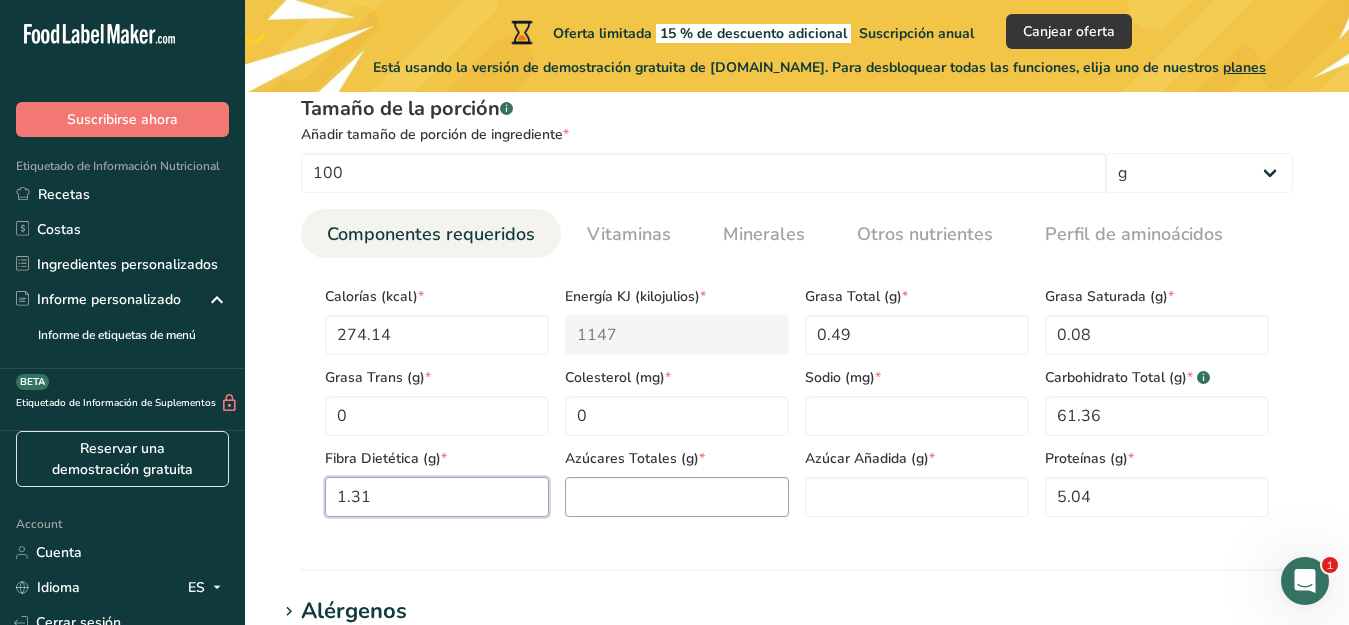type on "1.31" 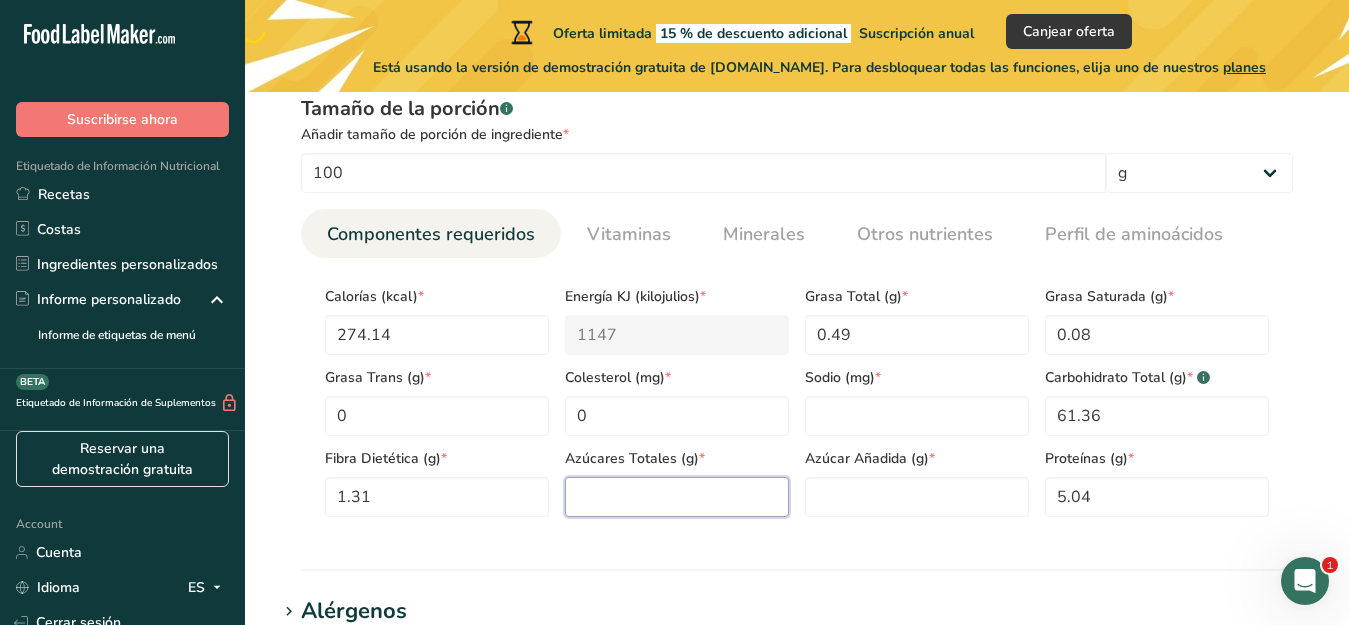 click at bounding box center [677, 497] 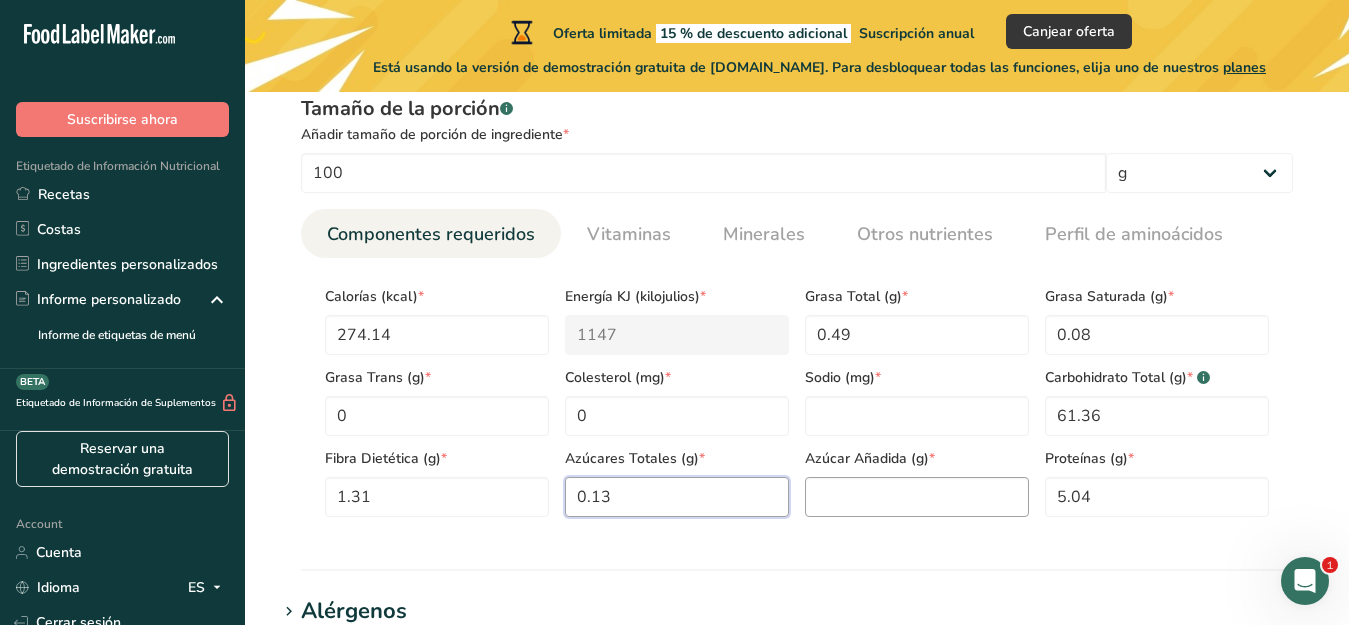 type on "0.13" 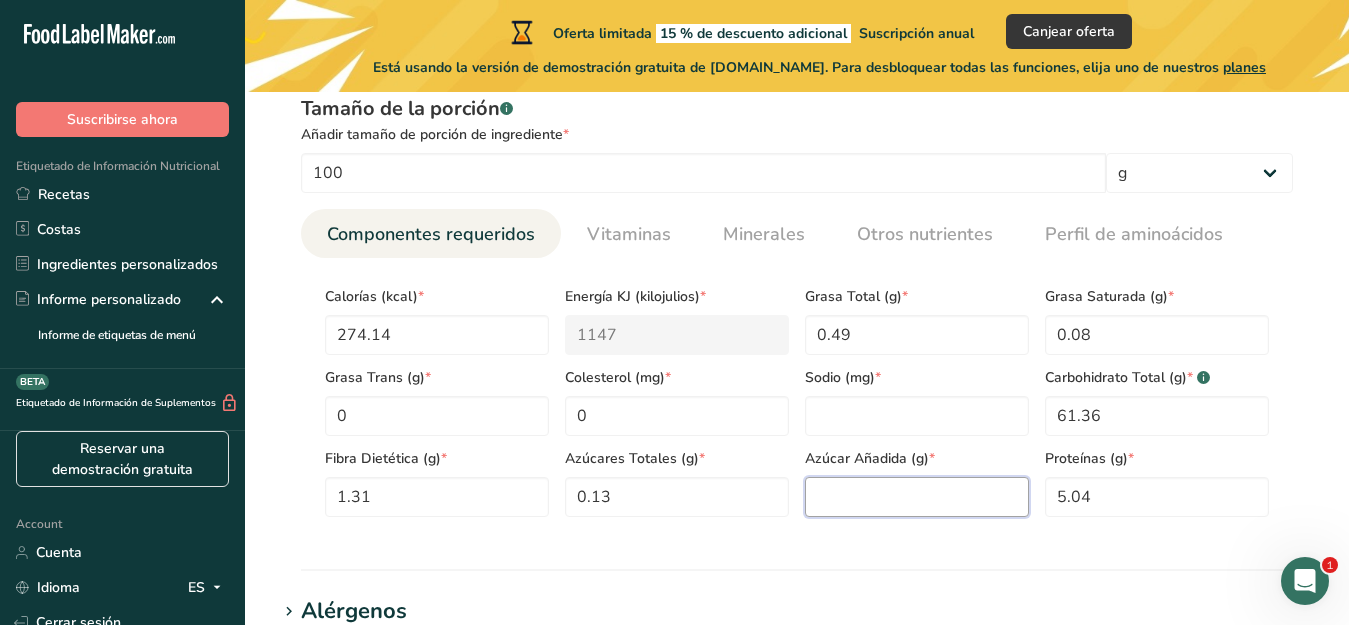 click at bounding box center (917, 497) 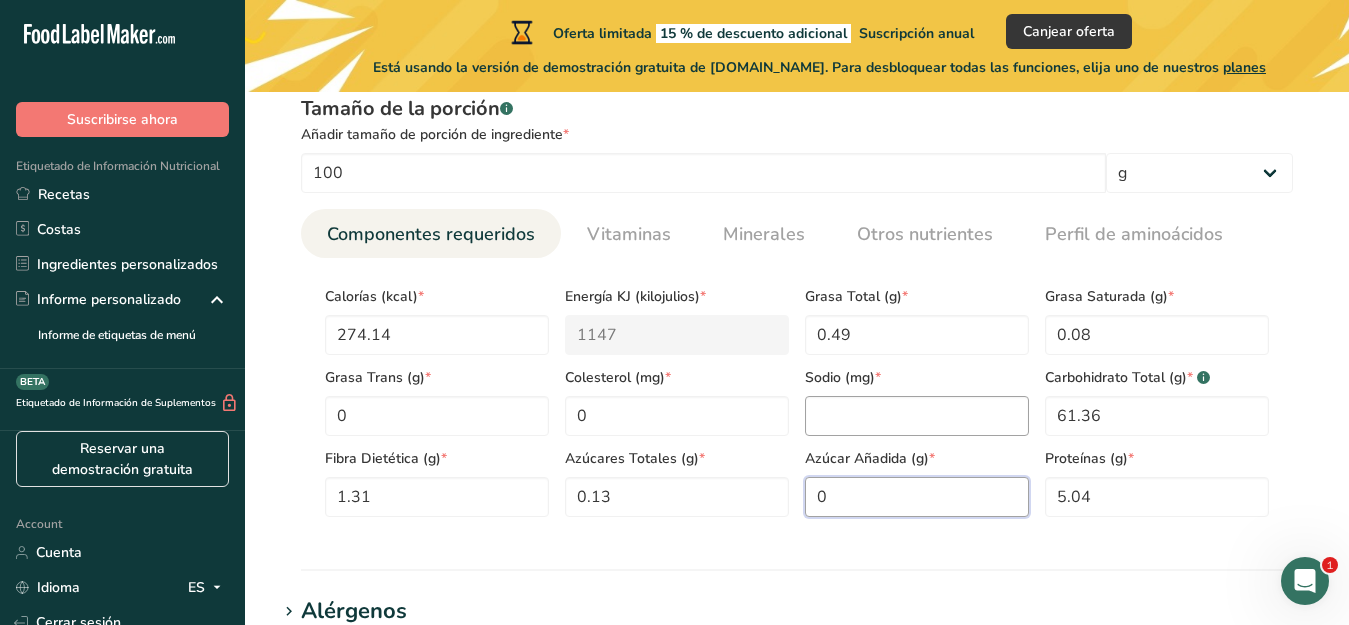 type on "0" 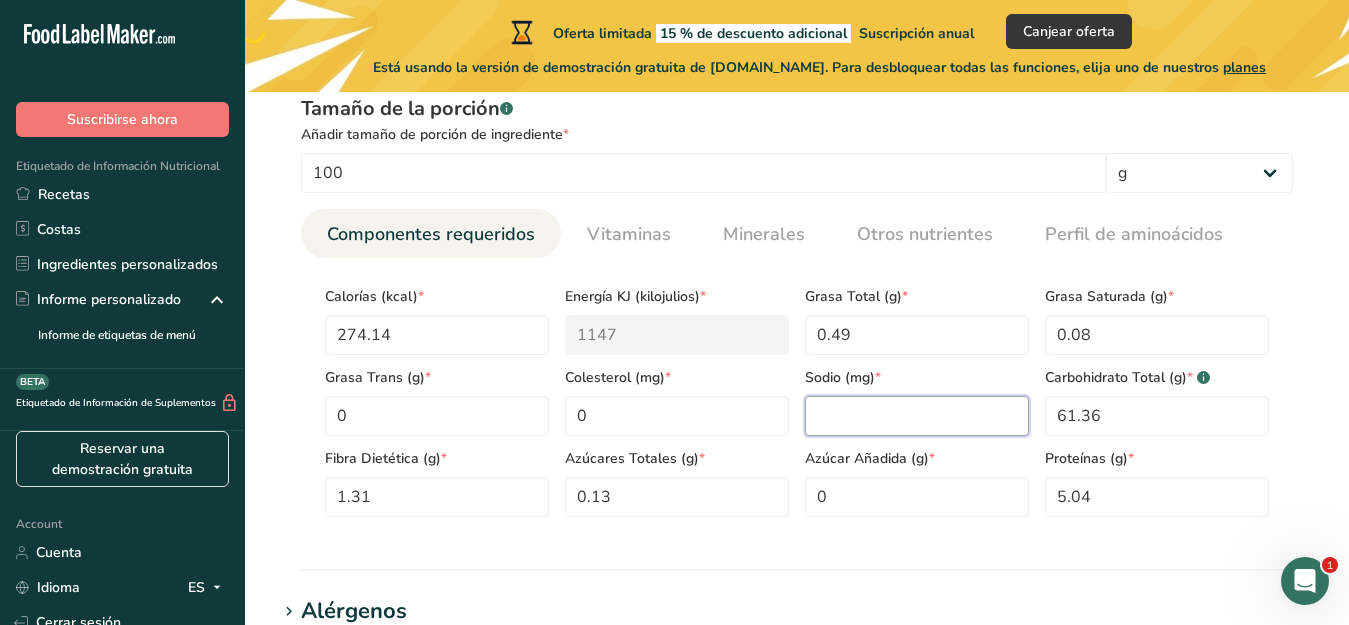 click at bounding box center (917, 416) 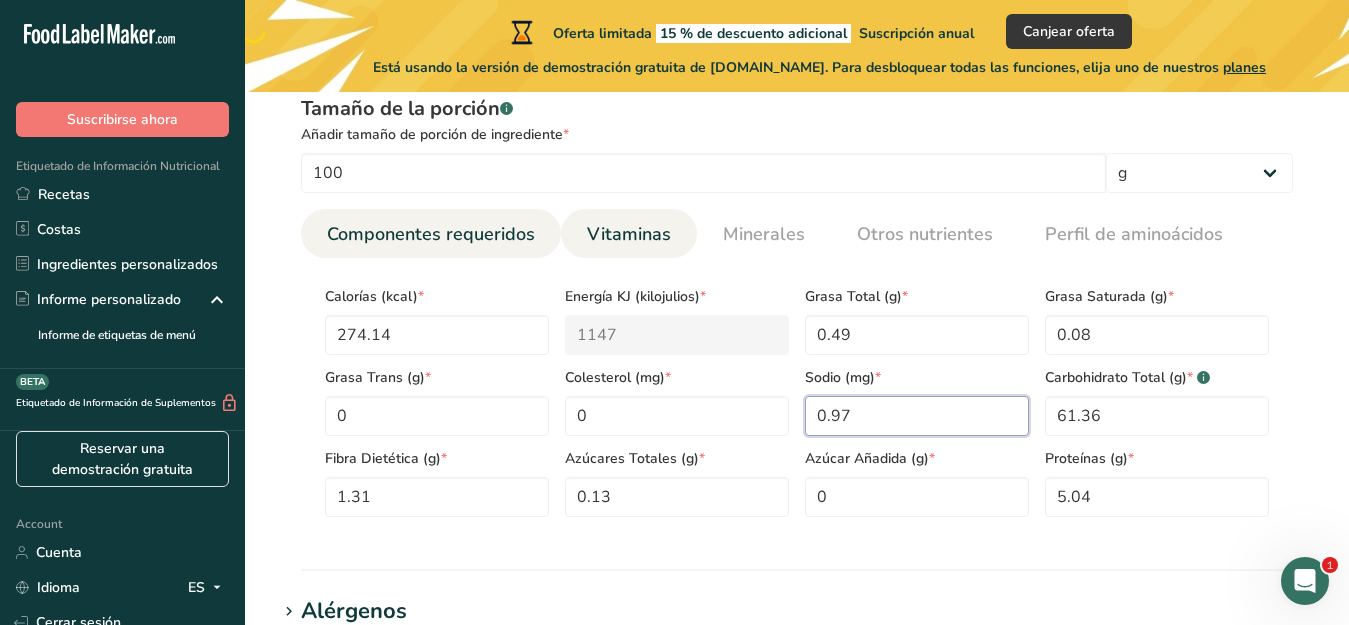 type on "0.97" 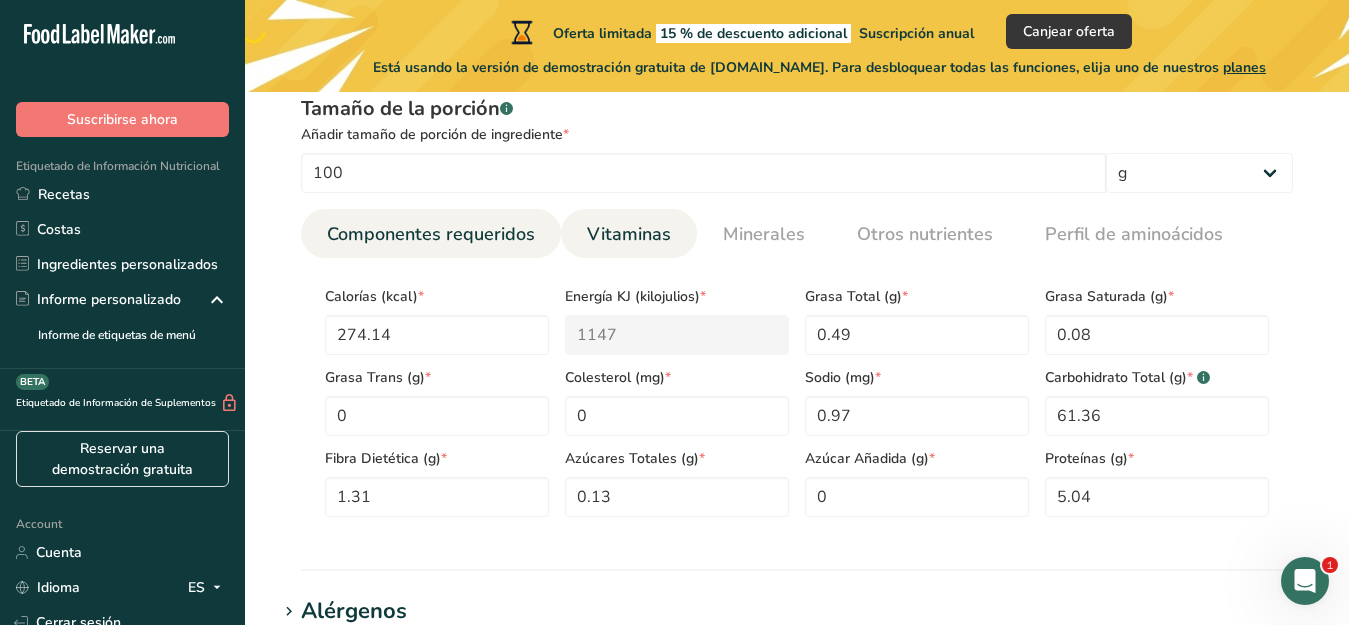 click on "Vitaminas" at bounding box center (629, 234) 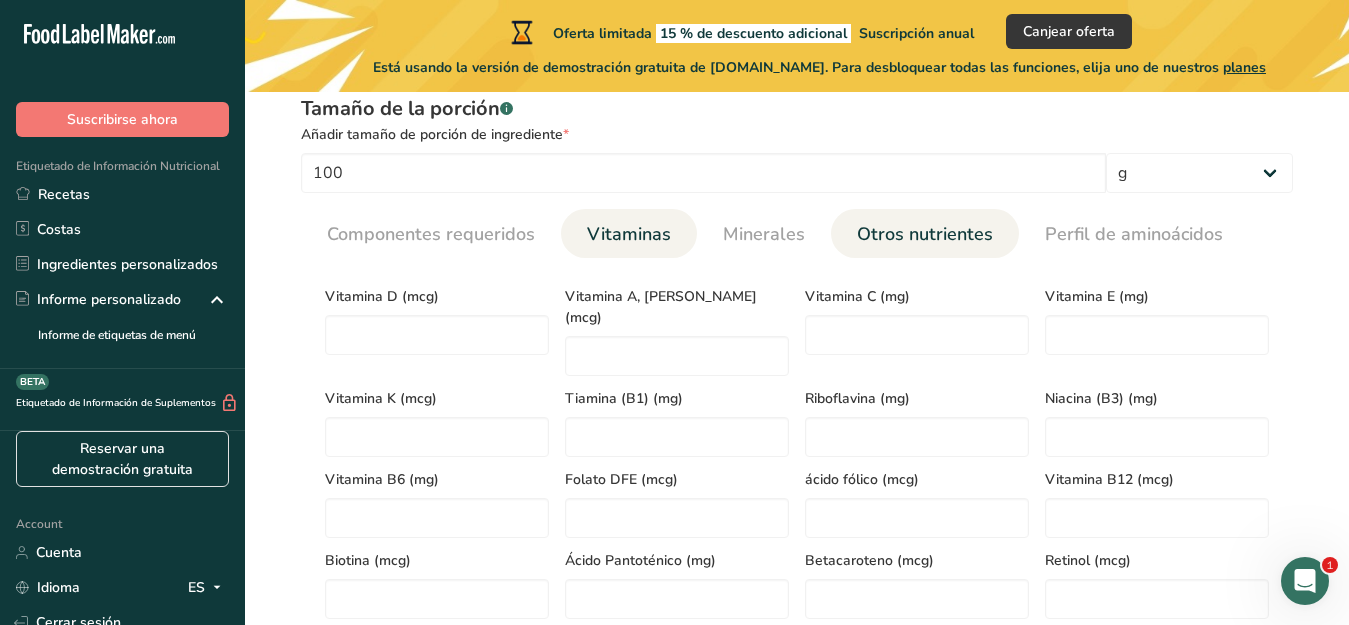 click on "Otros nutrientes" at bounding box center [925, 234] 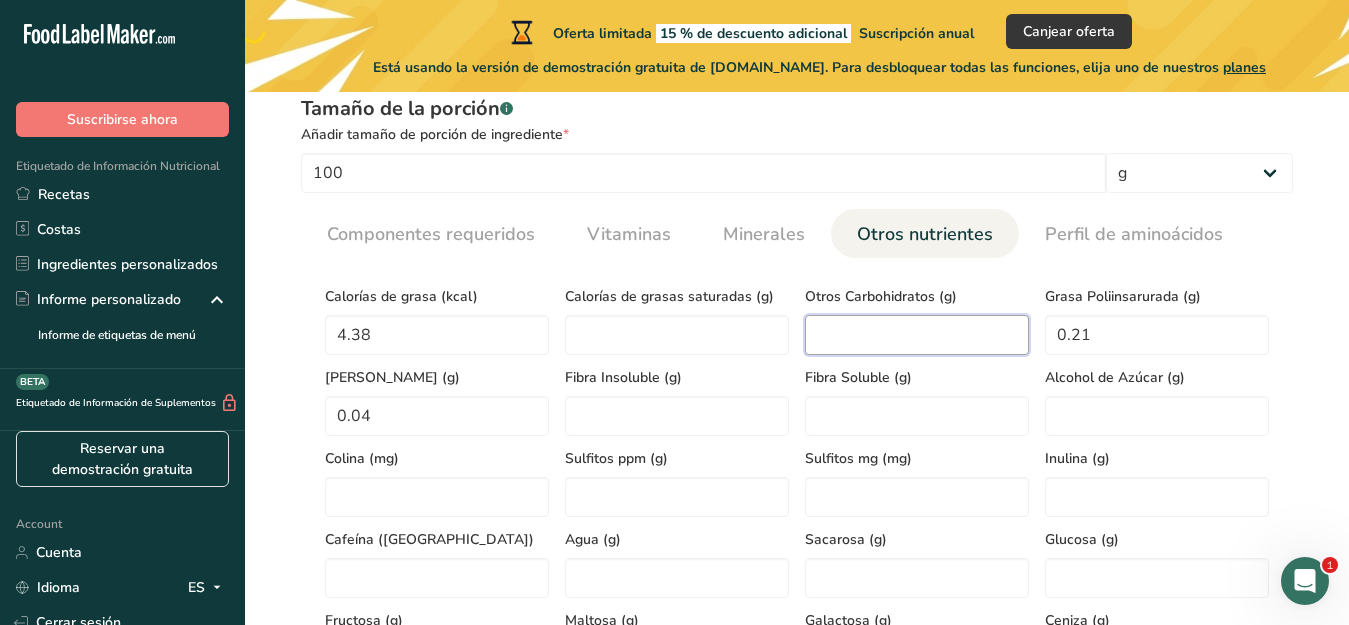 click at bounding box center [917, 335] 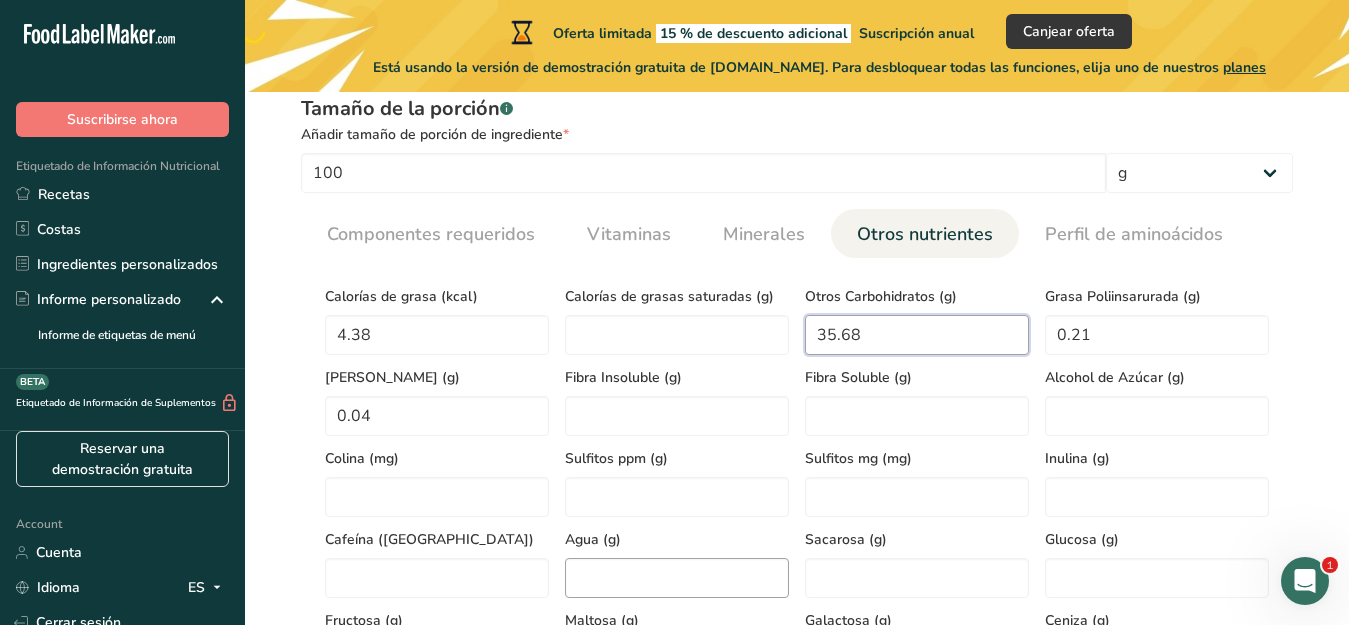 type on "35.68" 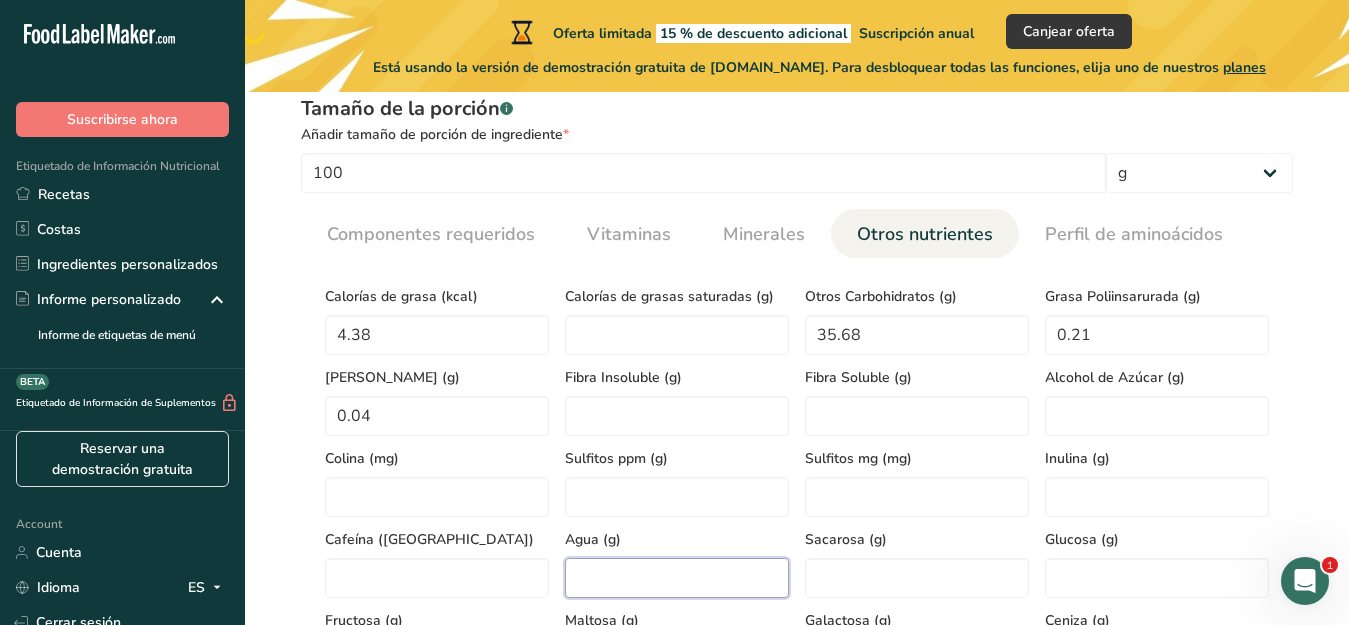 click at bounding box center (677, 578) 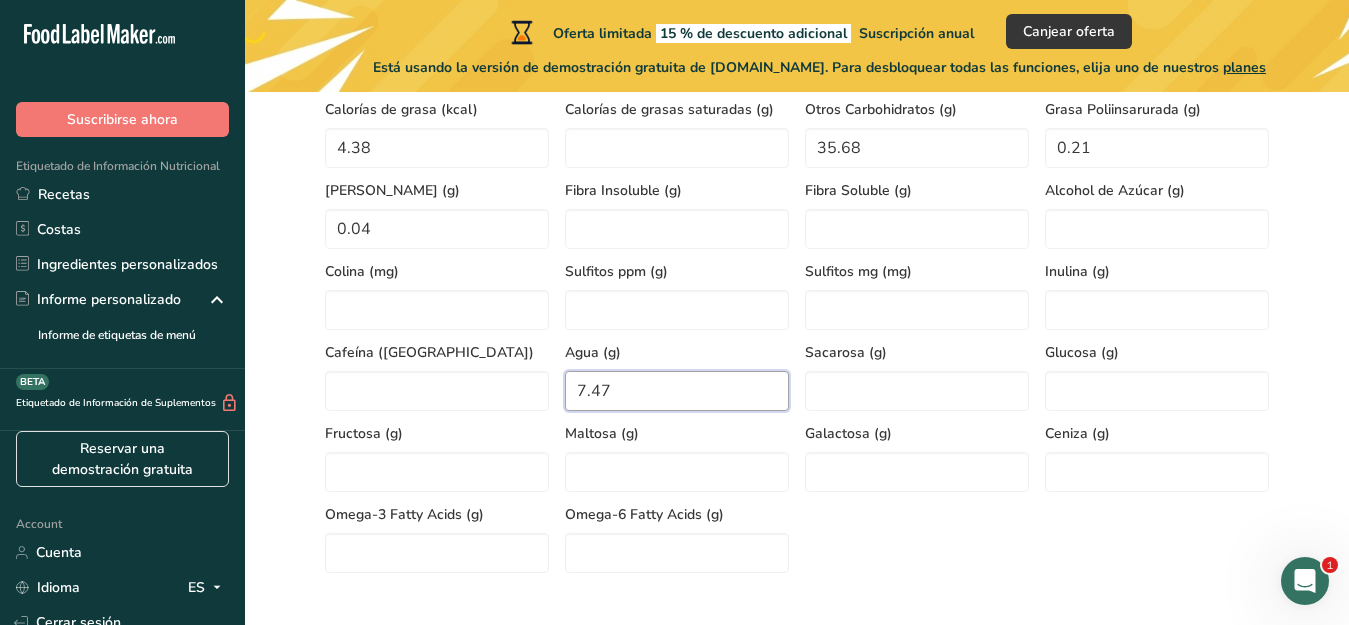 scroll, scrollTop: 1031, scrollLeft: 0, axis: vertical 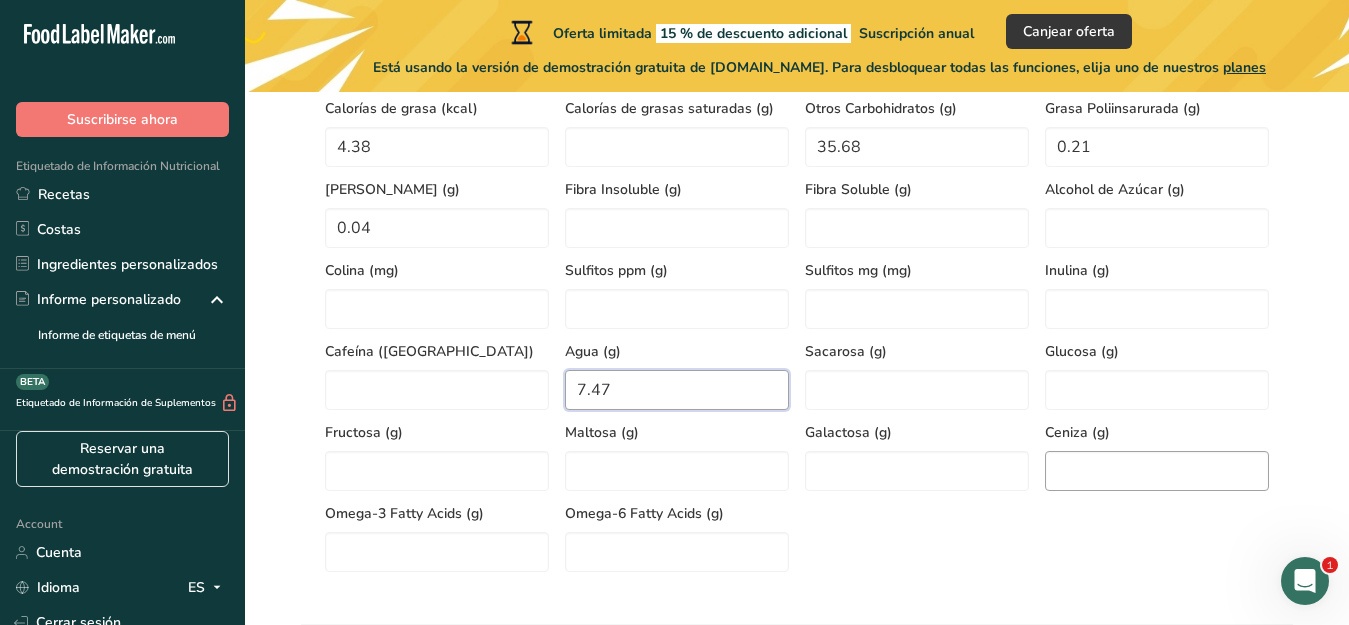 type on "7.47" 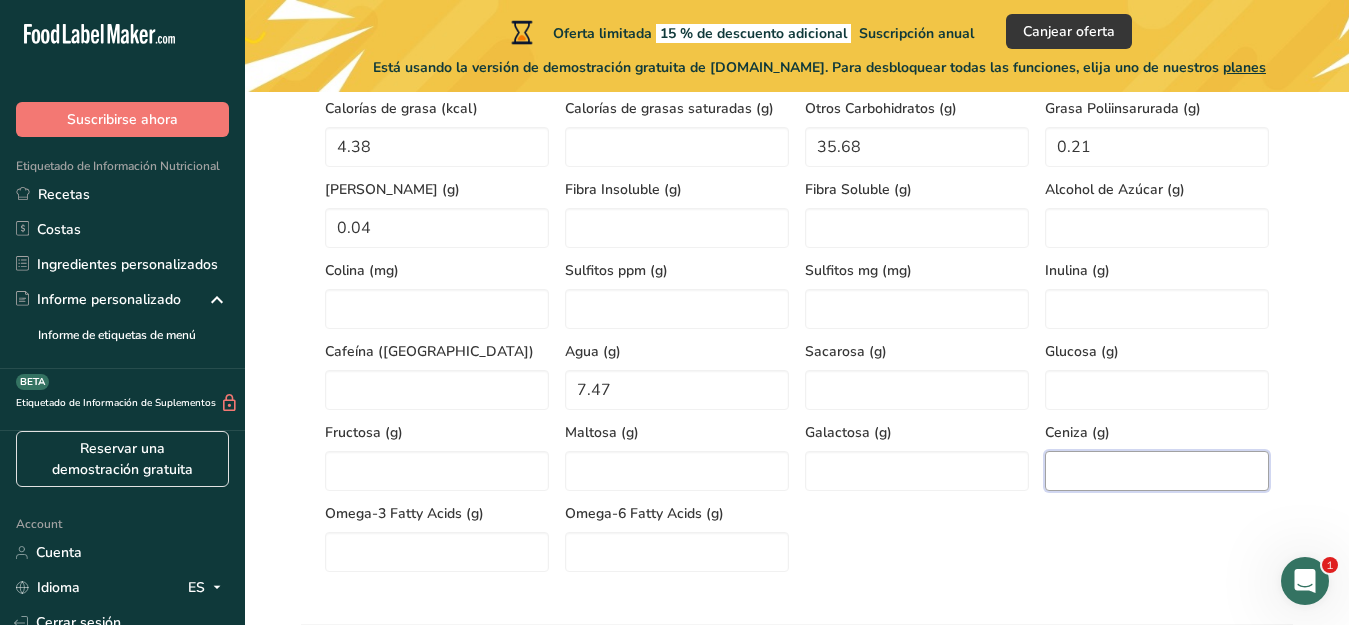 click at bounding box center [1157, 471] 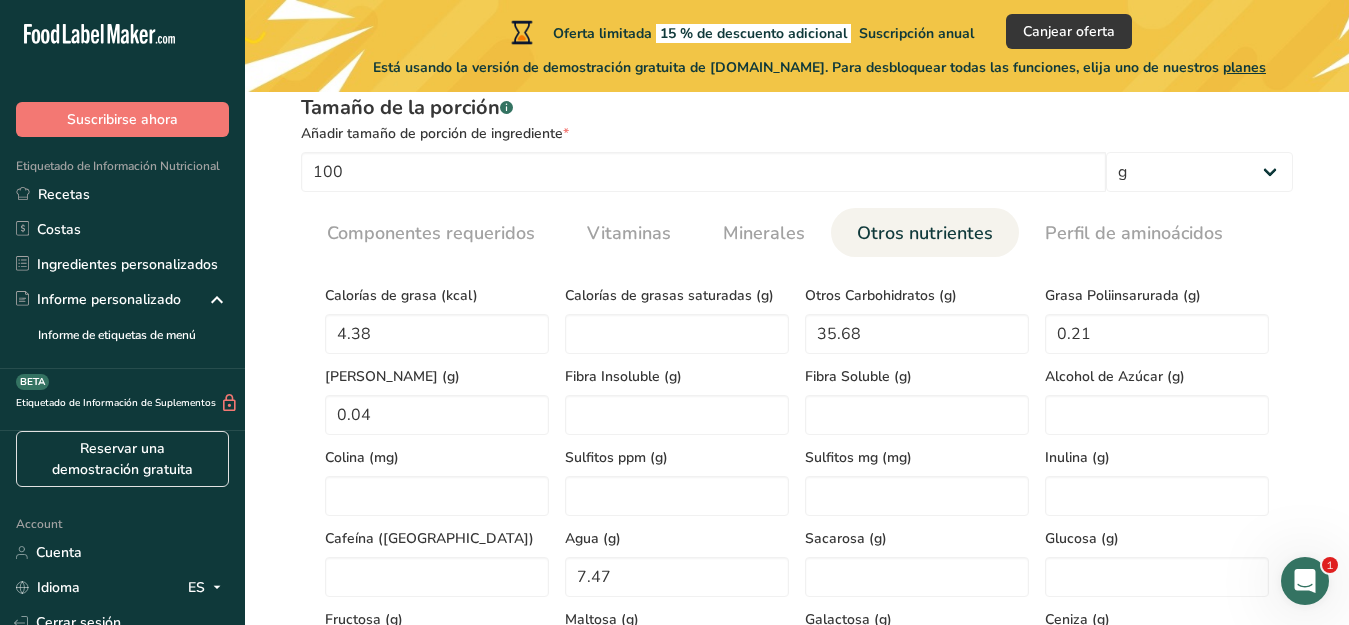 scroll, scrollTop: 843, scrollLeft: 0, axis: vertical 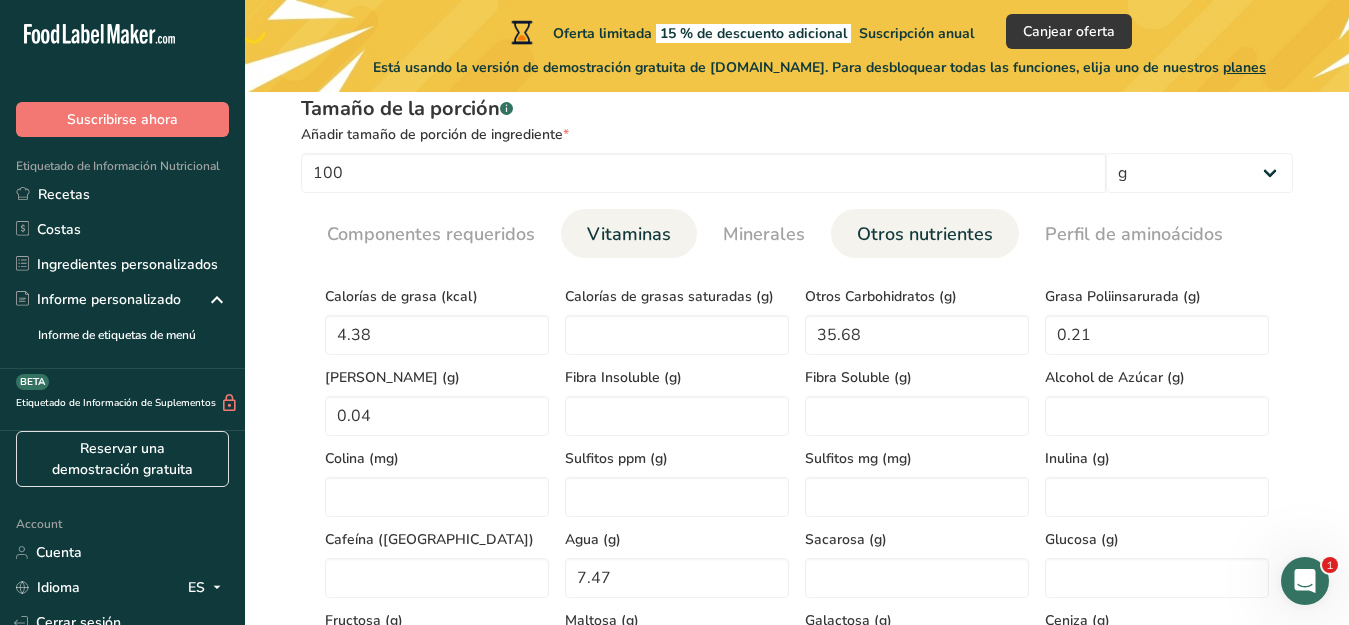 type on "25.67" 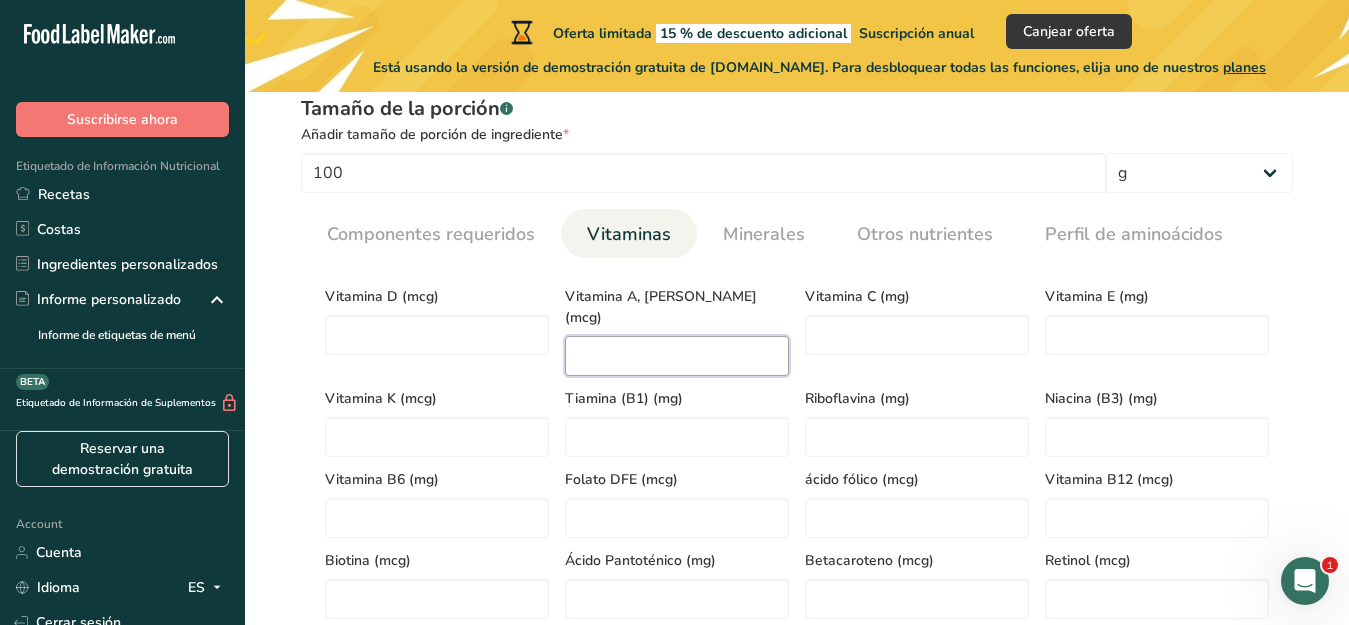 click at bounding box center [677, 356] 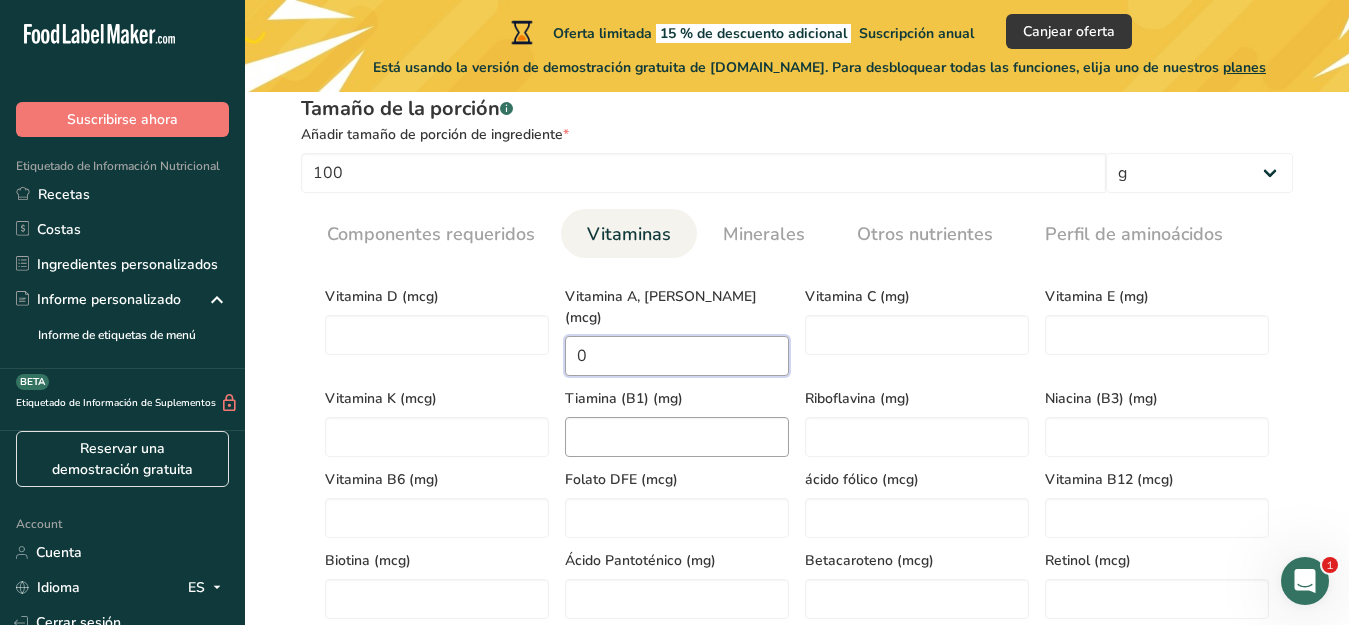 type on "0" 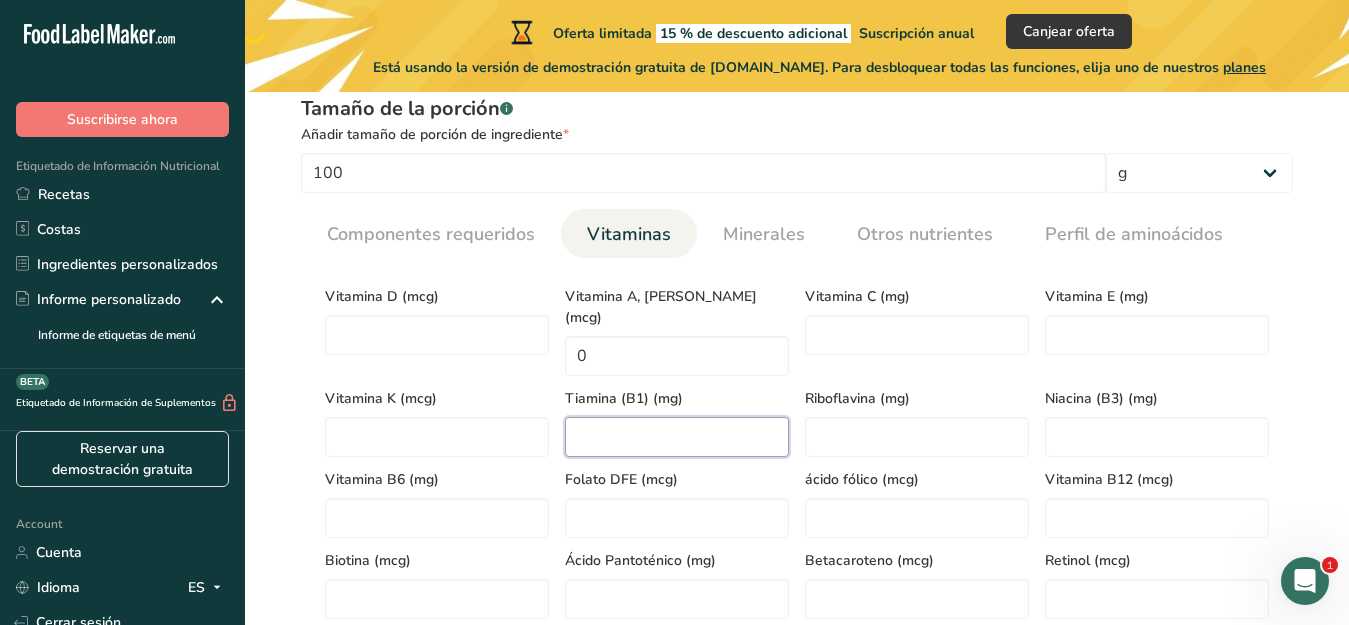 click at bounding box center [677, 437] 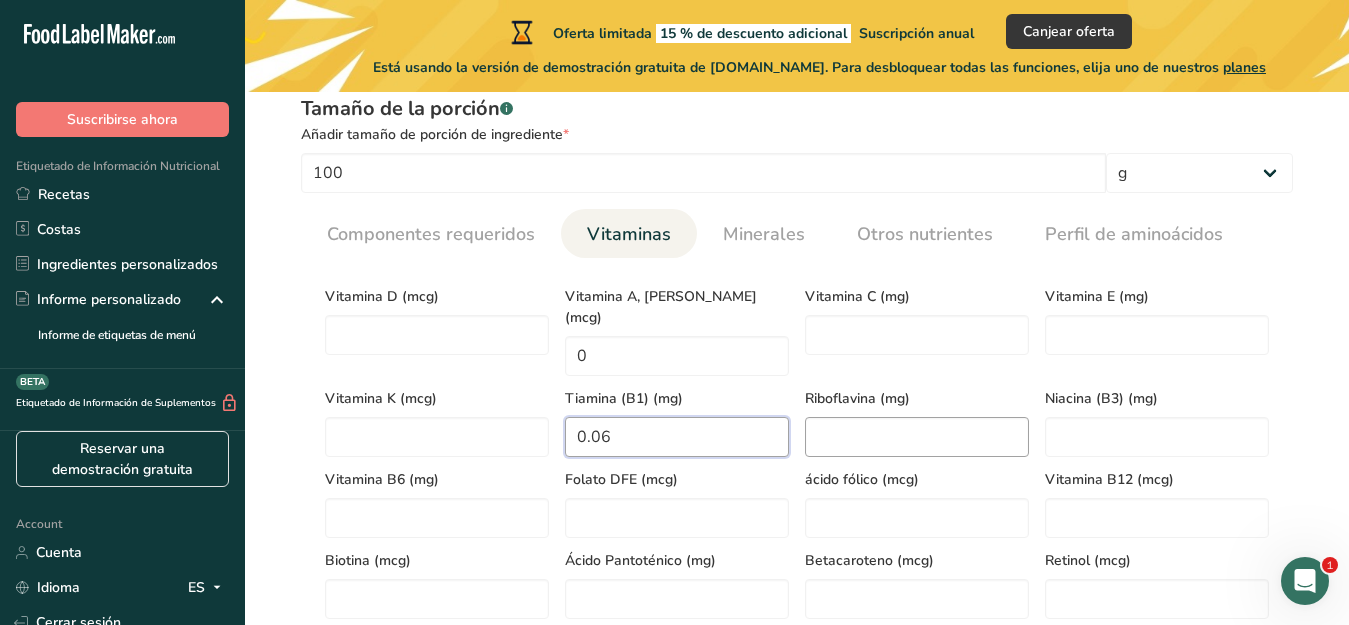 type on "0.06" 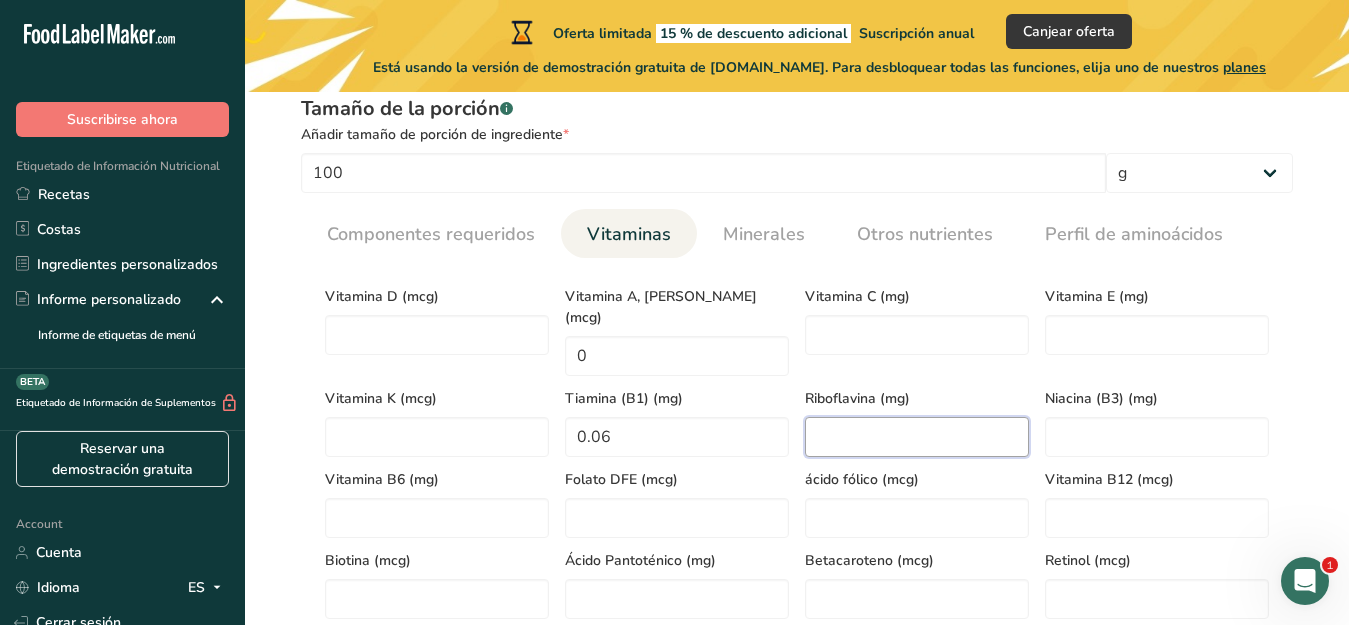 click at bounding box center (917, 437) 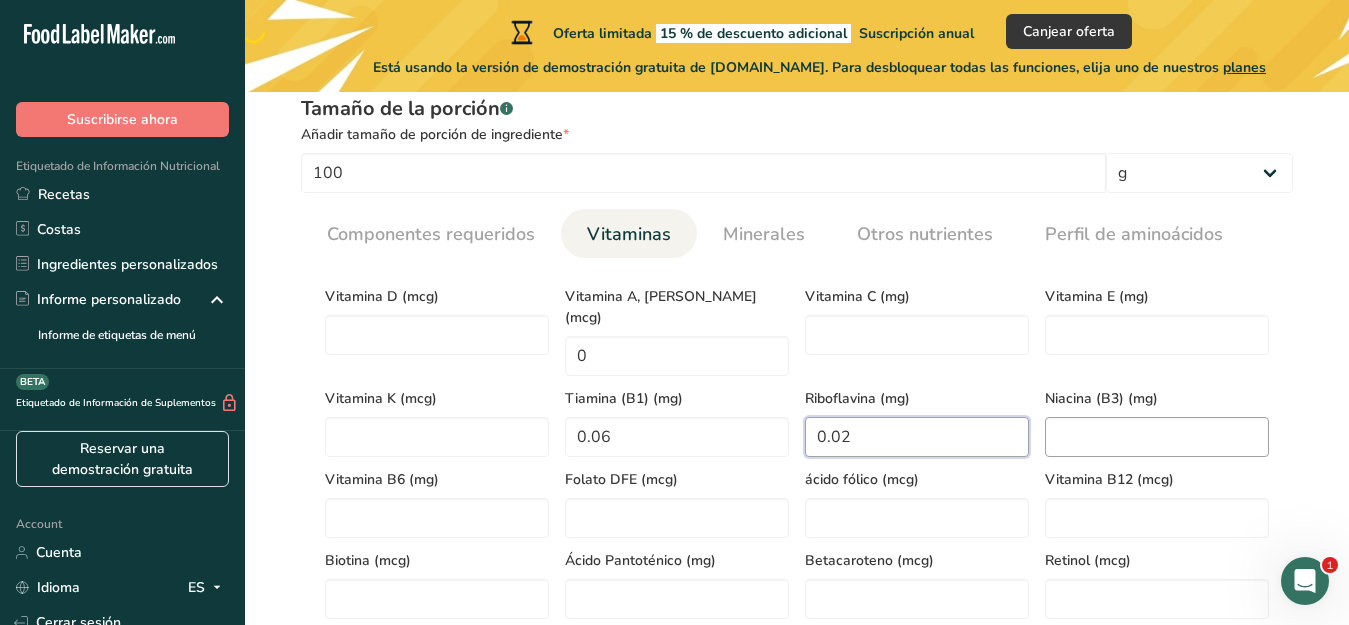 type on "0.02" 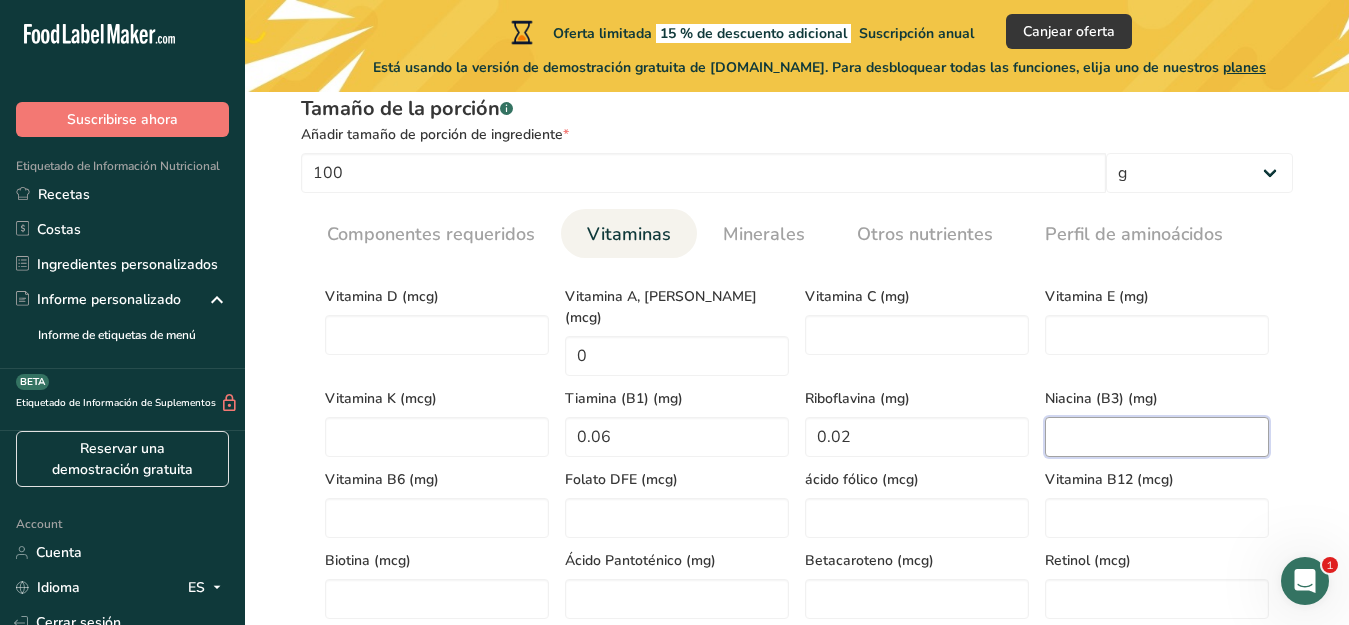 click at bounding box center [1157, 437] 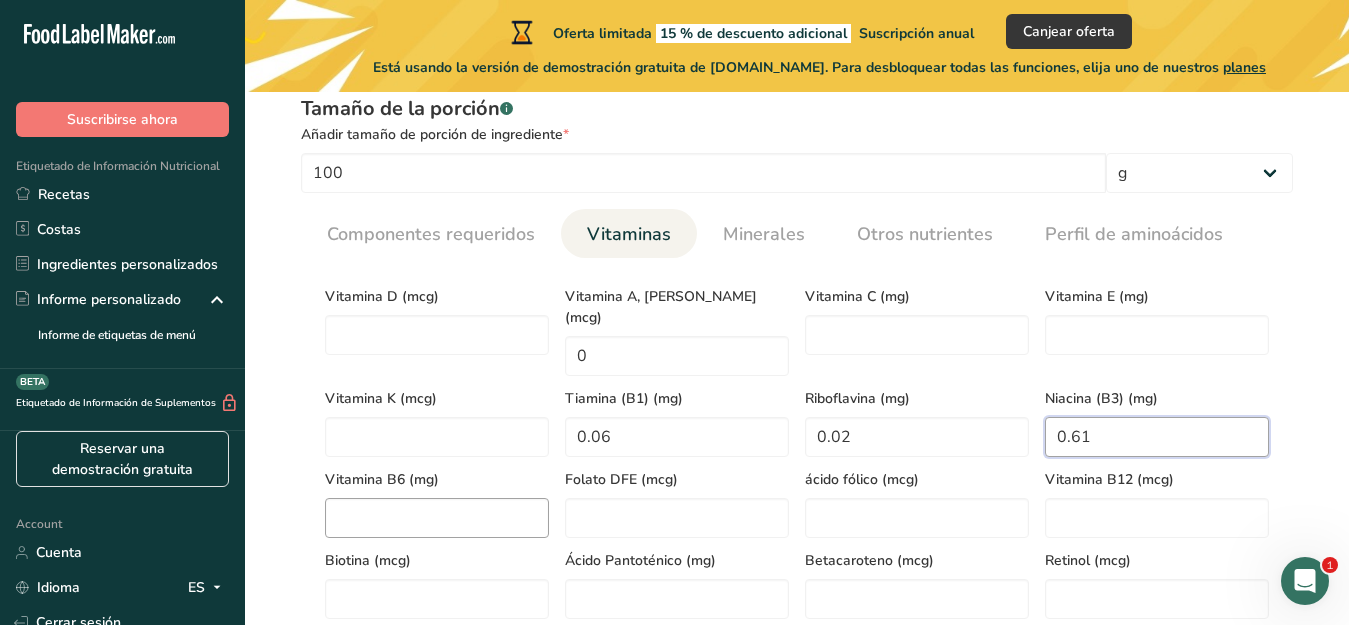 type on "0.61" 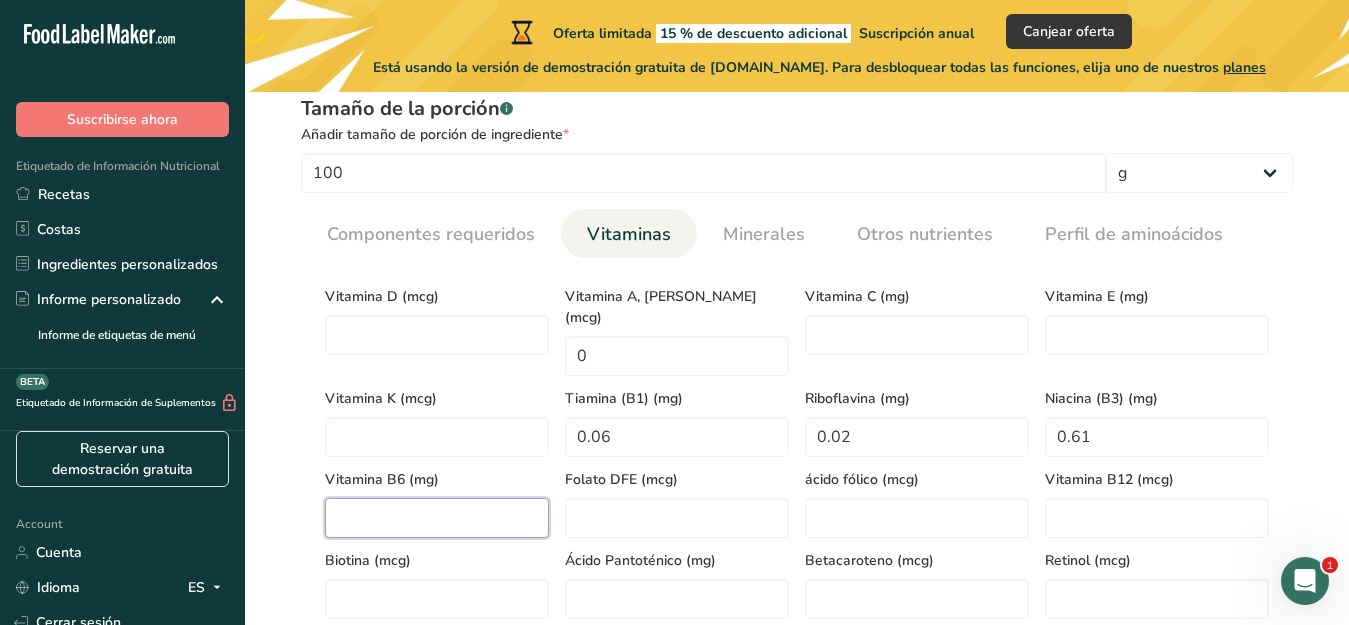 click at bounding box center [437, 518] 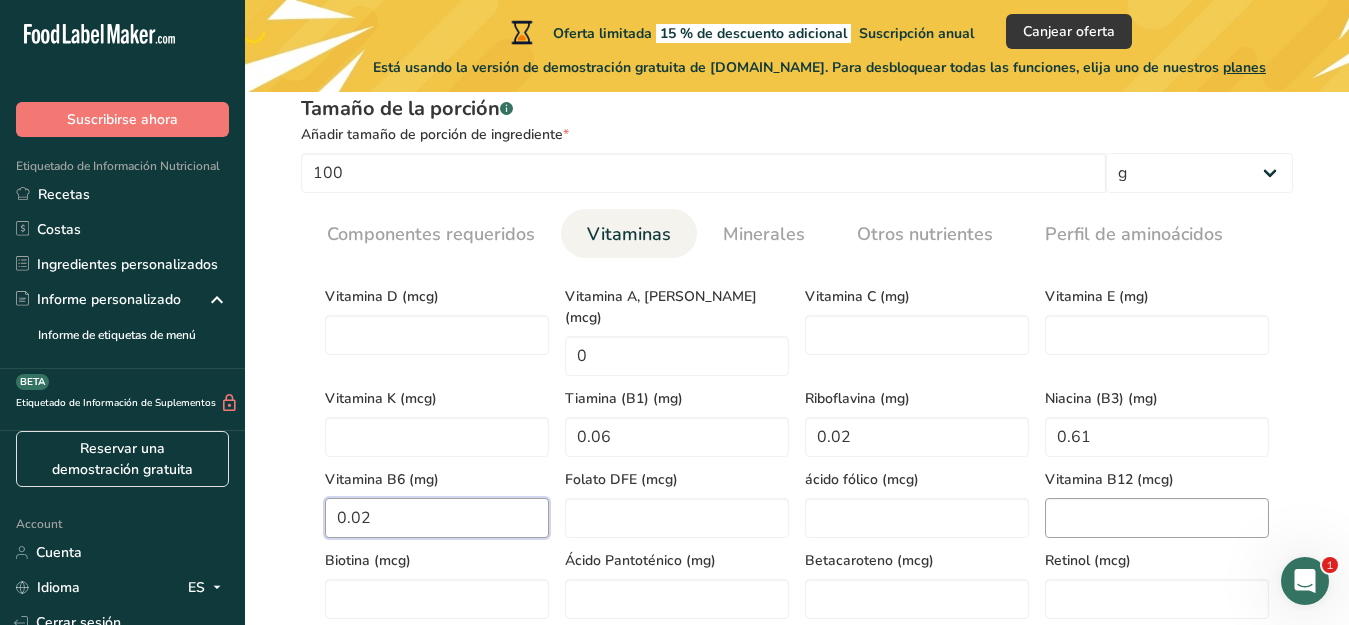 type on "0.02" 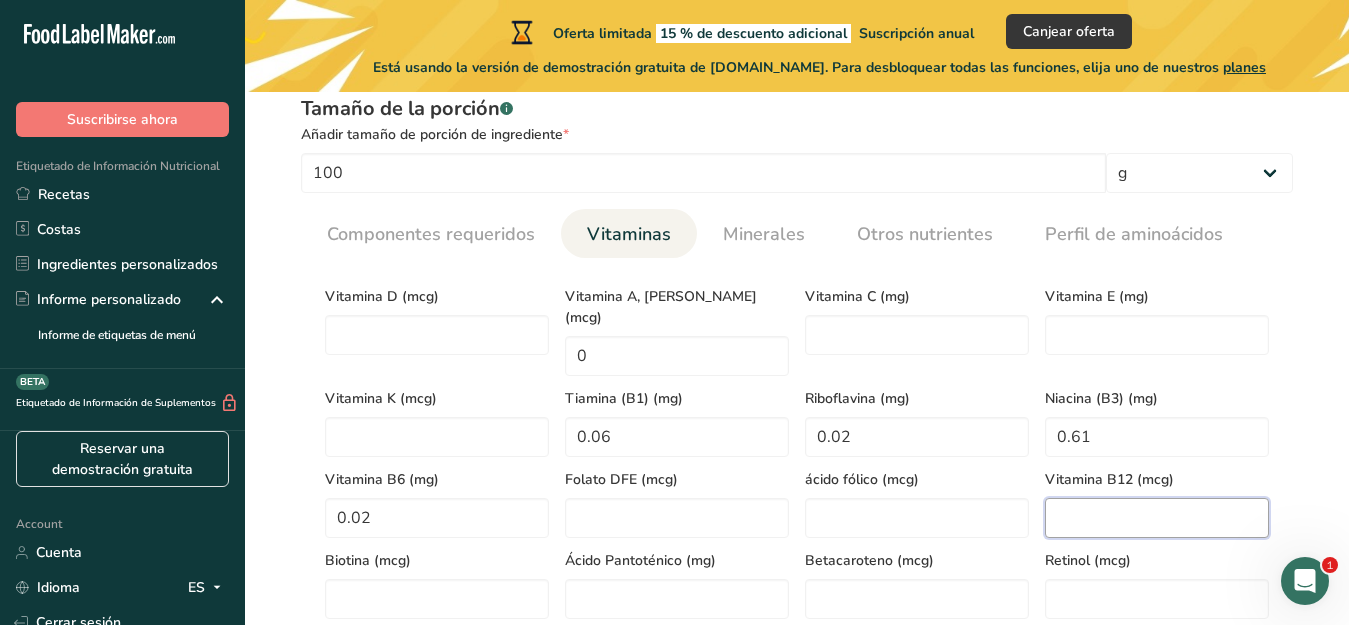 click at bounding box center [1157, 518] 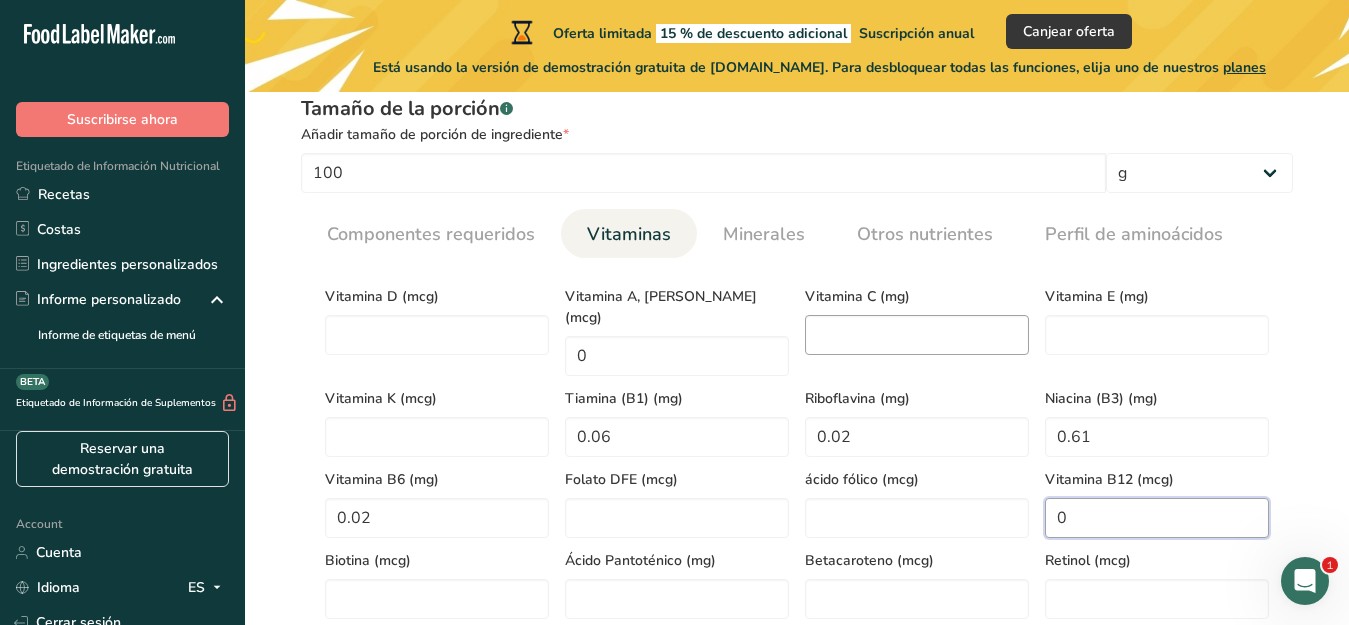 type on "0" 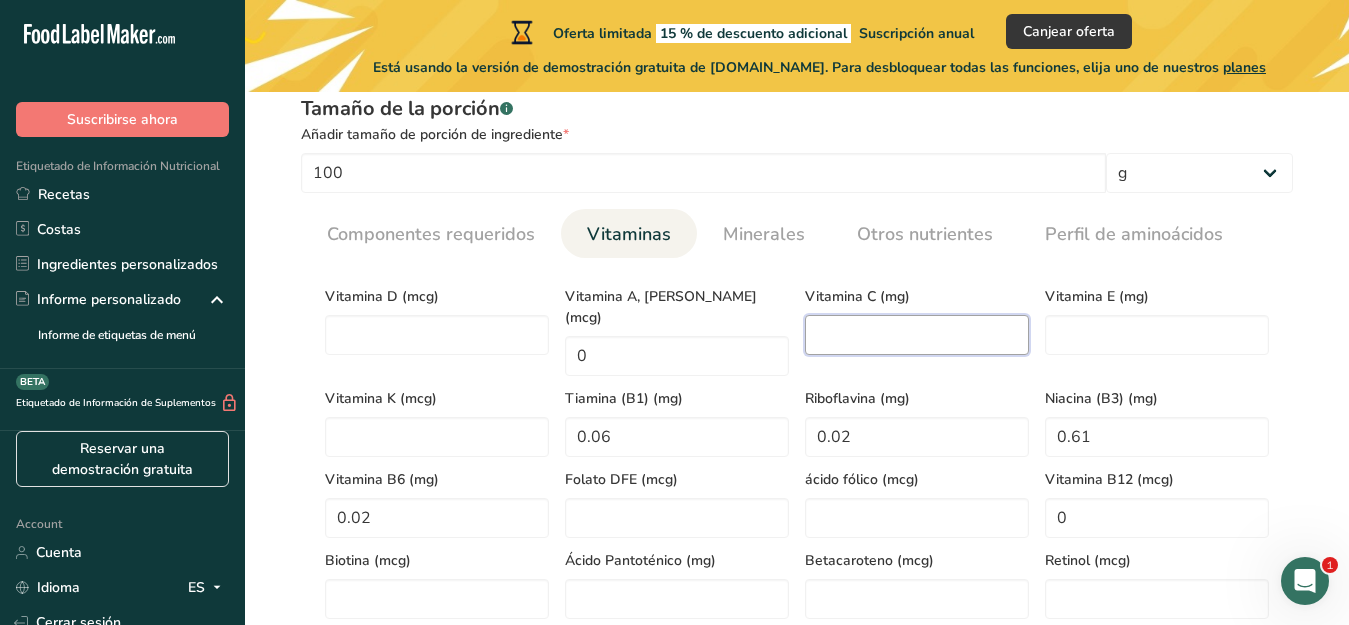 drag, startPoint x: 875, startPoint y: 331, endPoint x: 871, endPoint y: 345, distance: 14.56022 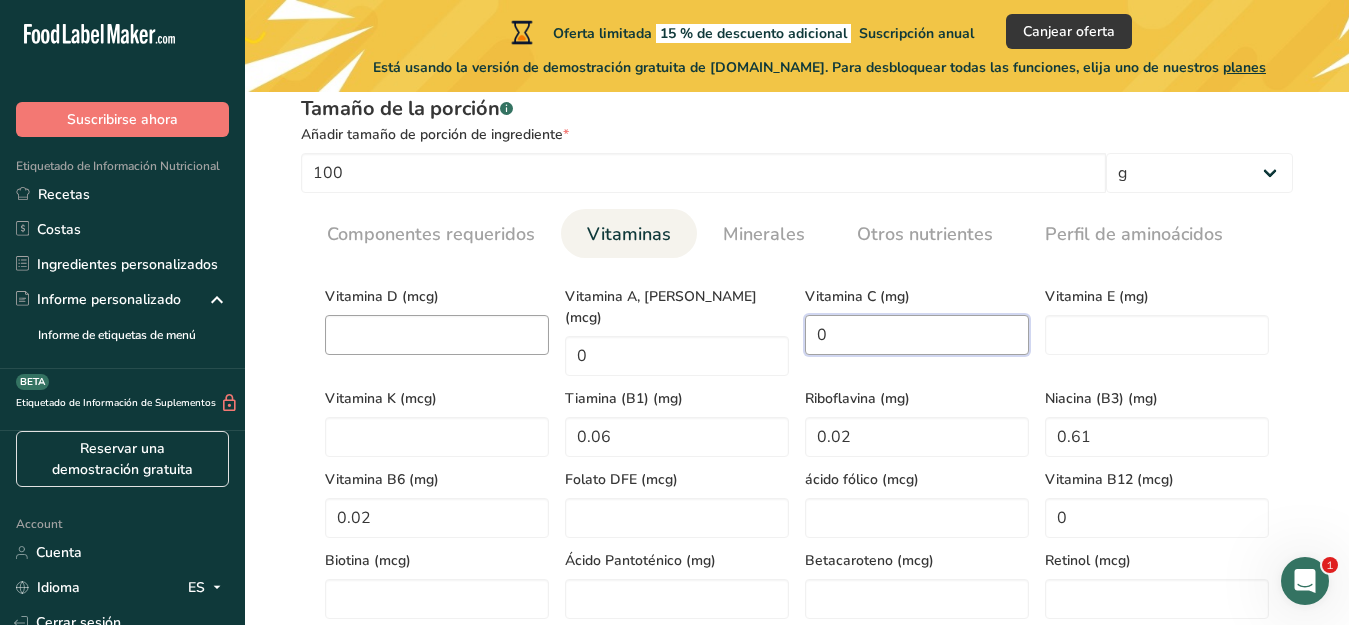 type on "0" 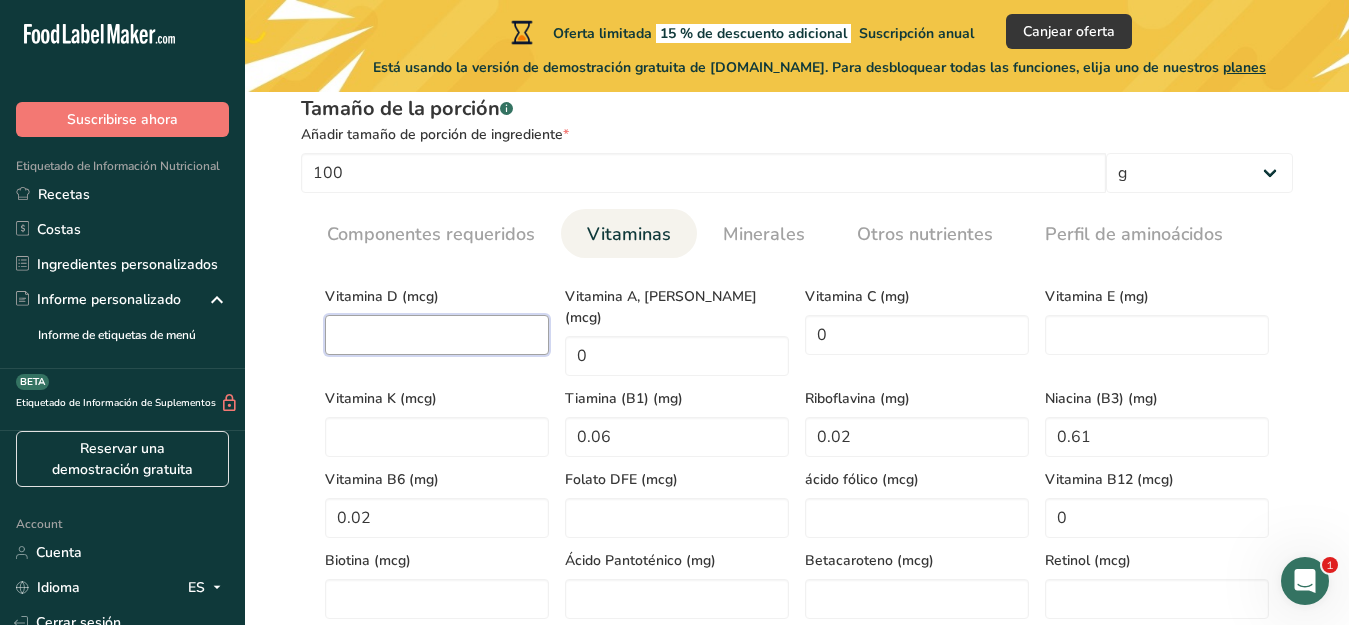 click at bounding box center [437, 335] 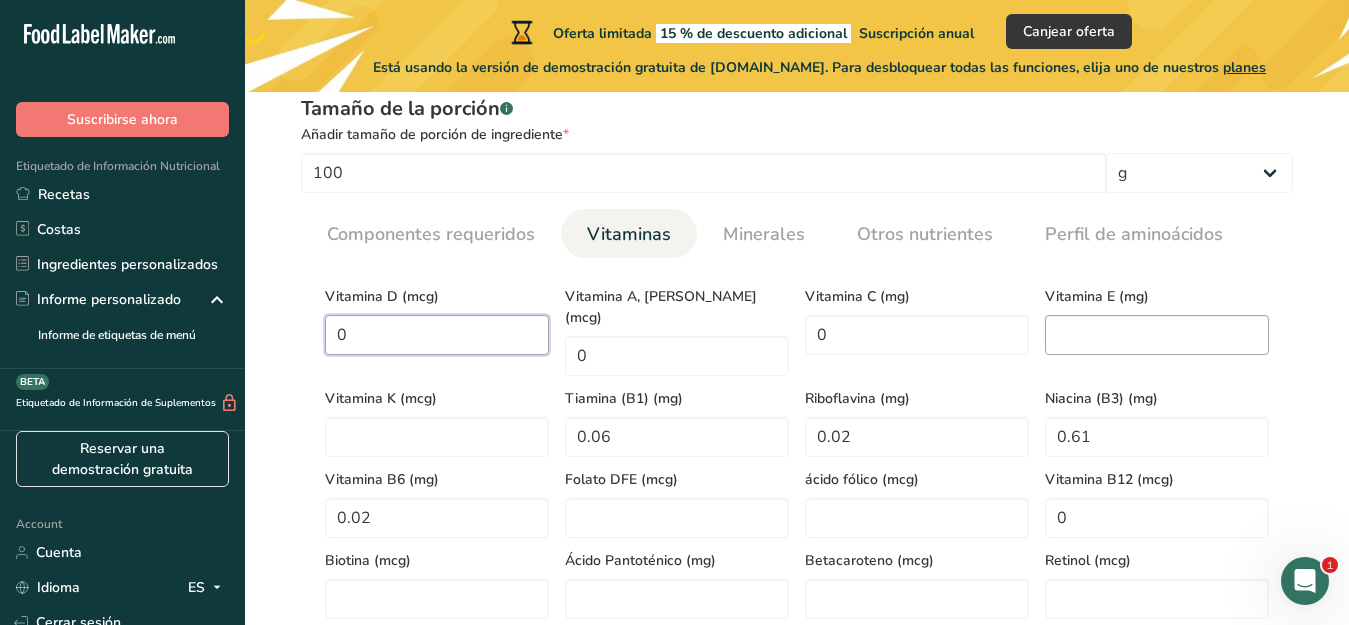 type on "0" 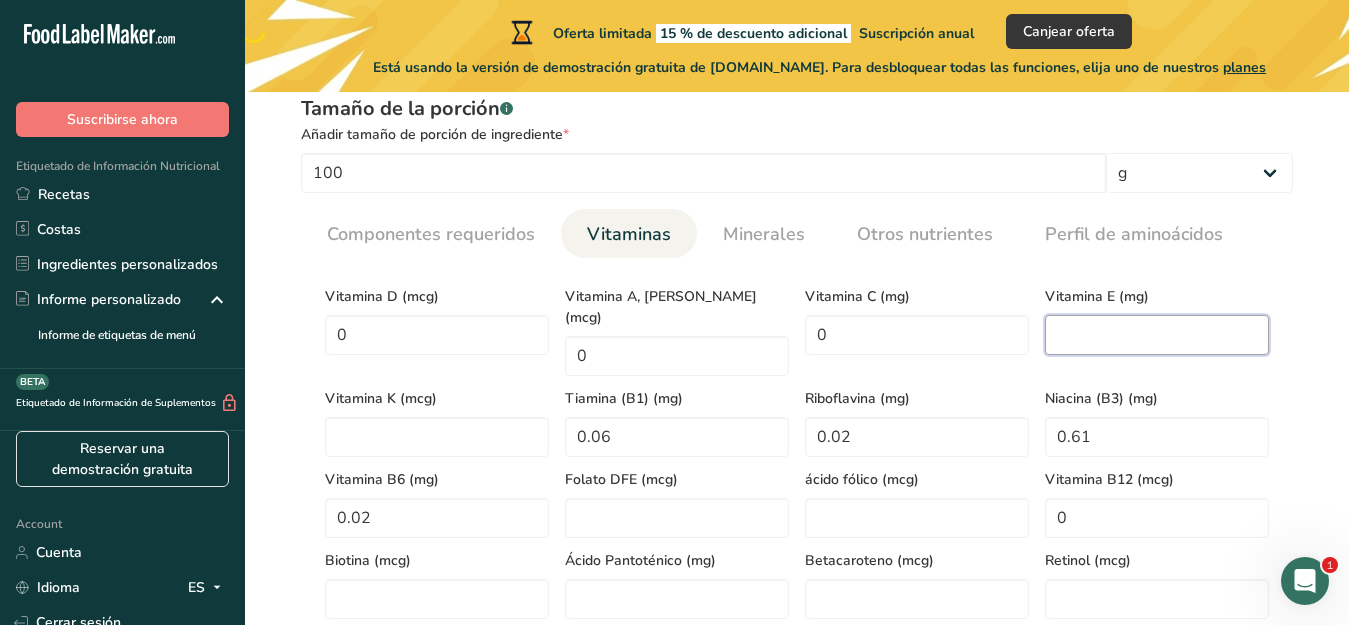 drag, startPoint x: 1095, startPoint y: 320, endPoint x: 1087, endPoint y: 334, distance: 16.124516 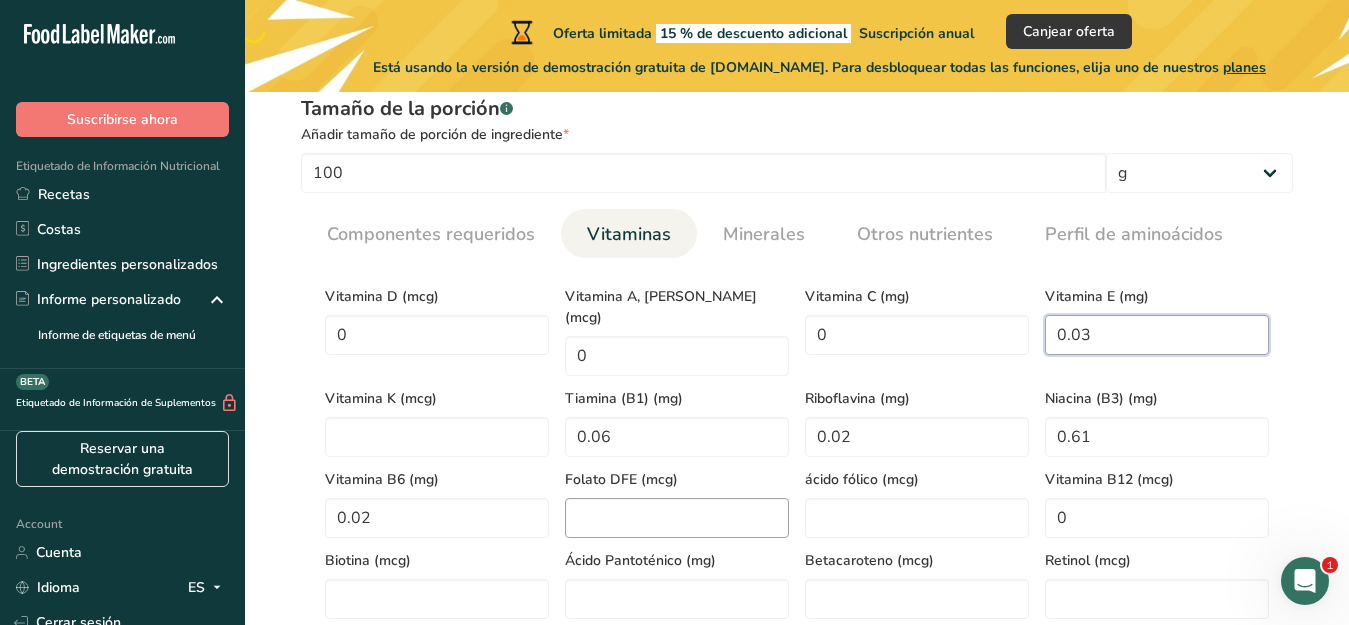 type on "0.03" 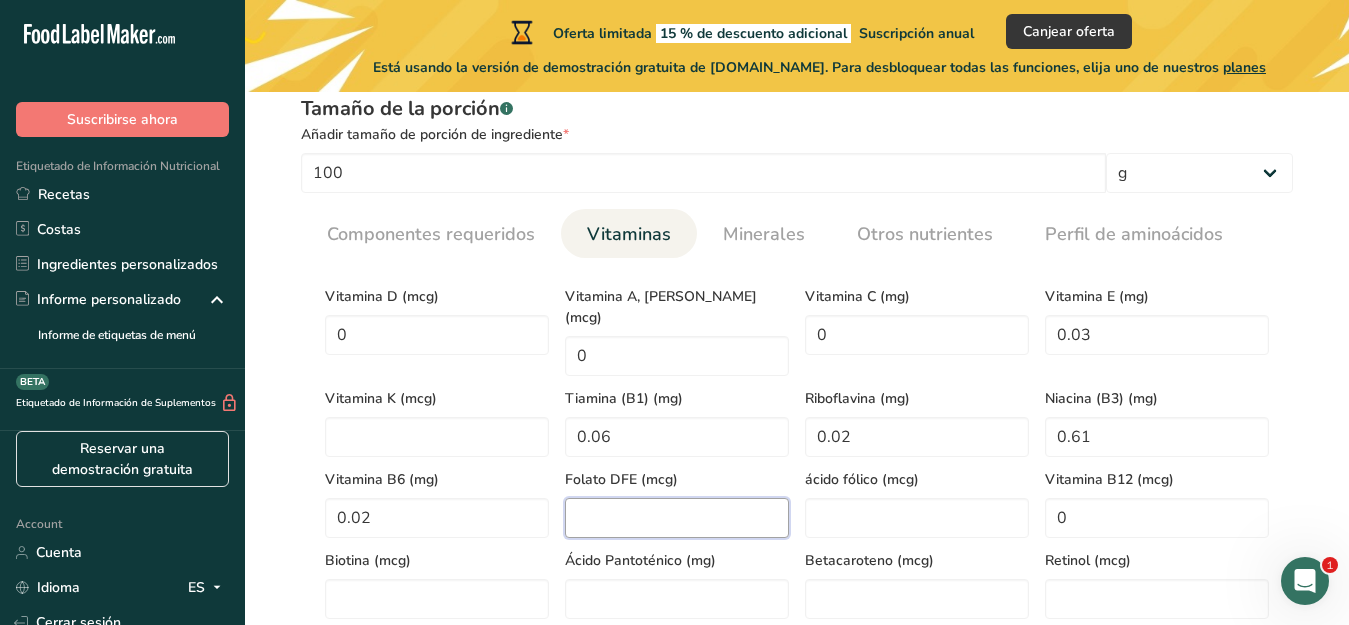 click at bounding box center [677, 518] 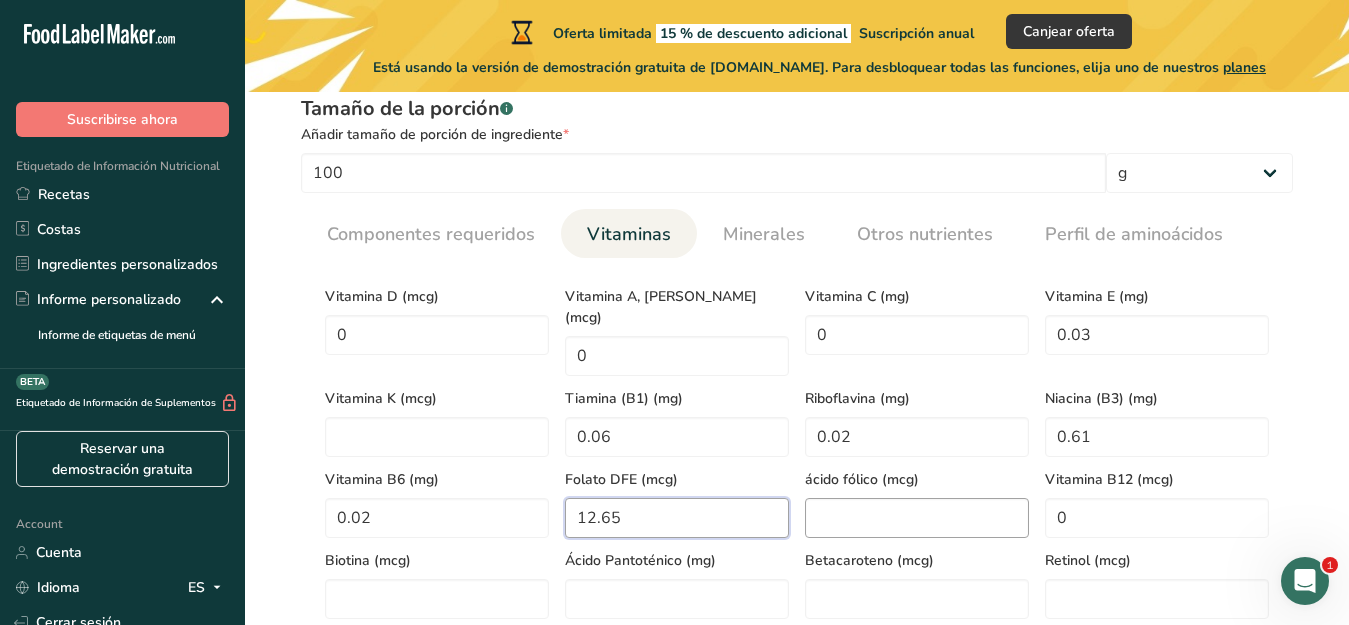 type on "12.65" 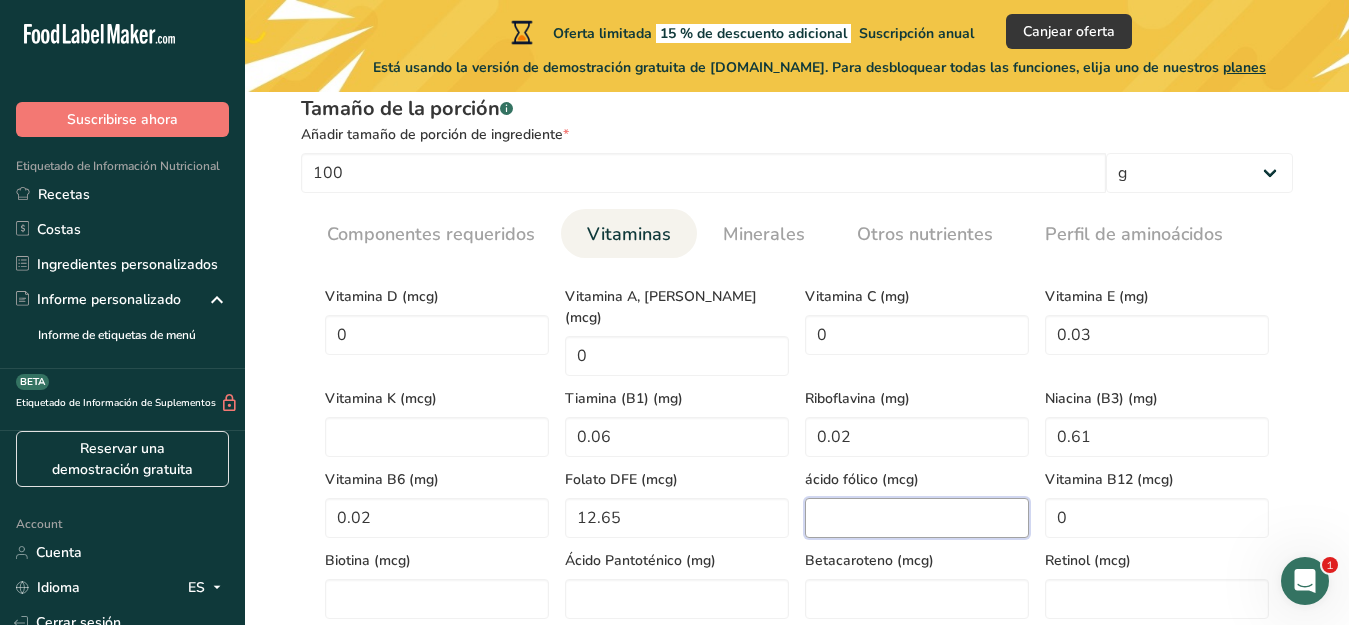 click at bounding box center [917, 518] 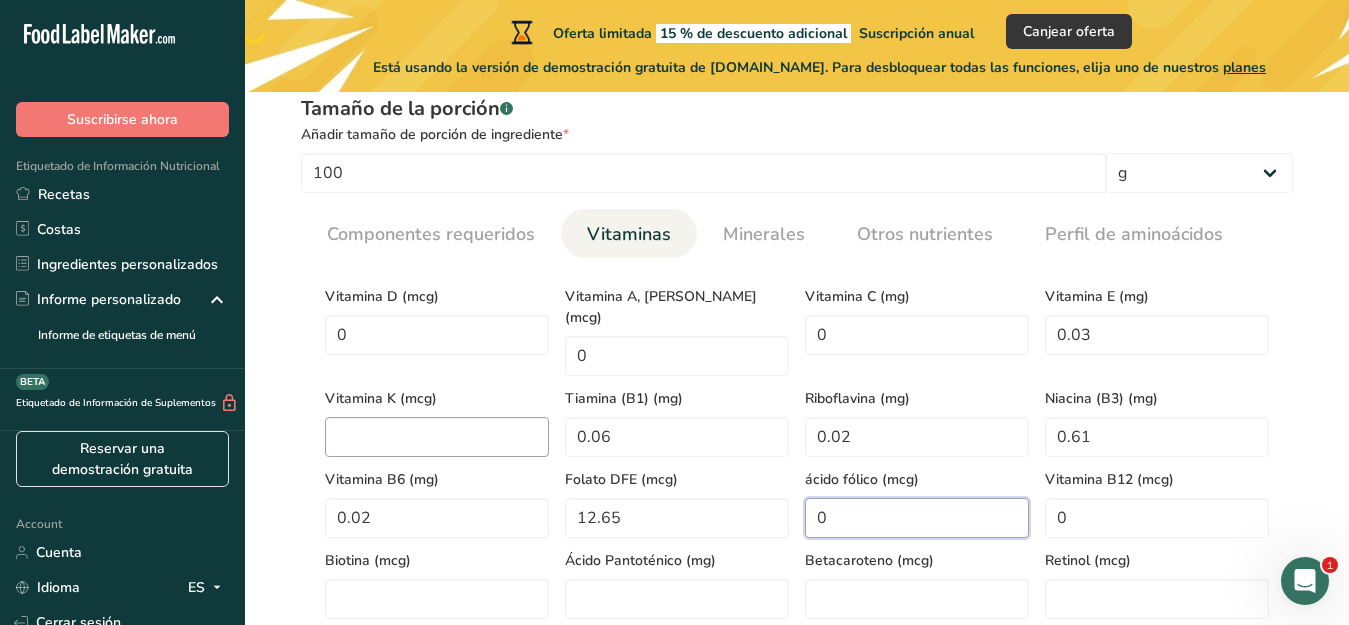 type on "0" 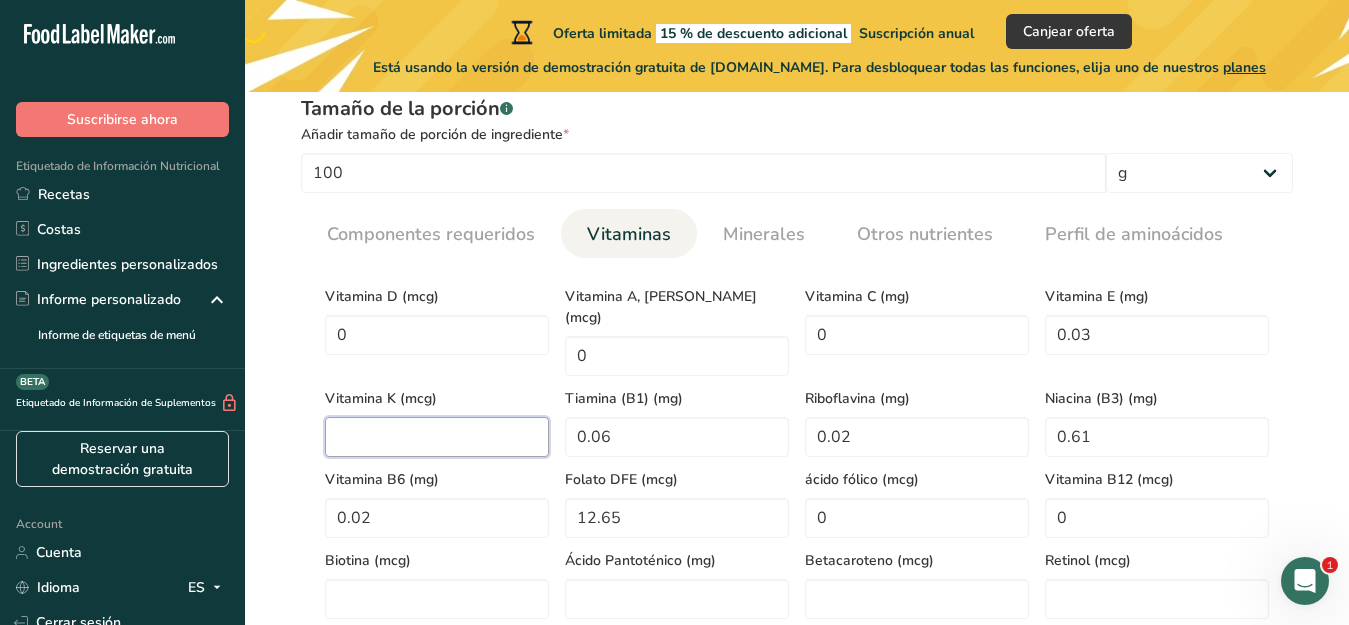 click at bounding box center (437, 437) 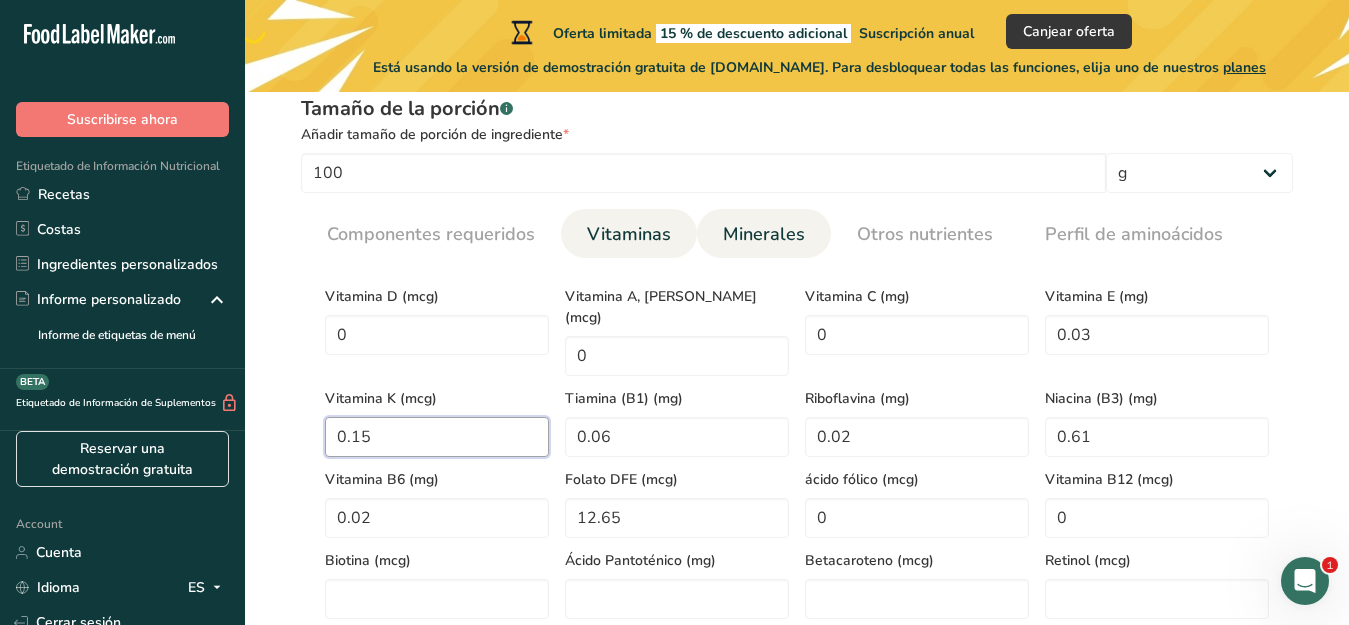 type on "0.15" 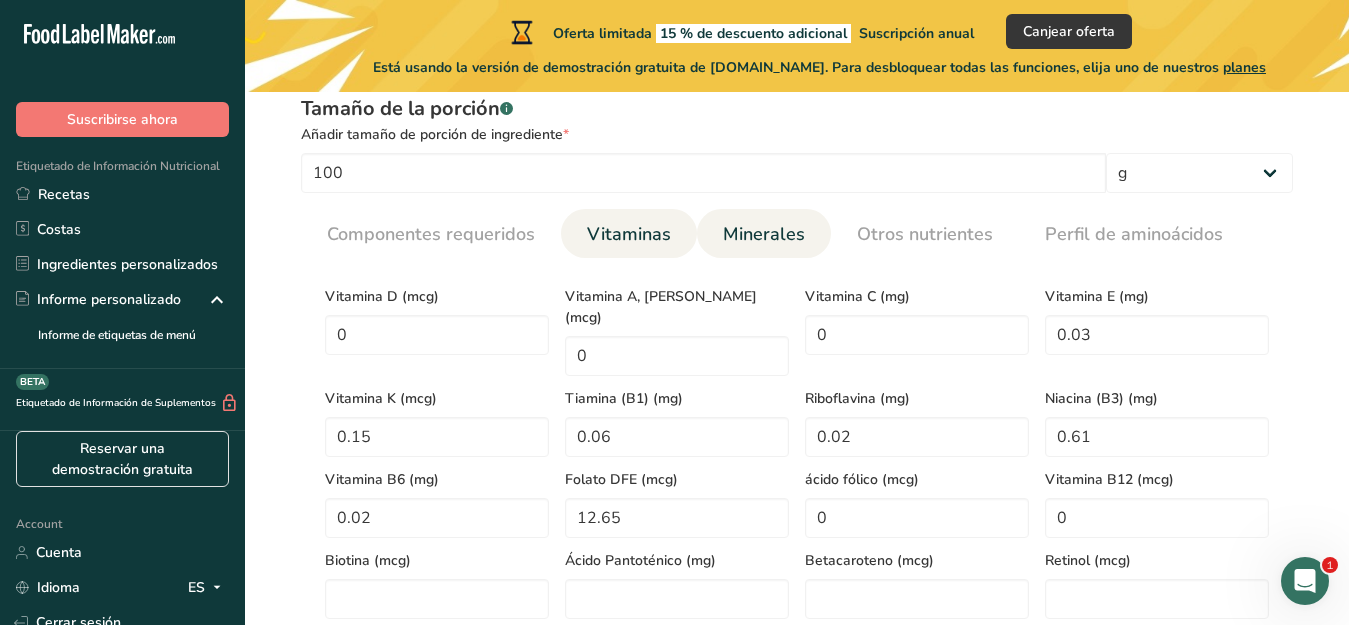 click on "Minerales" at bounding box center [764, 234] 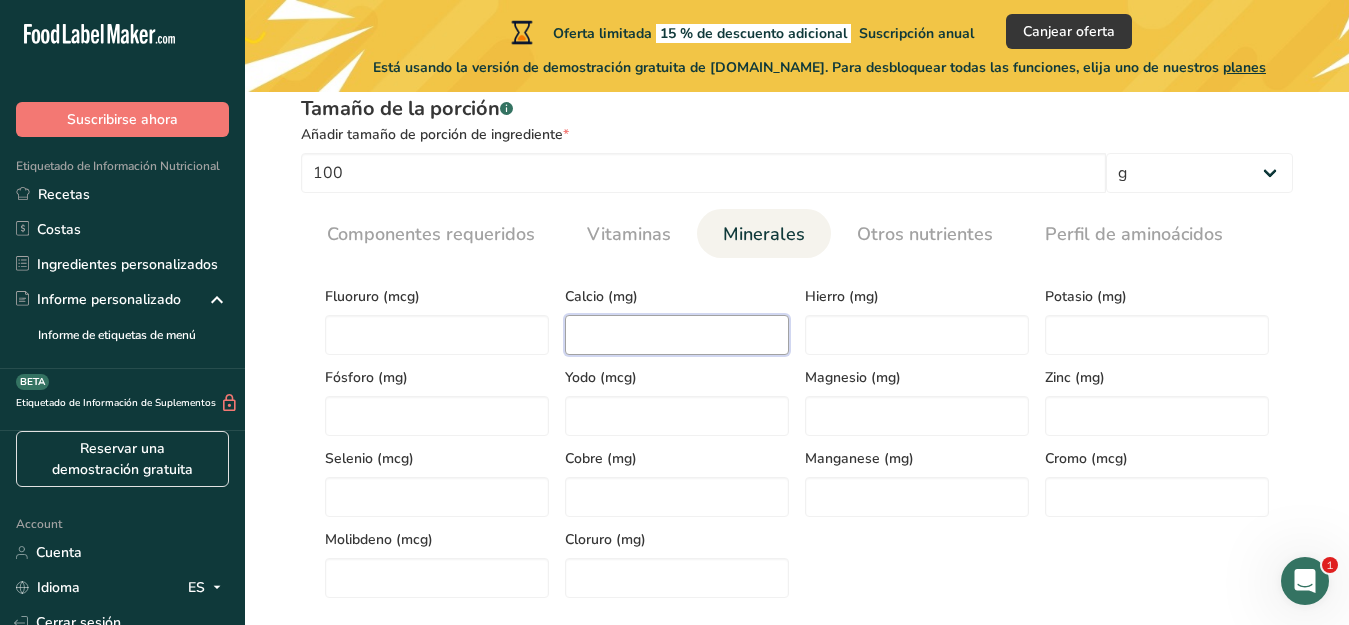click at bounding box center (677, 335) 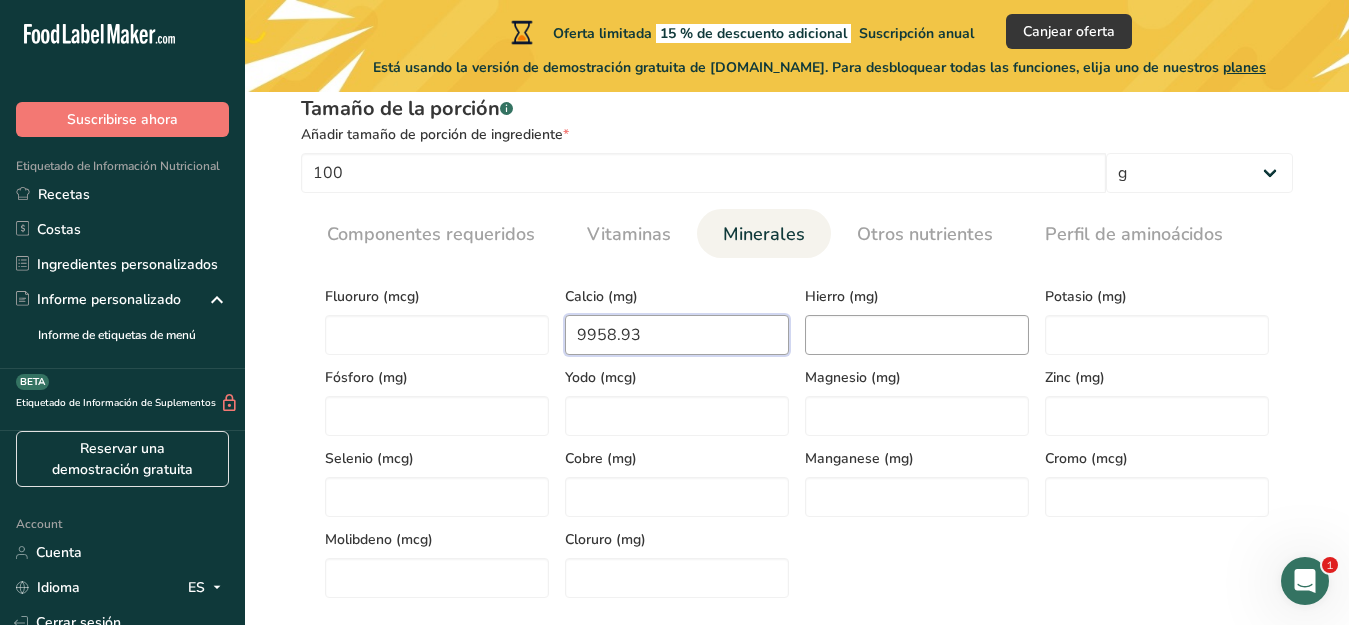 type on "9958.93" 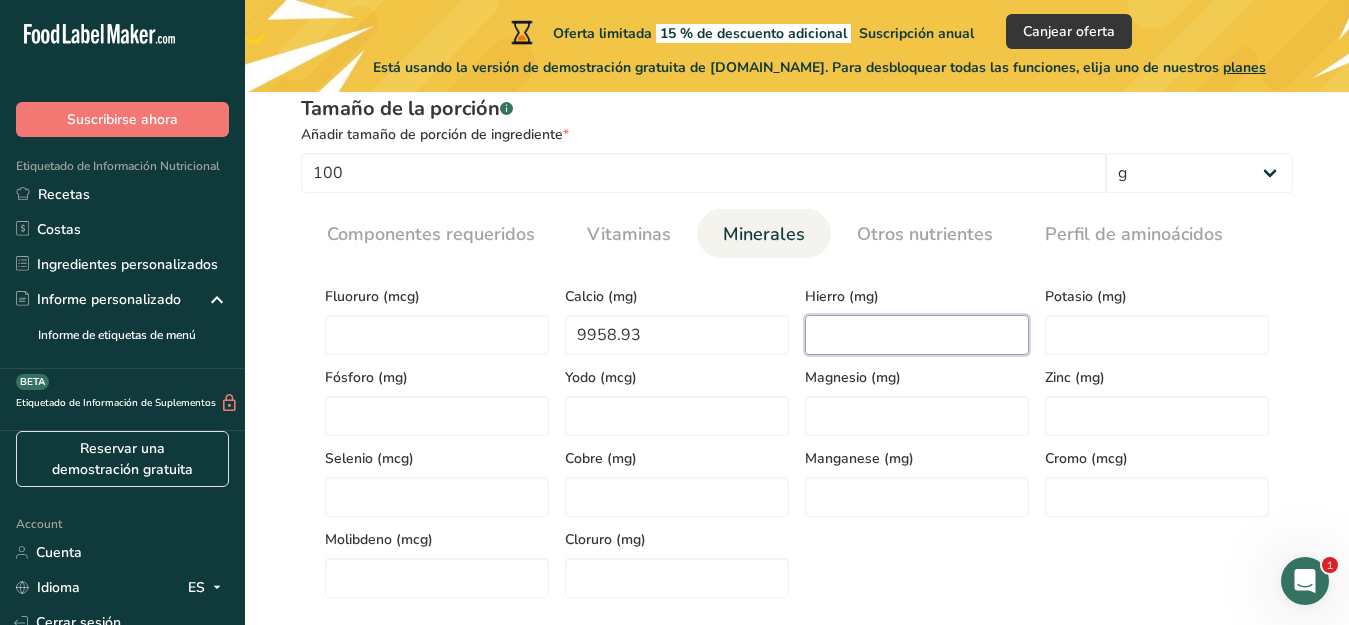 click at bounding box center (917, 335) 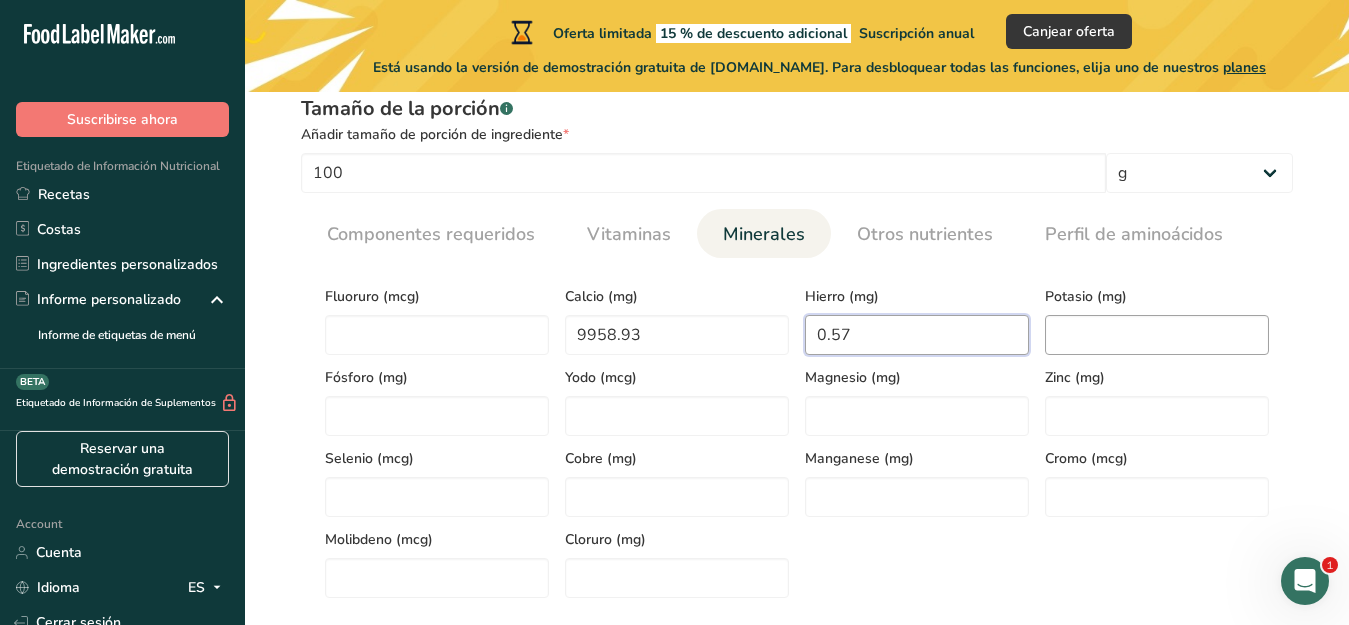 type on "0.57" 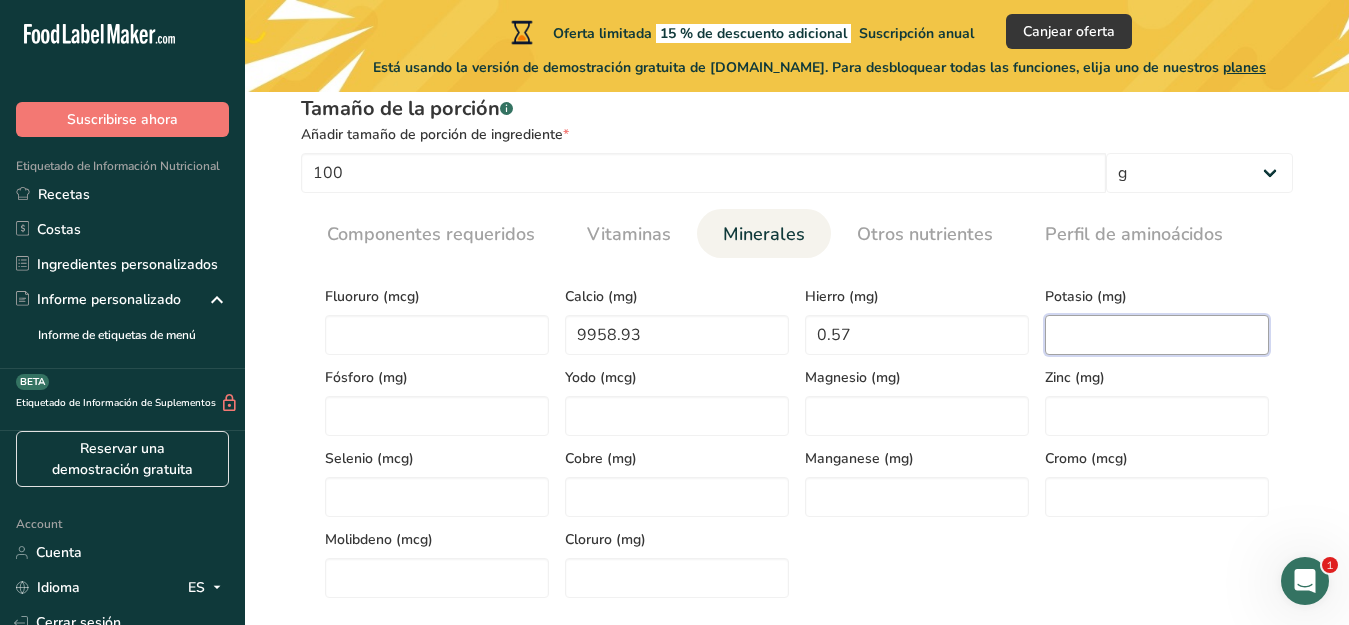 click at bounding box center (1157, 335) 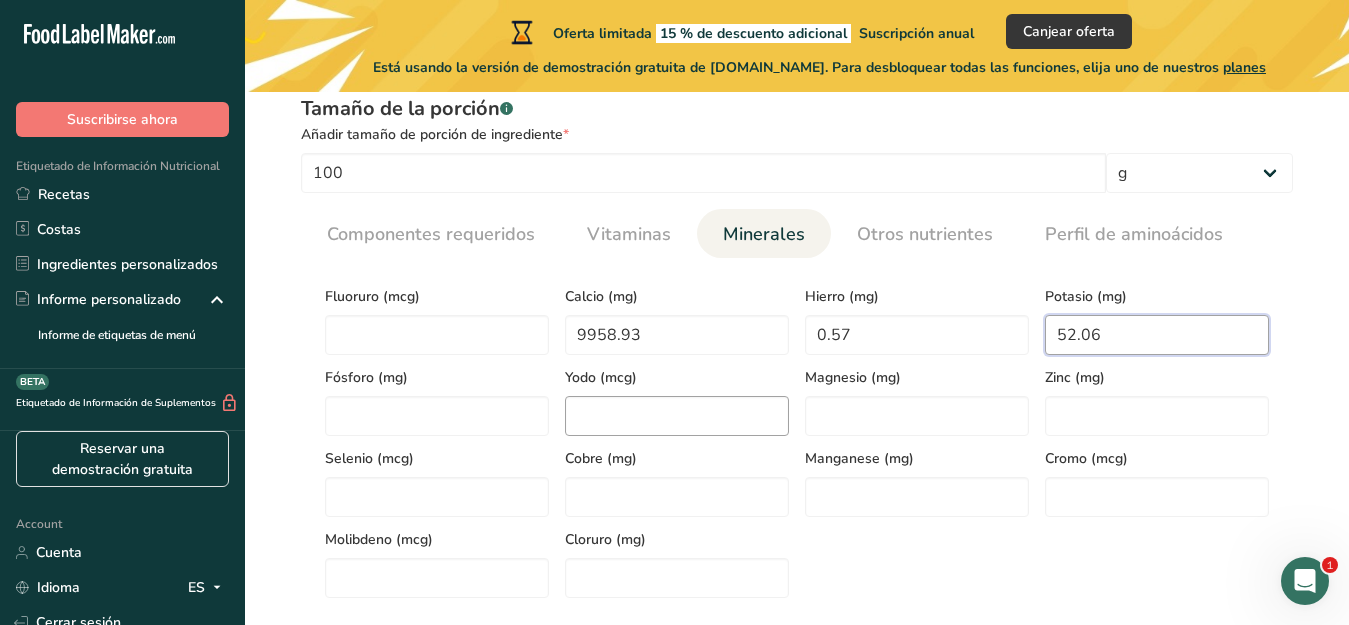 type on "52.06" 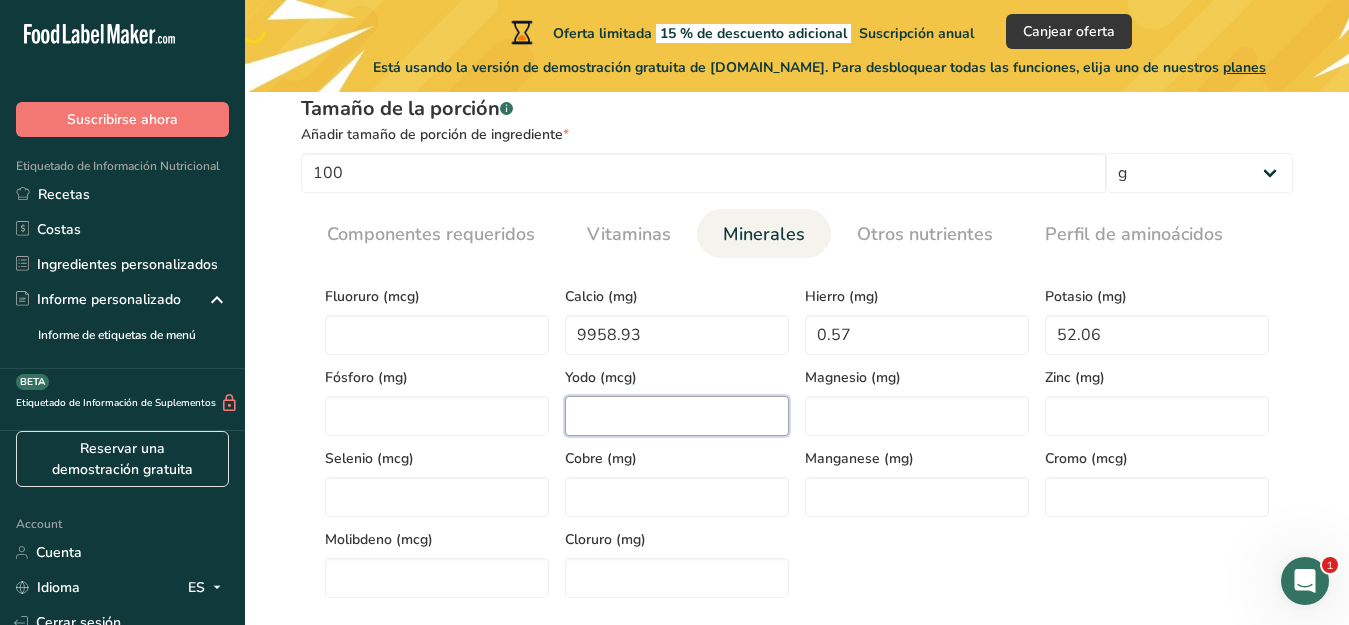 click at bounding box center (677, 416) 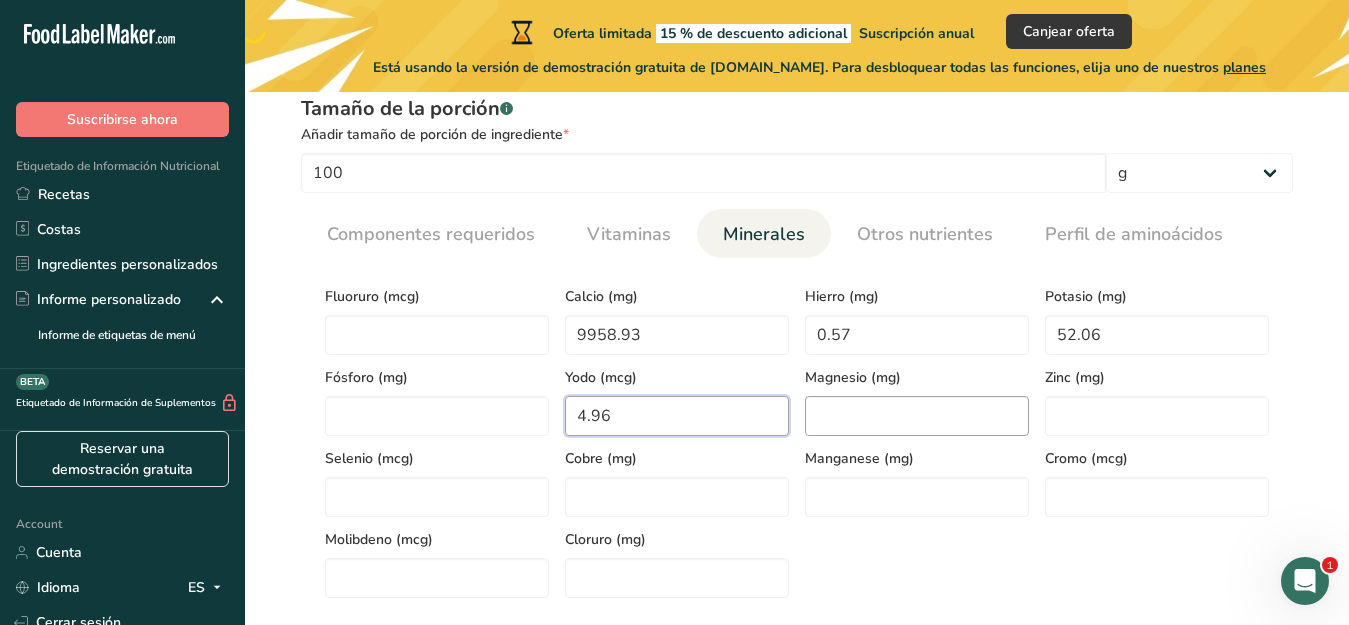 type on "4.96" 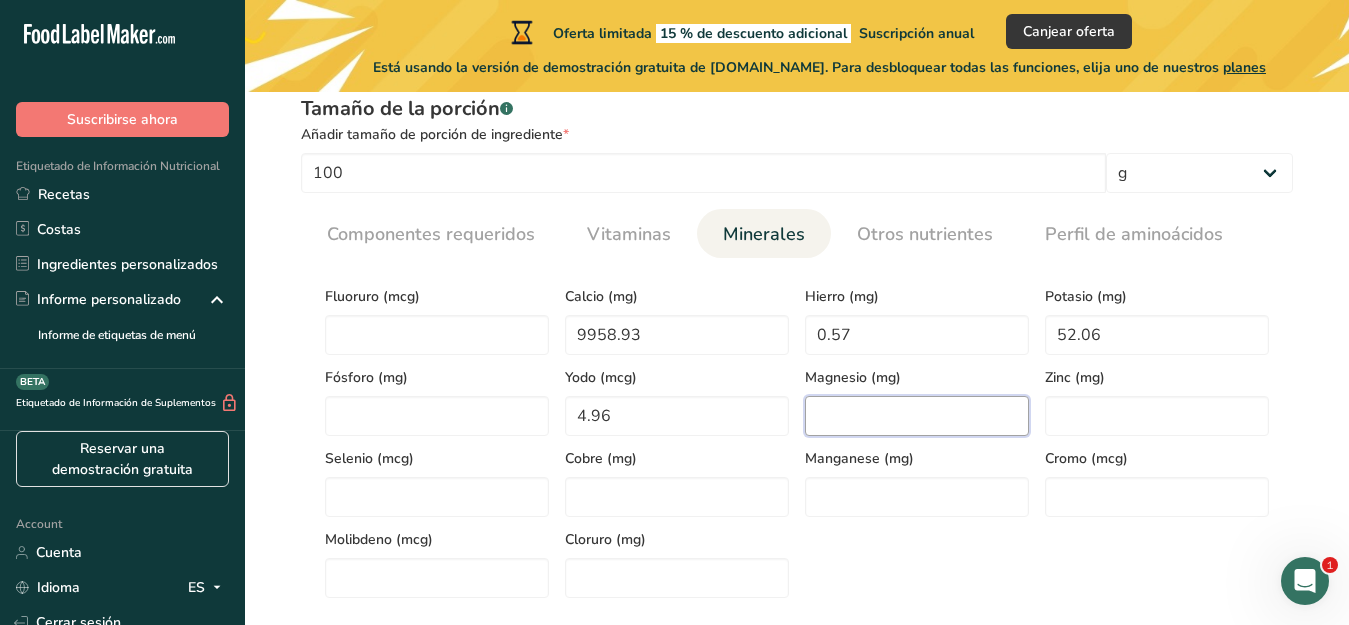 click at bounding box center (917, 416) 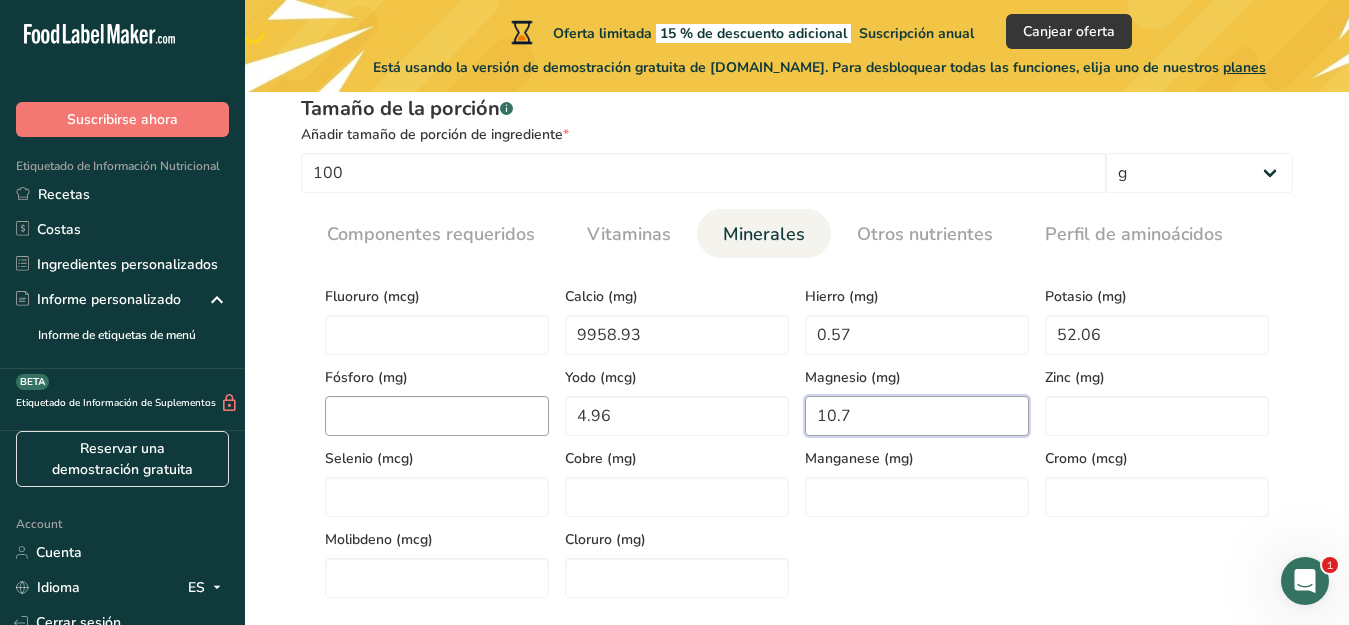 type on "10.7" 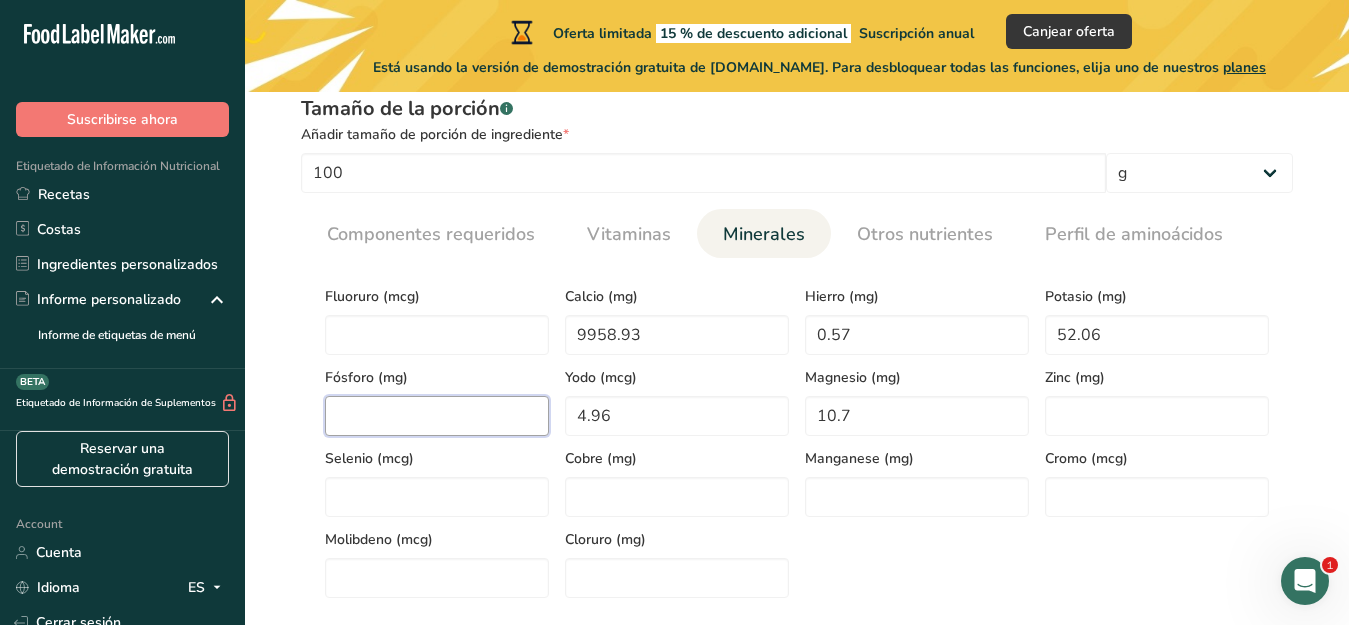 click at bounding box center (437, 416) 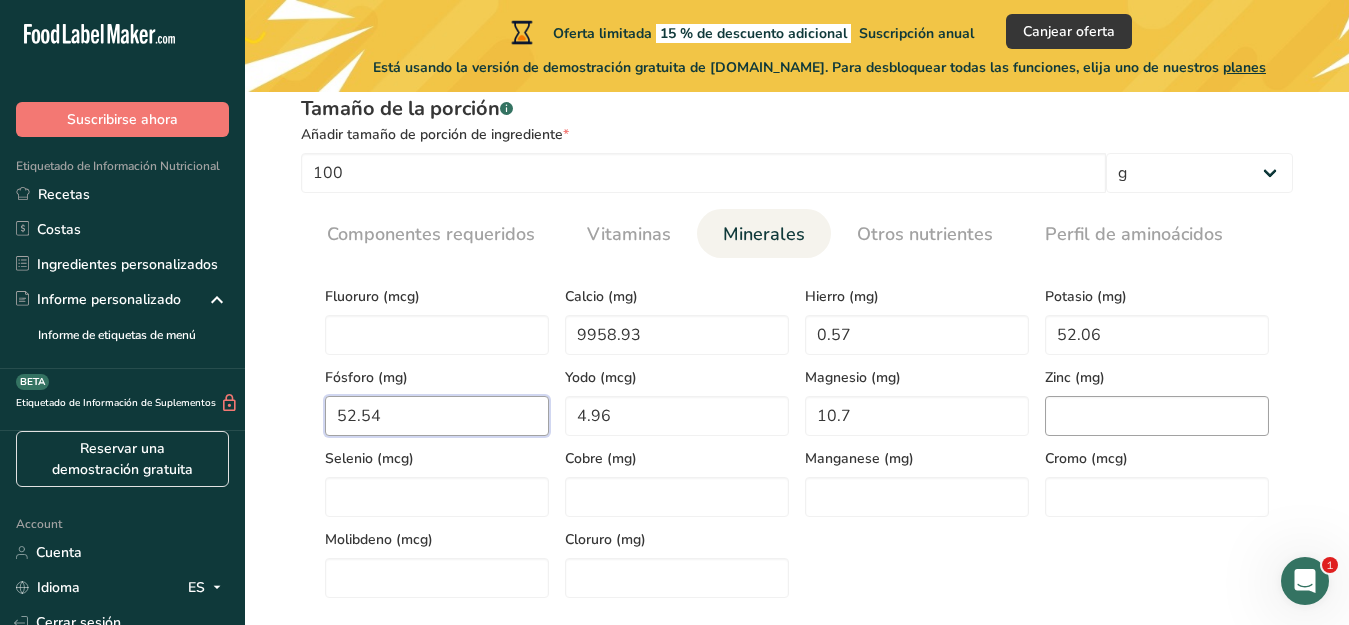 type on "52.54" 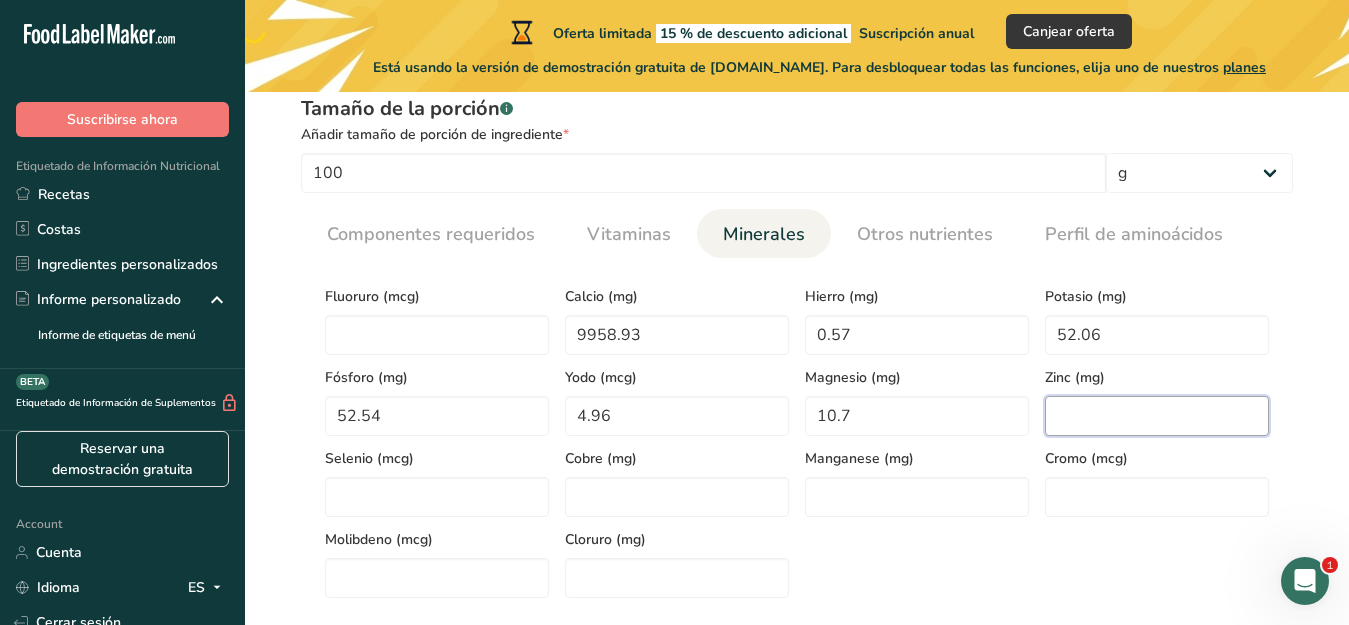 click at bounding box center [1157, 416] 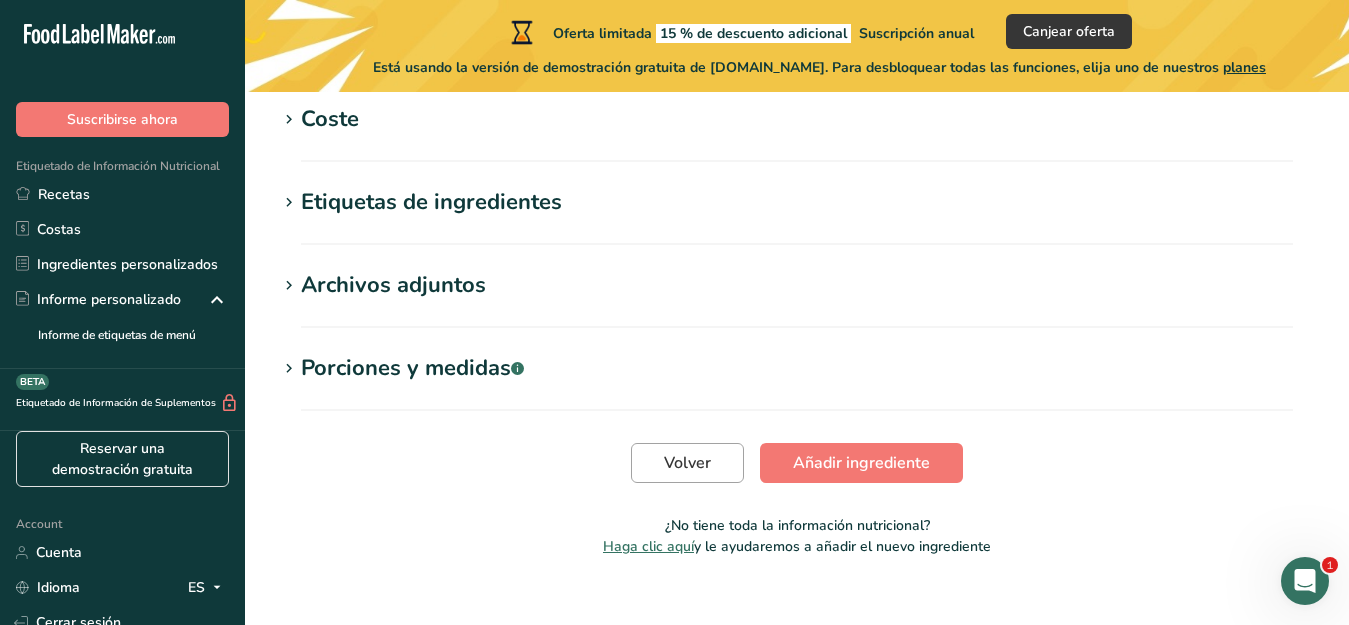 scroll, scrollTop: 1593, scrollLeft: 0, axis: vertical 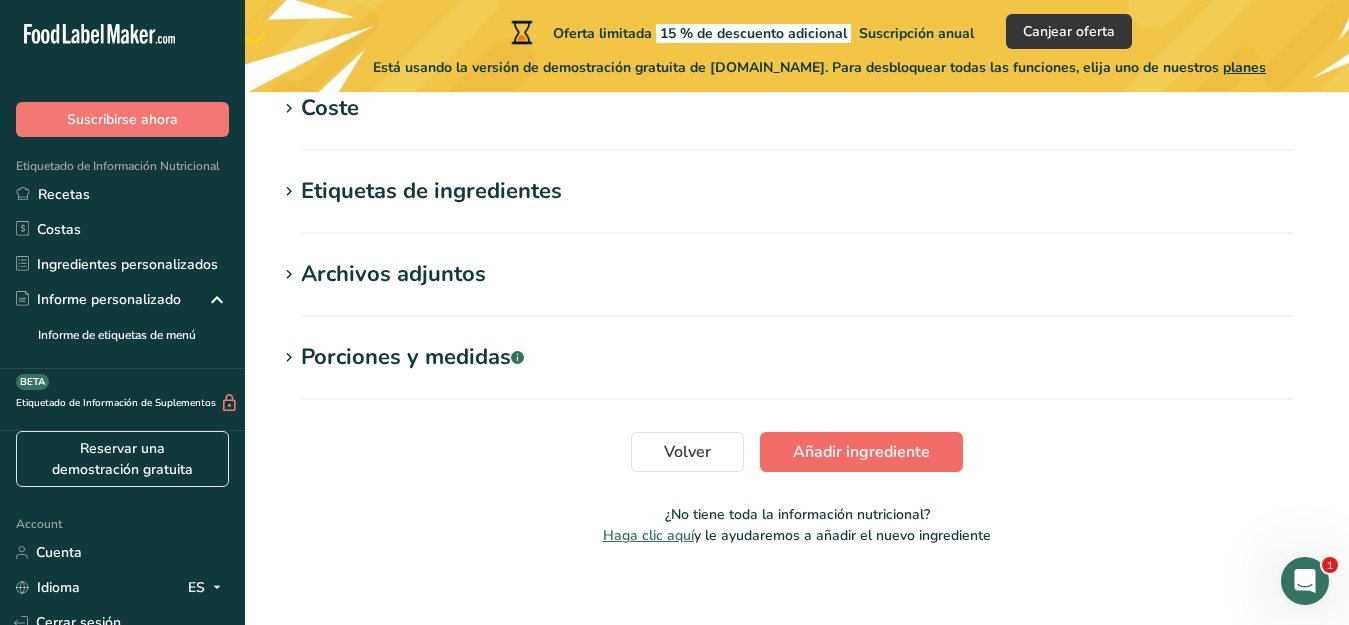 type on "0.34" 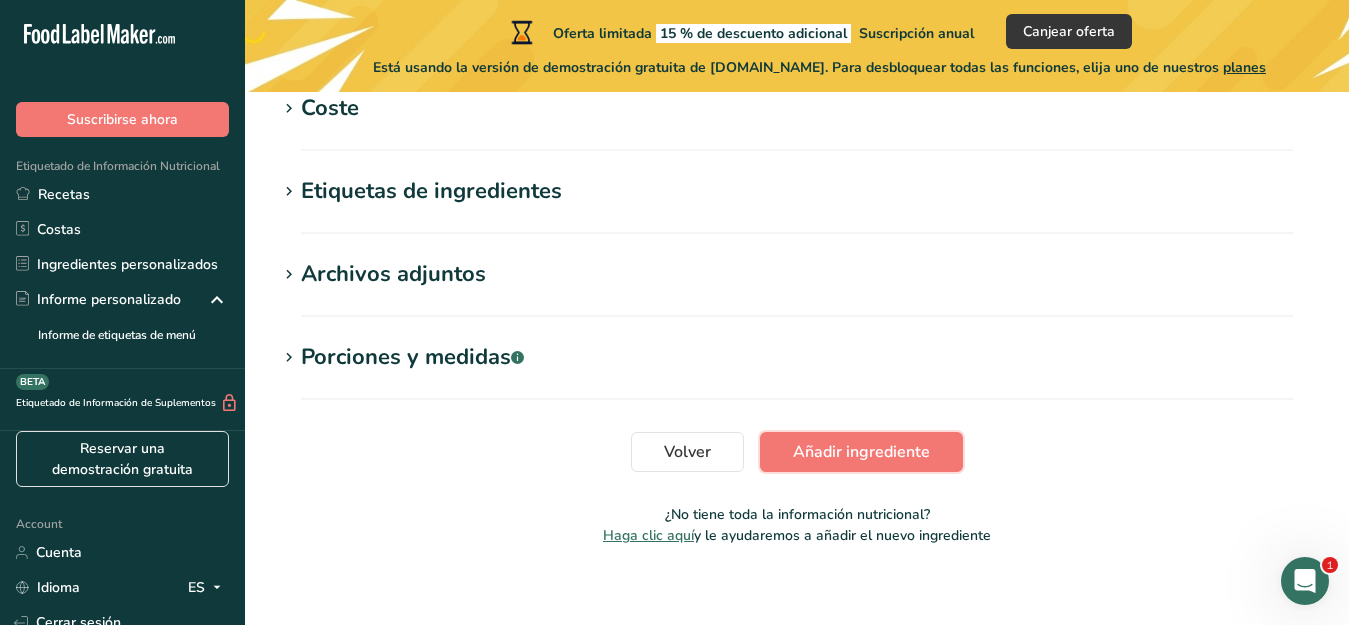 click on "Añadir ingrediente" at bounding box center (861, 452) 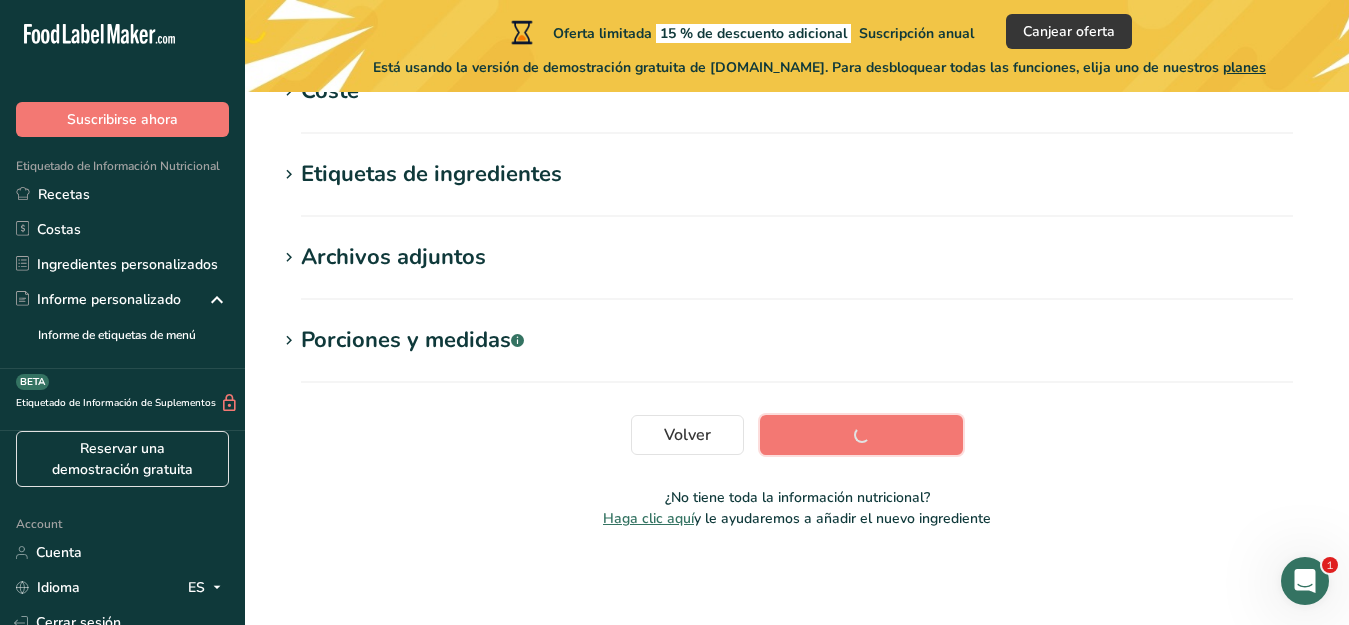 scroll, scrollTop: 509, scrollLeft: 0, axis: vertical 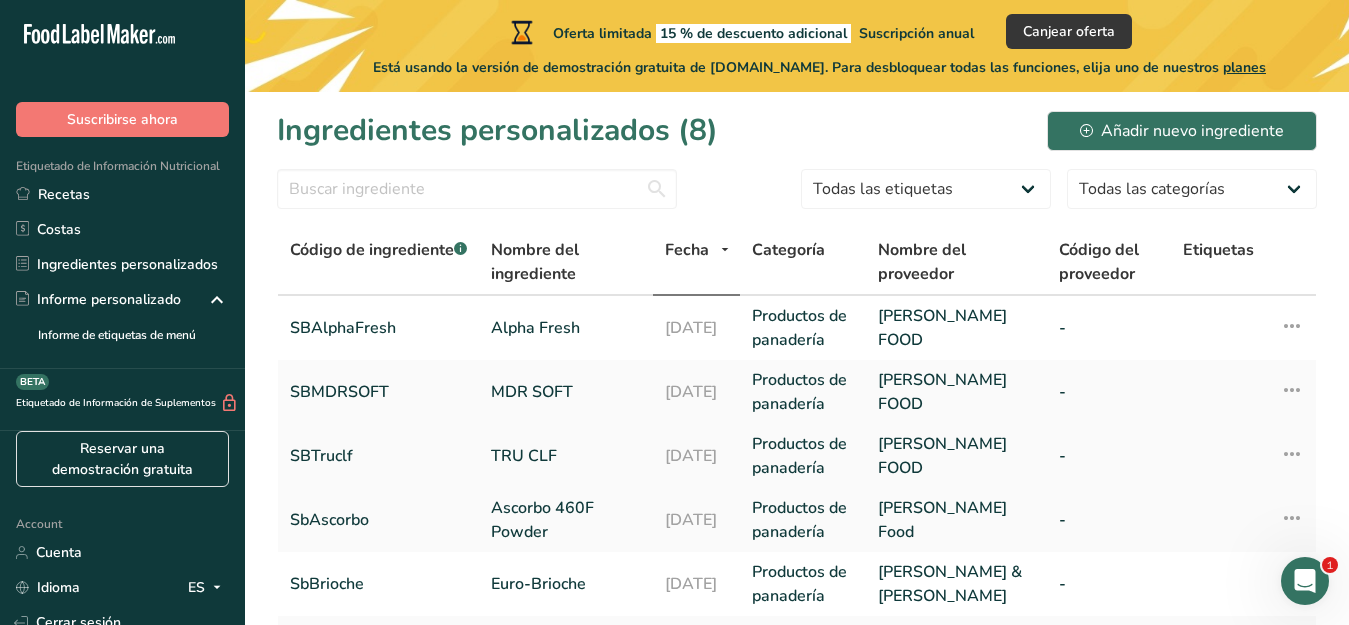 click on "Productos de panadería" at bounding box center (803, 456) 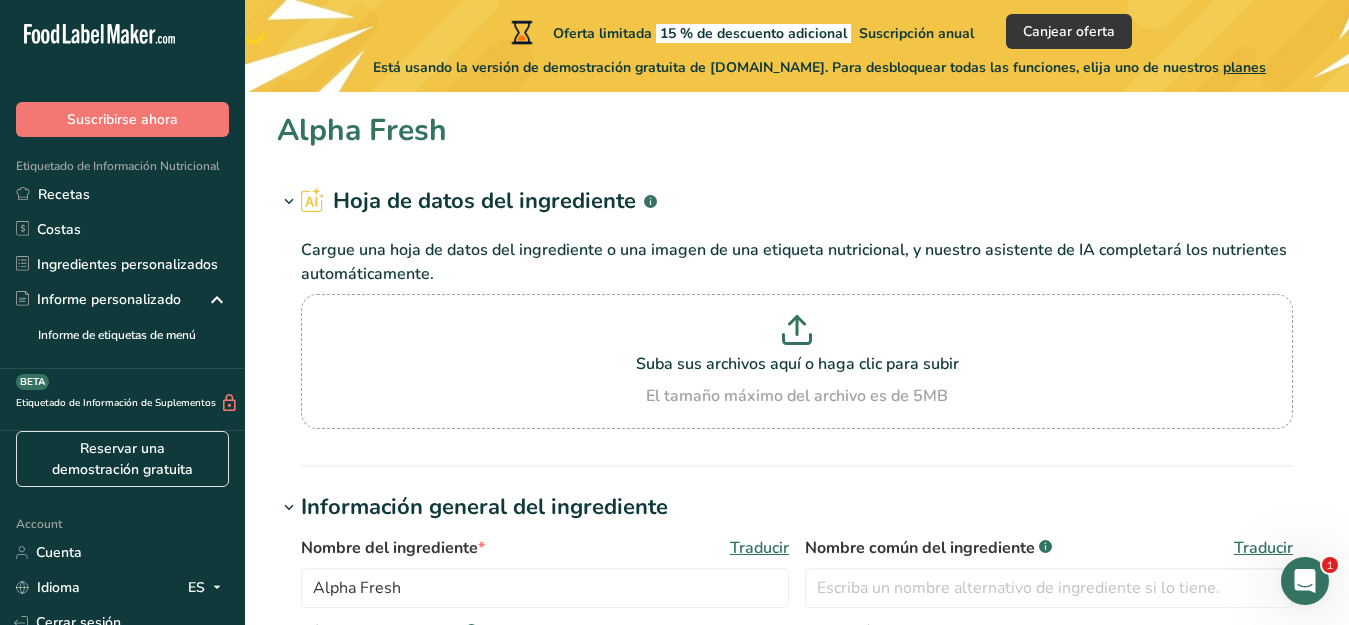 type on "TRU CLF" 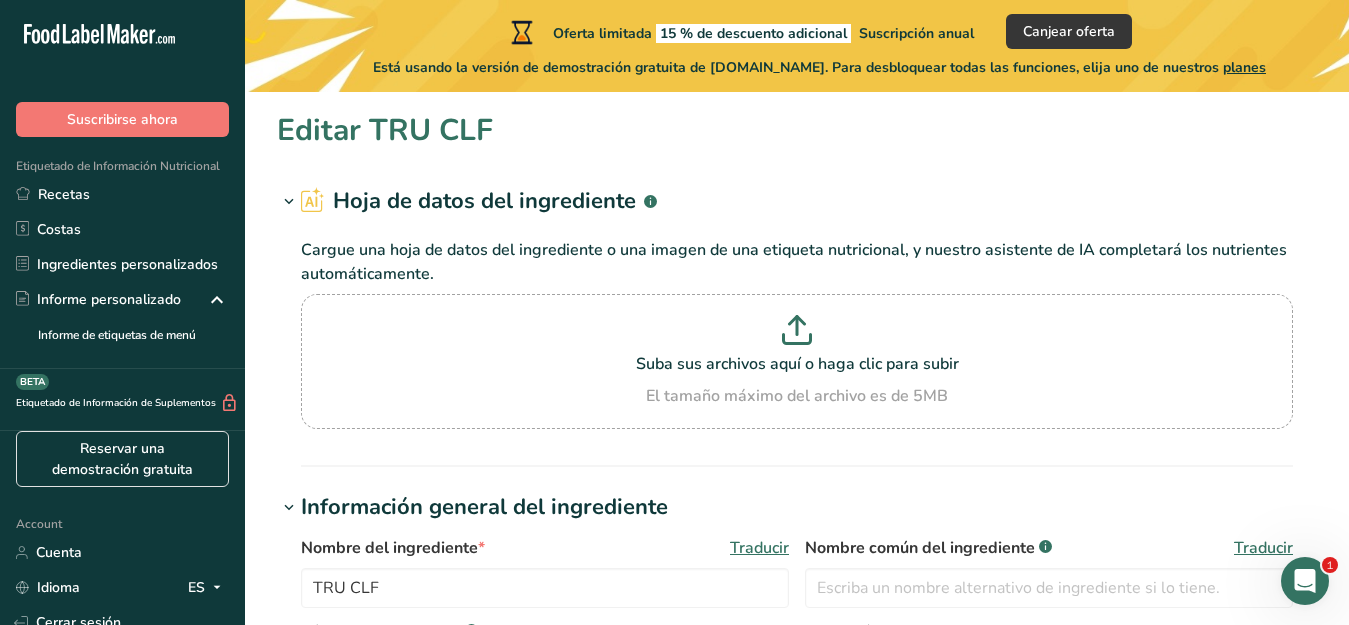 click on "Editar TRU CLF
Hoja de datos del ingrediente
.a-a{fill:#347362;}.b-a{fill:#fff;}
Cargue una hoja de datos del ingrediente o una imagen de una etiqueta nutricional, y nuestro asistente de IA completará los nutrientes automáticamente.
Suba sus archivos aquí o haga clic para subir
El tamaño máximo del archivo es de 5MB
Información general del ingrediente
Nombre del ingrediente *
Traducir
TRU CLF
Nombre común del ingrediente
.a-a{fill:#347362;}.b-a{fill:#fff;}
Traducir
Código de ingrediente
.a-a{fill:#347362;}.b-a{fill:#fff;}           SBTruclf
Categoría del ingrediente *
Productos de panadería" at bounding box center [797, 838] 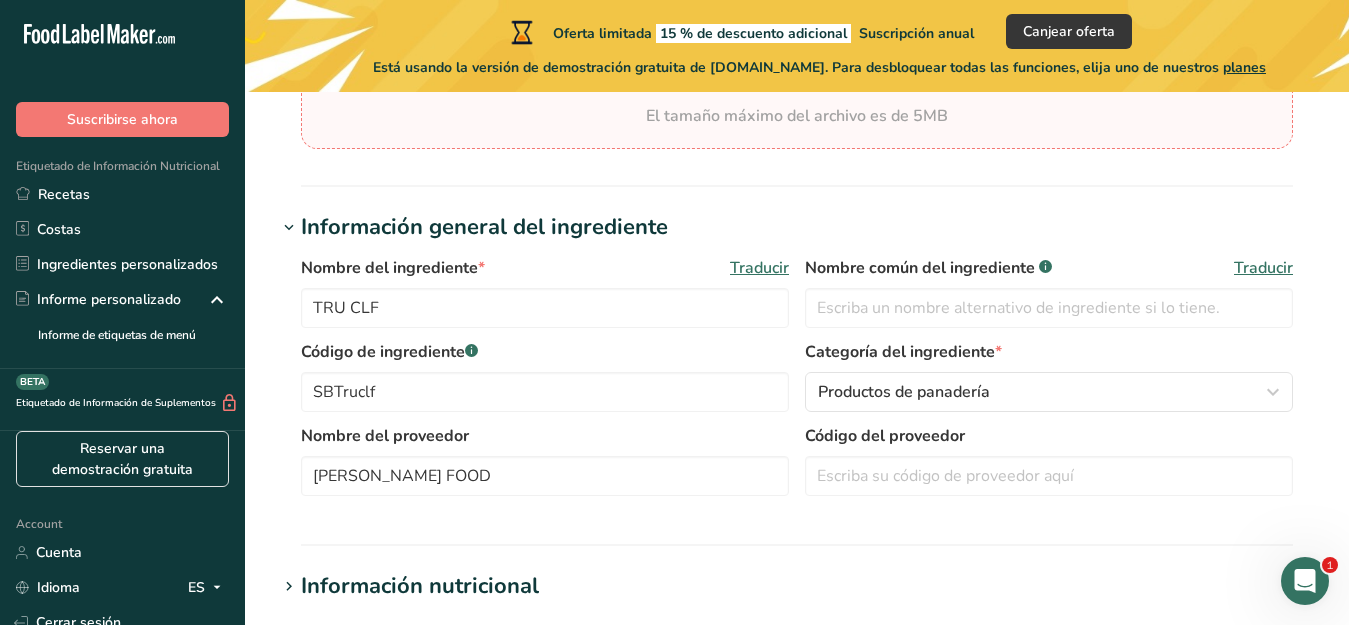 scroll, scrollTop: 281, scrollLeft: 0, axis: vertical 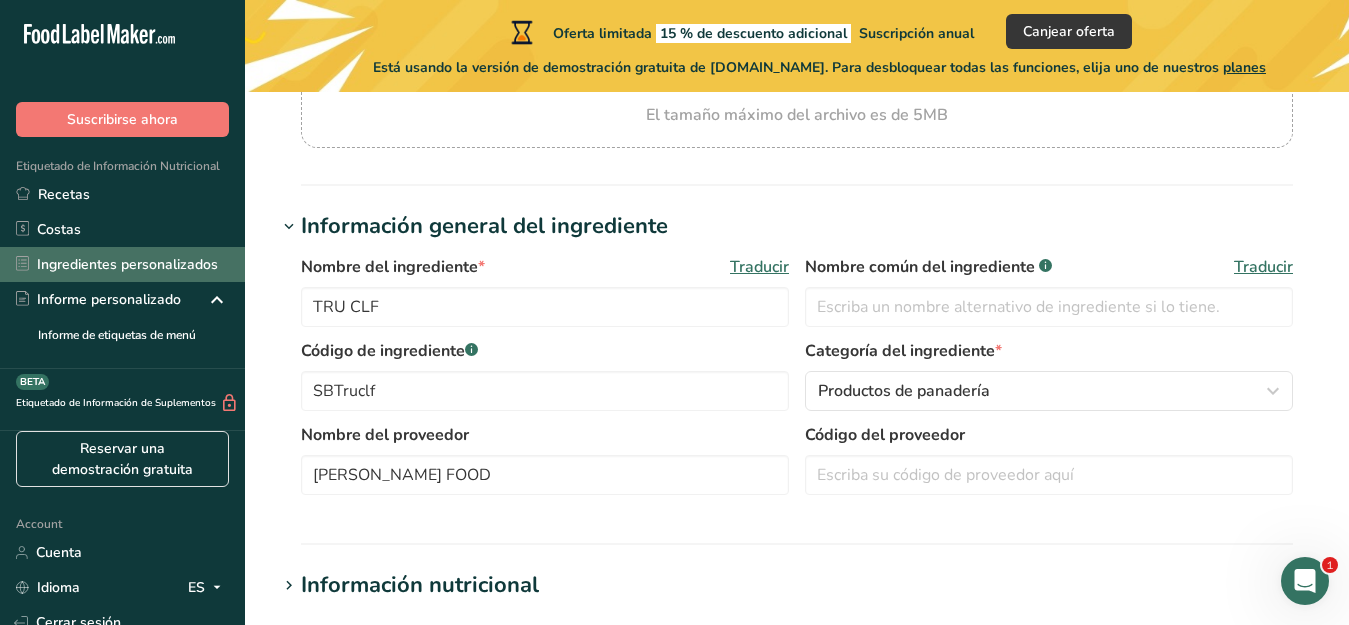 click on "Ingredientes personalizados" at bounding box center (122, 264) 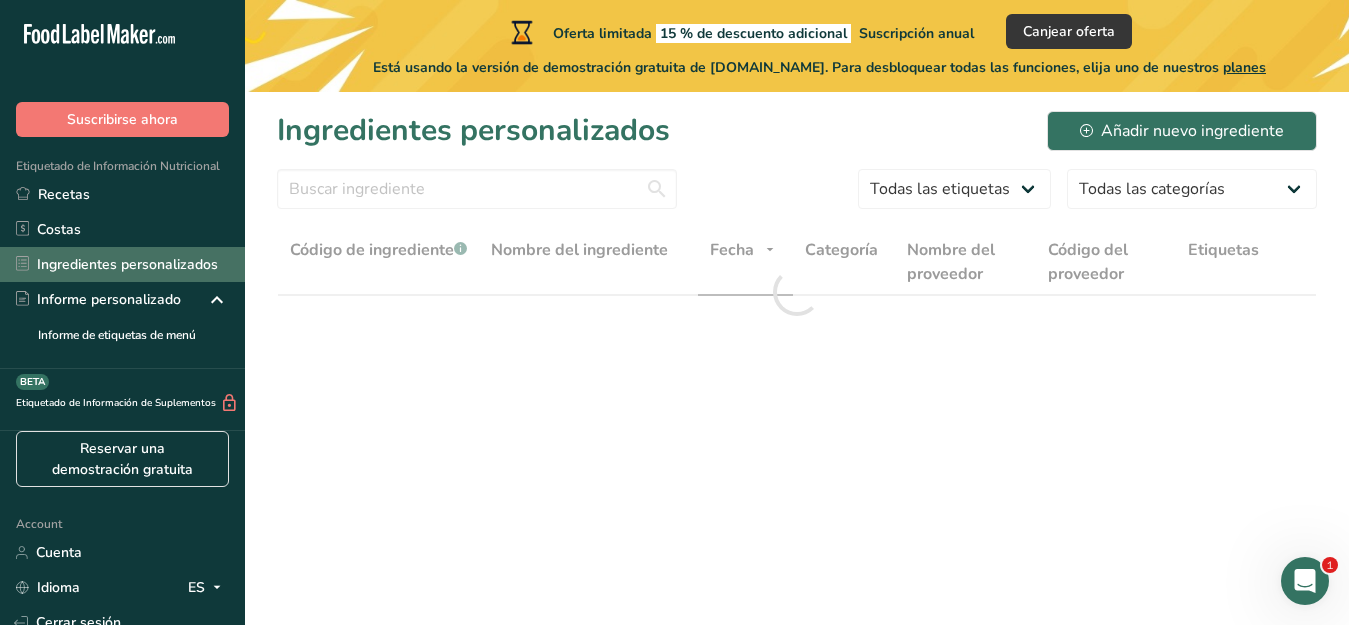 scroll, scrollTop: 0, scrollLeft: 0, axis: both 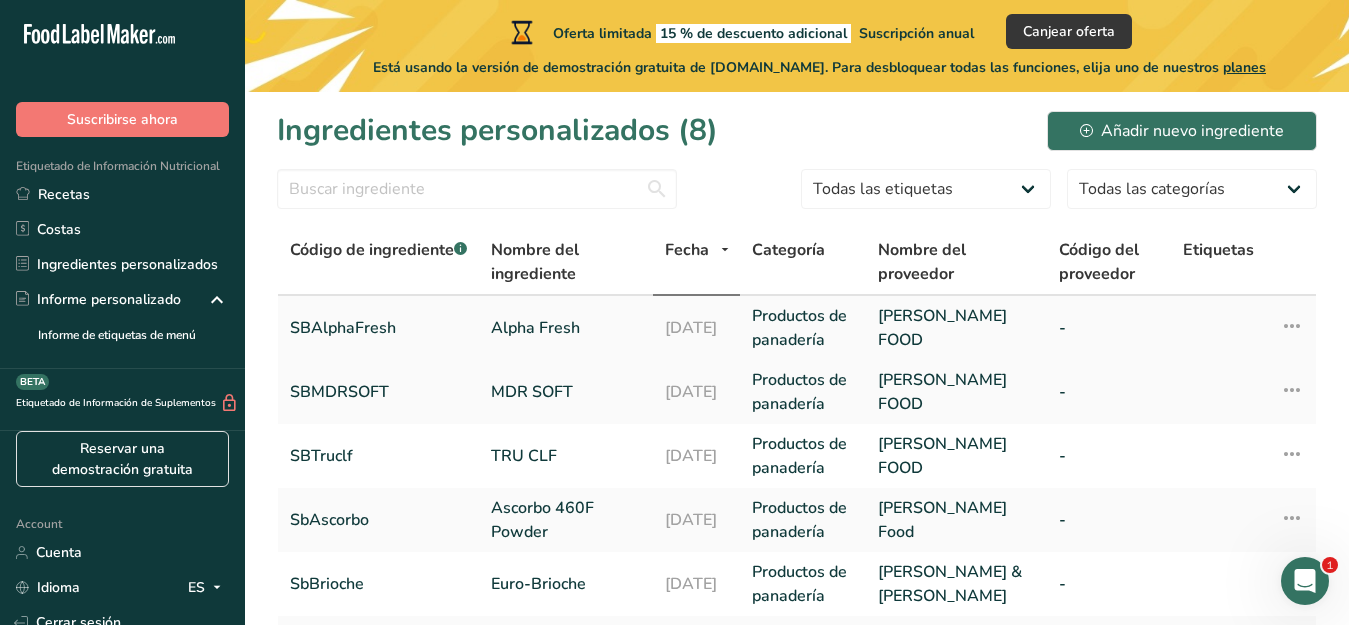 click on "SBAlphaFresh" at bounding box center (378, 328) 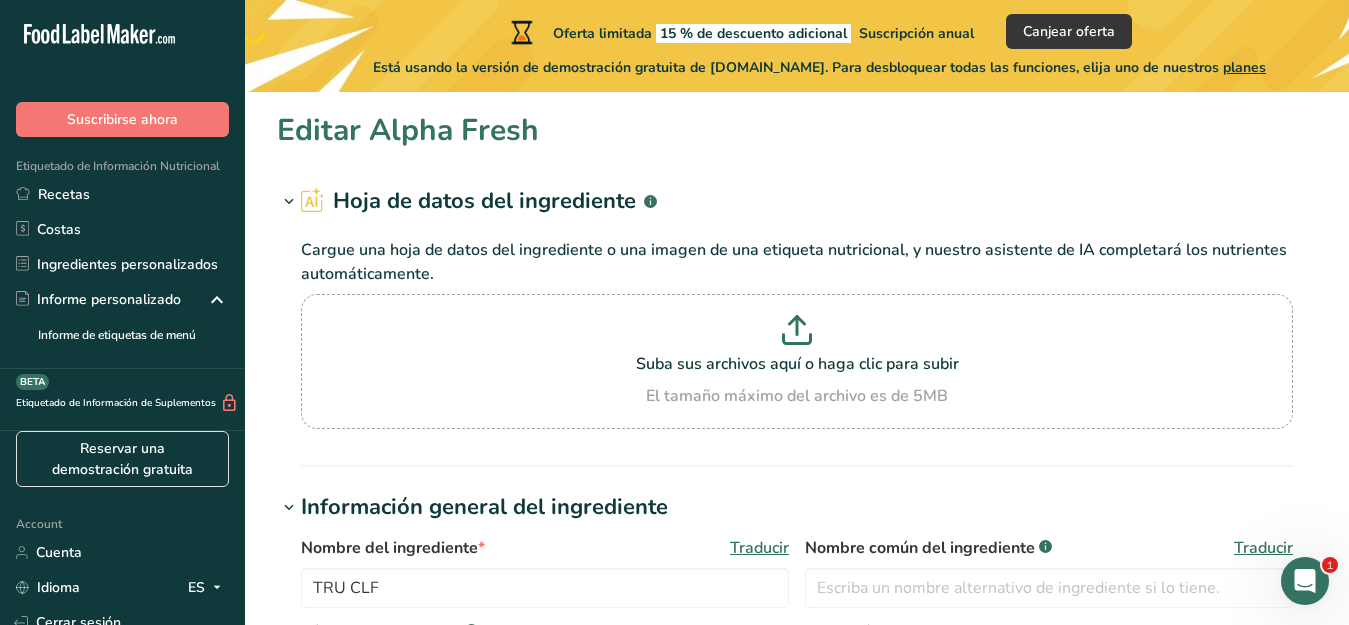 type on "Alpha Fresh" 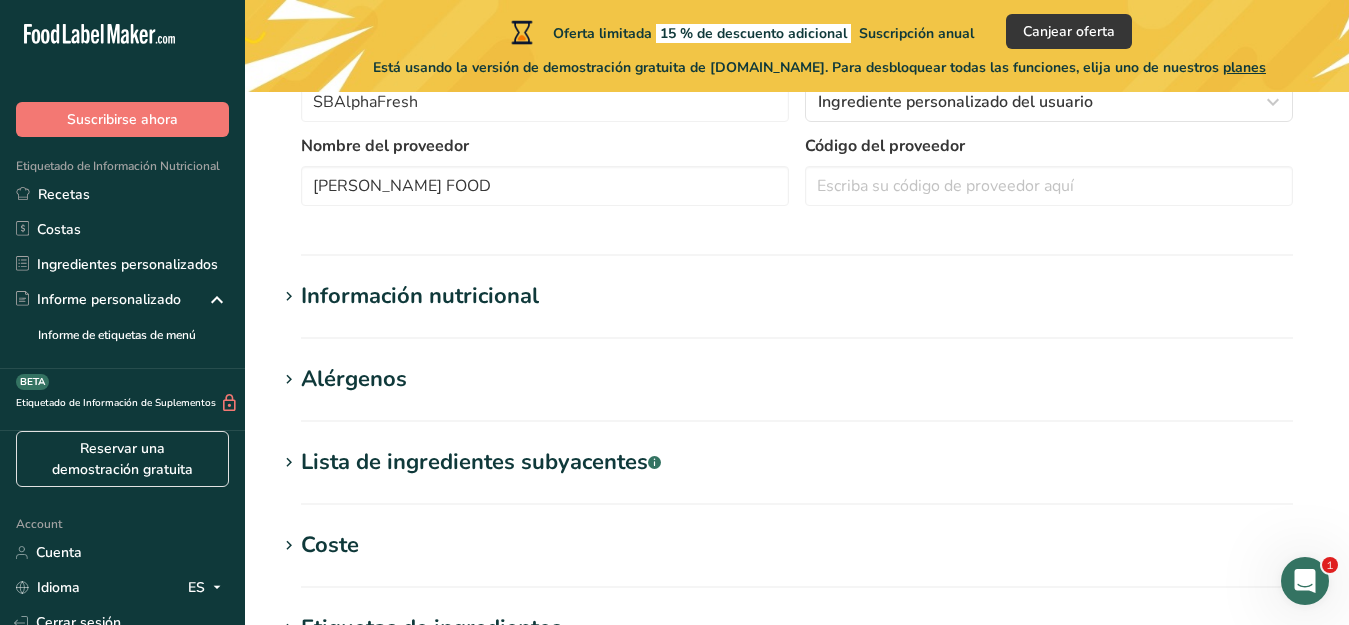 scroll, scrollTop: 562, scrollLeft: 0, axis: vertical 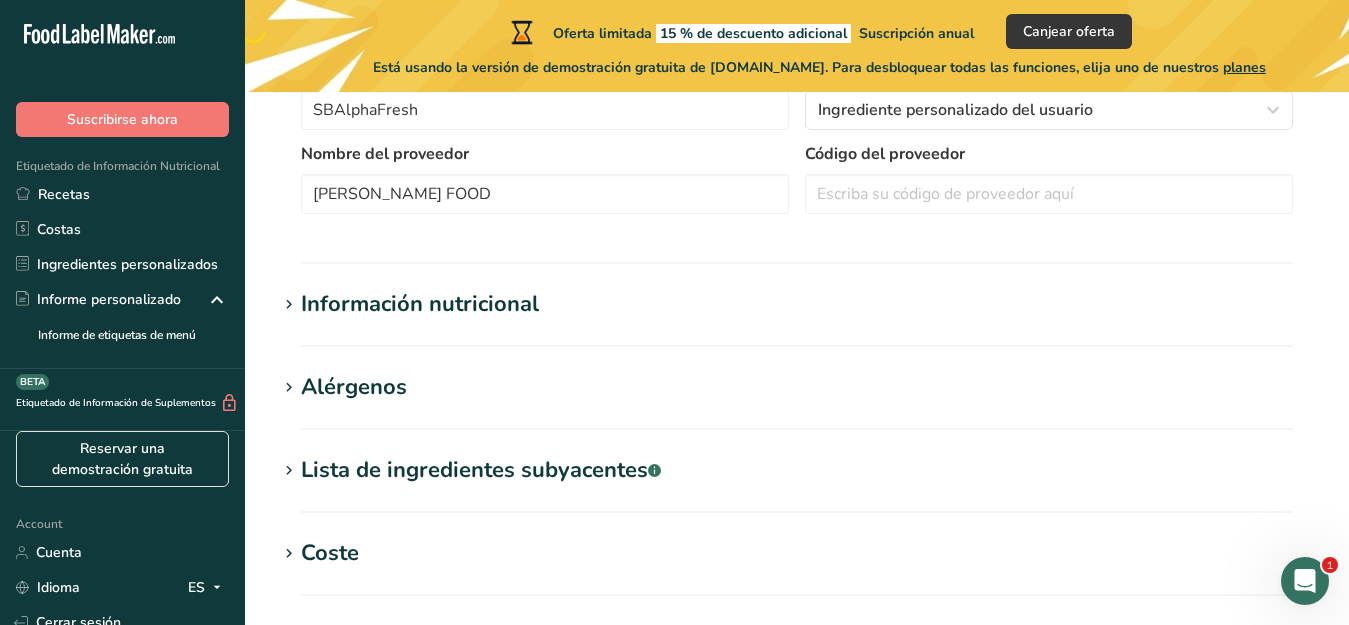 click on "Información nutricional" at bounding box center (420, 304) 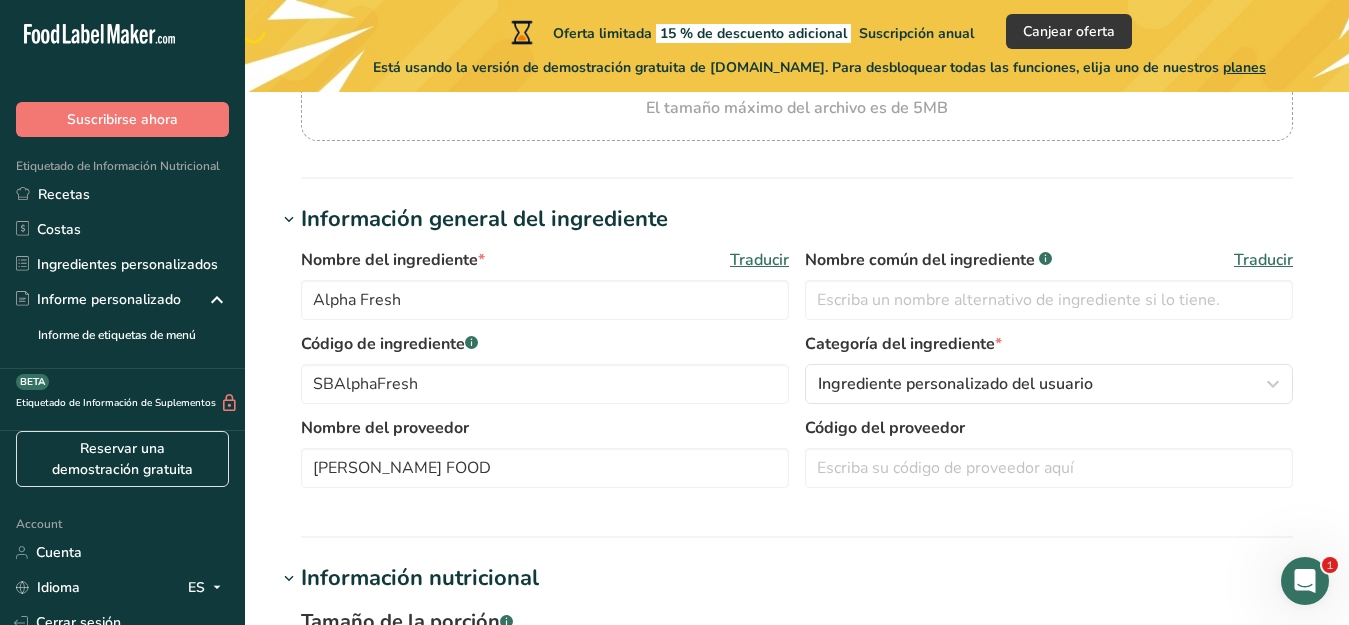 scroll, scrollTop: 281, scrollLeft: 0, axis: vertical 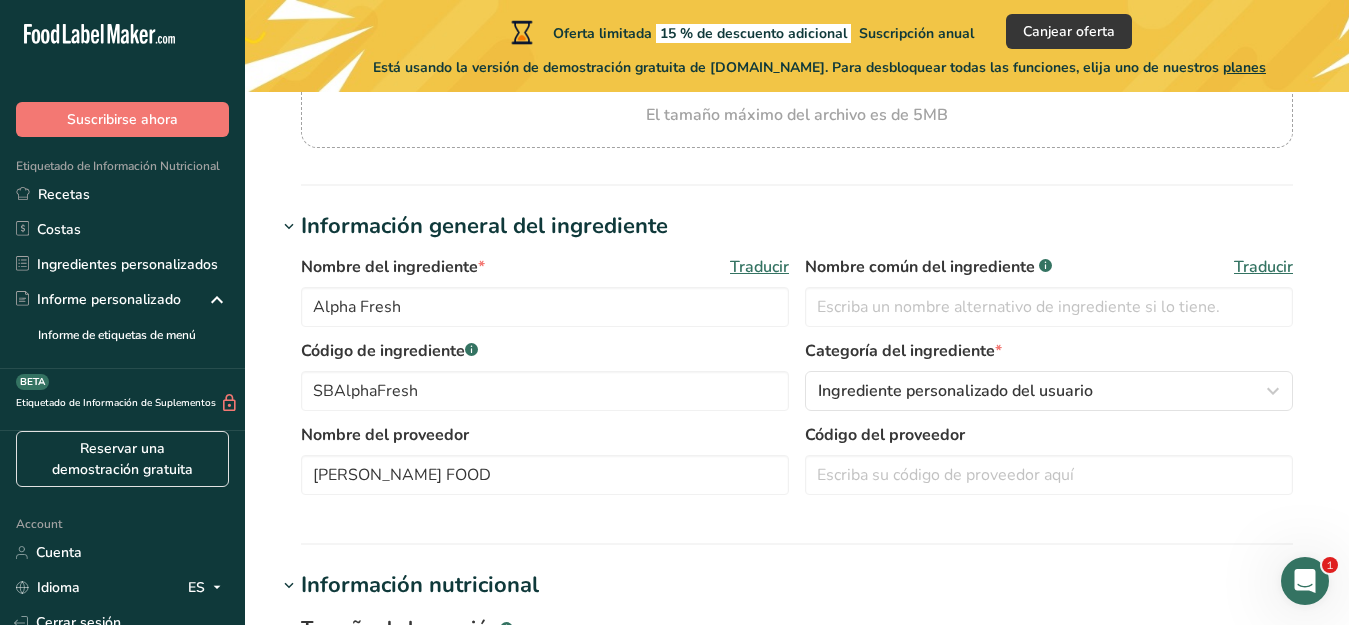 click on "Nombre del ingrediente *
Traducir
Alpha Fresh
Nombre común del ingrediente
.a-a{fill:#347362;}.b-a{fill:#fff;}
Traducir
Código de ingrediente
.a-a{fill:#347362;}.b-a{fill:#fff;}           SBAlphaFresh
Categoría del ingrediente *
Ingrediente personalizado del usuario
Categorías estándar
Categorías personalizadas
.a-a{fill:#347362;}.b-a{fill:#fff;}
Alimentos de los [DEMOGRAPHIC_DATA] e [DEMOGRAPHIC_DATA] de [US_STATE]
Alimentos para bebés
Productos de panadería
Productos de carne vacuna
Bebidas
Base de datos de productos alimenticios de [PERSON_NAME] FOOD" at bounding box center (797, 381) 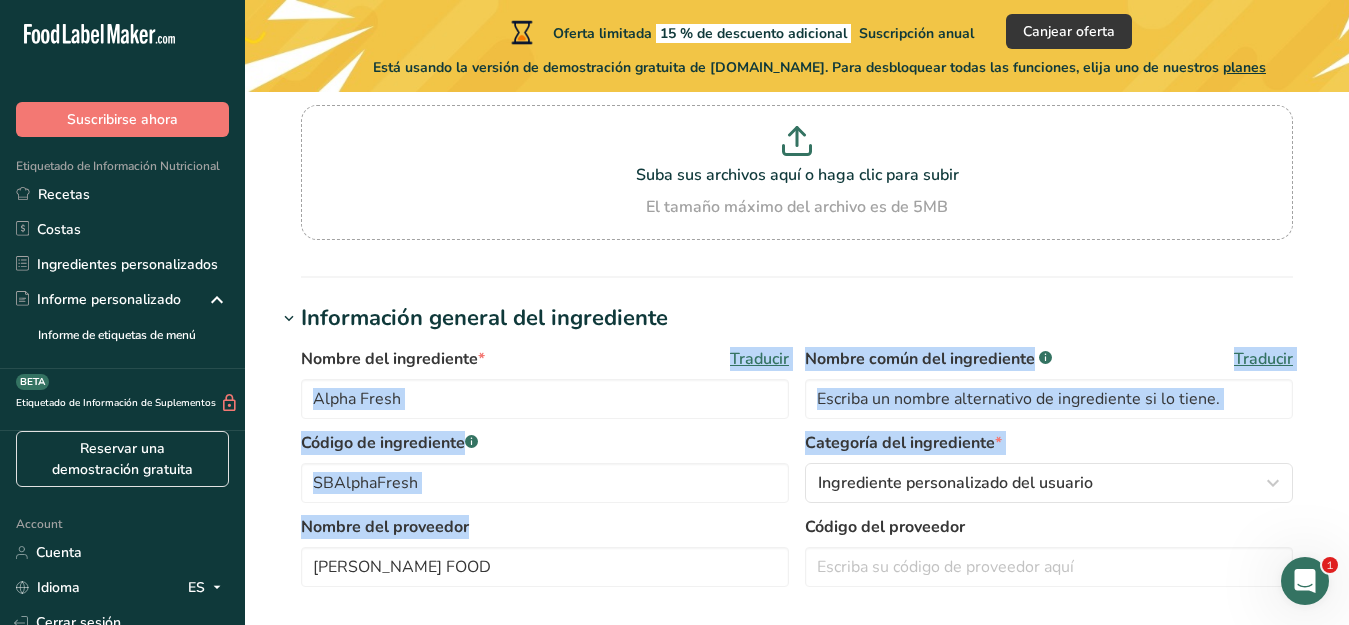 scroll, scrollTop: 93, scrollLeft: 0, axis: vertical 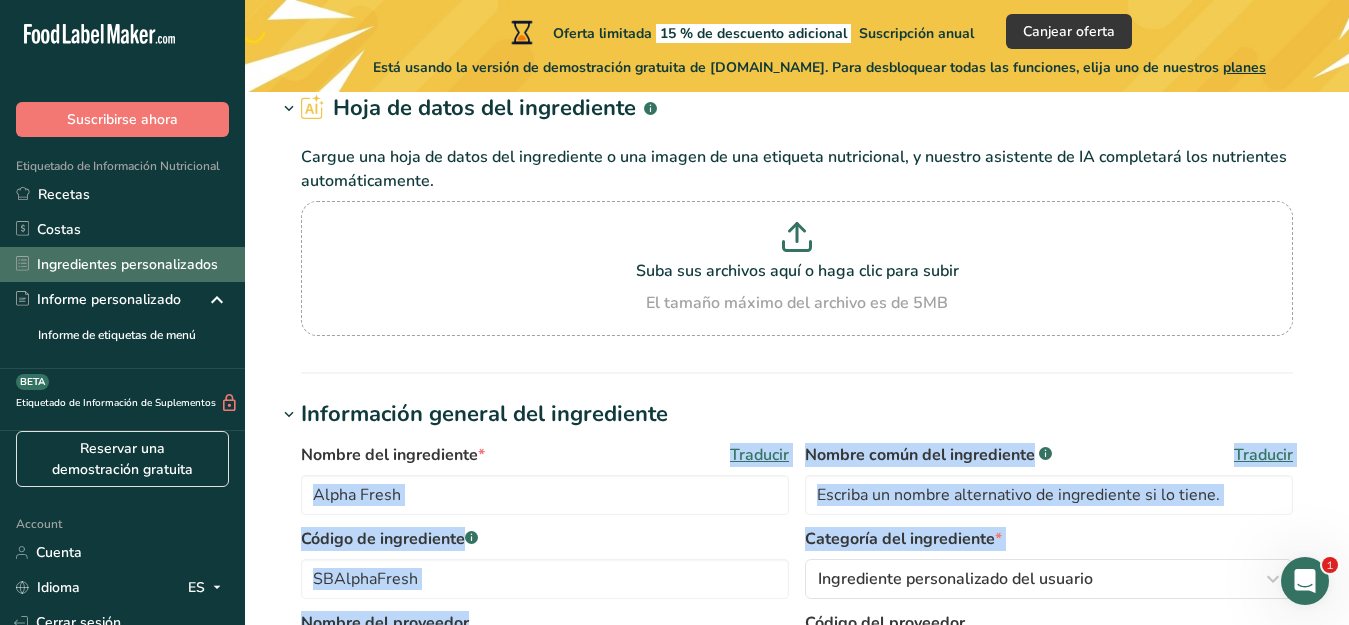 click on "Ingredientes personalizados" at bounding box center (122, 264) 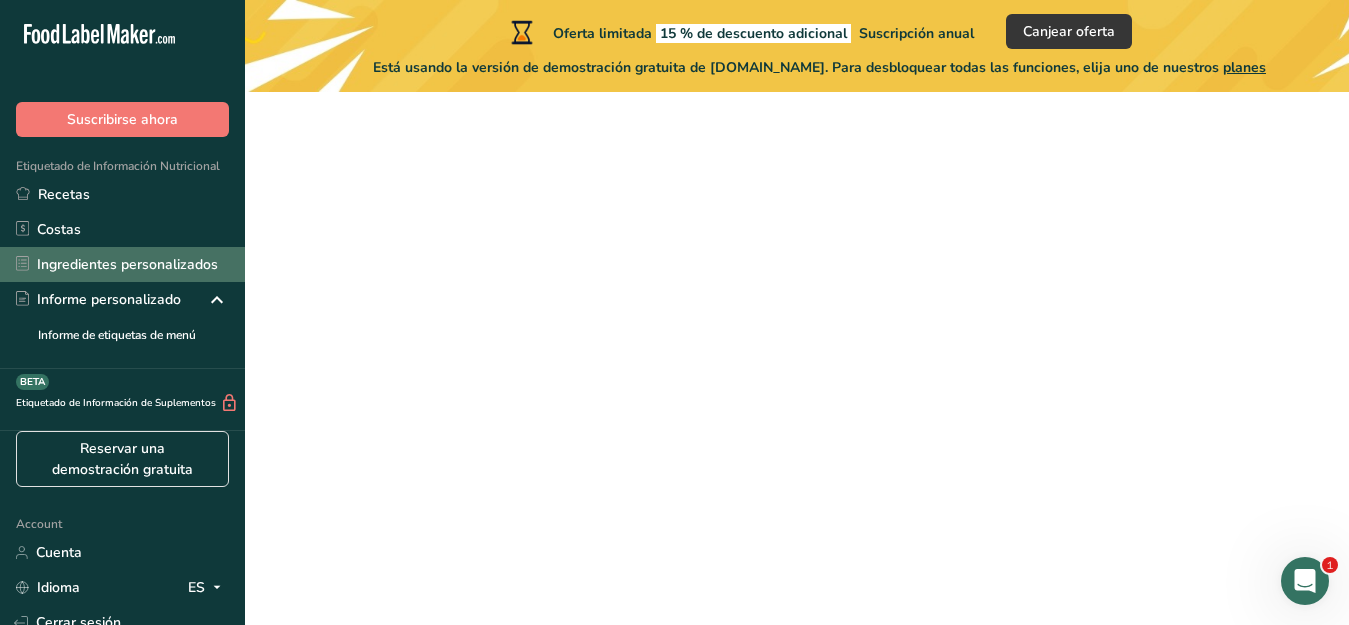 scroll, scrollTop: 0, scrollLeft: 0, axis: both 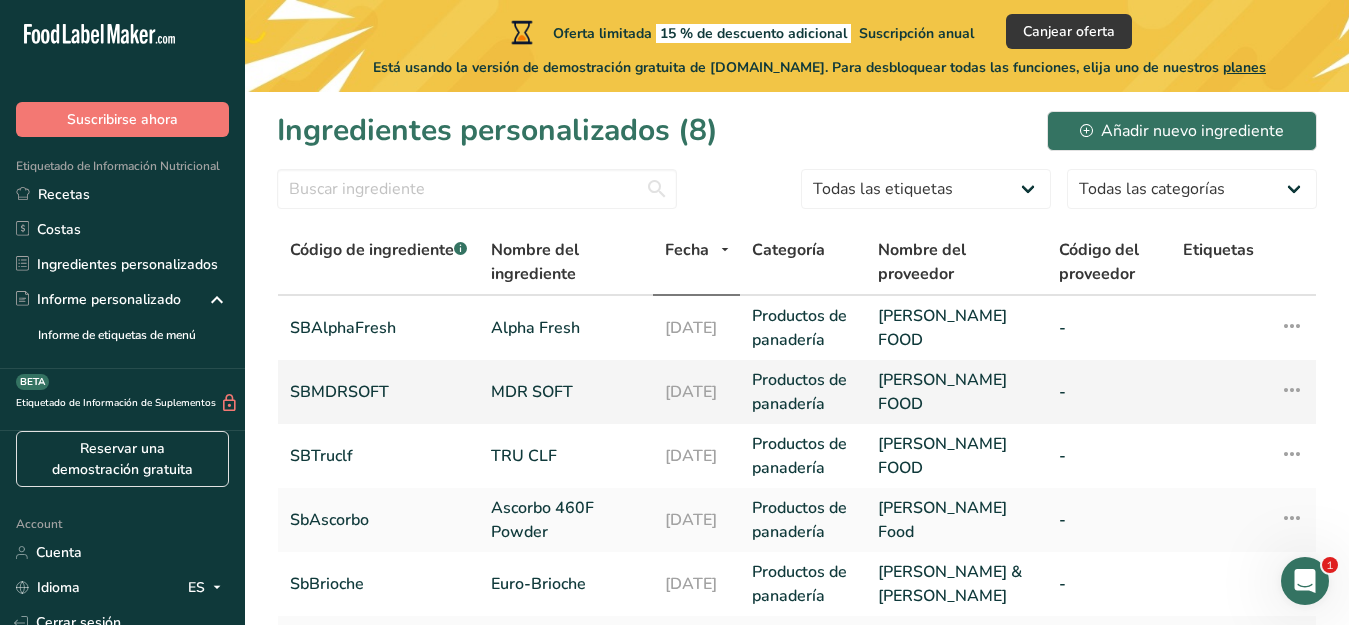 click on "MDR SOFT" at bounding box center (566, 392) 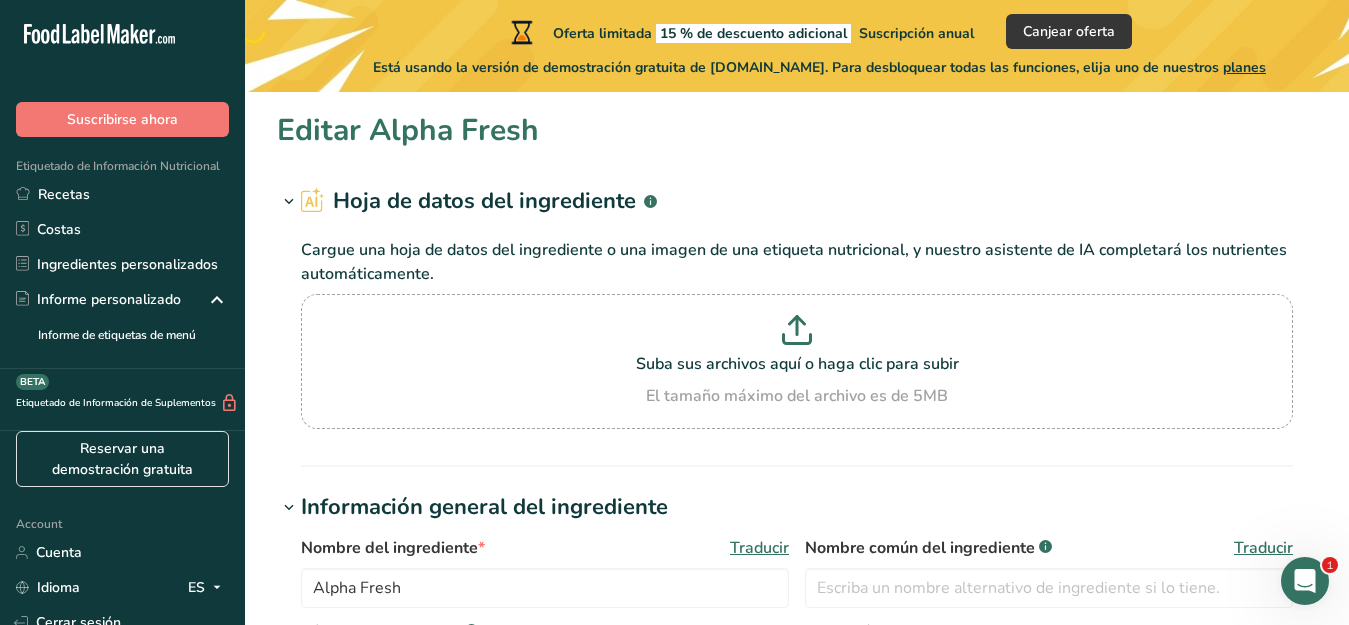 type on "MDR SOFT" 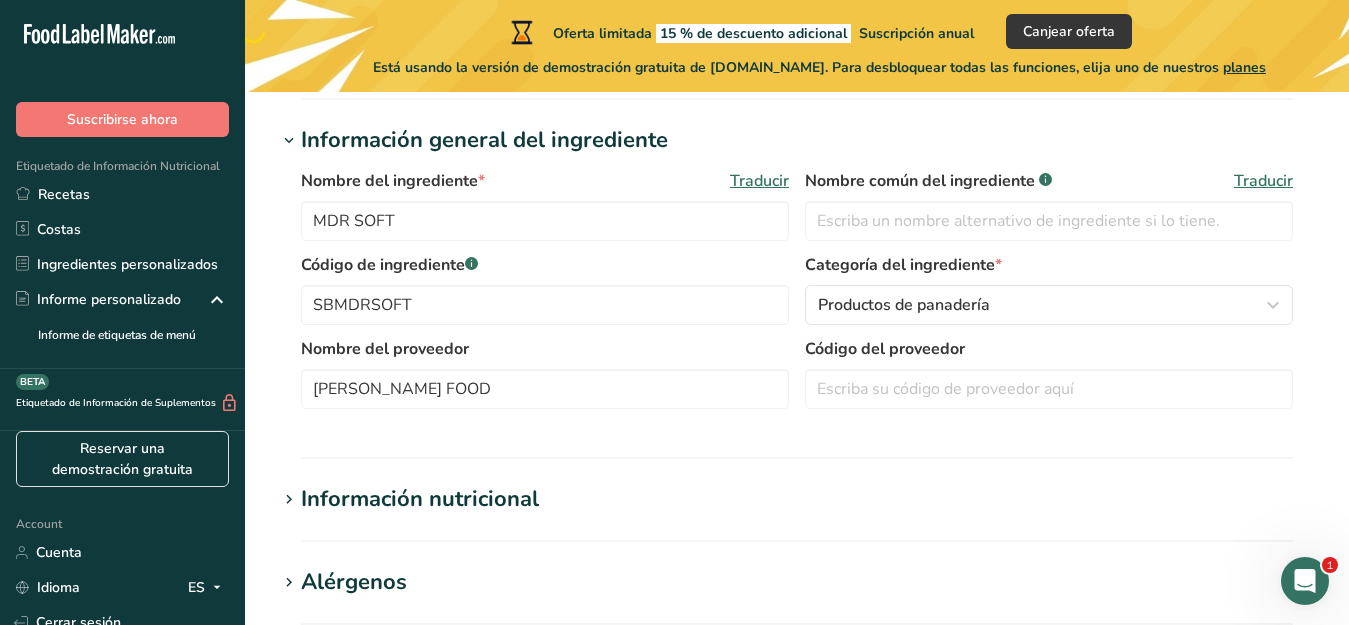 scroll, scrollTop: 375, scrollLeft: 0, axis: vertical 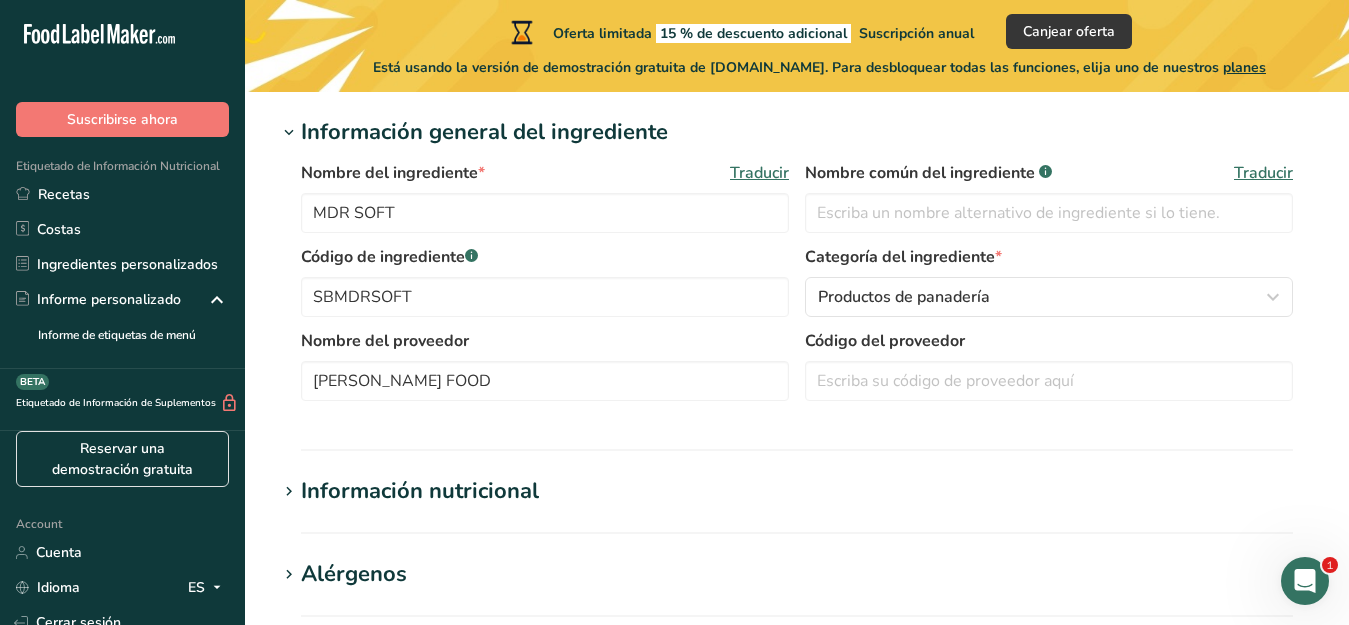 click on "Información nutricional" at bounding box center (420, 491) 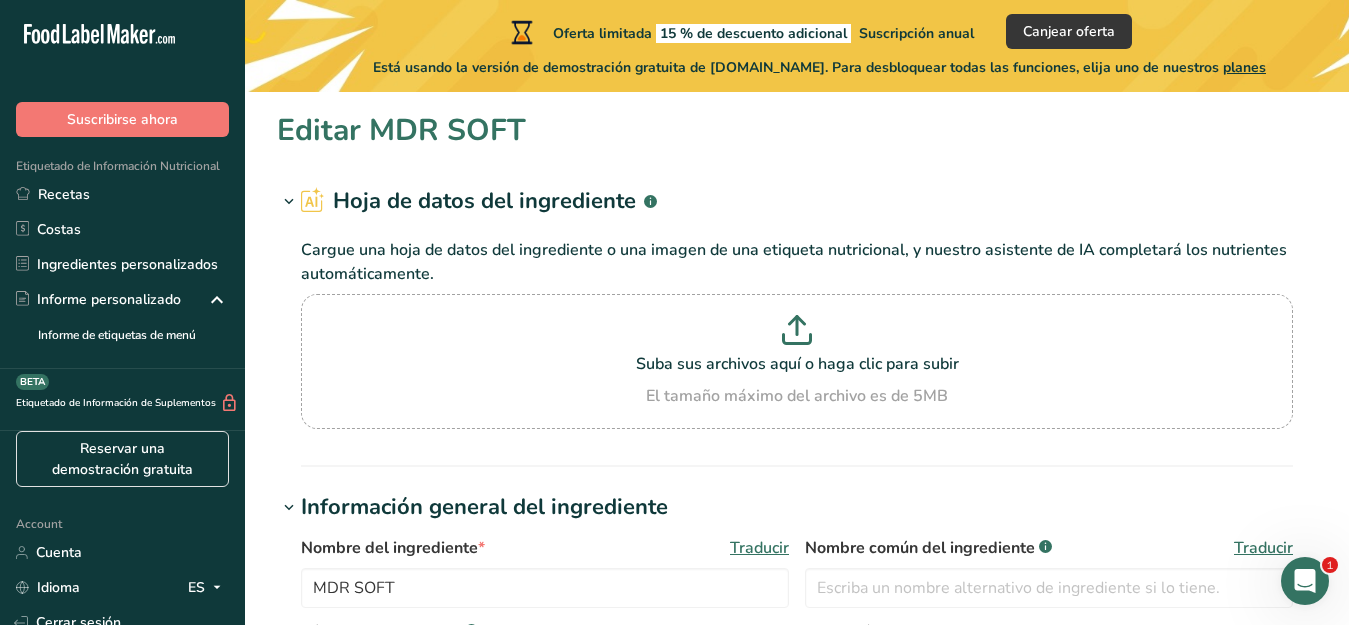 scroll, scrollTop: 0, scrollLeft: 0, axis: both 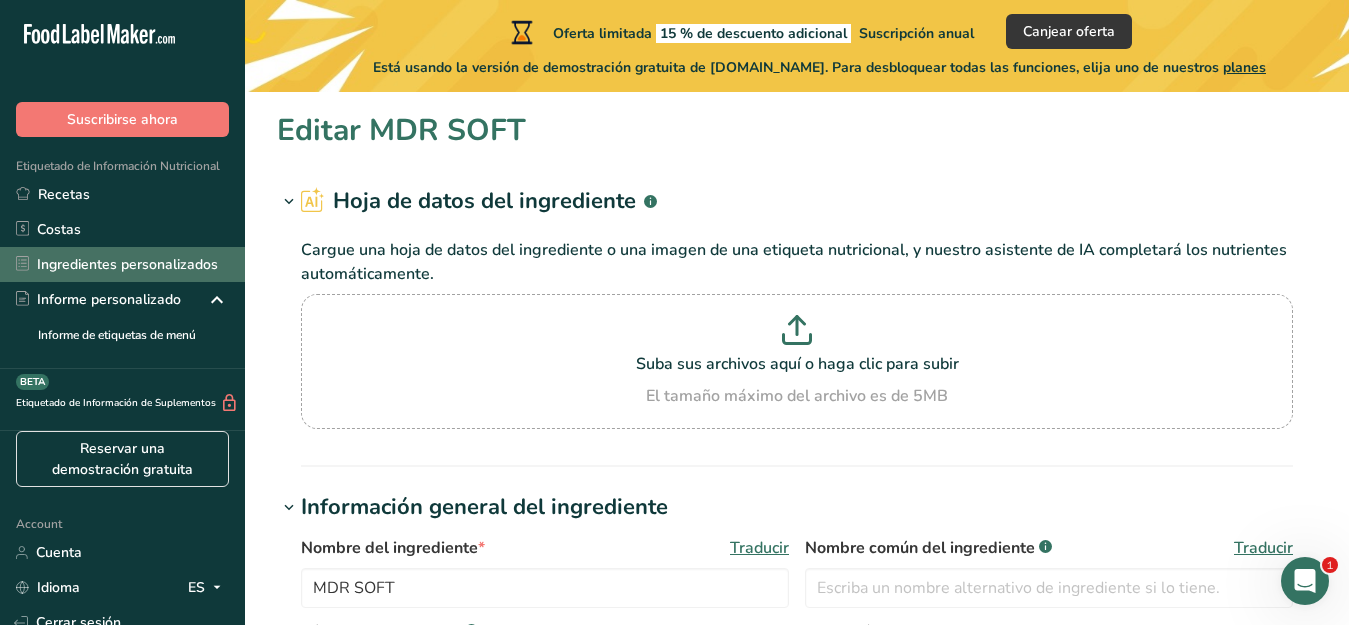 click on "Ingredientes personalizados" at bounding box center (122, 264) 